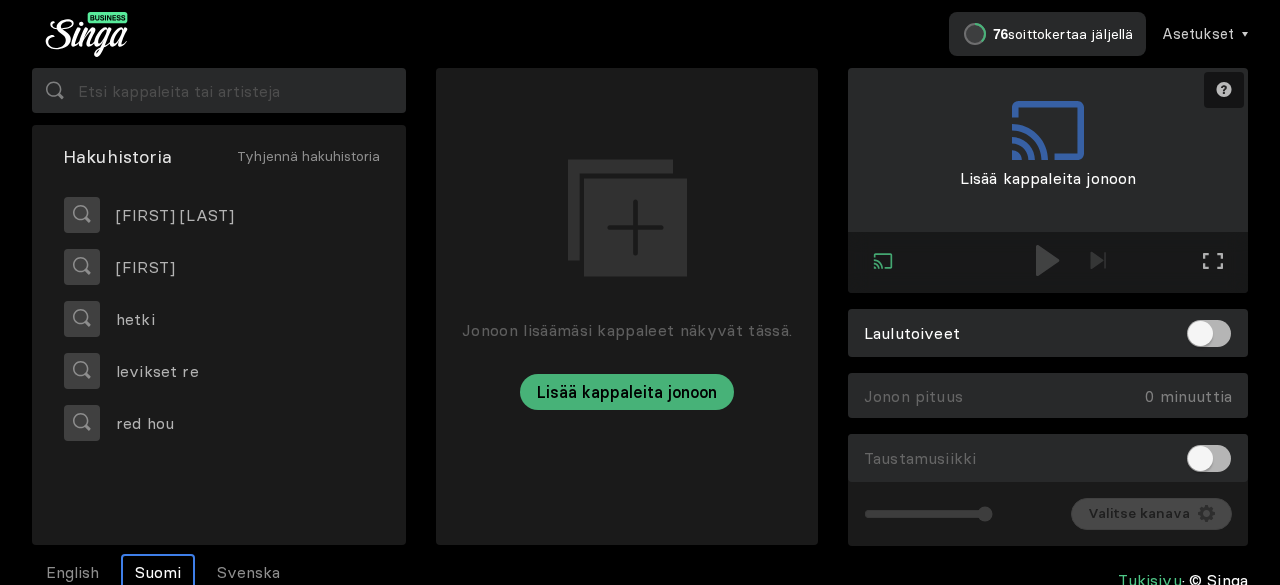scroll, scrollTop: 0, scrollLeft: 0, axis: both 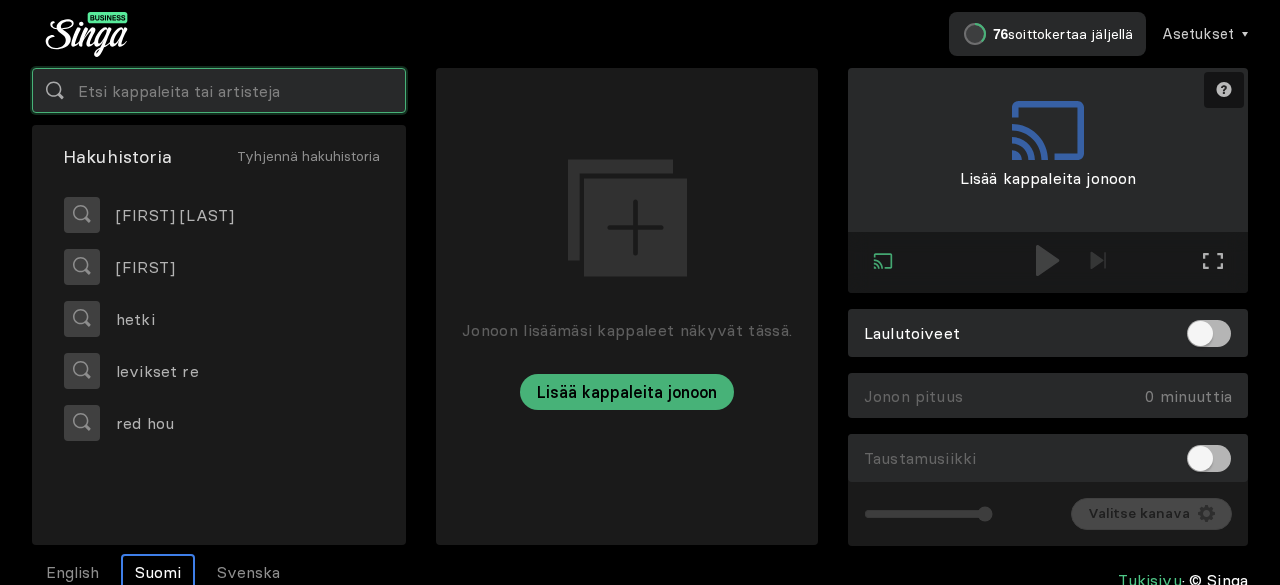 click at bounding box center [219, 90] 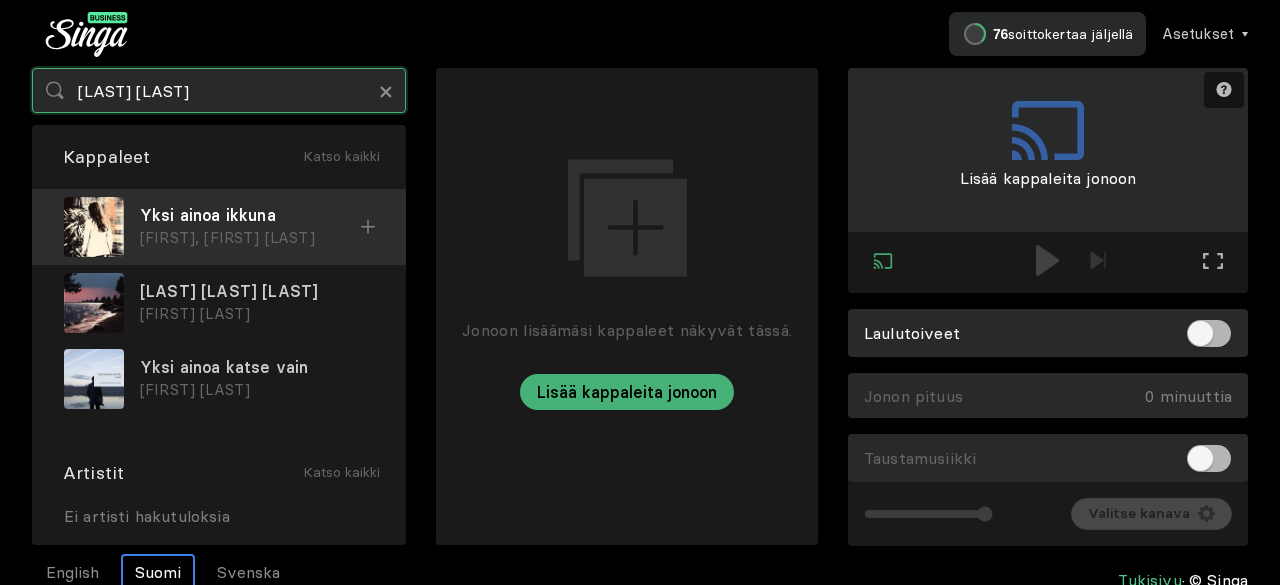 type on "[LAST] [LAST]" 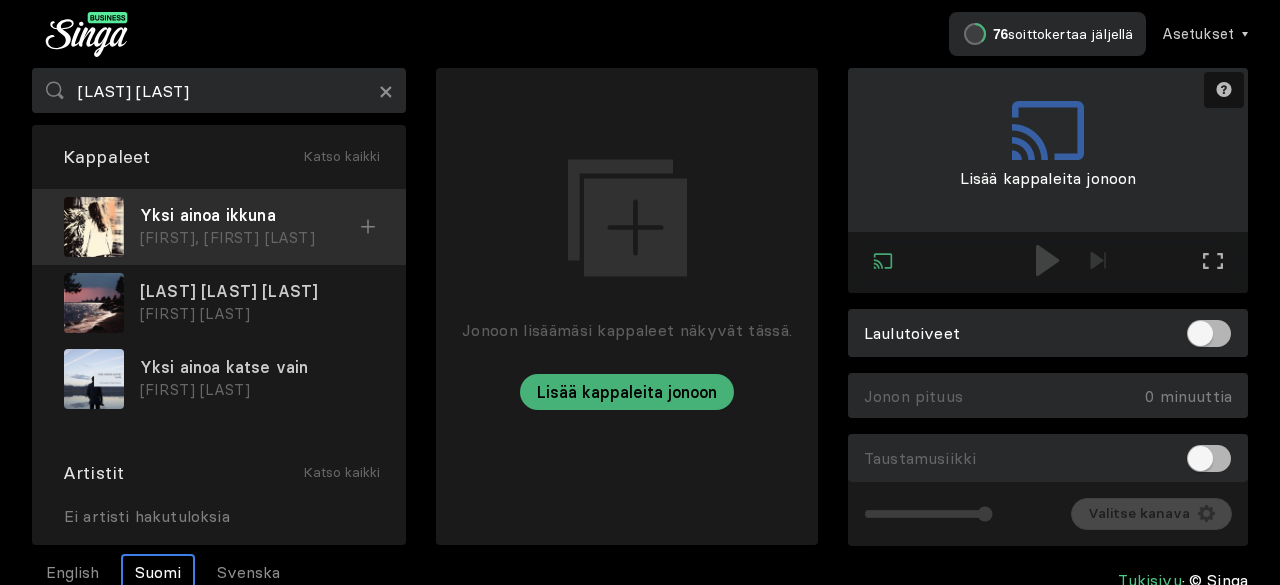 click on "[FIRST], [FIRST] [LAST]" at bounding box center [250, 238] 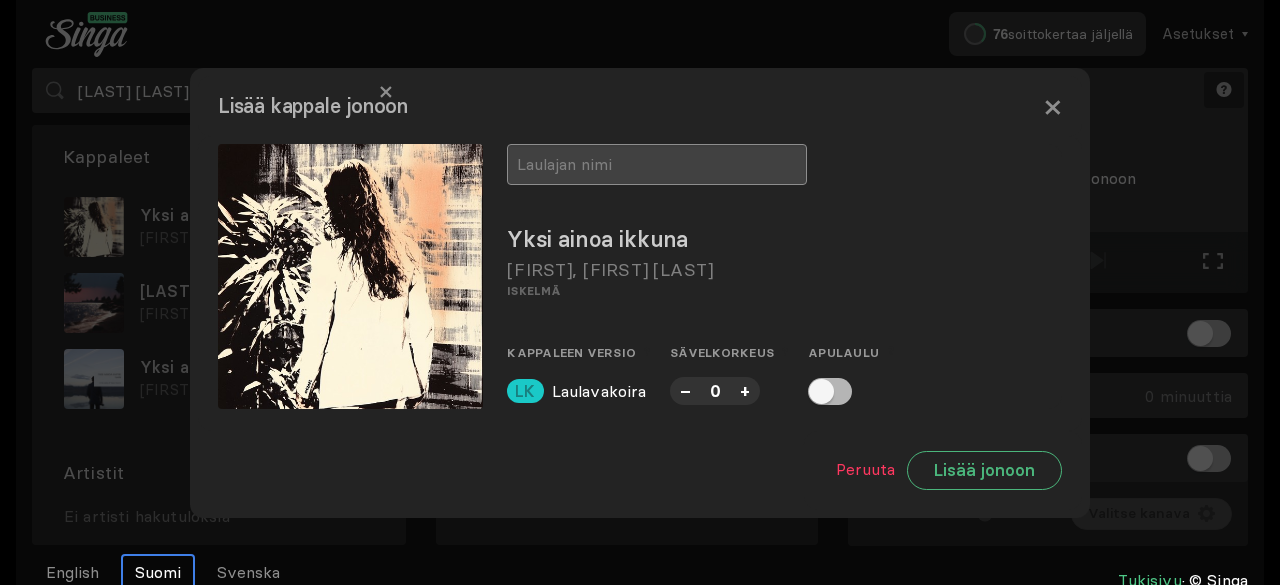 click at bounding box center [657, 164] 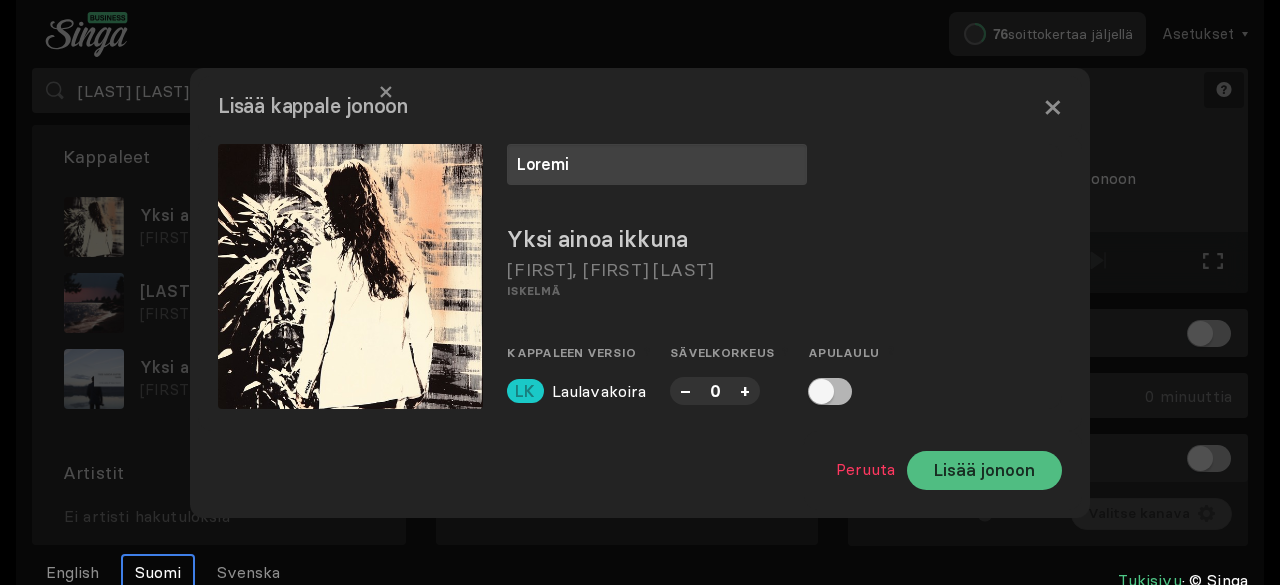 type on "Loremi" 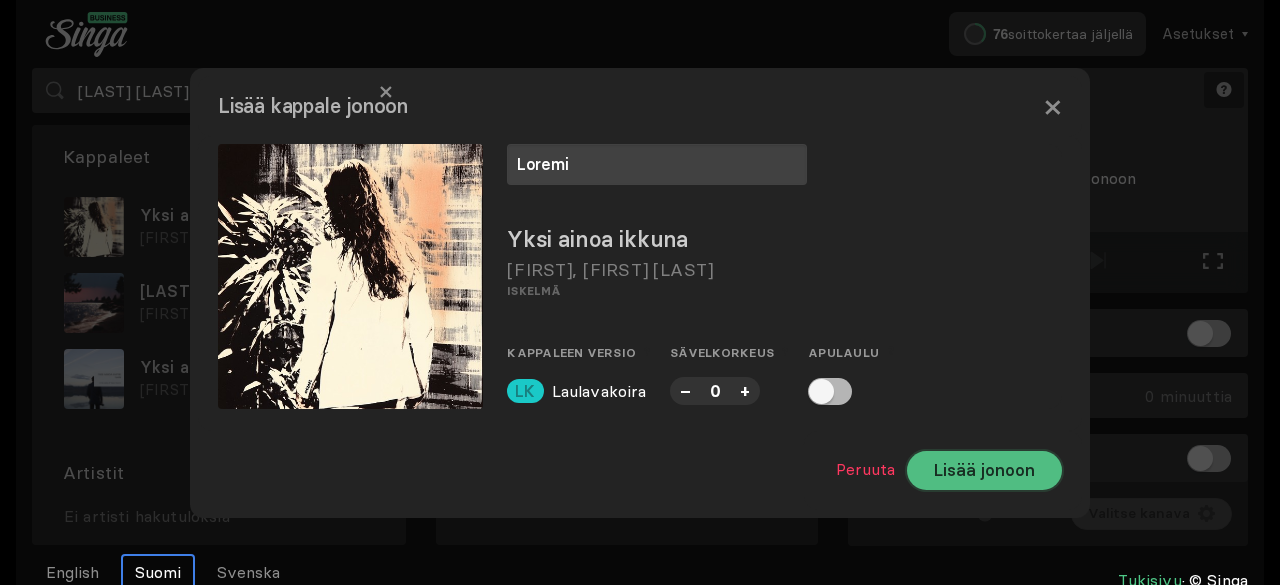 click on "Lisää jonoon" at bounding box center [984, 470] 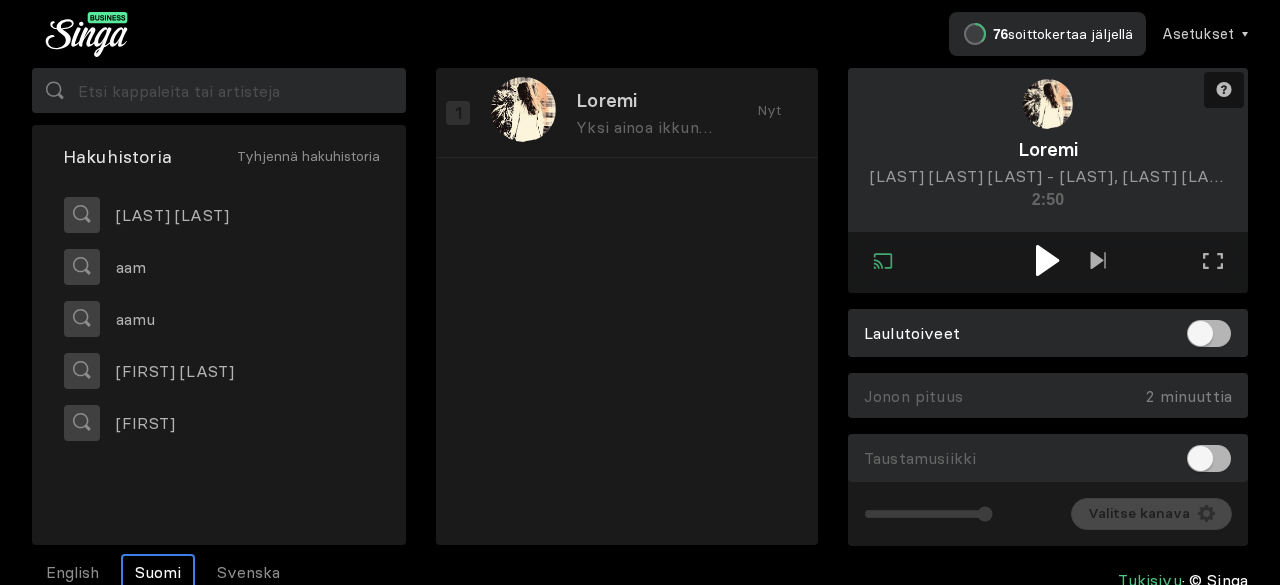 click at bounding box center (1047, 260) 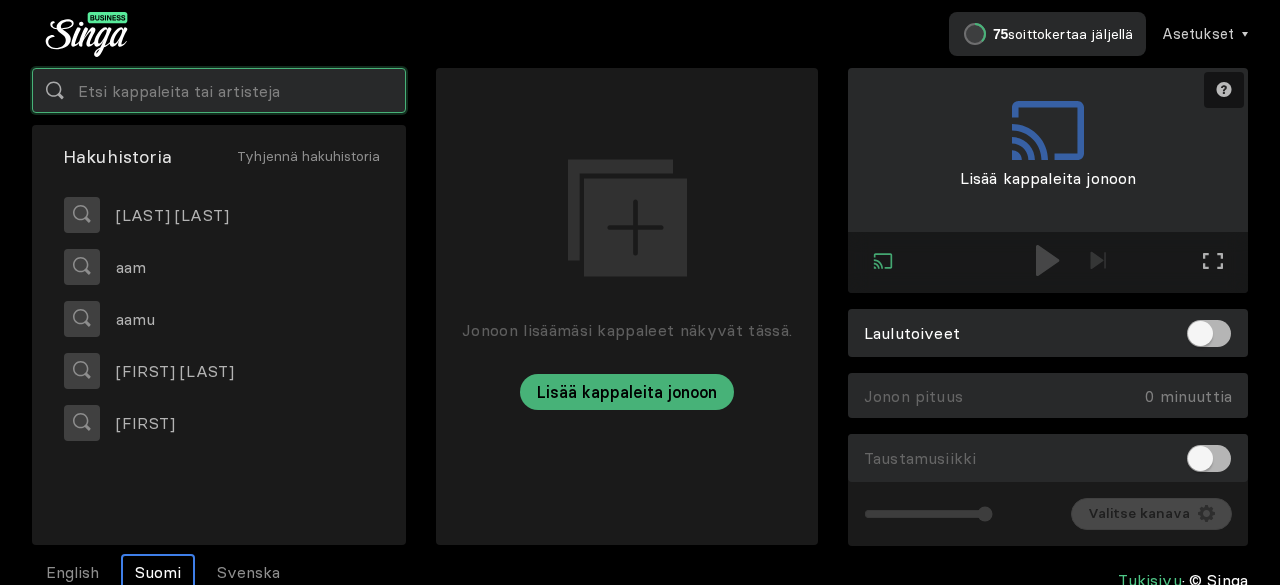 click at bounding box center [219, 90] 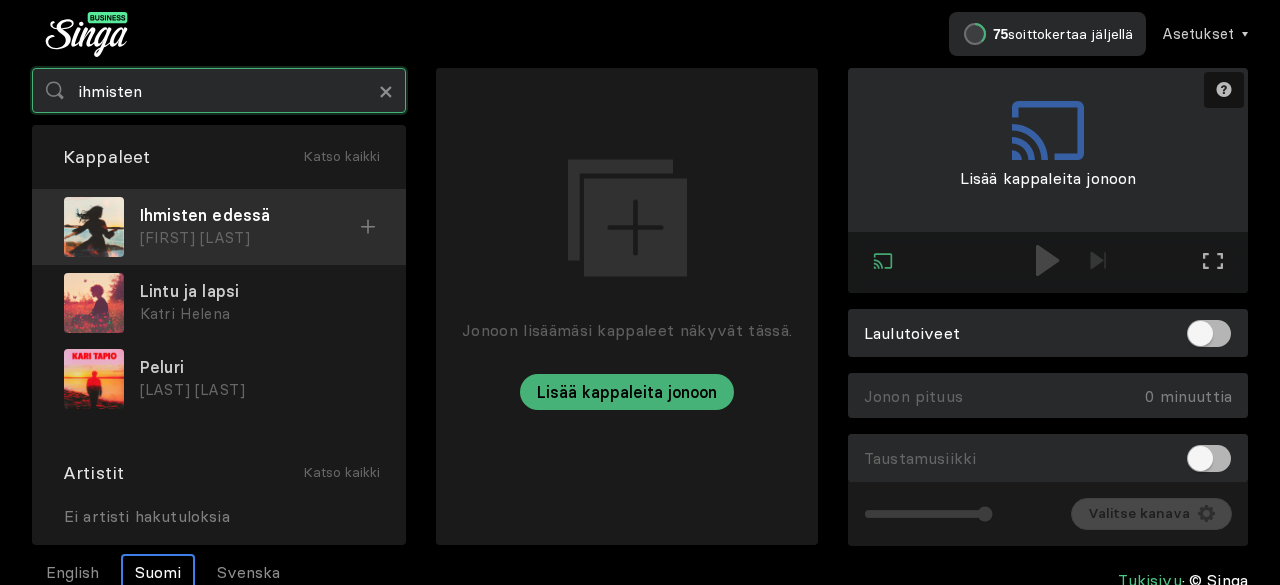 type on "ihmisten" 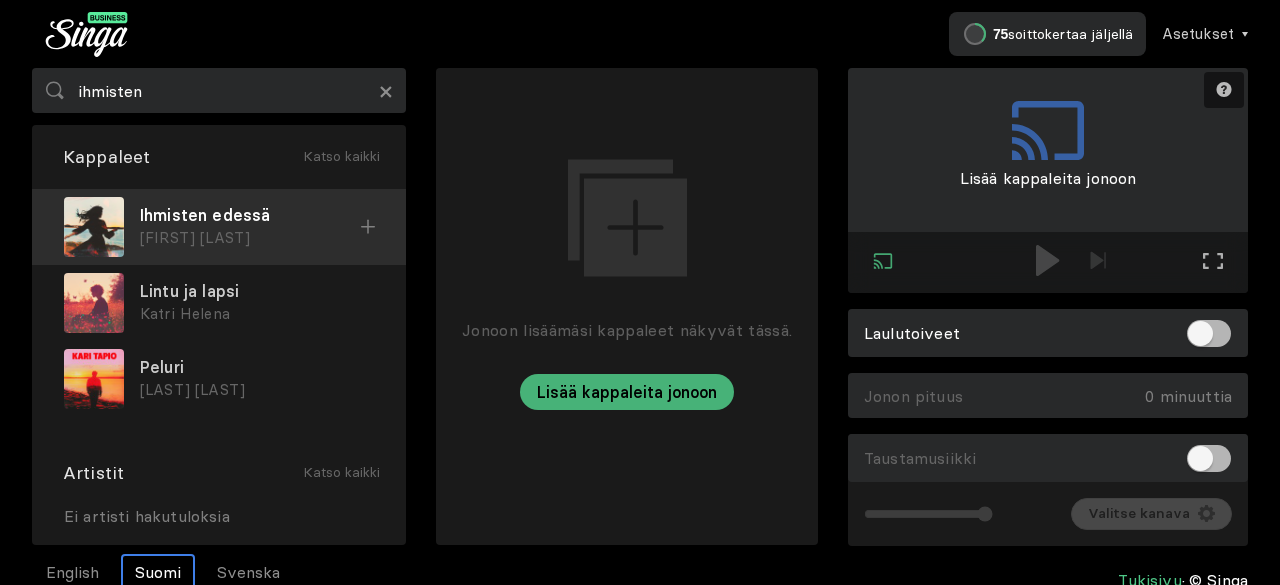 click on "Ihmisten edessä" at bounding box center (250, 215) 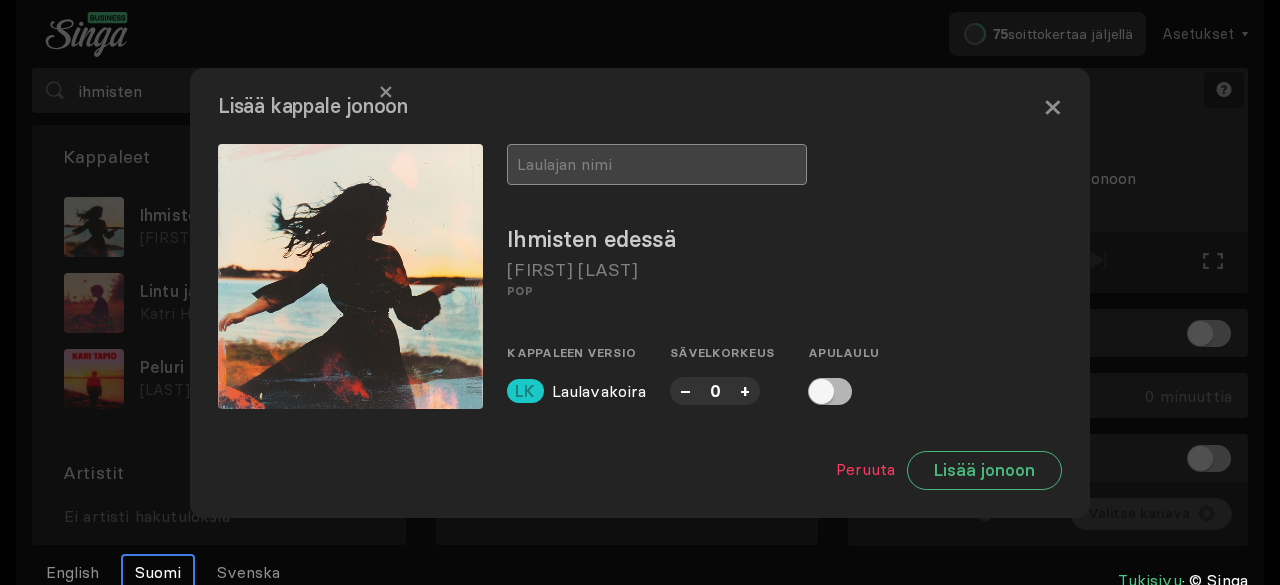 click at bounding box center [657, 164] 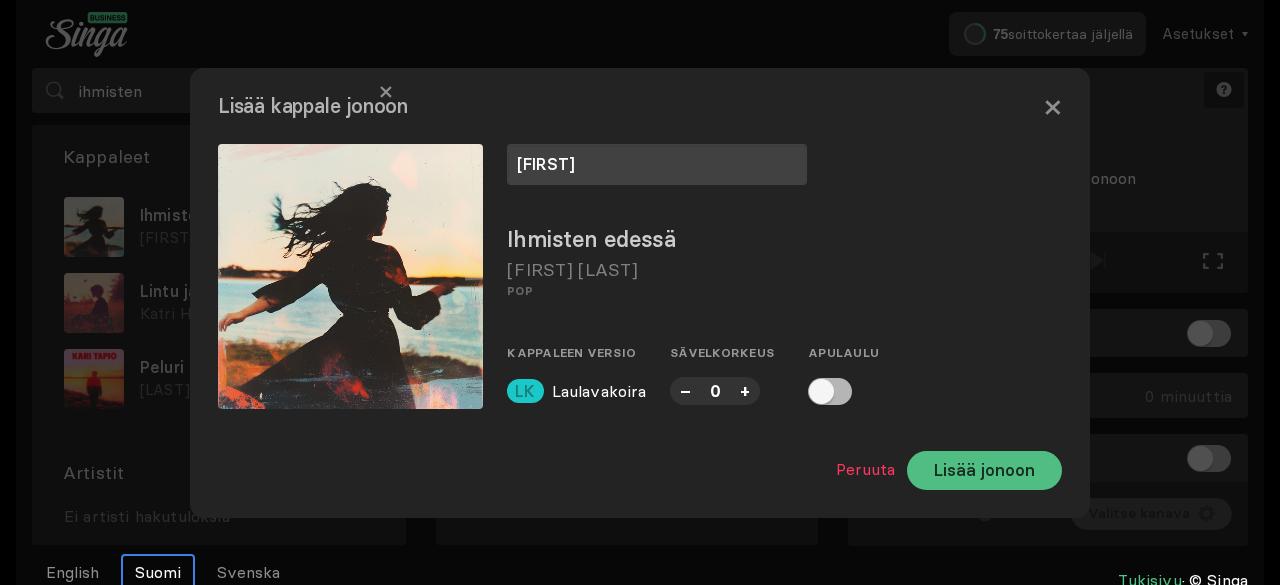 type on "[FIRST]" 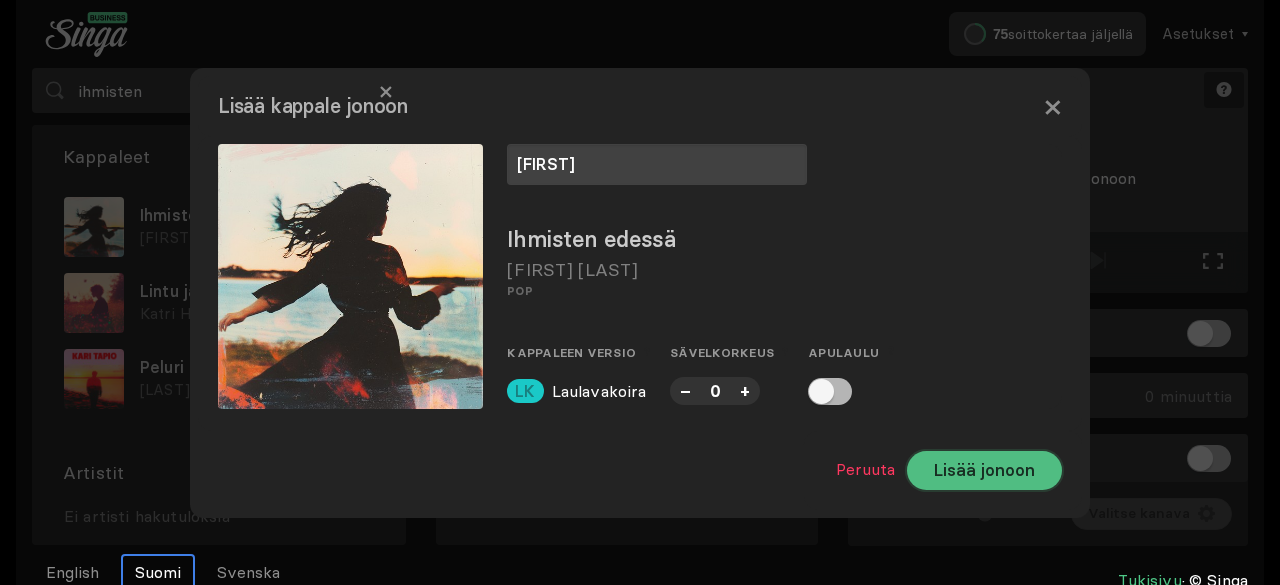 click on "Lisää jonoon" at bounding box center (984, 470) 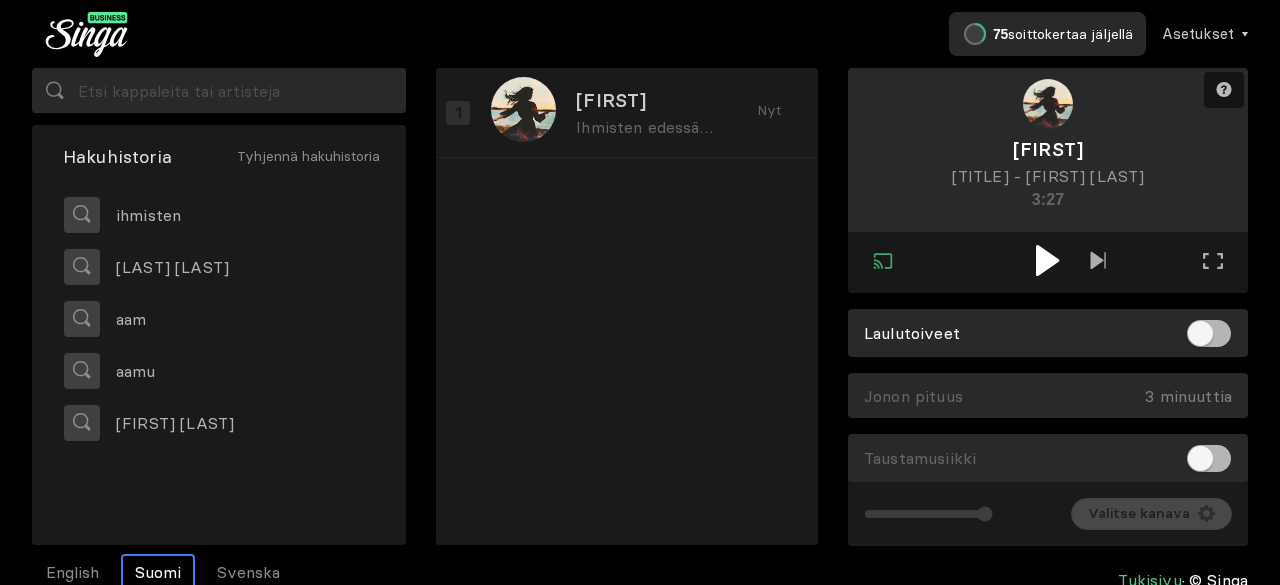 click at bounding box center [1047, 260] 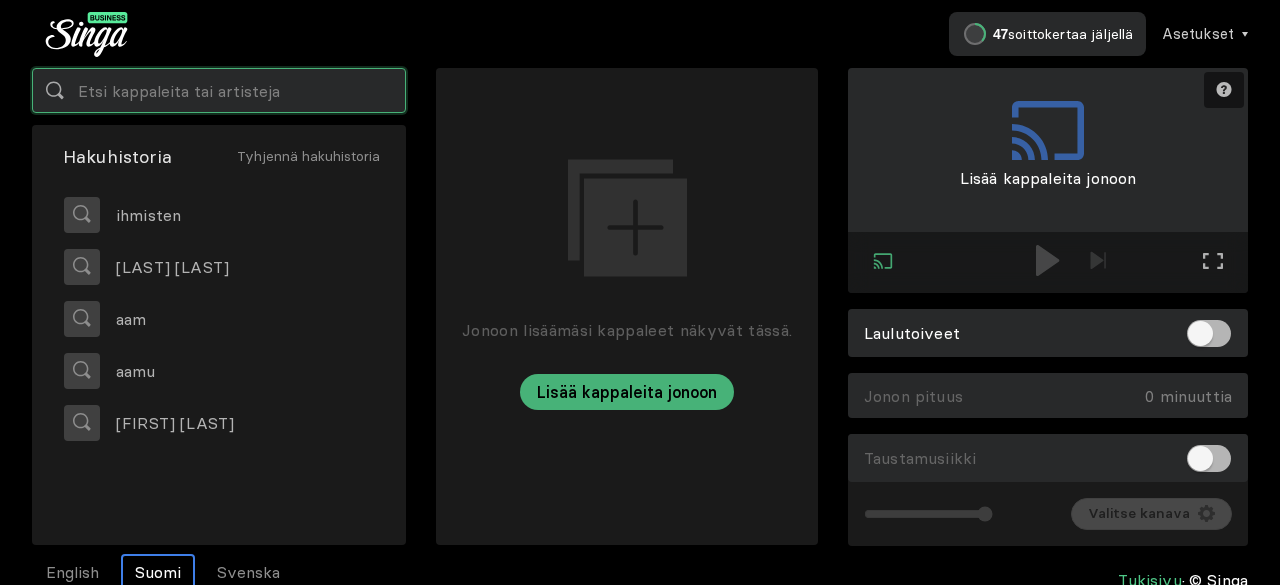 click at bounding box center (219, 90) 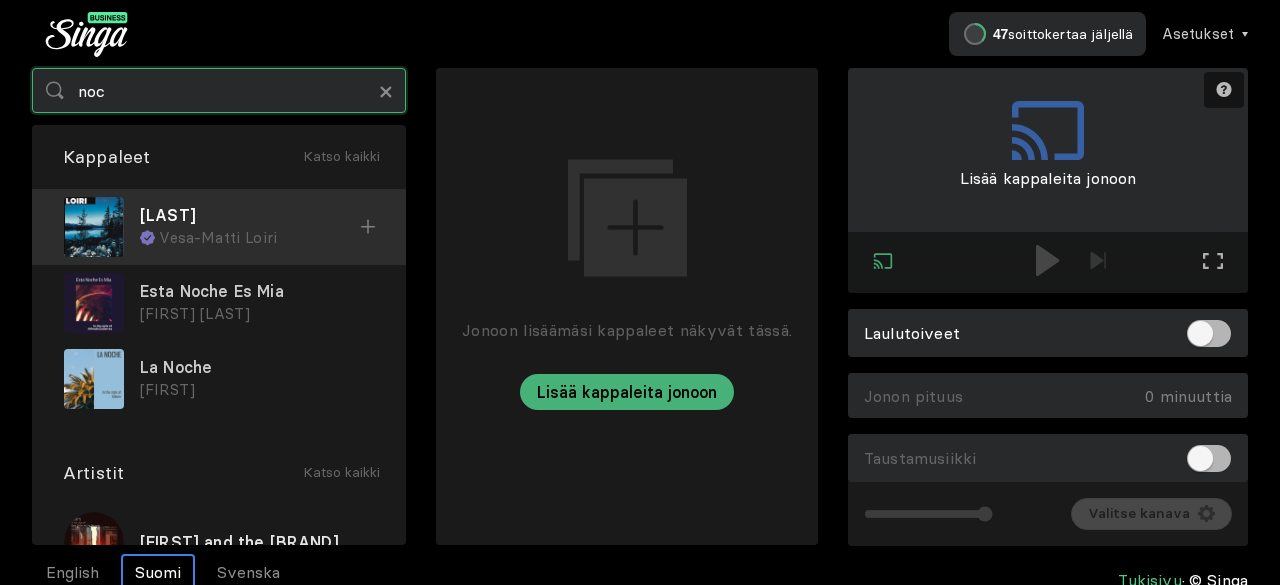 type on "noc" 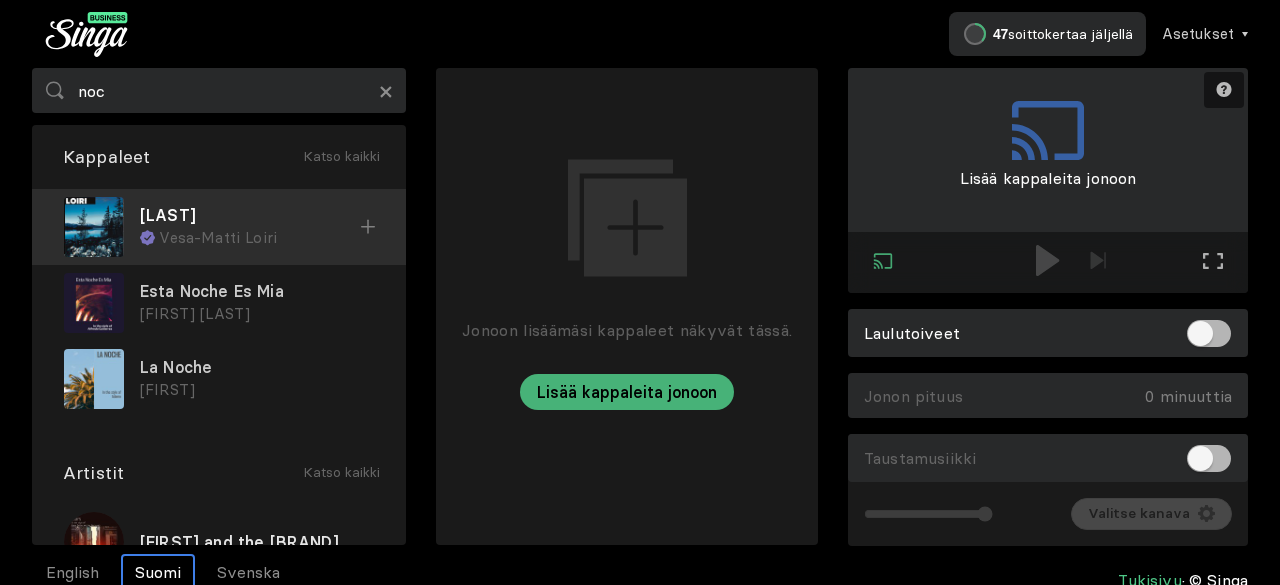 click at bounding box center [94, 227] 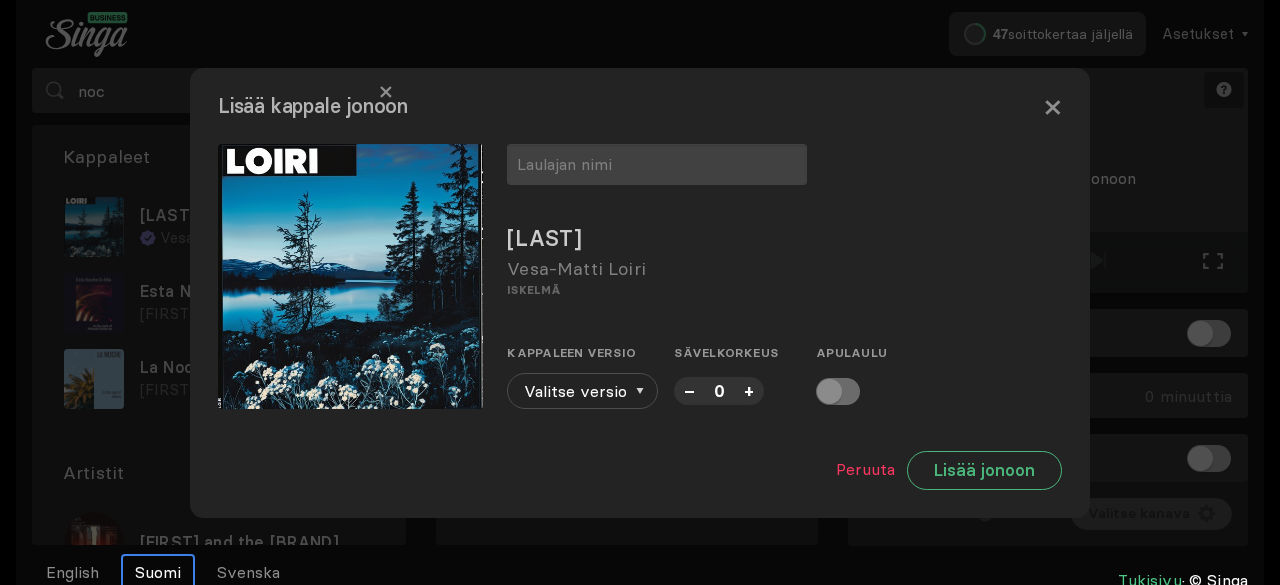 drag, startPoint x: 547, startPoint y: 160, endPoint x: 560, endPoint y: 123, distance: 39.217342 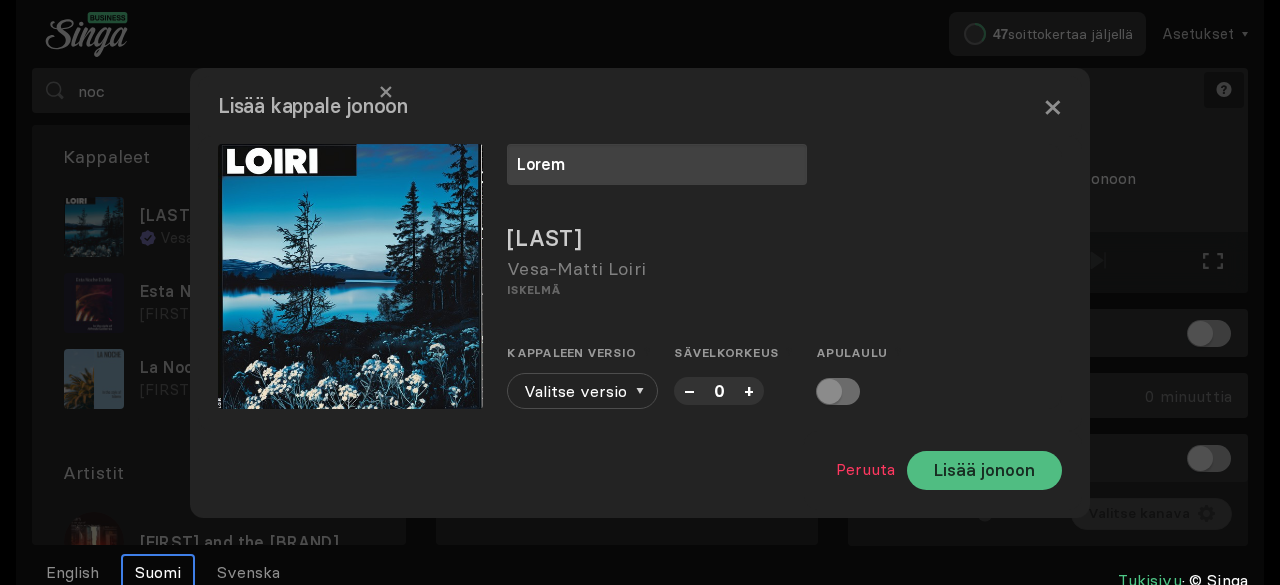 type on "Lorem" 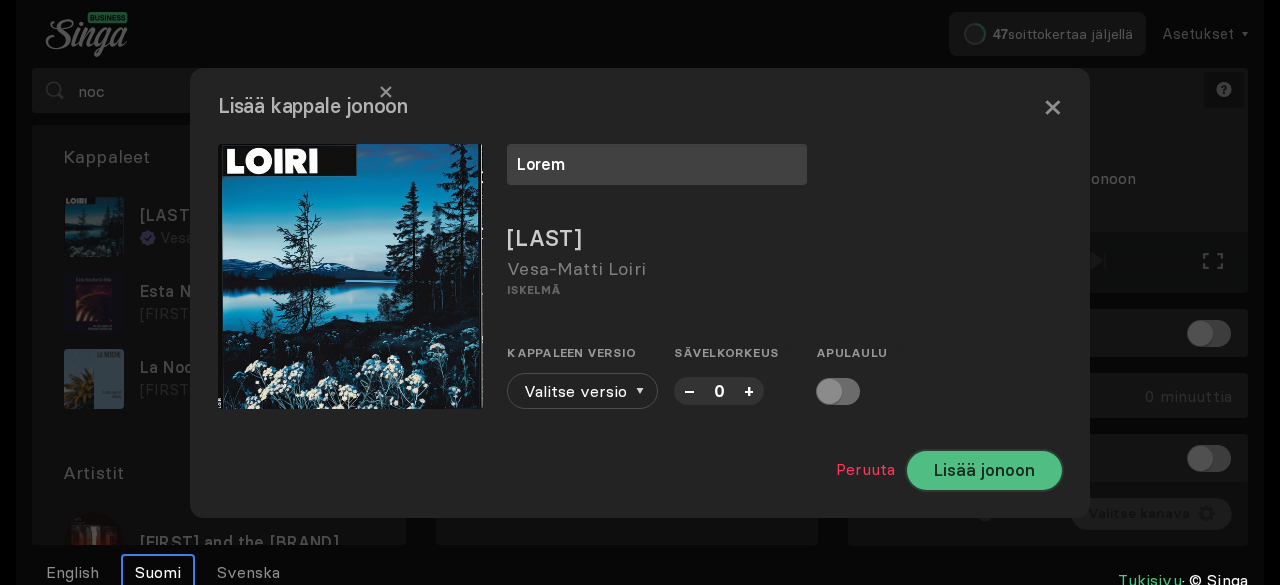 click on "Lisää jonoon" at bounding box center [984, 470] 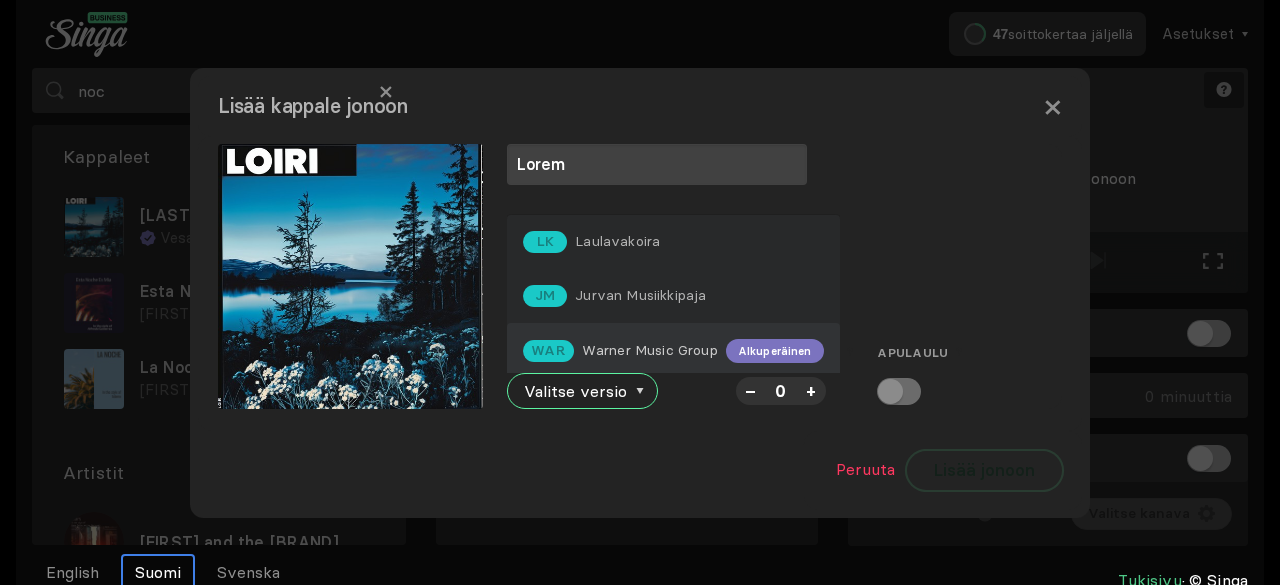 scroll, scrollTop: 0, scrollLeft: 0, axis: both 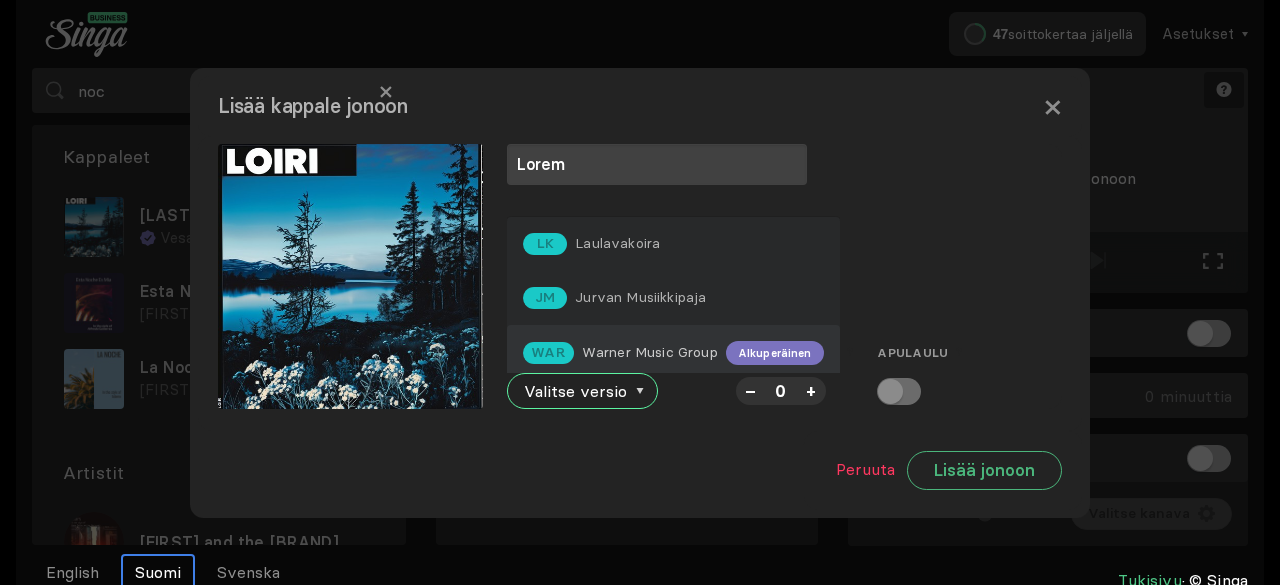 click on "Warner Music Group" at bounding box center (617, 243) 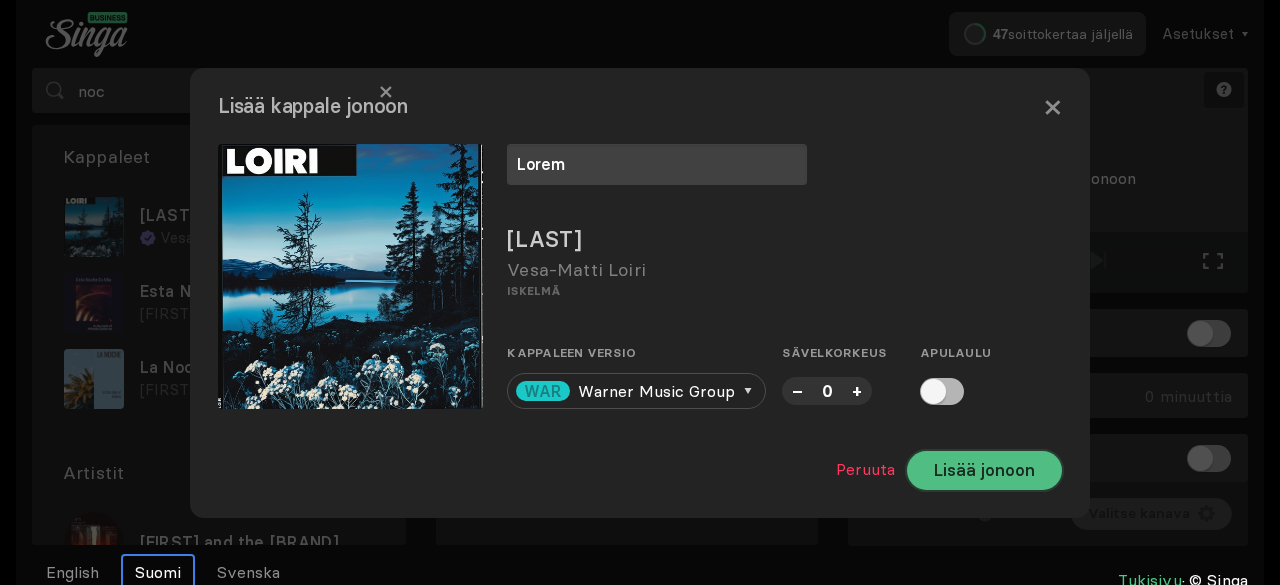 click on "Lisää jonoon" at bounding box center [984, 470] 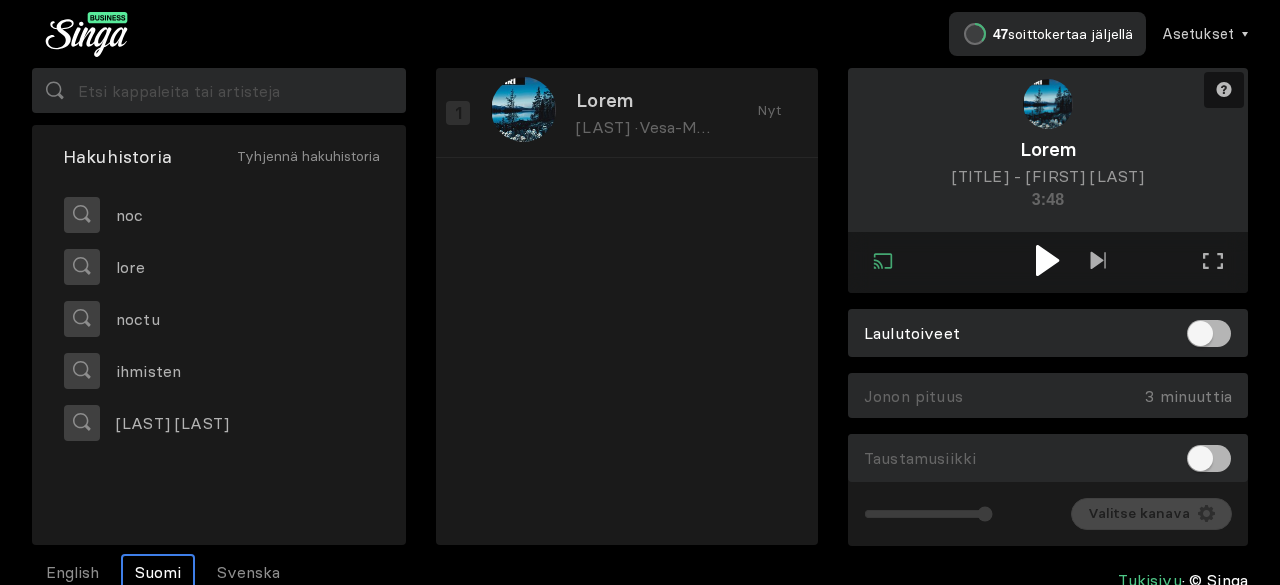 click at bounding box center [1047, 260] 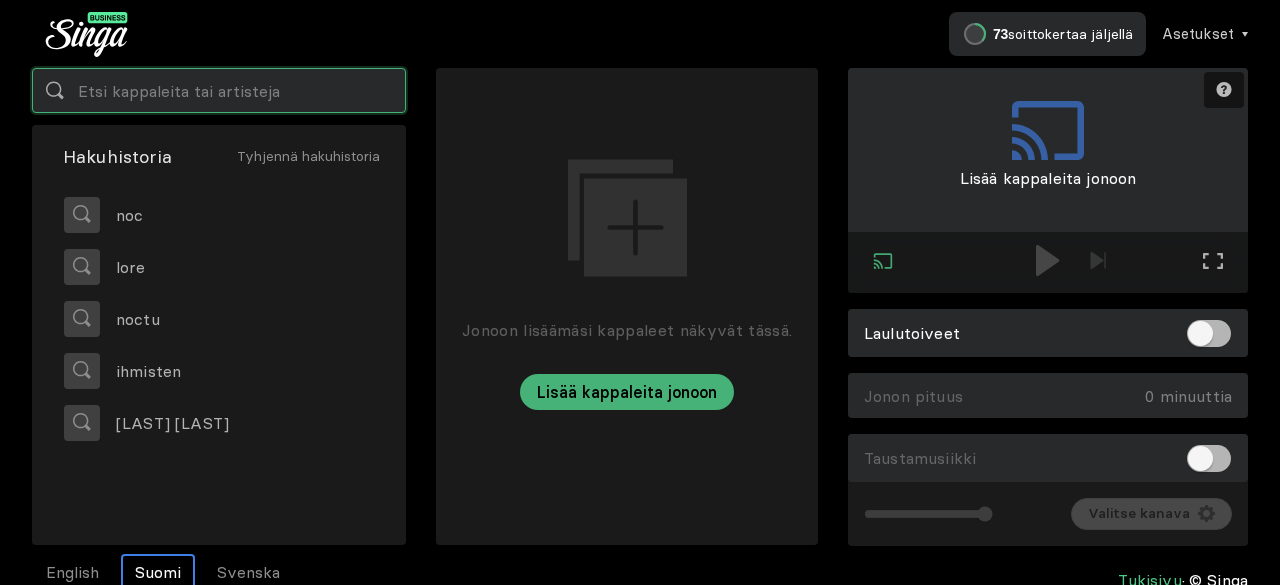 click at bounding box center (219, 90) 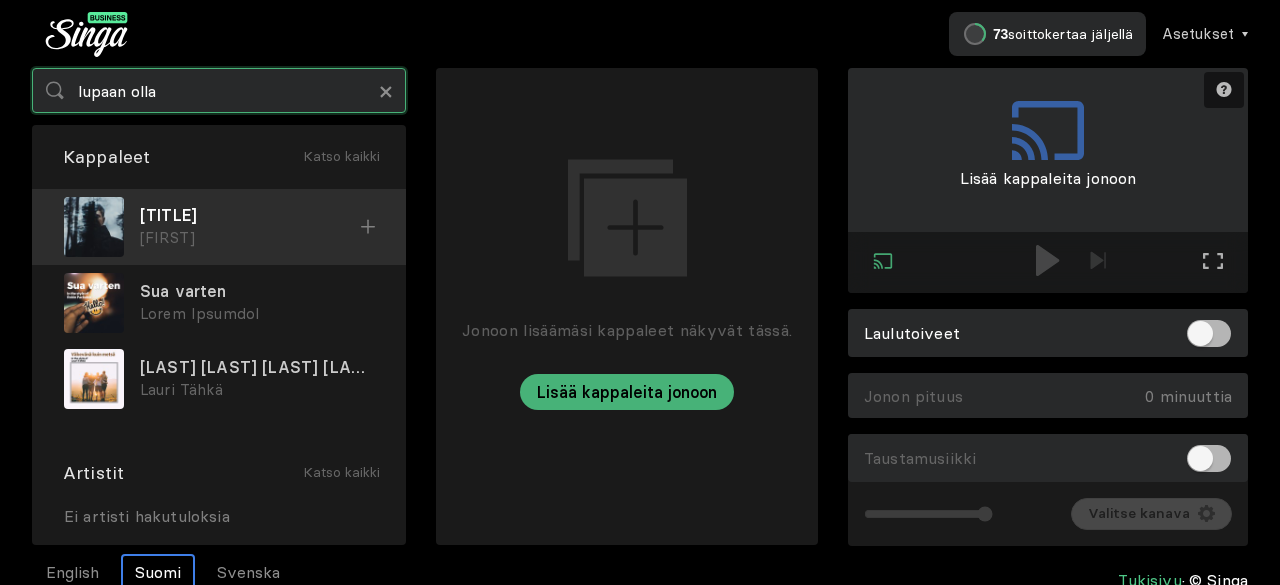 type on "lupaan olla" 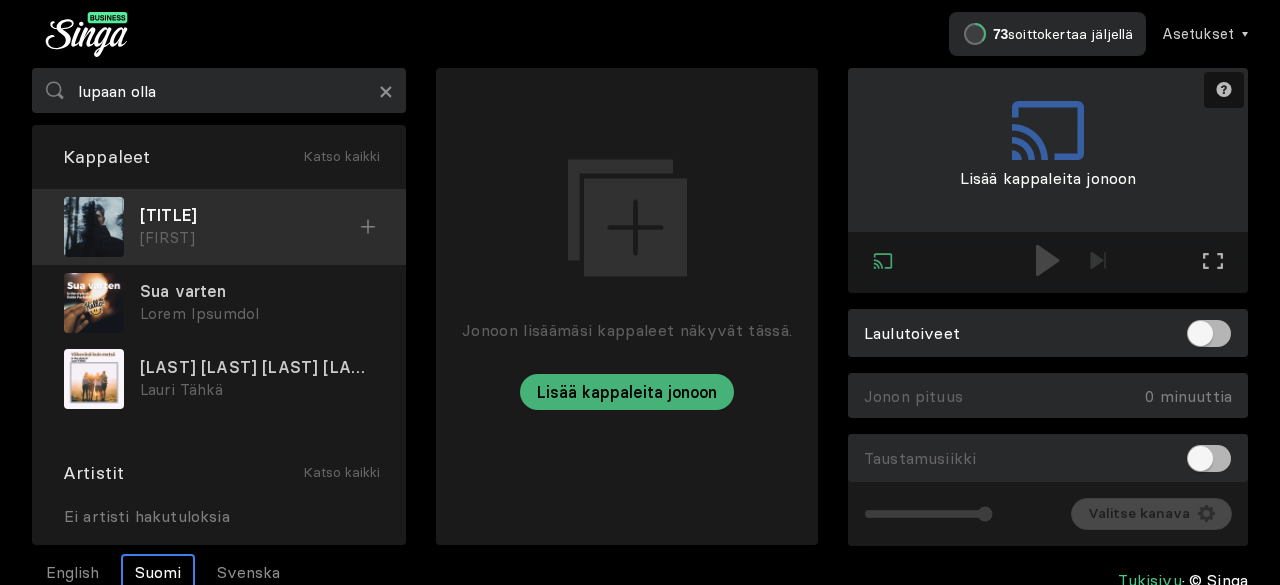 click on "[FIRST]" at bounding box center [250, 238] 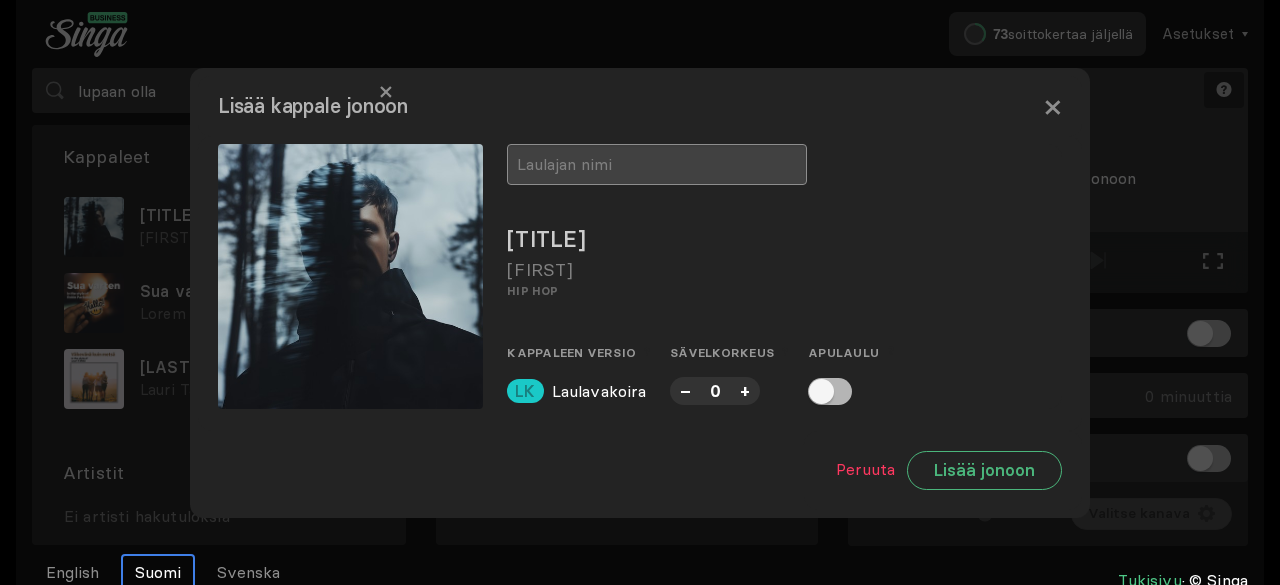 click at bounding box center [657, 164] 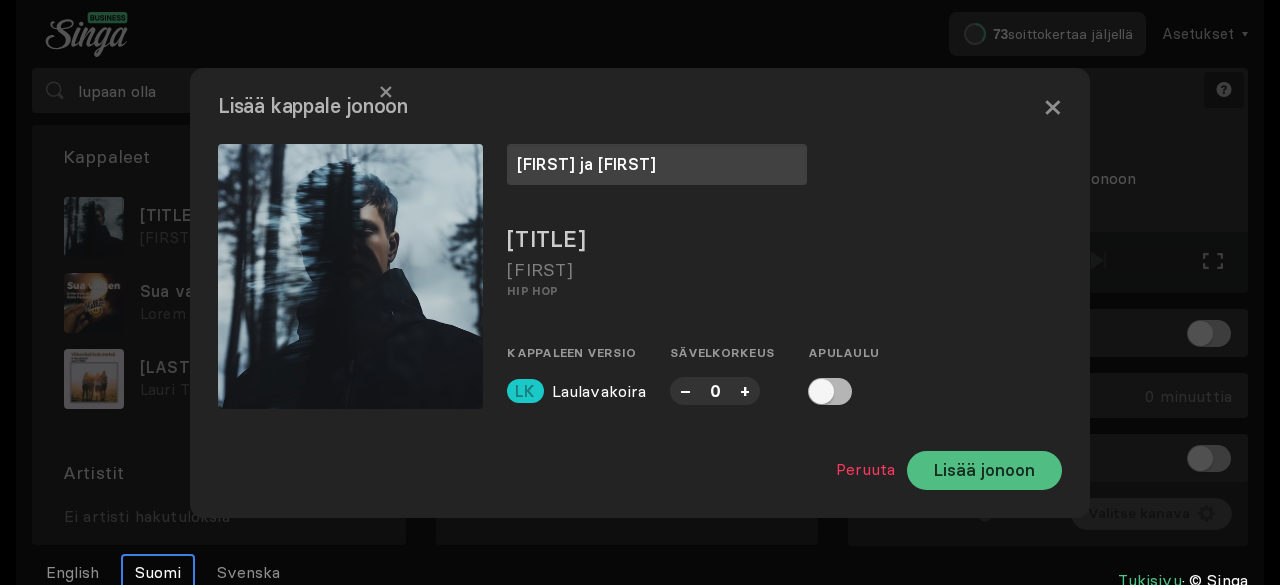 type on "[FIRST] ja [FIRST]" 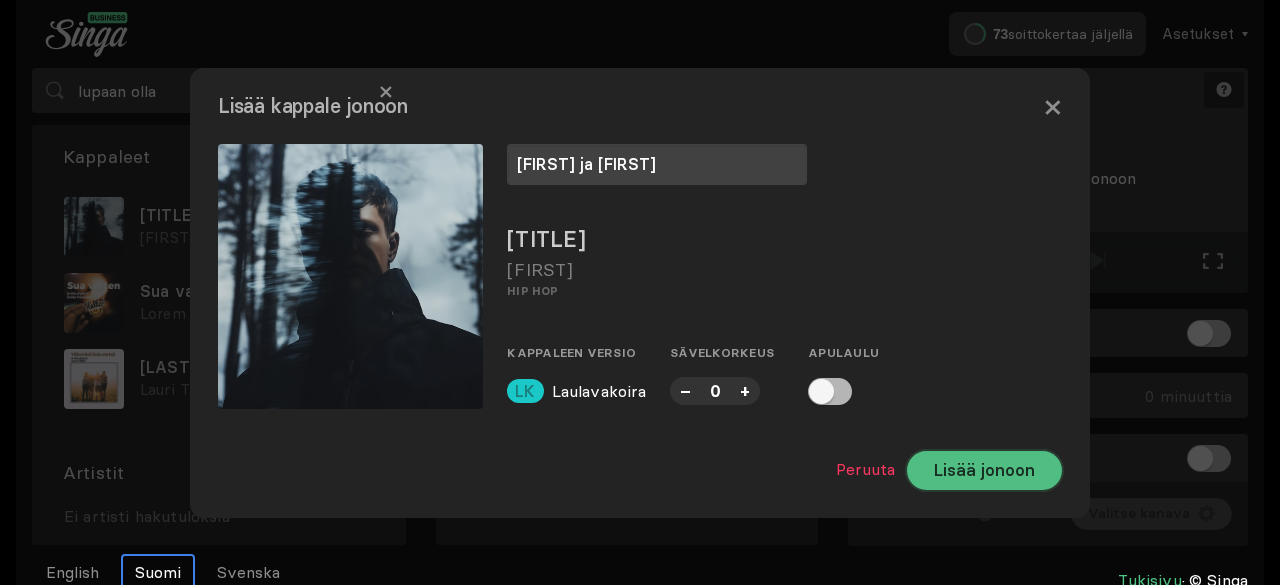 click on "Lisää jonoon" at bounding box center (984, 470) 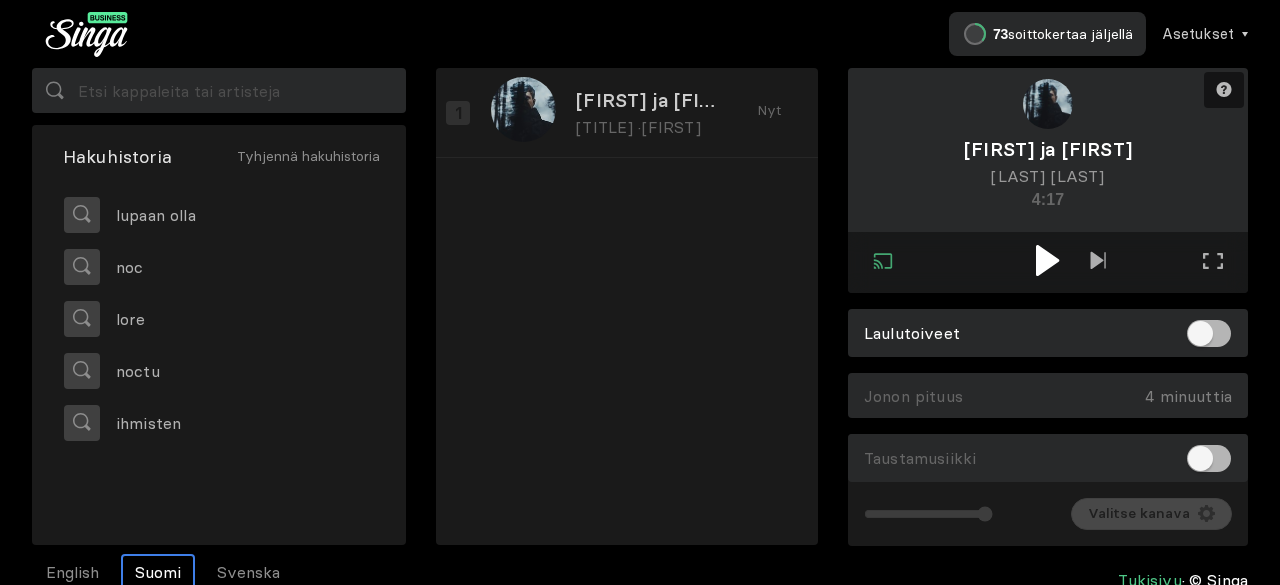 click at bounding box center [1048, 260] 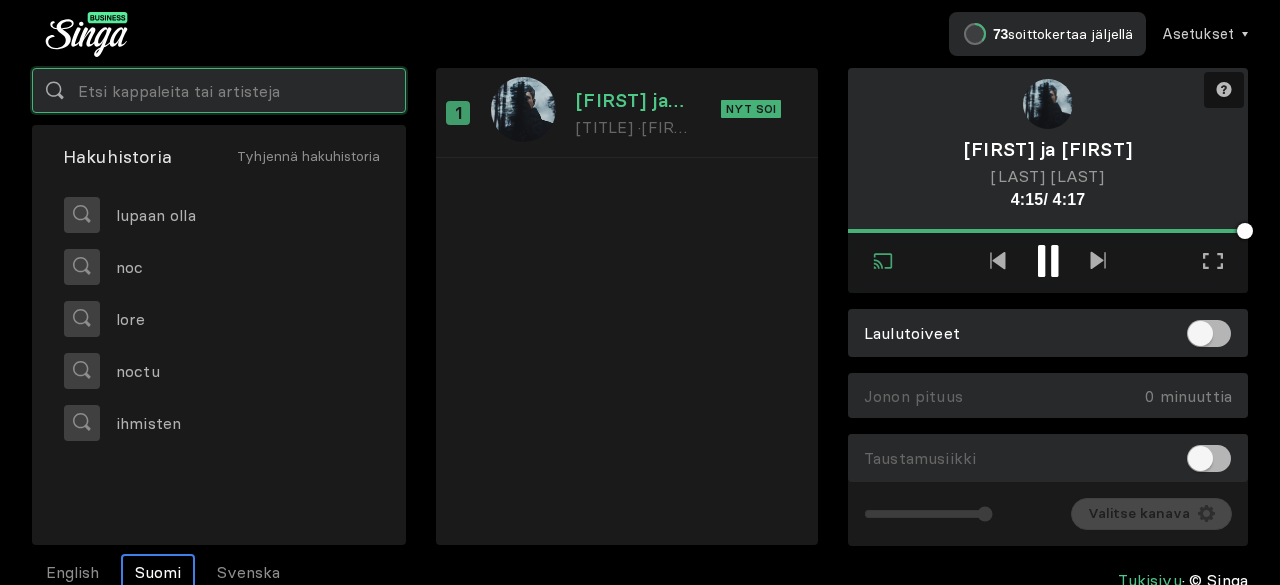 click at bounding box center (219, 90) 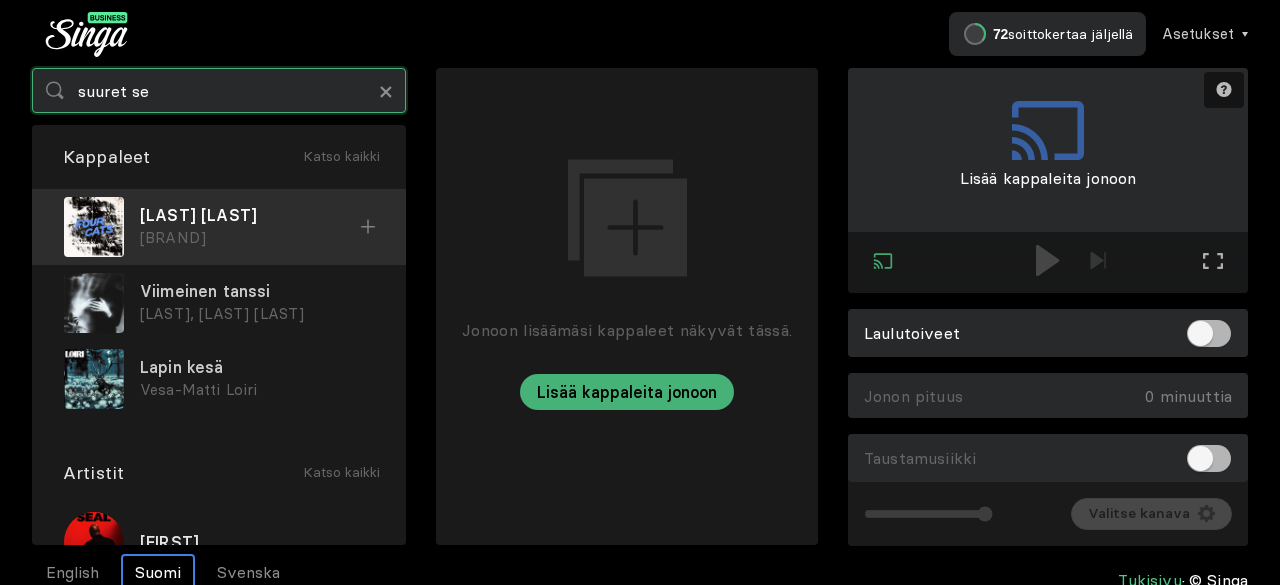 type on "suuret se" 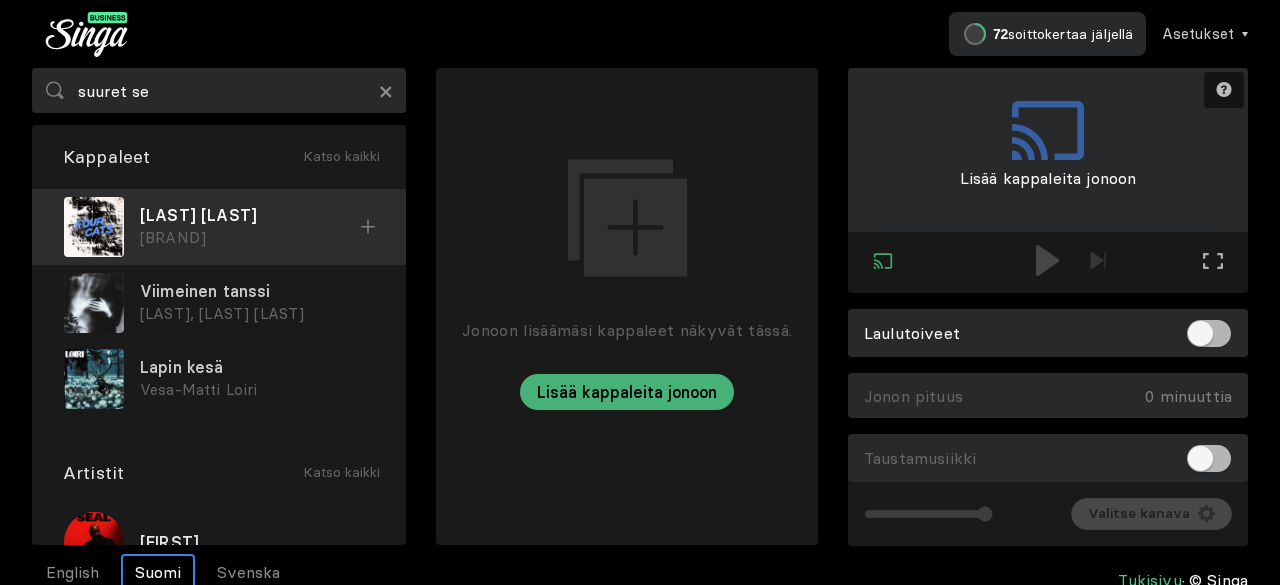 click on "[LAST] [LAST]" at bounding box center [250, 215] 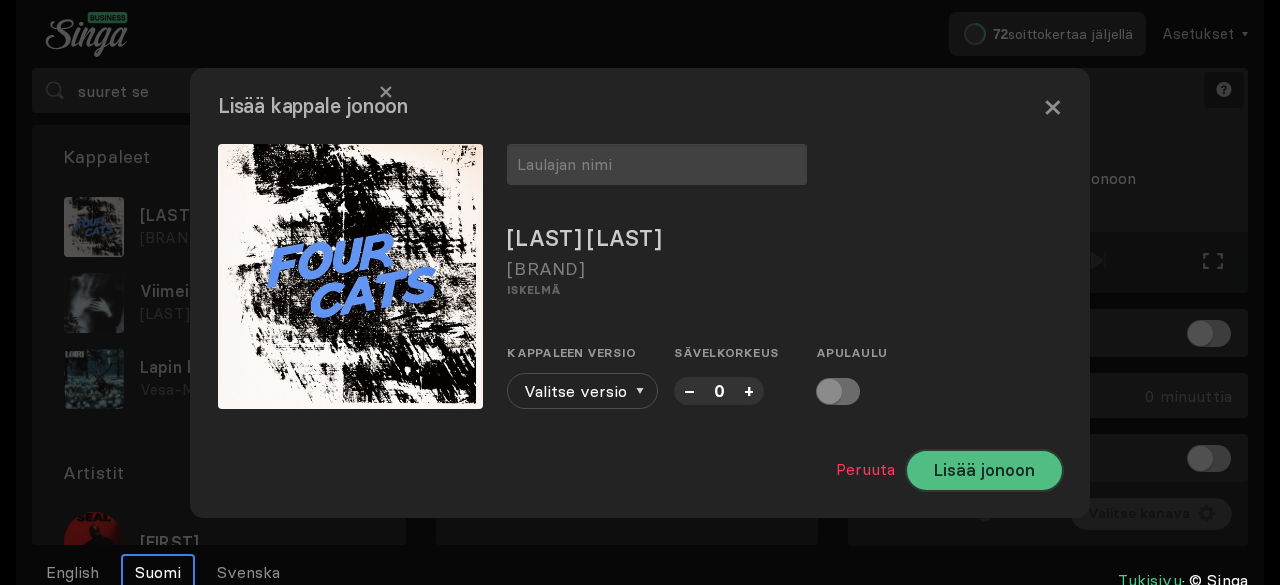 click on "Lisää jonoon" at bounding box center [984, 470] 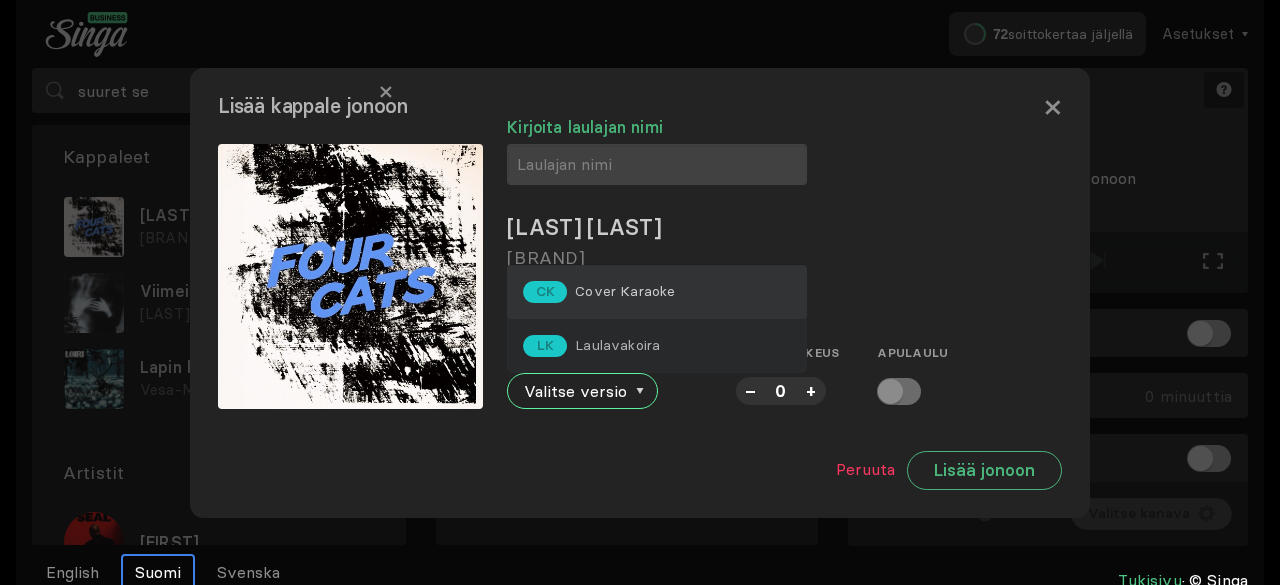 click on "CK Cover Karaoke" at bounding box center (657, 292) 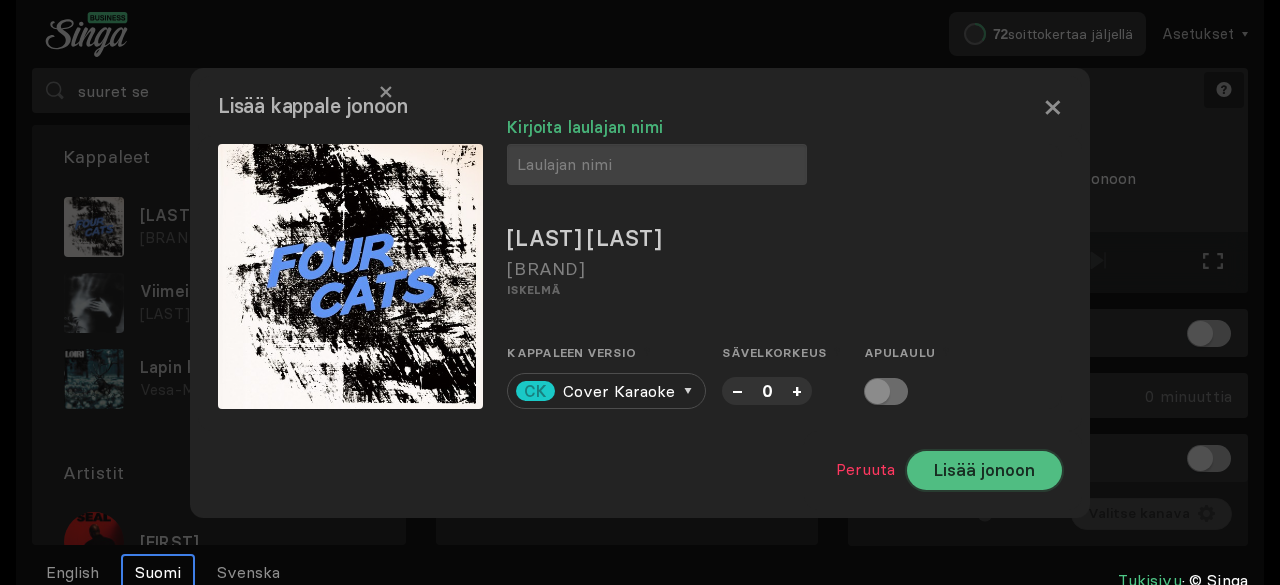 click on "Lisää jonoon" at bounding box center (984, 470) 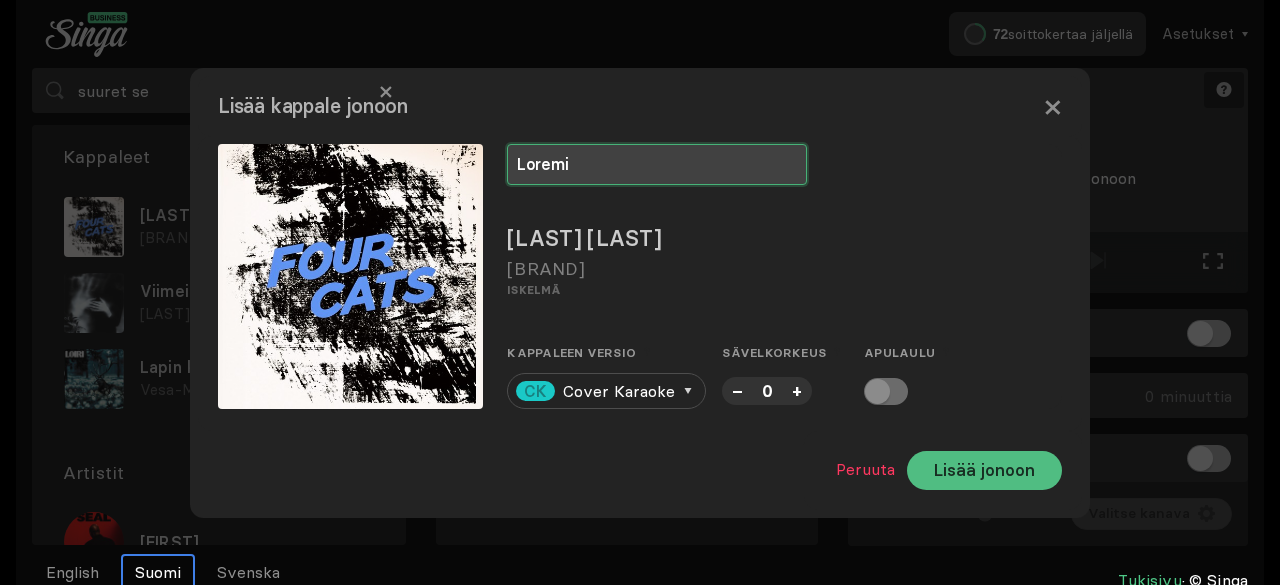 type on "Loremi" 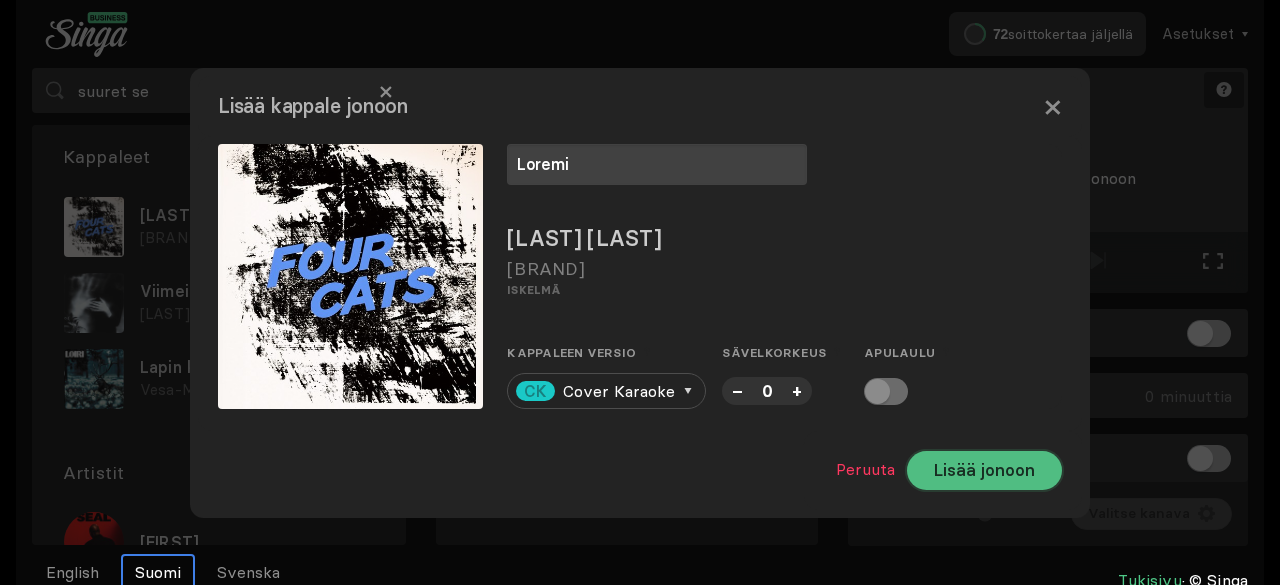 click on "Lisää jonoon" at bounding box center (984, 470) 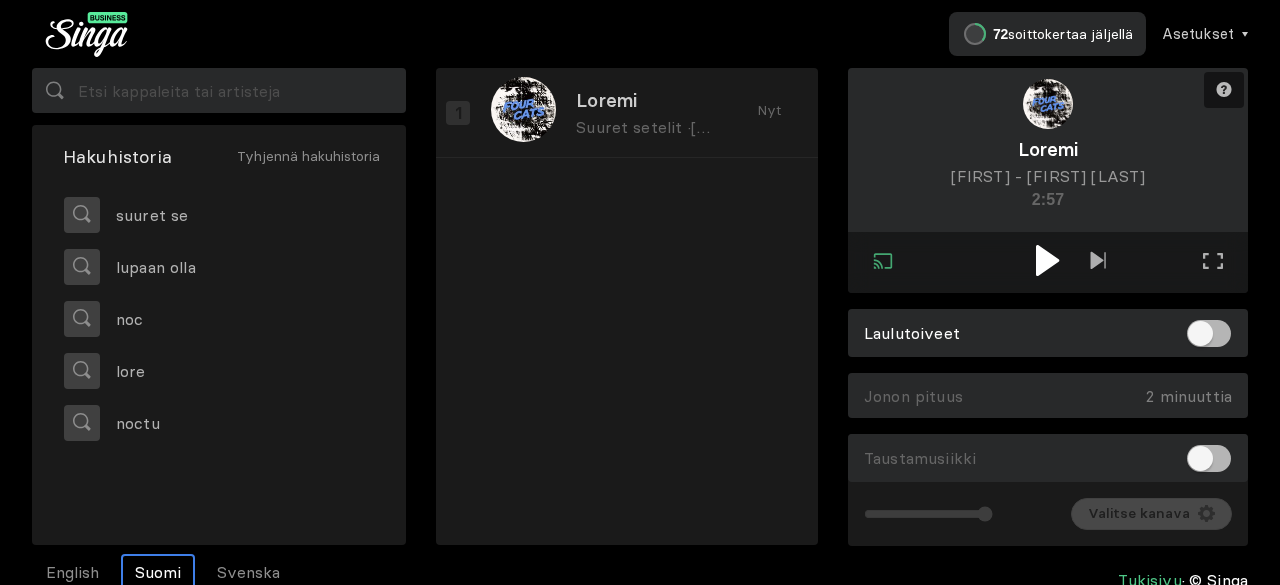 click at bounding box center (1047, 260) 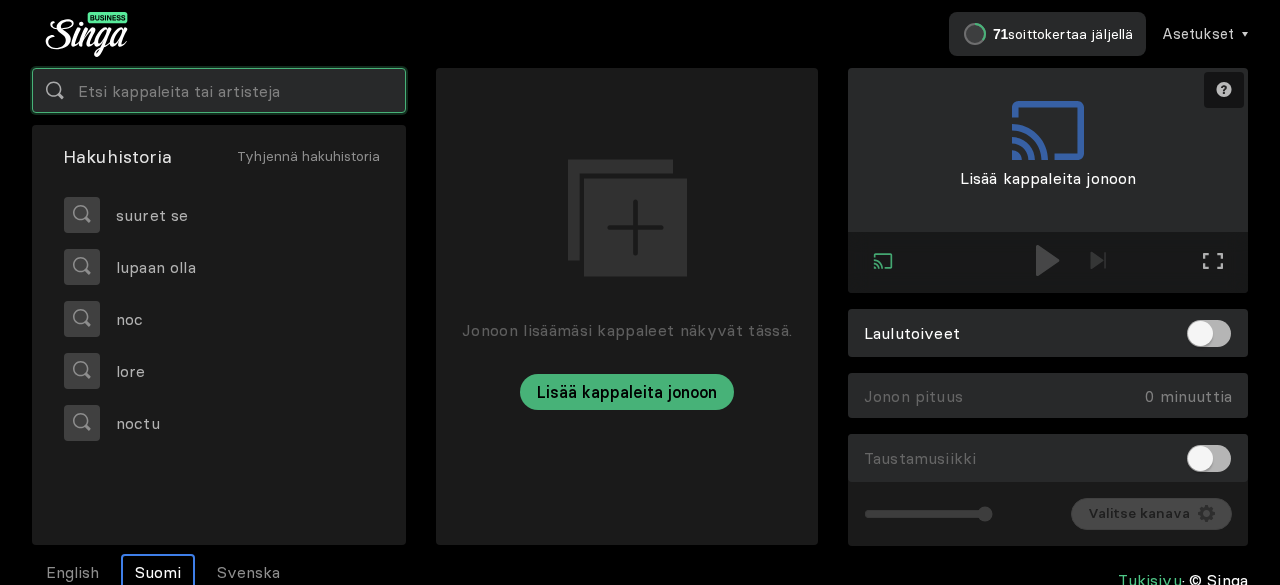 click at bounding box center (219, 90) 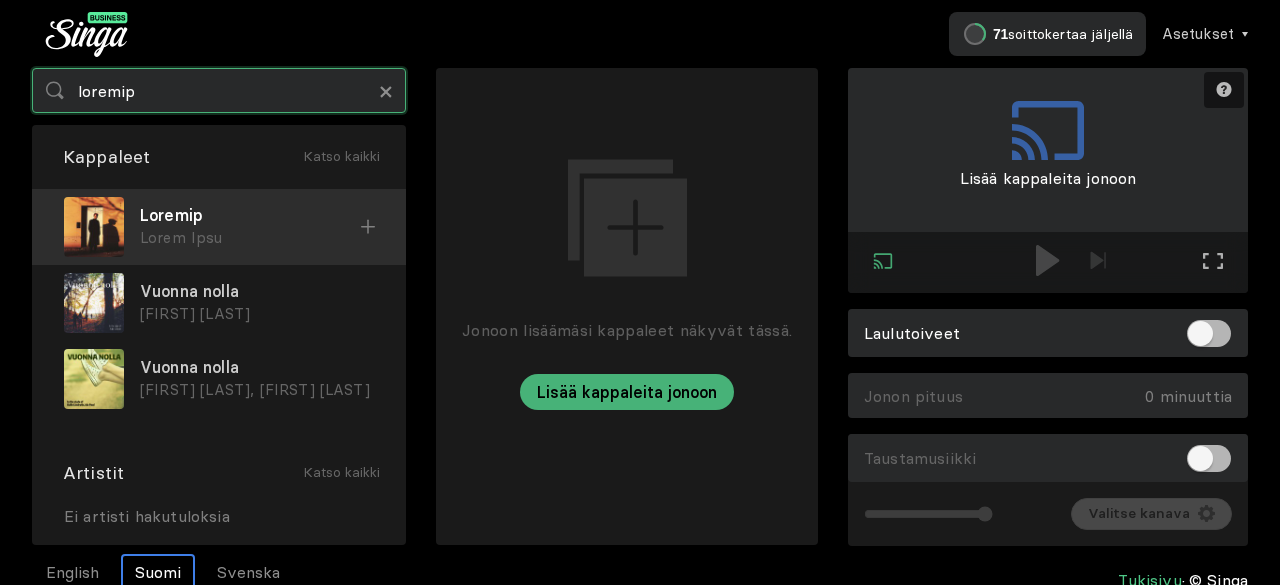 type on "loremip" 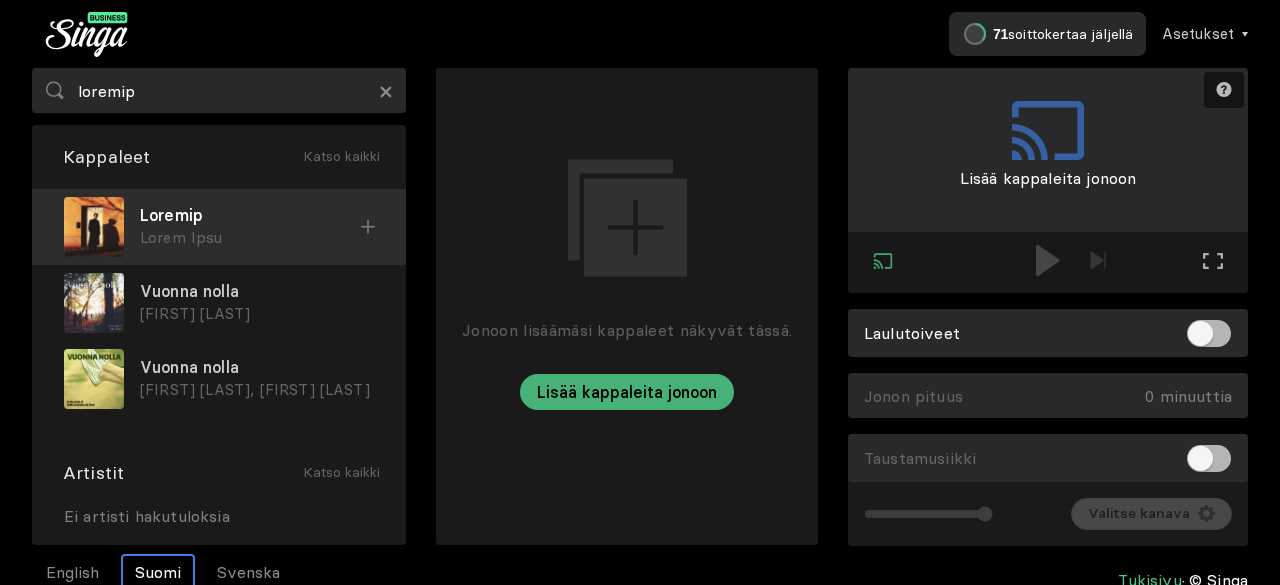 click on "Lorem Ipsu" at bounding box center (250, 238) 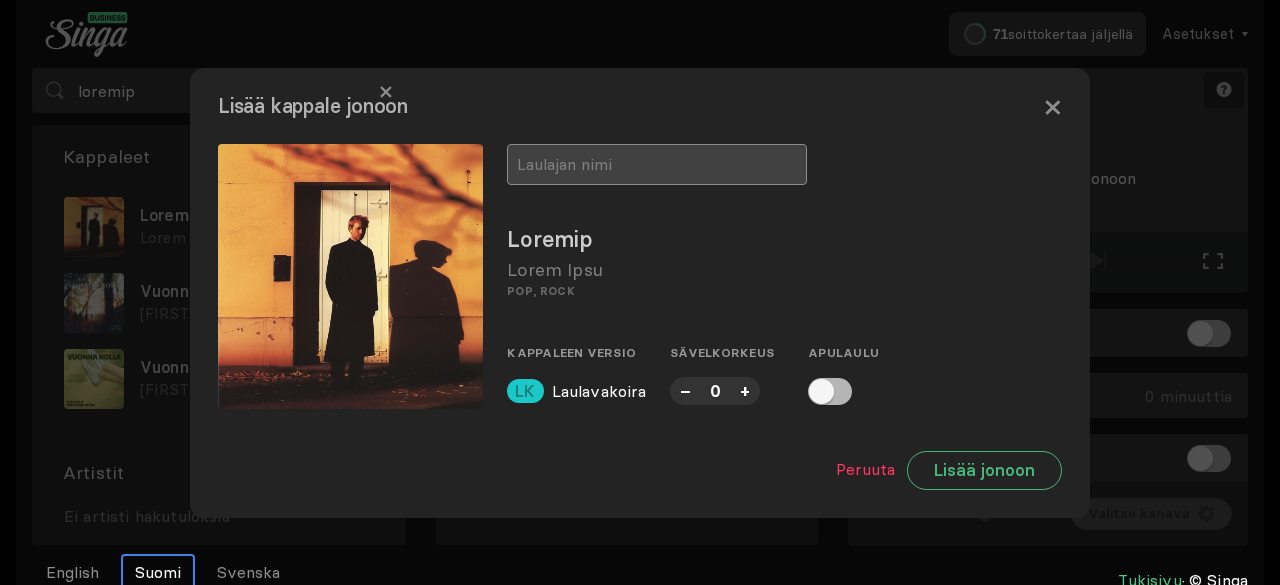 click at bounding box center [657, 164] 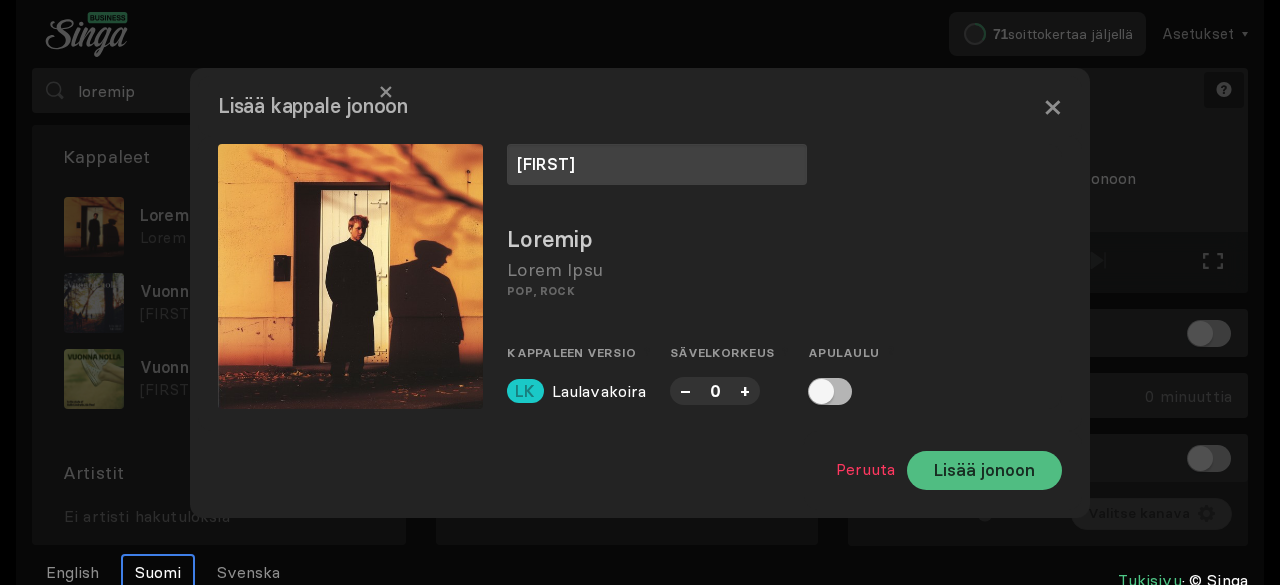 type on "[FIRST]" 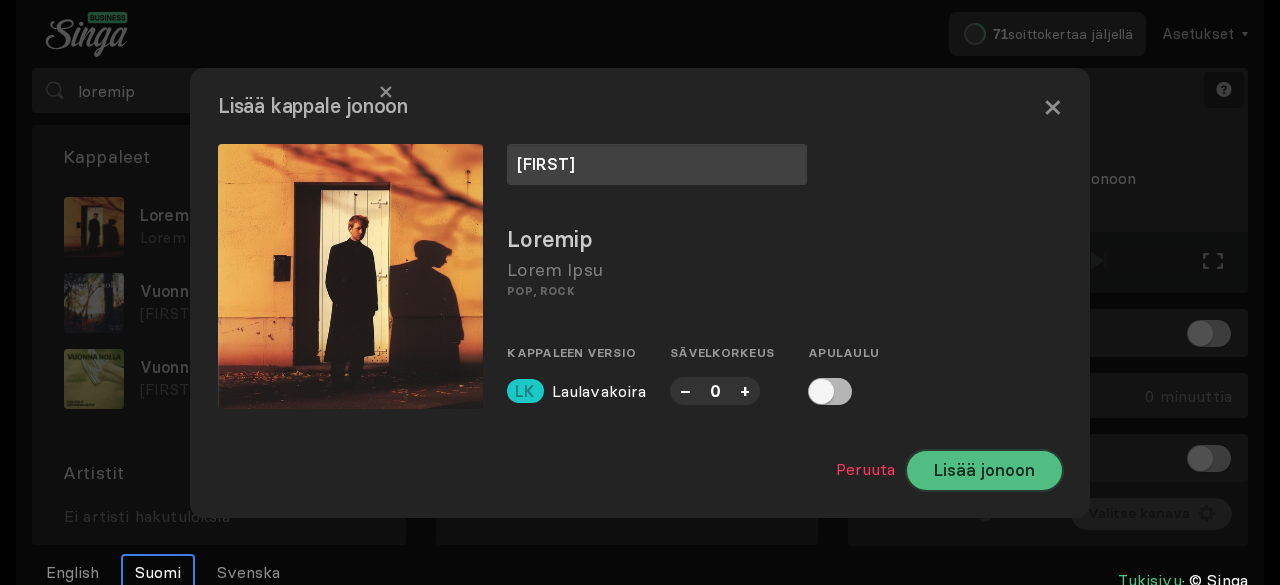 click on "Lisää jonoon" at bounding box center [984, 470] 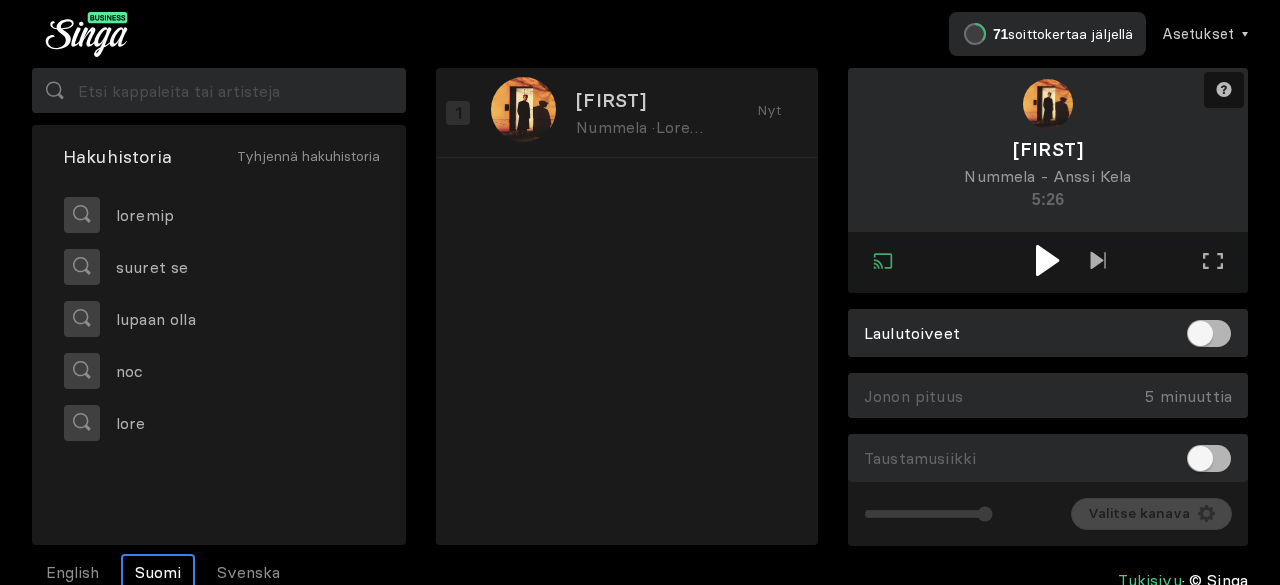 click at bounding box center (1047, 260) 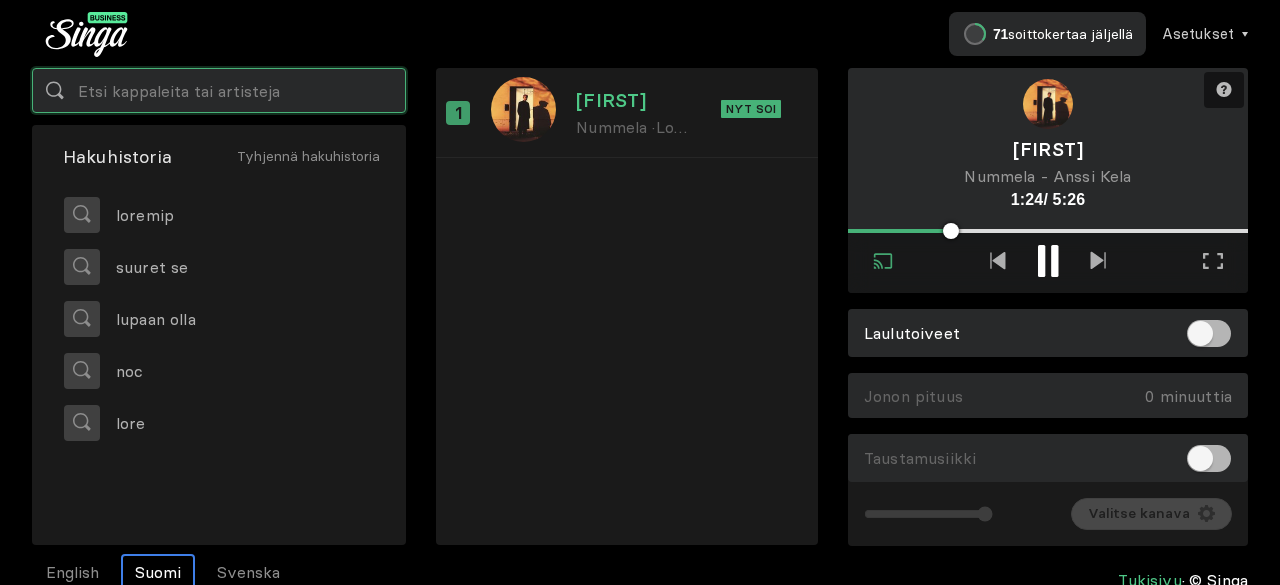 click at bounding box center (219, 90) 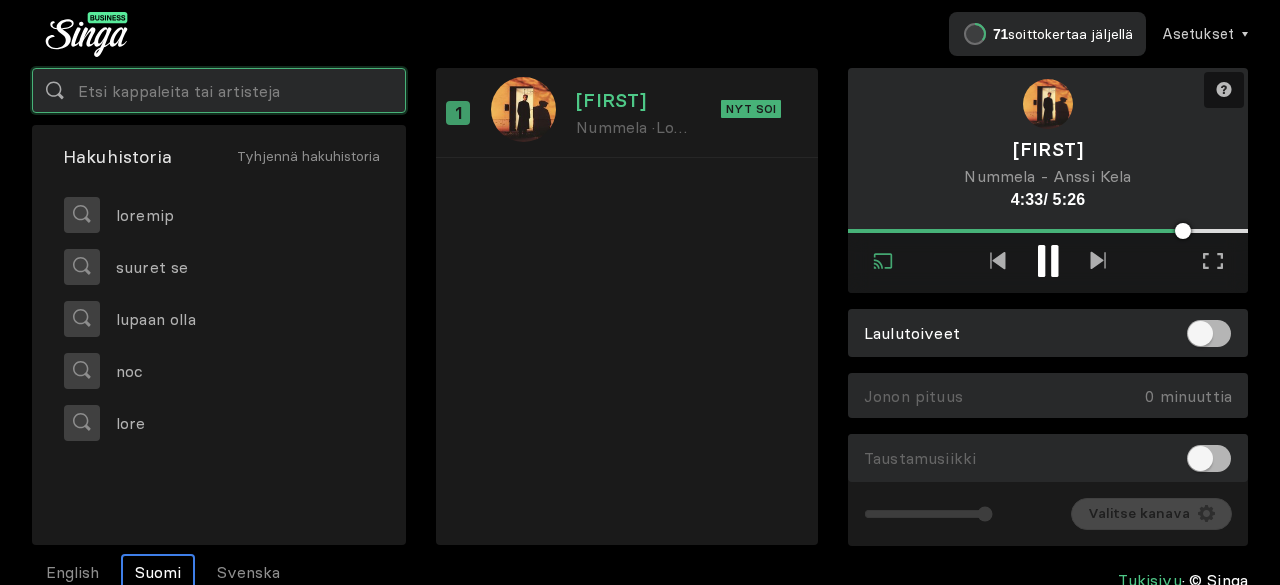 click at bounding box center (219, 90) 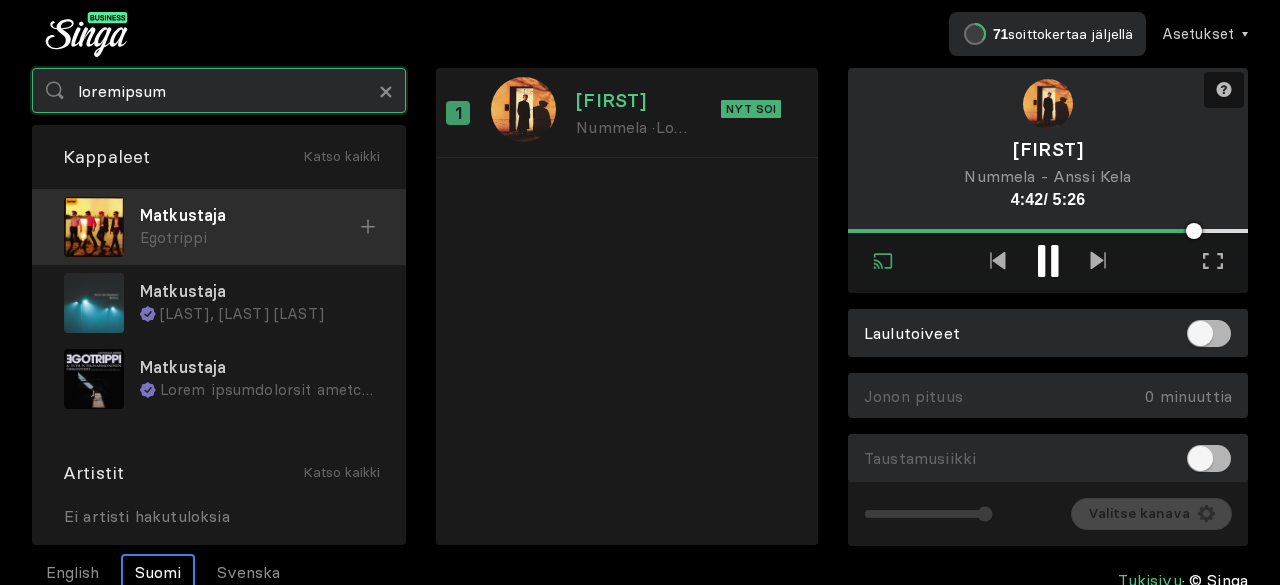 type on "loremipsum" 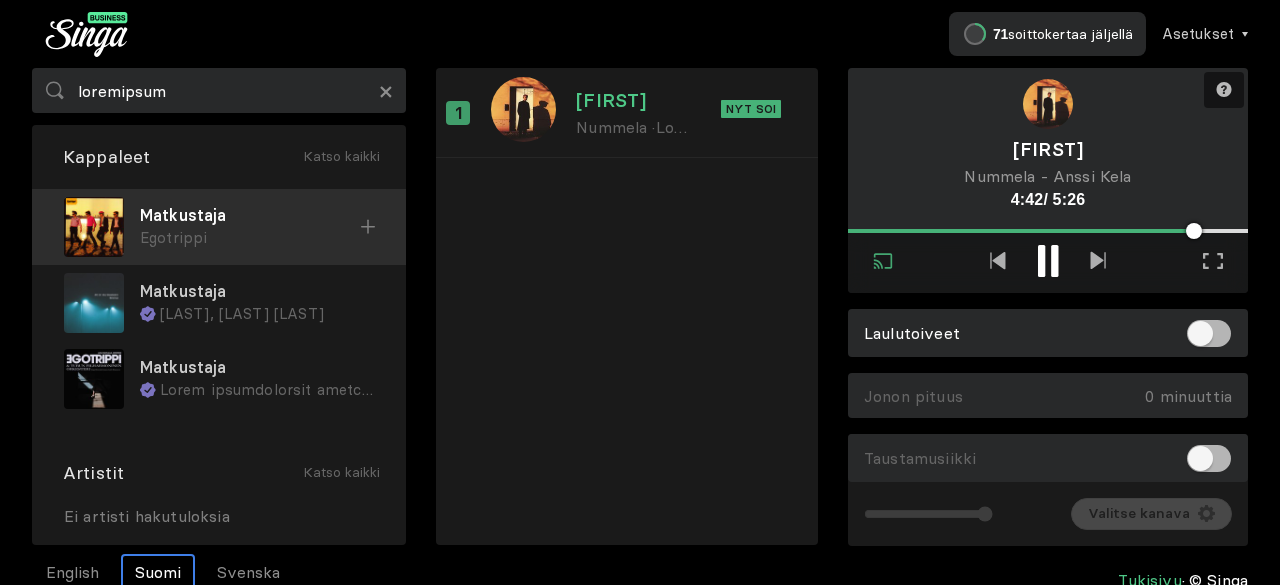 click on "Matkustaja" at bounding box center [250, 215] 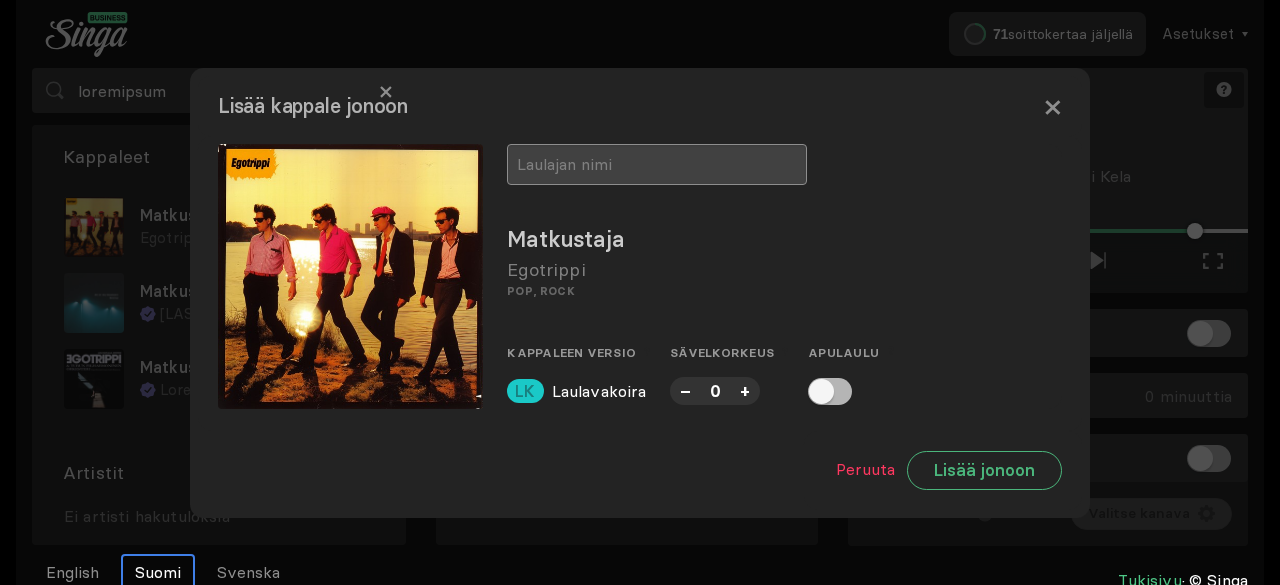 click at bounding box center [657, 164] 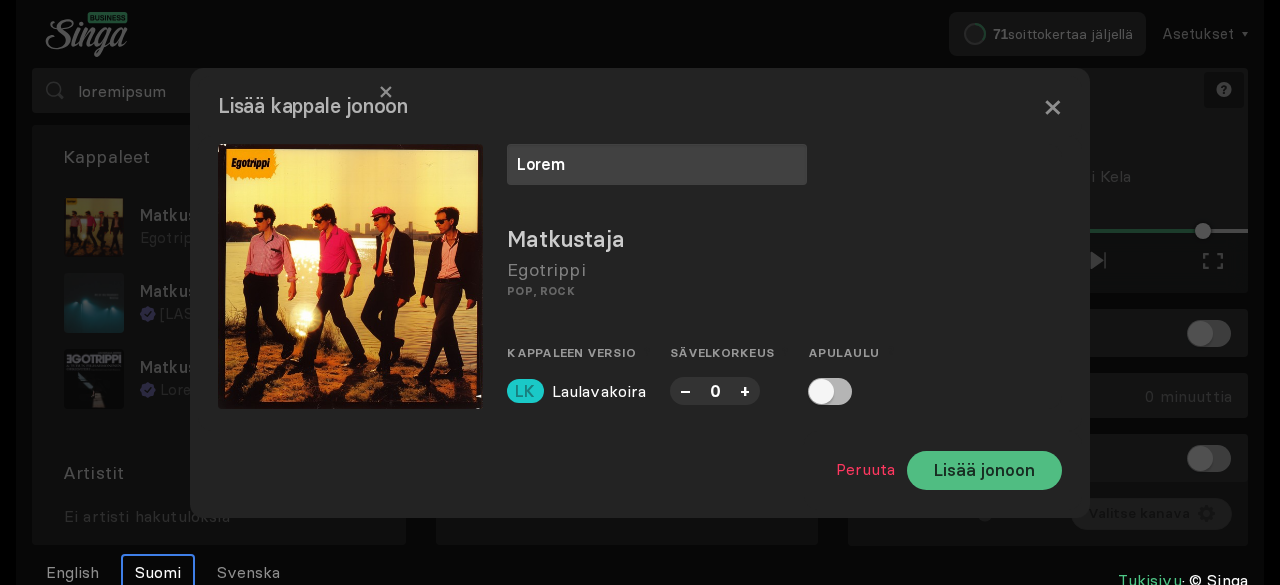 type on "Lorem" 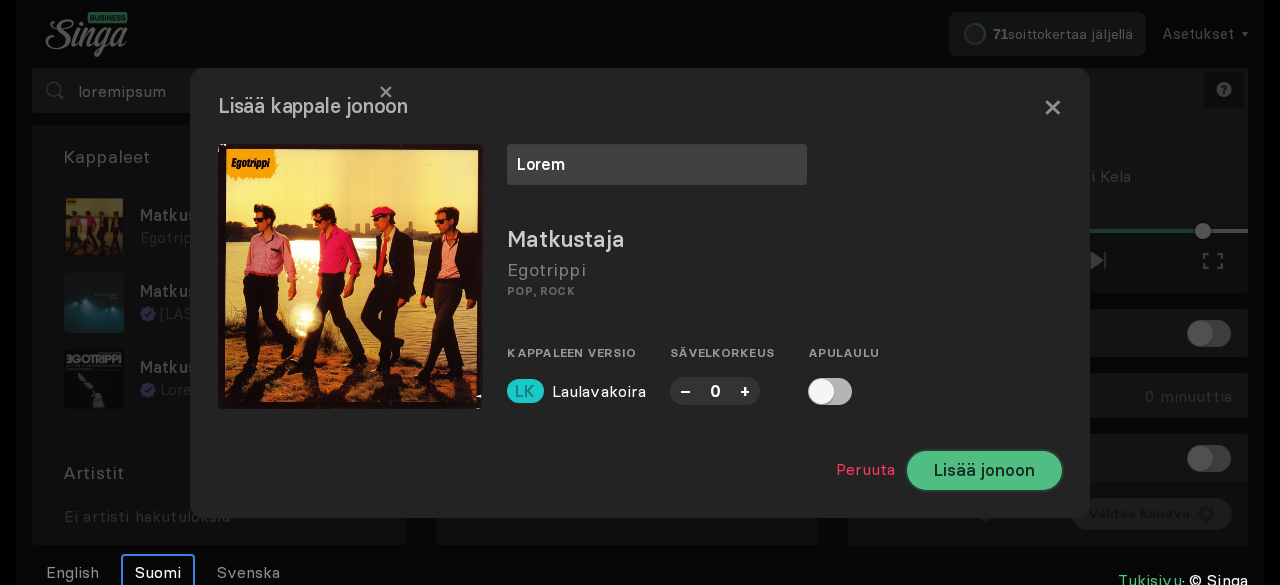 click on "Lisää jonoon" at bounding box center [984, 470] 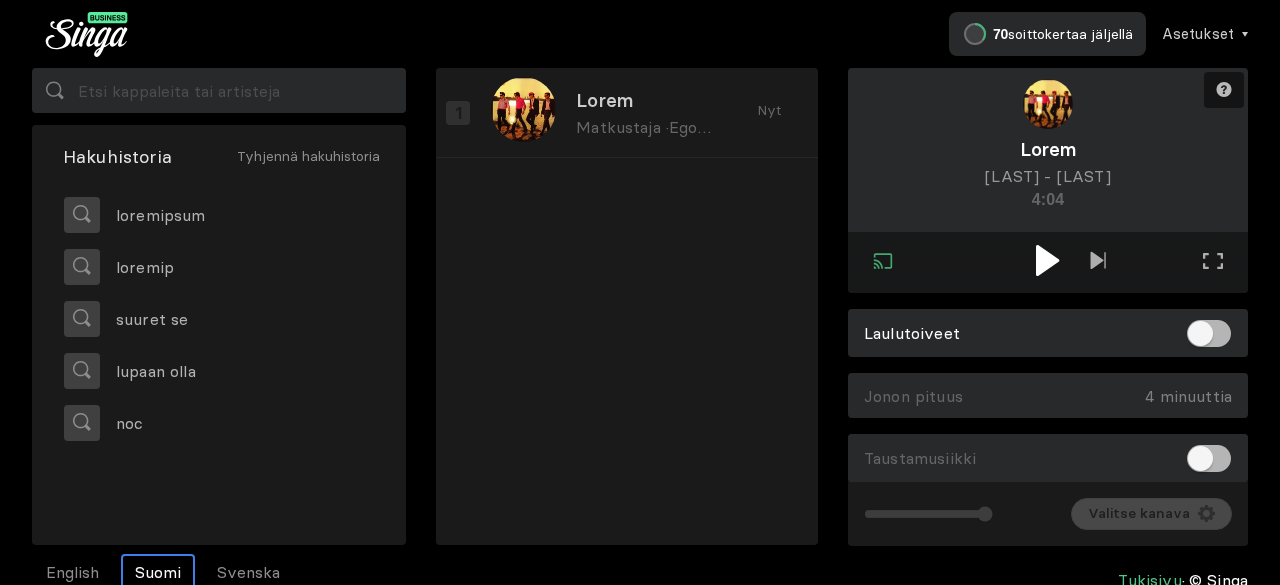 click at bounding box center [1047, 260] 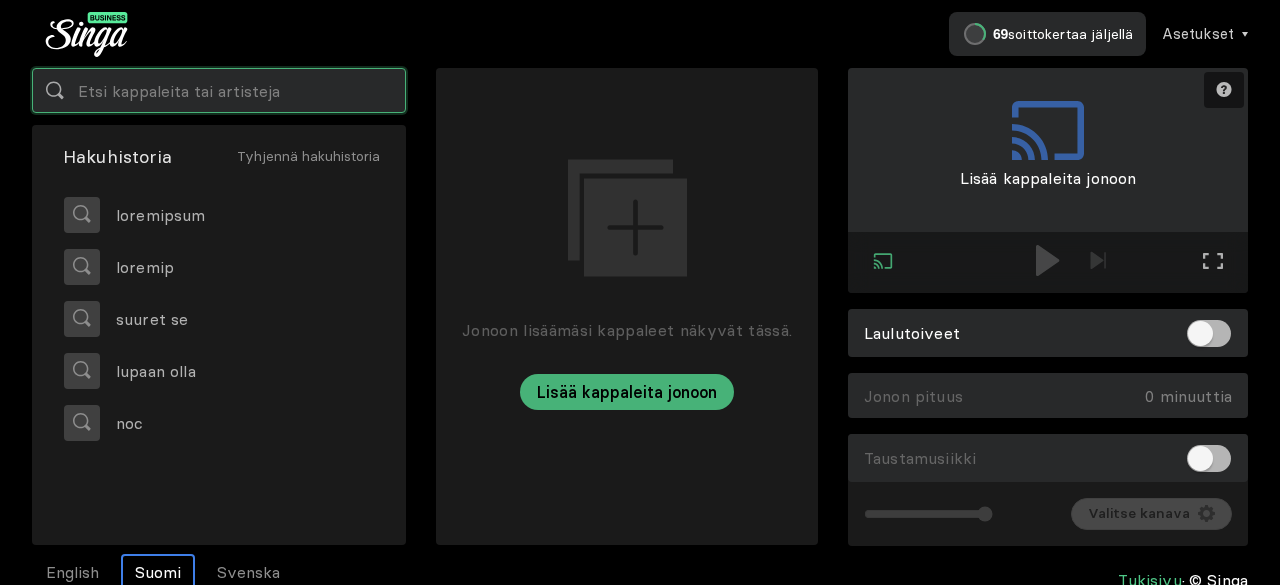 click at bounding box center (219, 90) 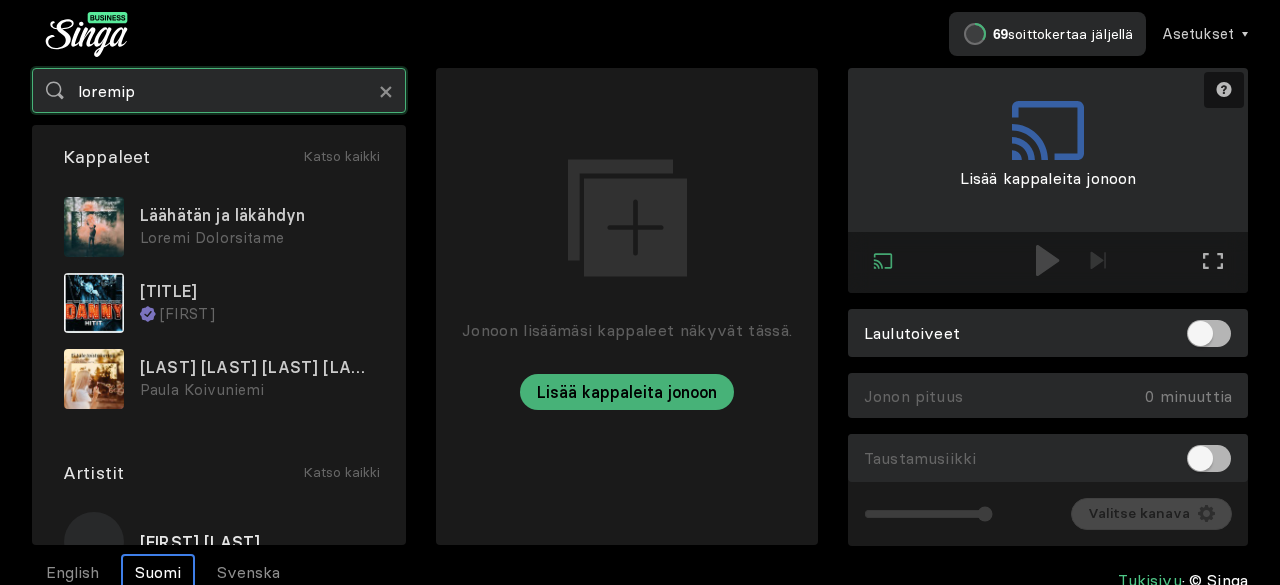 click on "loremip" at bounding box center [219, 90] 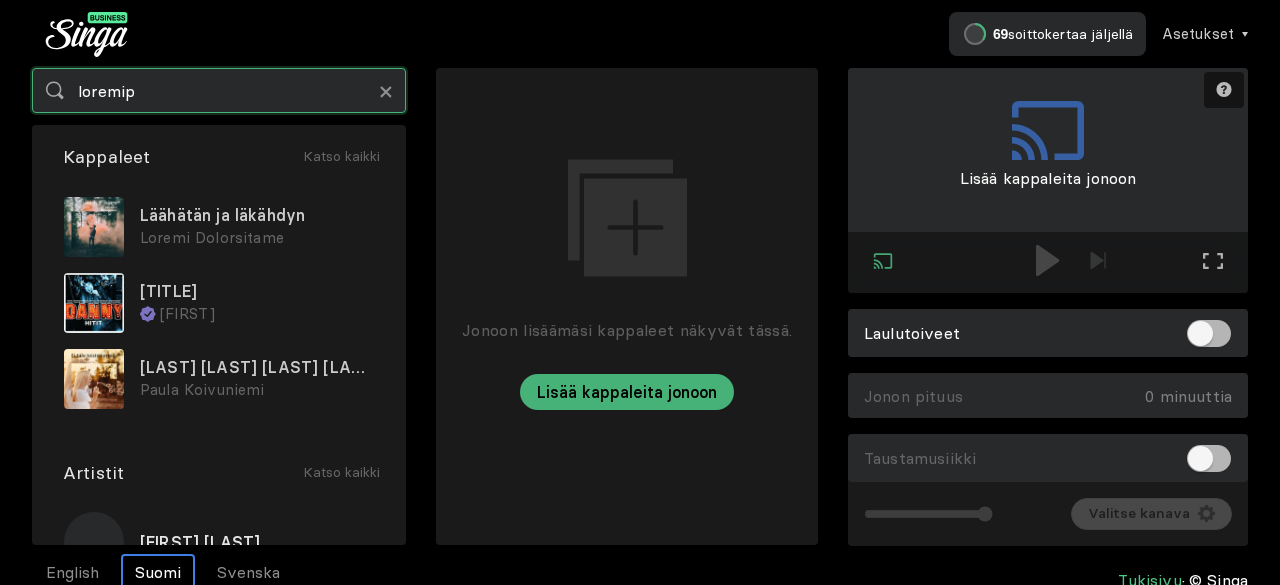 click on "loremip" at bounding box center (219, 90) 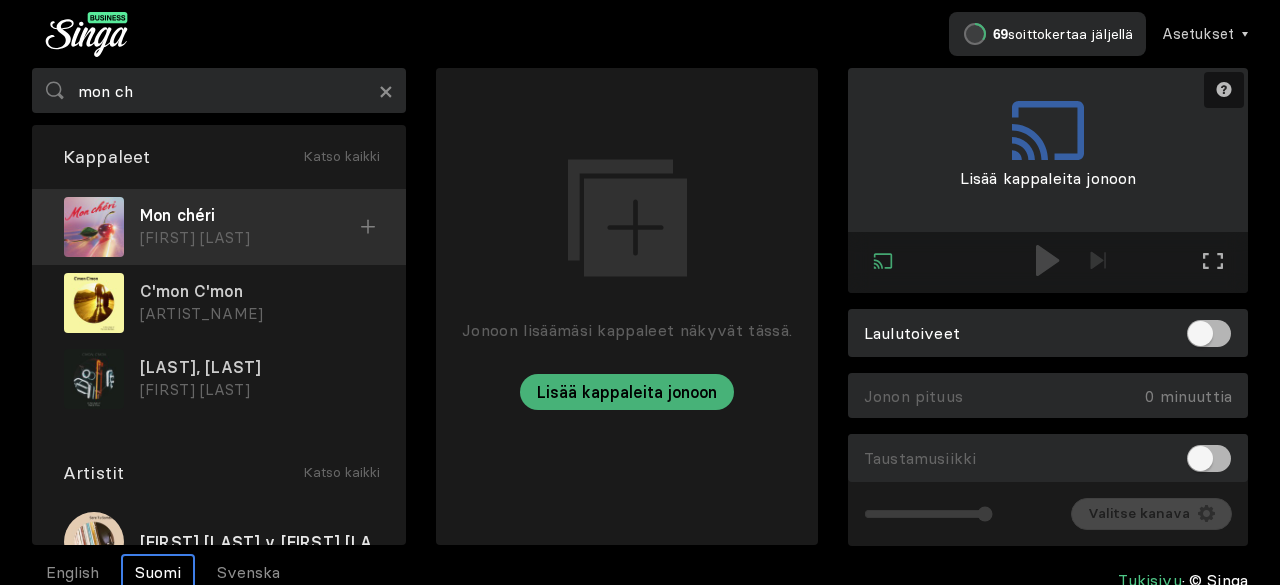 click on "Mon chéri" at bounding box center (250, 215) 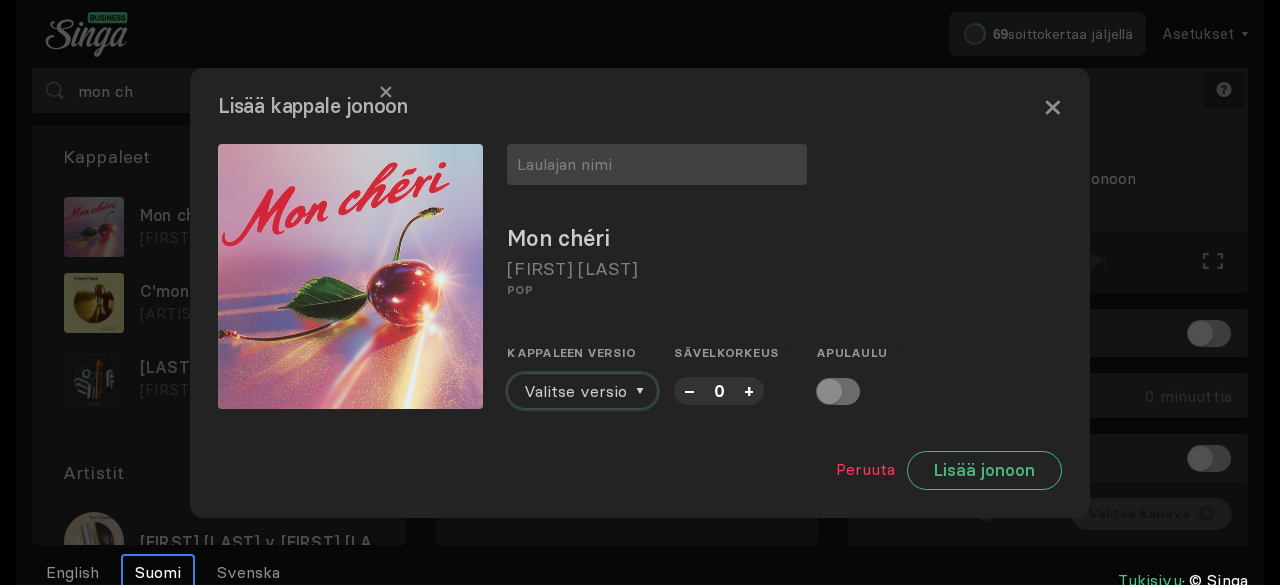 click on "Valitse versio" at bounding box center (575, 391) 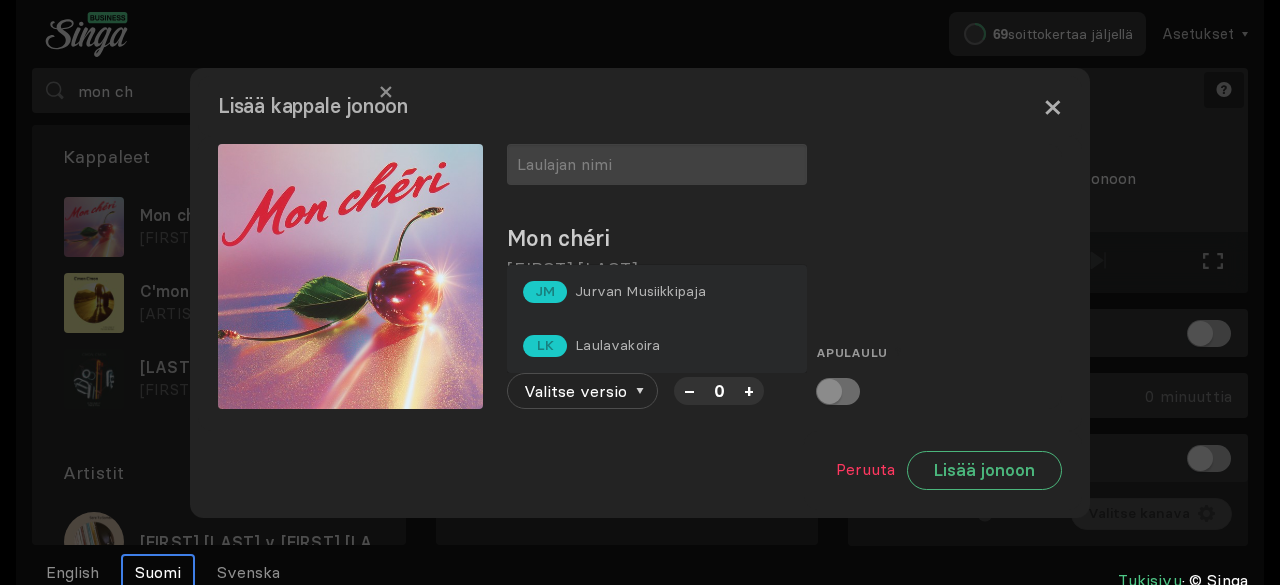 click on "×" at bounding box center [1052, 106] 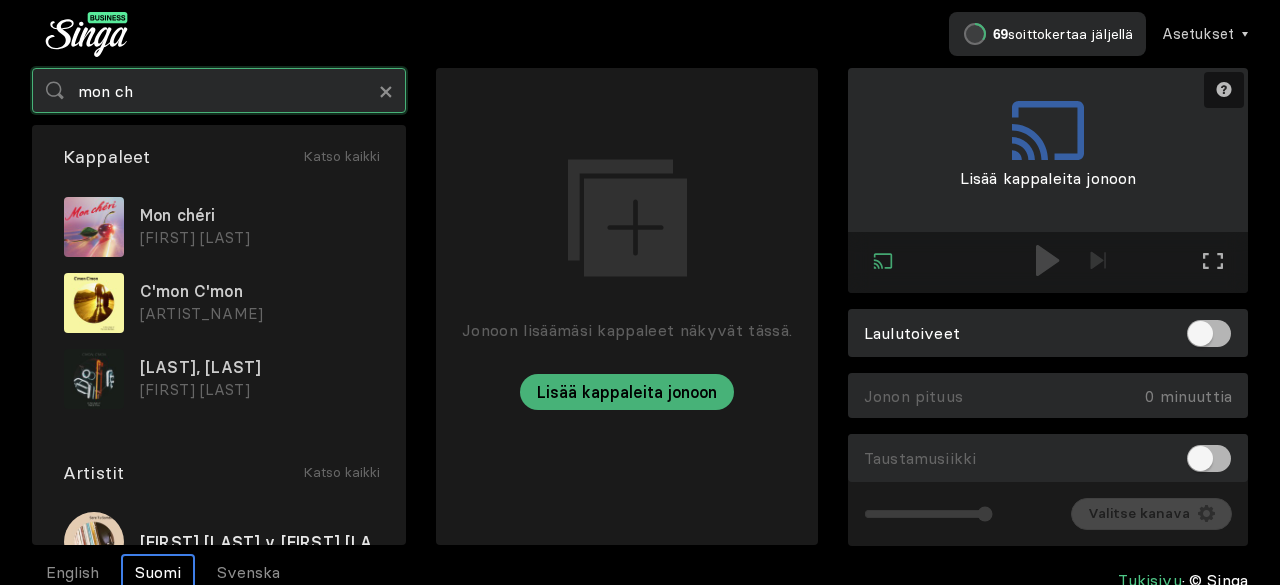 click on "[COUNT] soittokertaa jäljellä Asetukset     Tili Asetukset Laulutoiveet Uusi Taustamusiikki Päivitä Singa Business Prohon Kirjaudu ulos     mon ch         × Kappaleet Katso kaikki Mon chéri Pilvi [LAST] C'mon C'mon The Von Bondies C'mon, C'mon [LAST] C'mon, C'mon (Radio Version) [LAST] Let Me Entertain You [ARTIST_NAME] Irresistible [ARTIST_NAME], [ARTIST_NAME] Ca Plane Pour Moi [ARTIST_NAME] Artistit Katso kaikki [ARTIST_NAME] [ARTIST_NAME] [ARTIST_NAME] [ARTIST_NAME] [ARTIST_NAME] Jonoon lisäämäsi kappaleet näkyvät tässä. Lisää kappaleita jonoon Tarvitsetko apua? Yhdistetty Poistu ulkoisen näytön tilasta Koko näytön tila Poistu koko näytön tilasta Lisää kappaleita jonoon Laulutoiveet     Jonon pituus  0 minuuttia Tyhjennä jono Taustamusiikki     Äänenvoimakkuus Kanava Valitse kanava   English Suomi Svenska Tukisivu  © Singa" at bounding box center (640, 292) 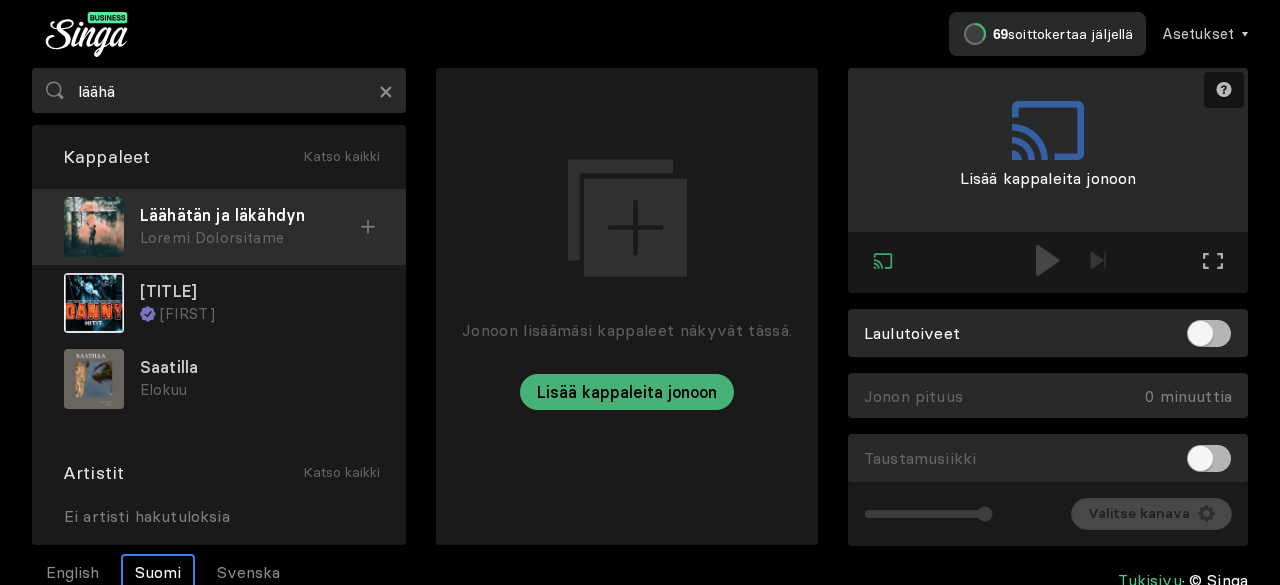 click on "Läähätän ja läkähdyn" at bounding box center (250, 215) 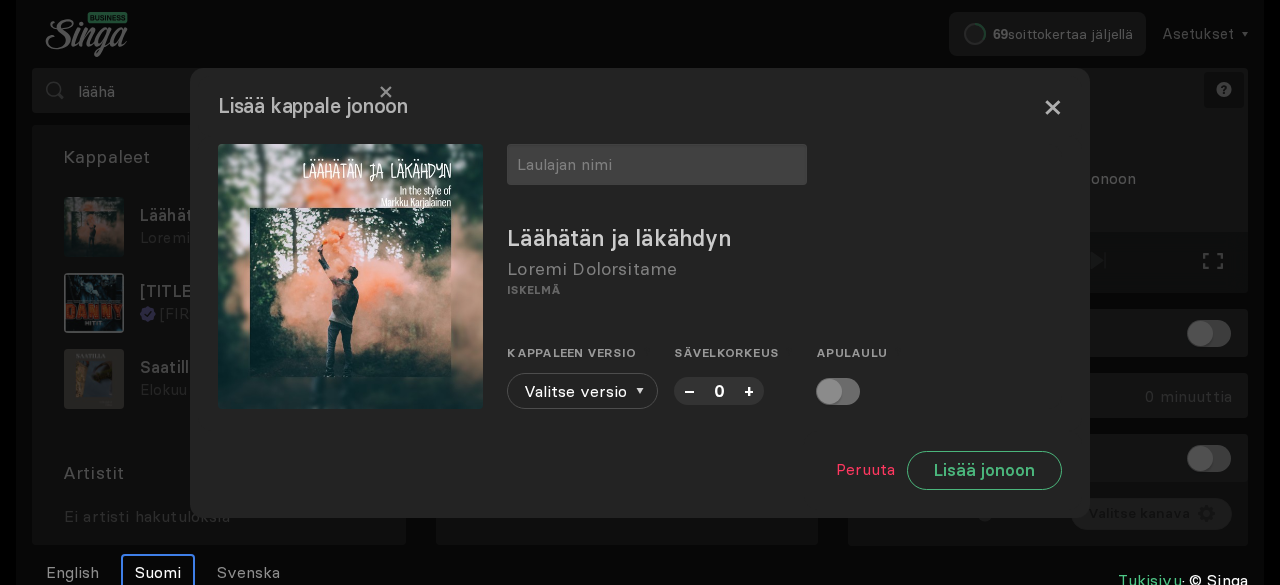 click on "×" at bounding box center [1052, 106] 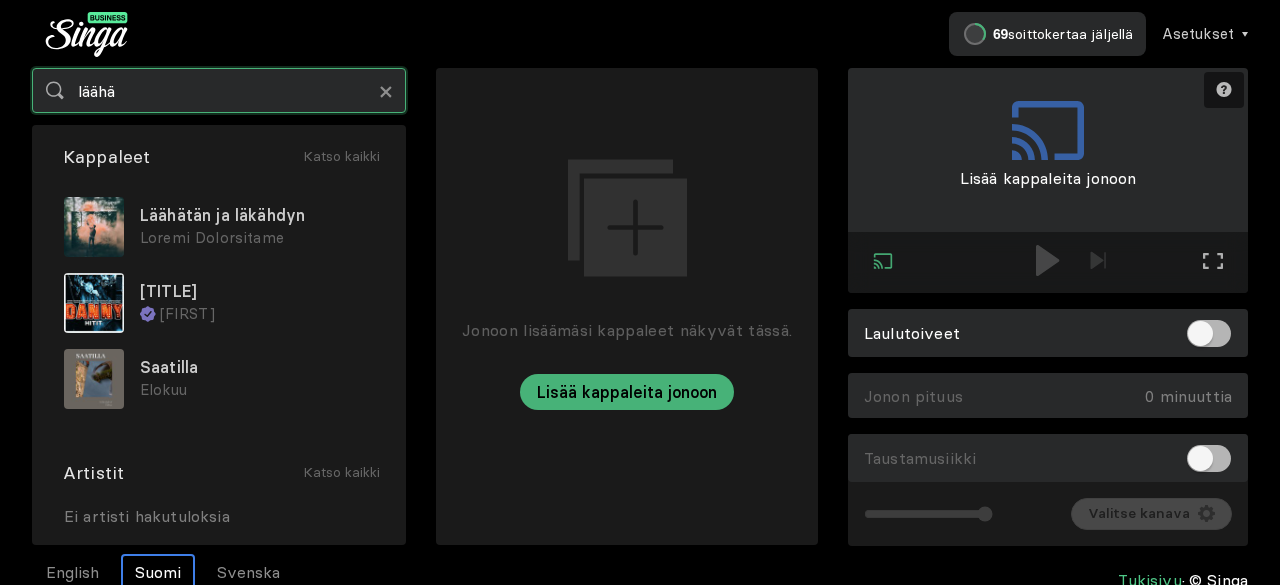 click on "läähä" at bounding box center [219, 90] 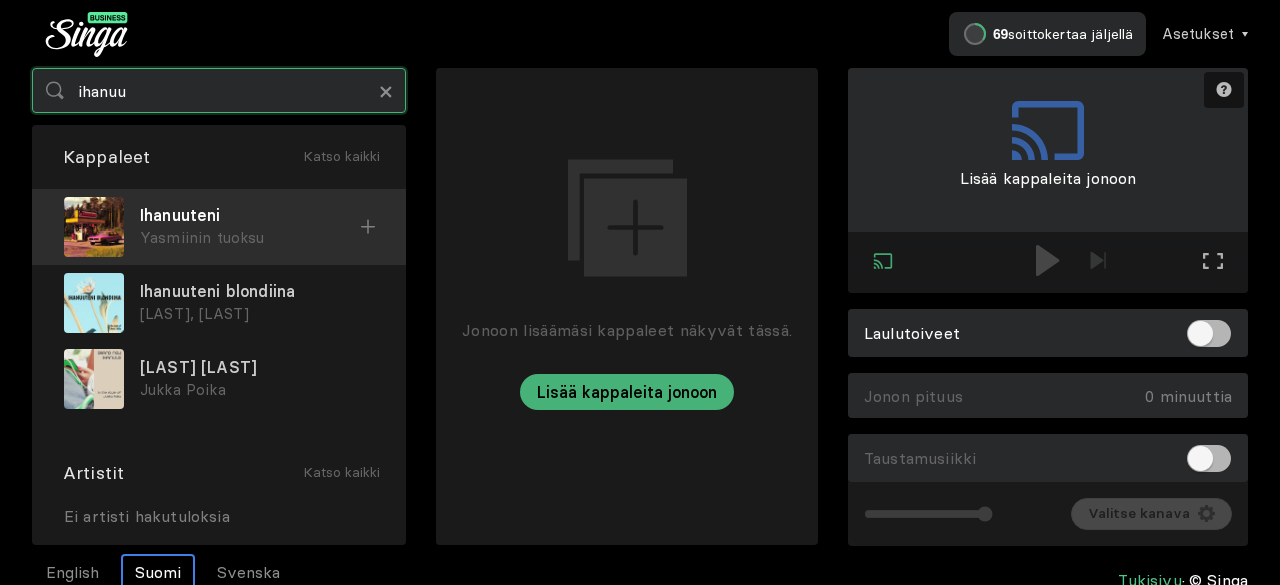 type on "ihanuu" 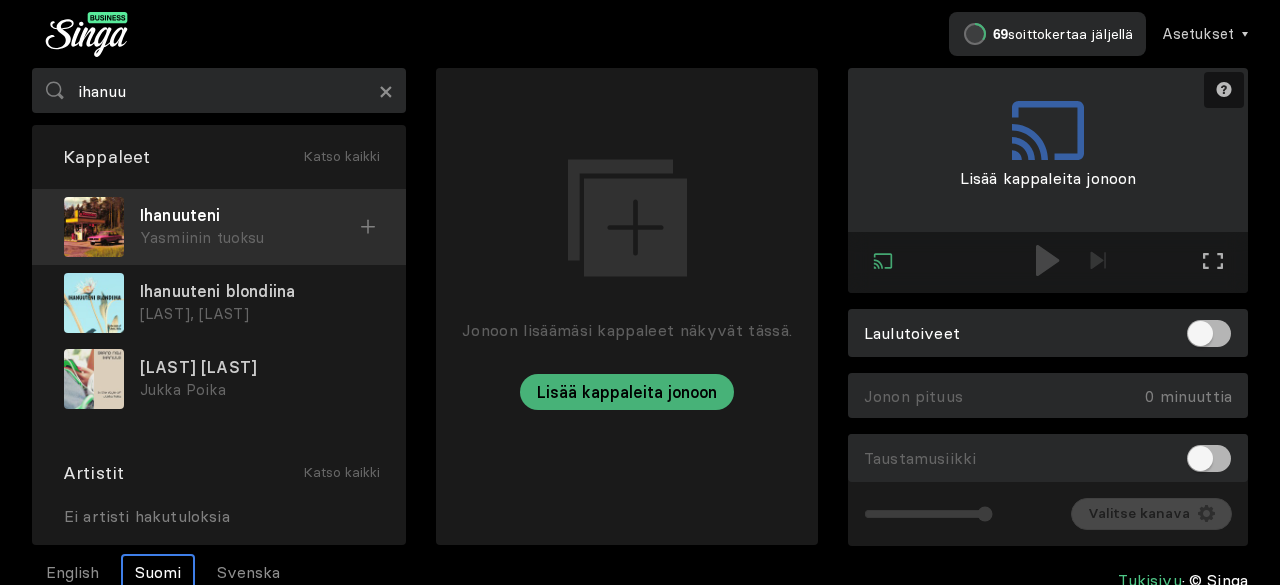 click on "Ihanuuteni Yasmiinin tuoksu" at bounding box center (219, 227) 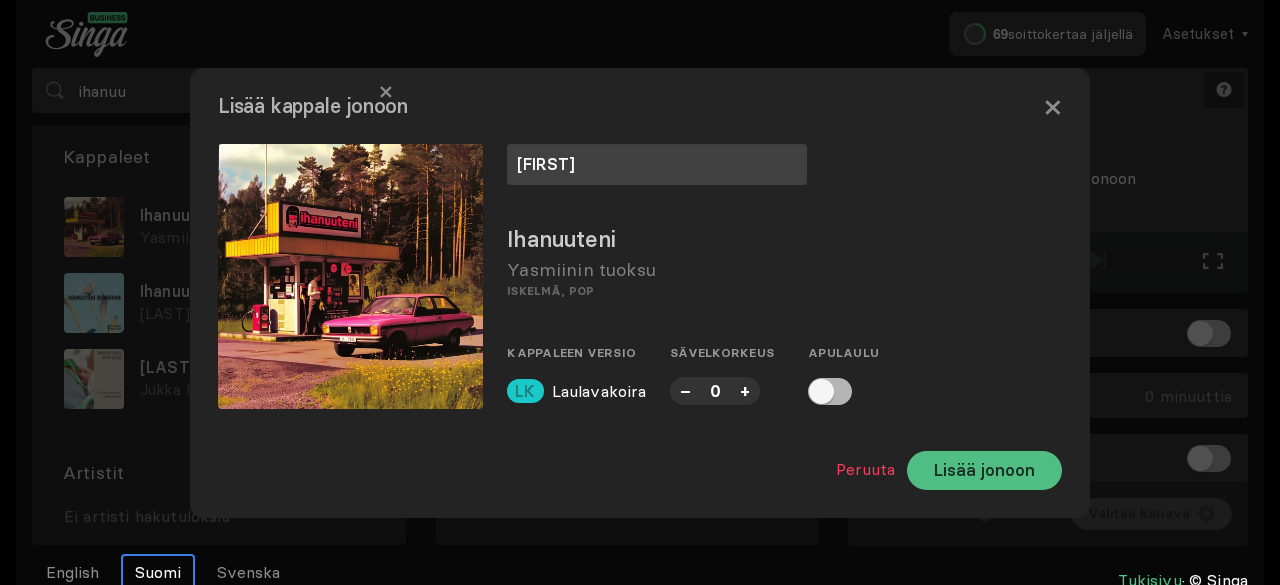 type on "[FIRST]" 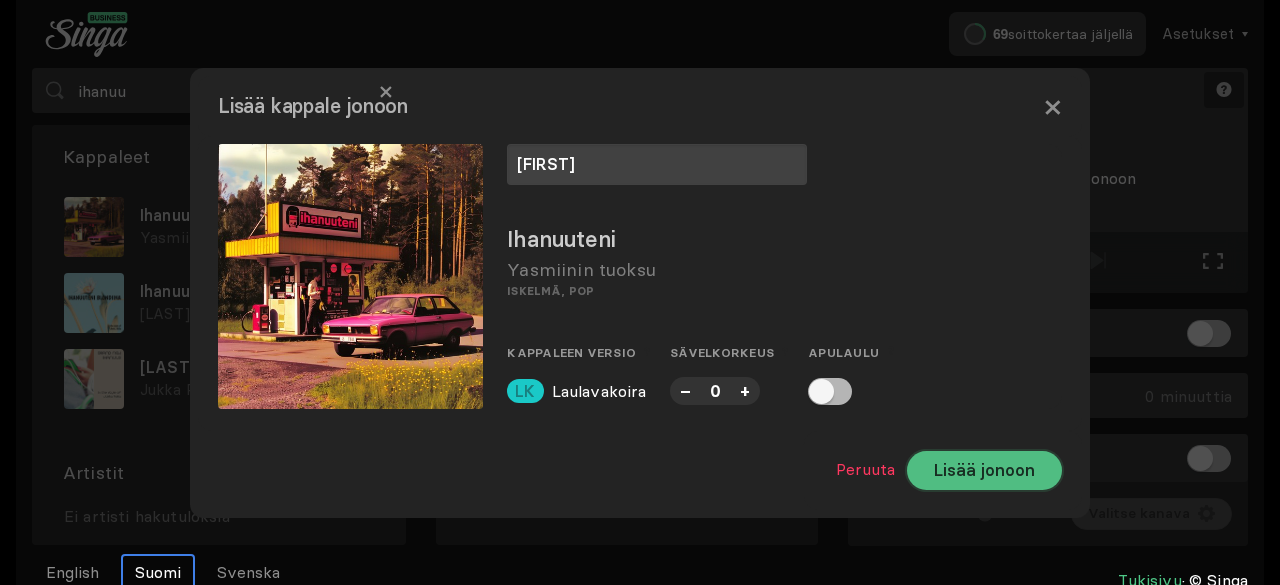 click on "Lisää jonoon" at bounding box center (984, 470) 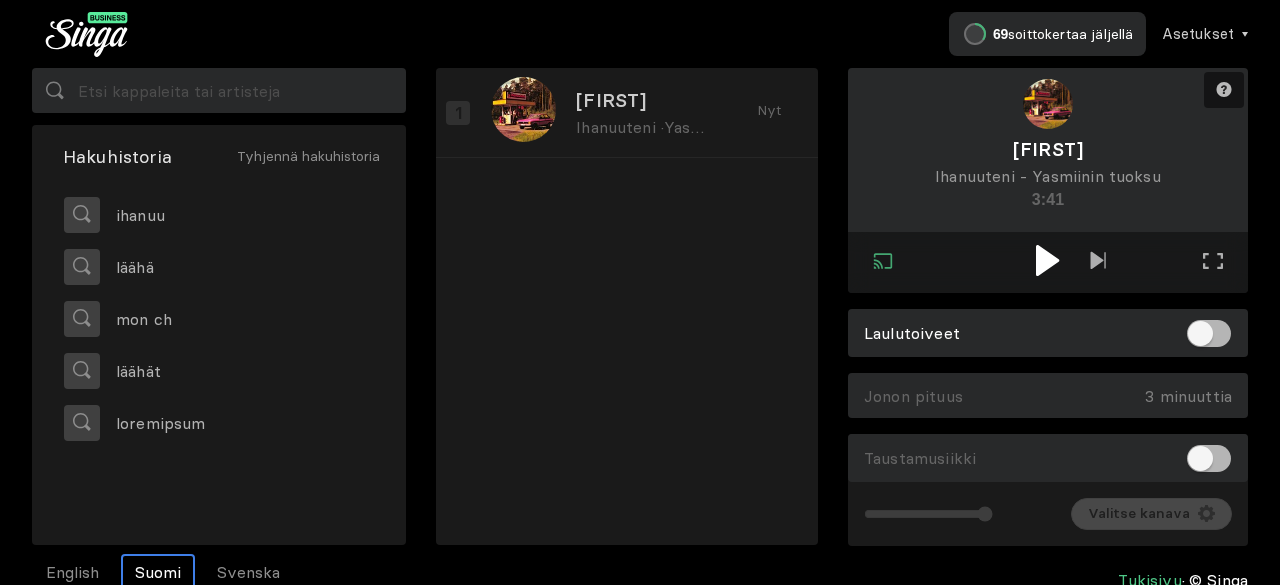 click at bounding box center (1048, 262) 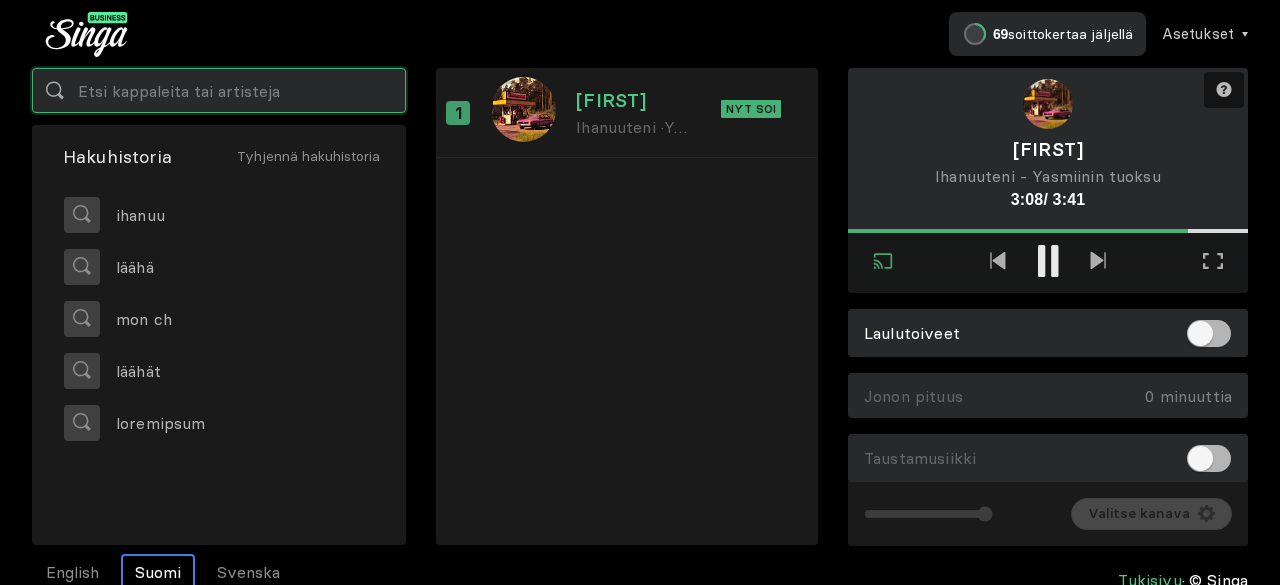 click at bounding box center (219, 90) 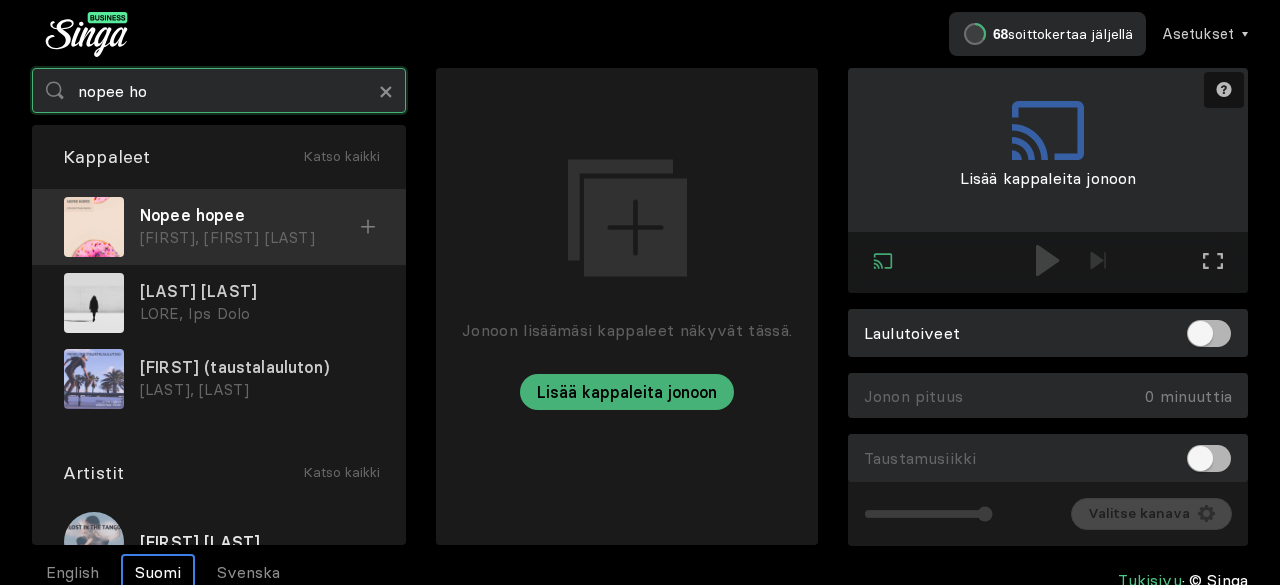 type on "nopee ho" 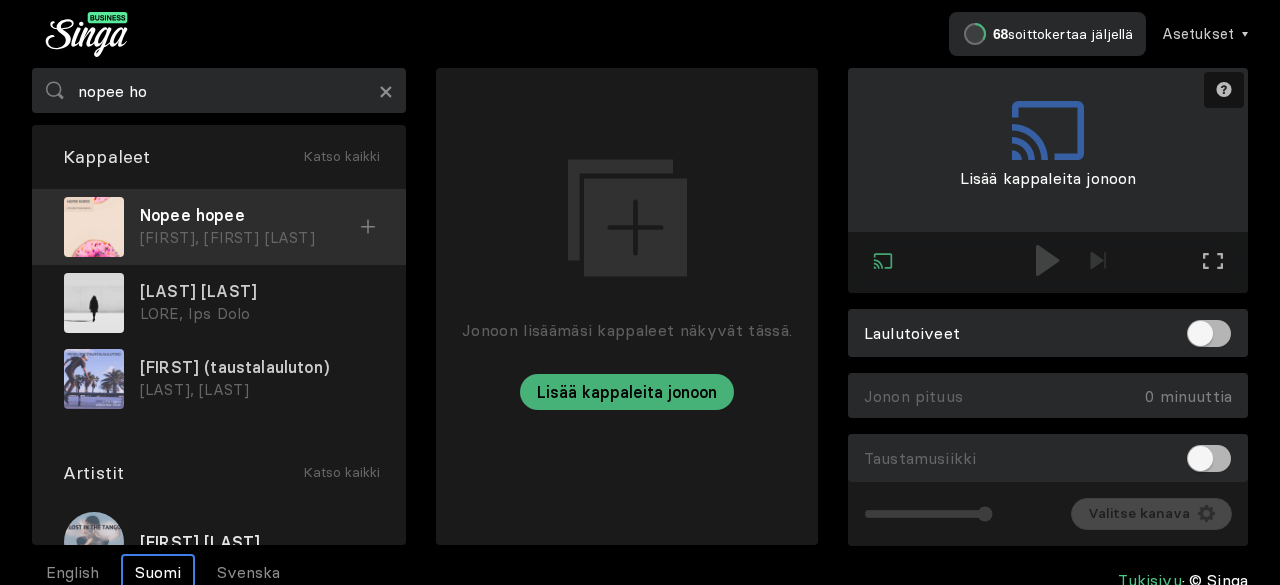 click on "Nopee hopee" at bounding box center [250, 215] 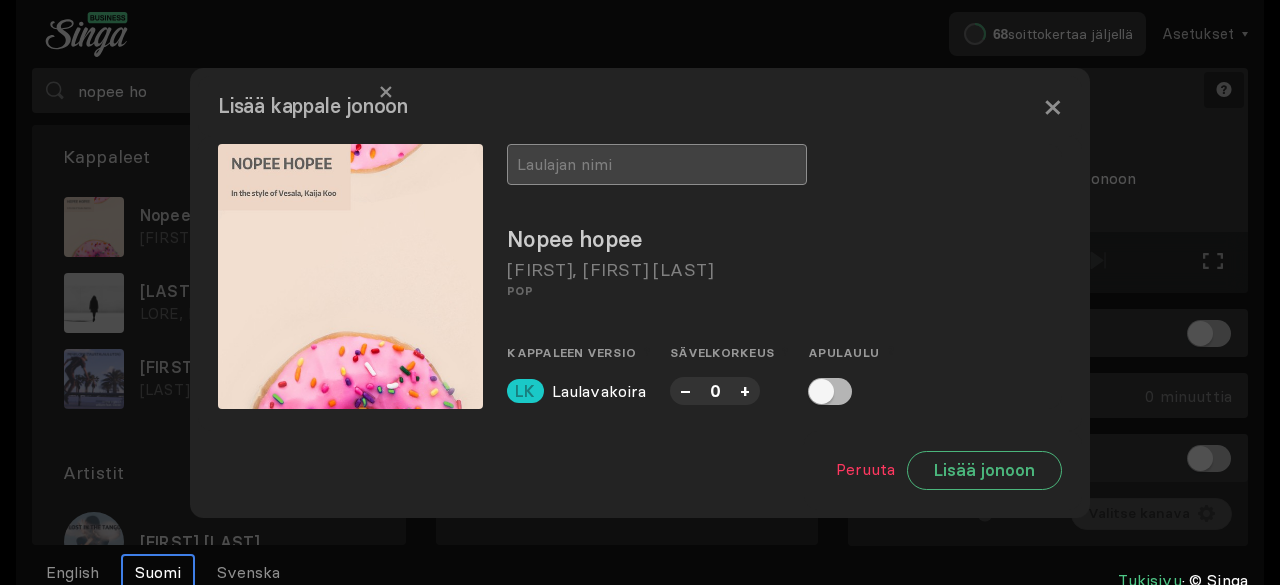 click at bounding box center (657, 164) 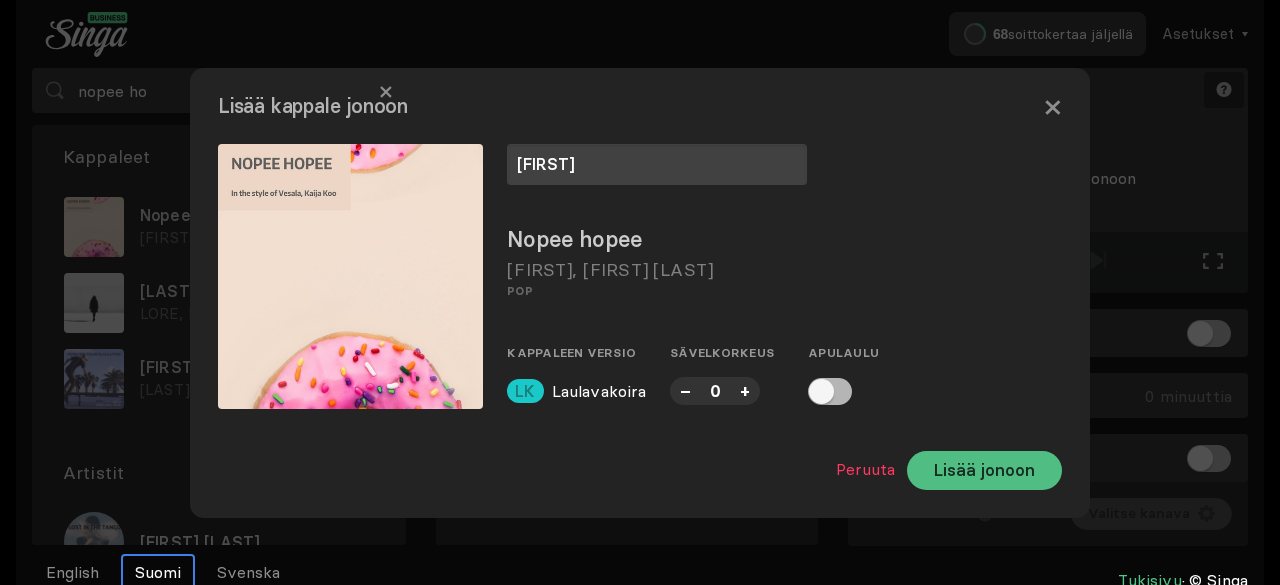 type on "[FIRST]" 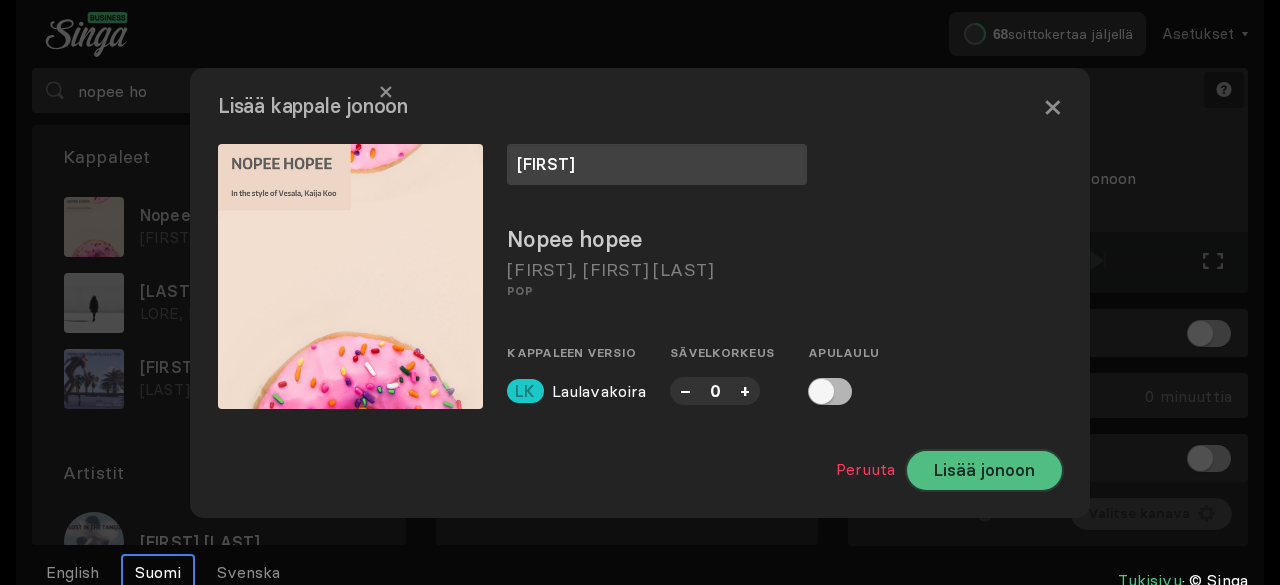 click on "Lisää jonoon" at bounding box center (984, 470) 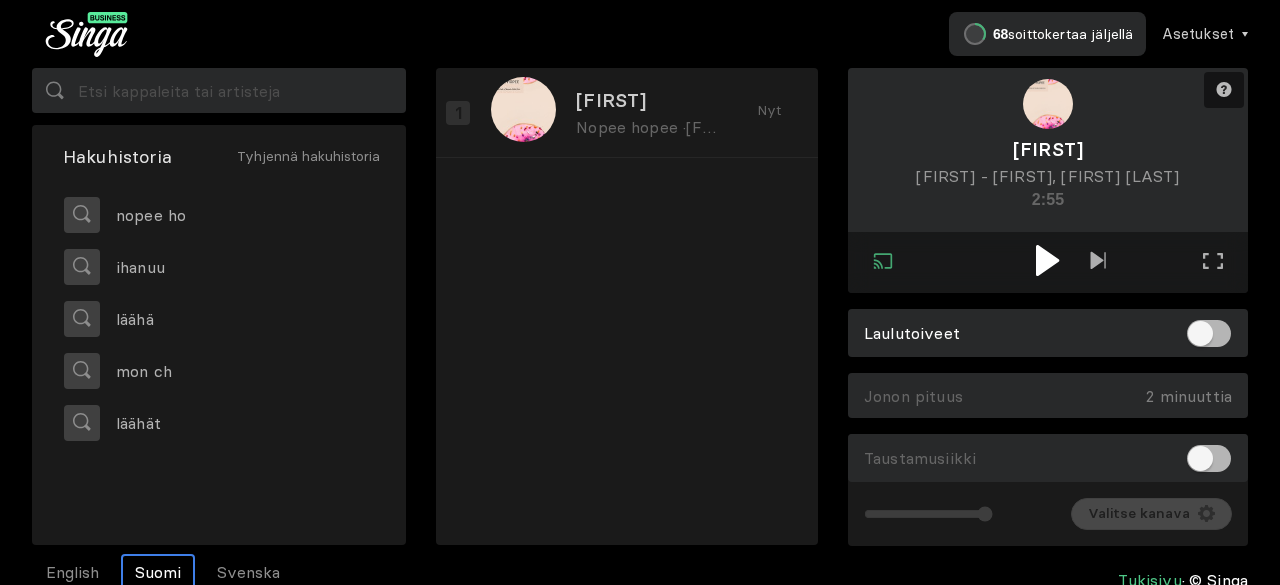 click at bounding box center [1047, 260] 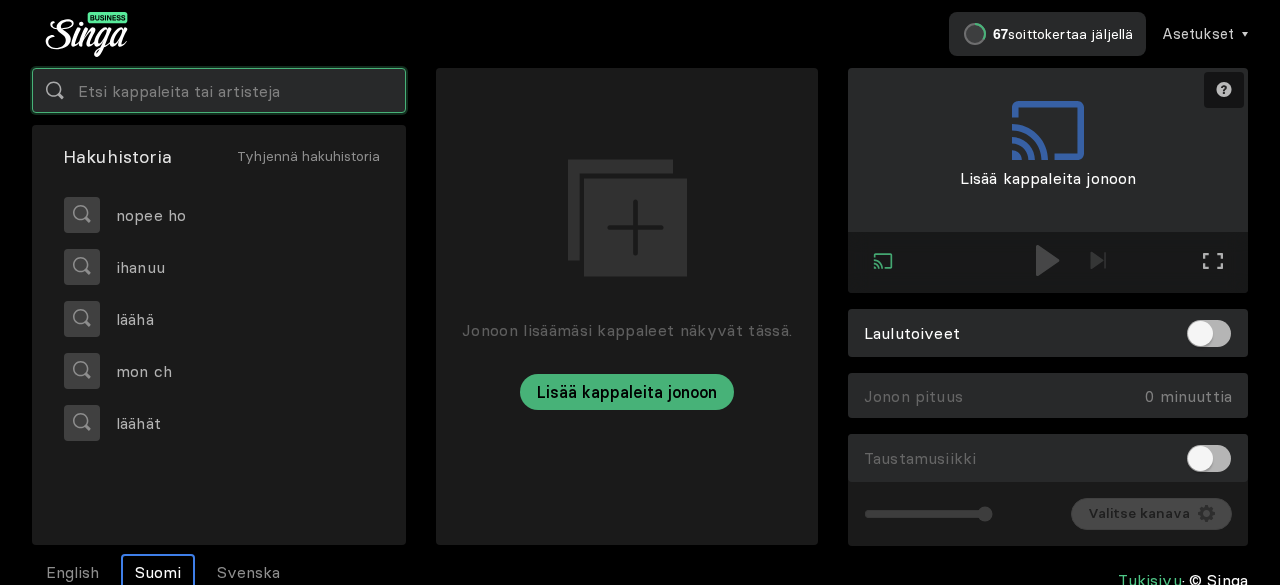 click at bounding box center (219, 90) 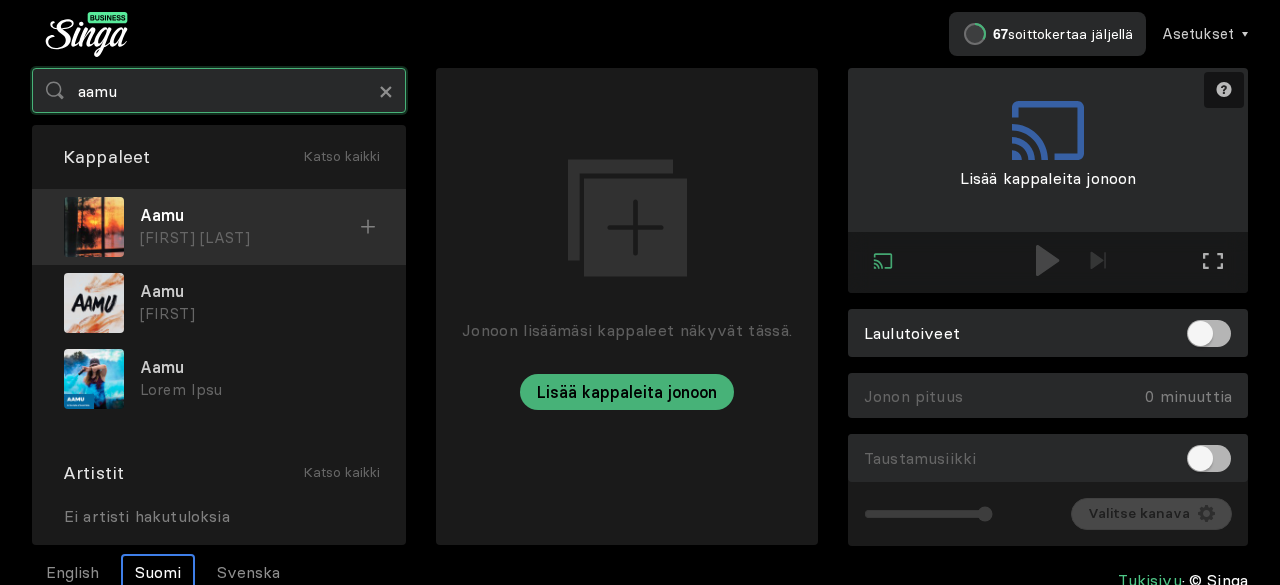 type on "aamu" 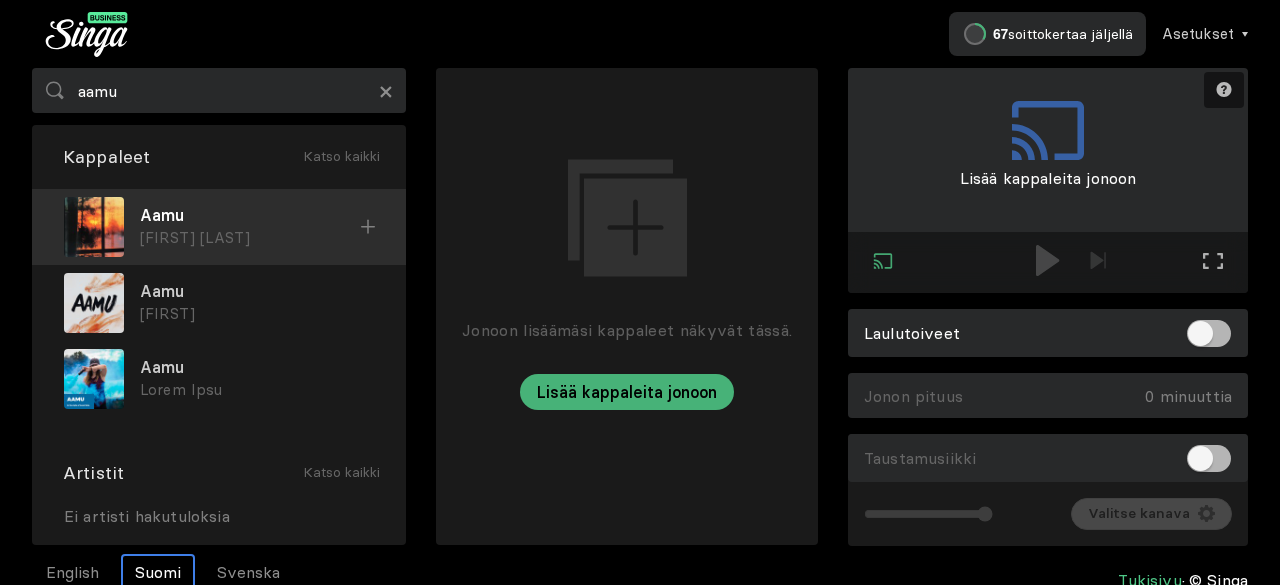 click on "[TITLE] - [FIRST] [LAST]" at bounding box center [219, 227] 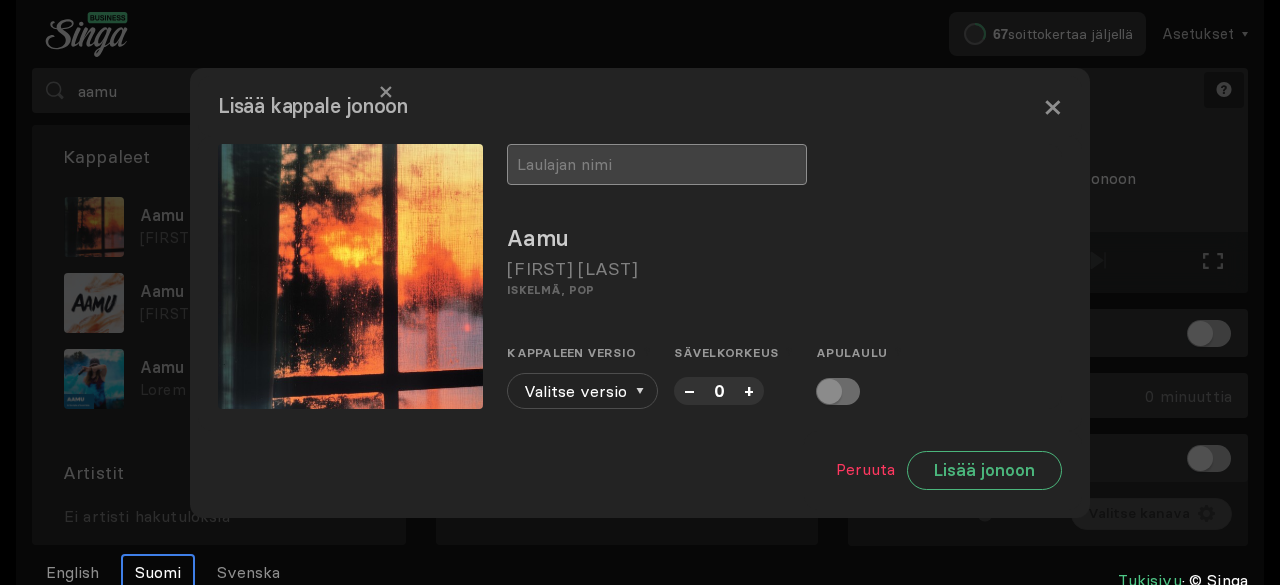 click at bounding box center (657, 164) 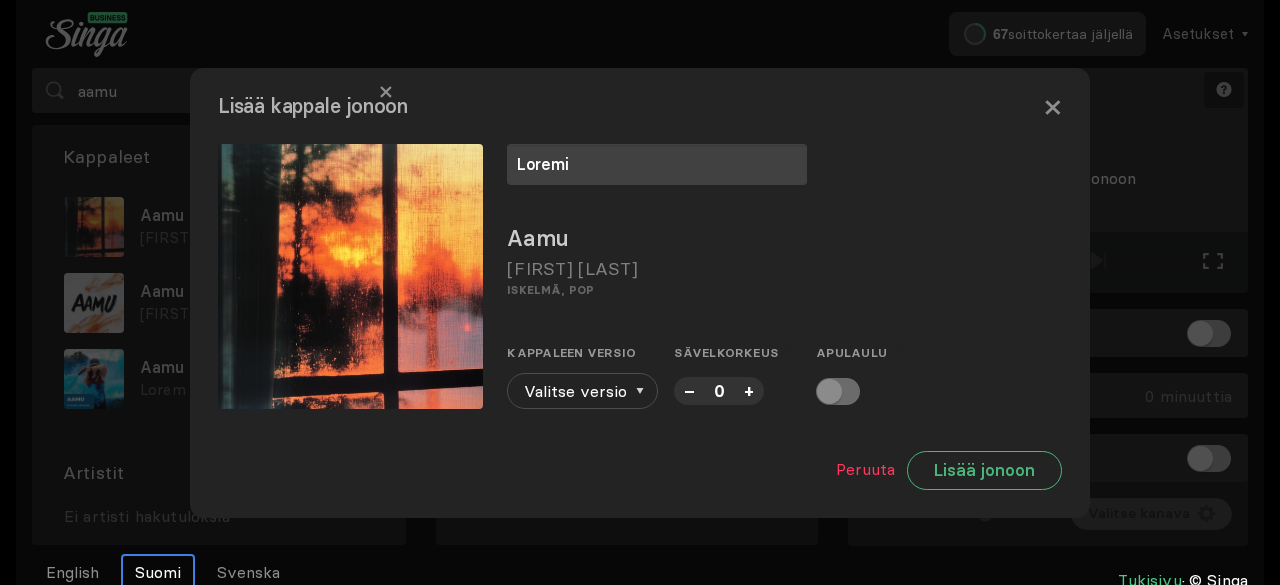 type on "Loremi" 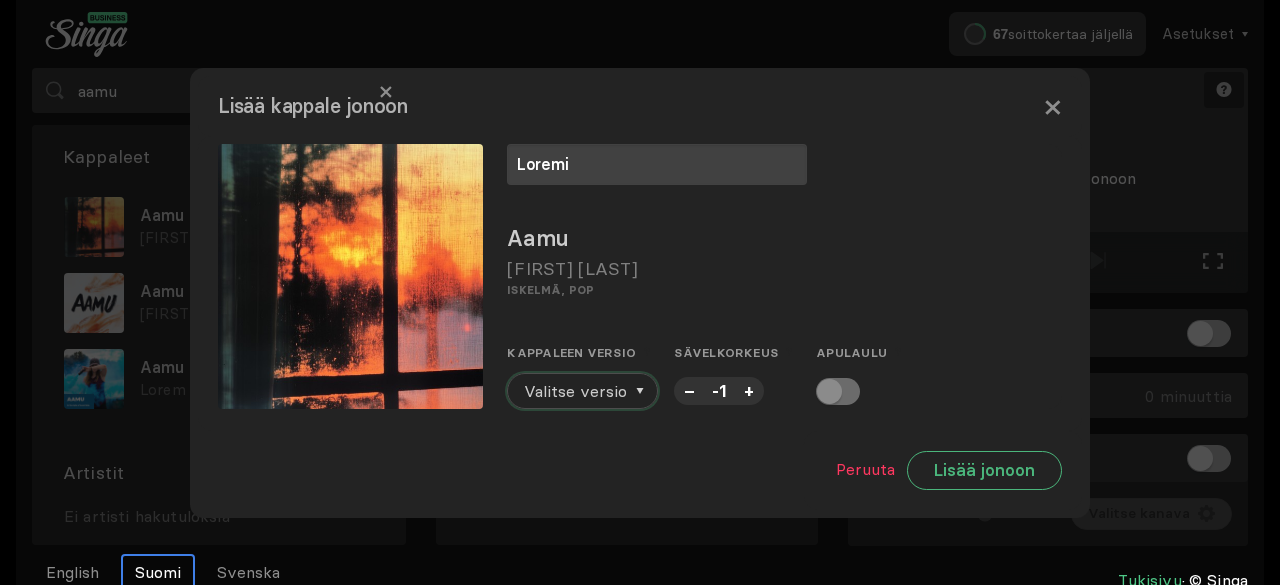 click on "Valitse versio" at bounding box center (575, 391) 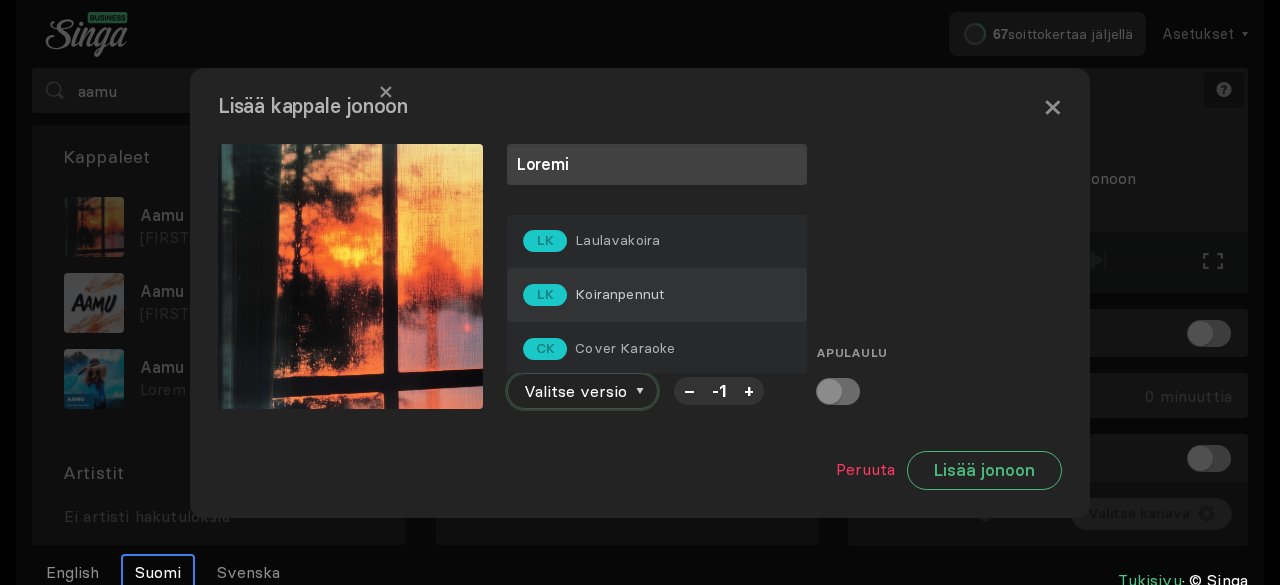 scroll, scrollTop: 6, scrollLeft: 0, axis: vertical 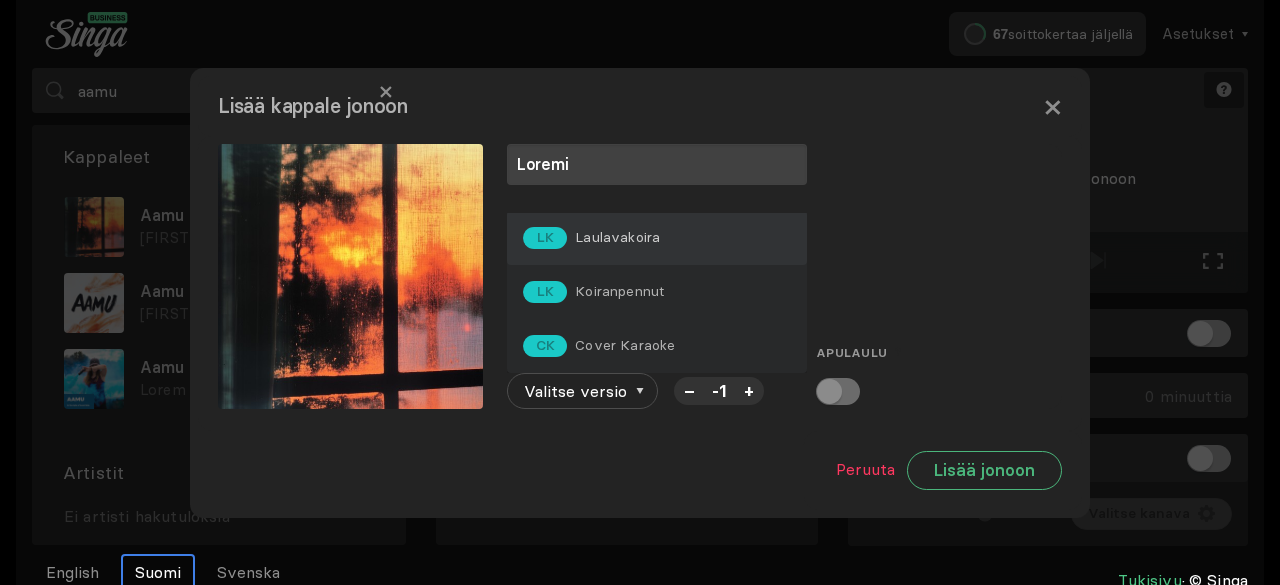 click on "LK Laulavakoira" at bounding box center [657, 238] 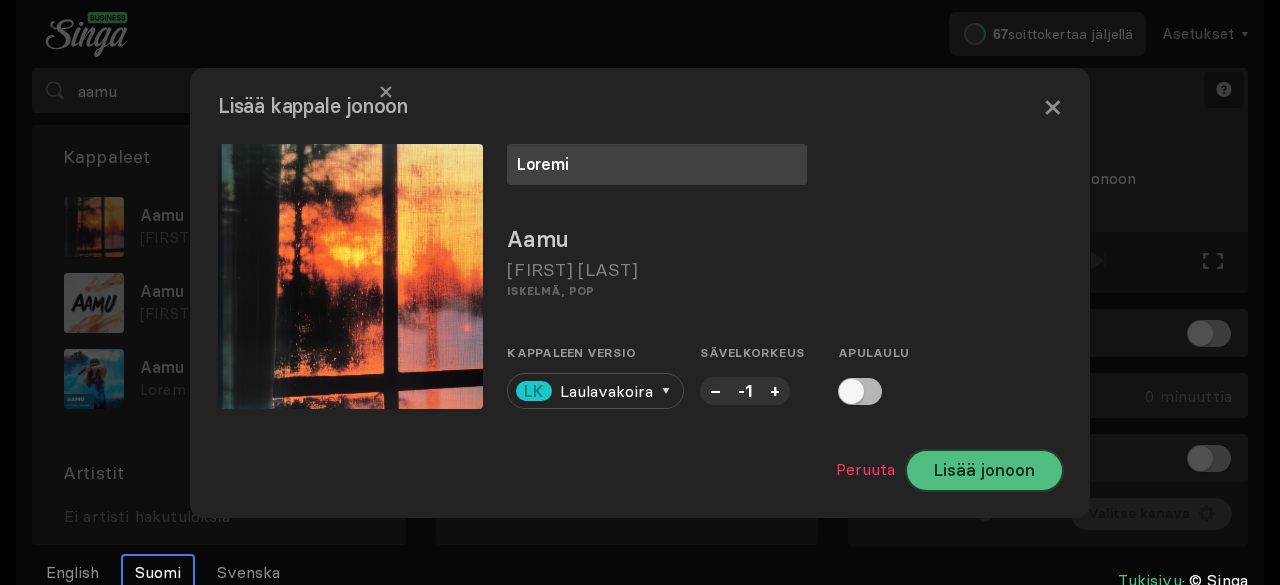 click on "Lisää jonoon" at bounding box center [984, 470] 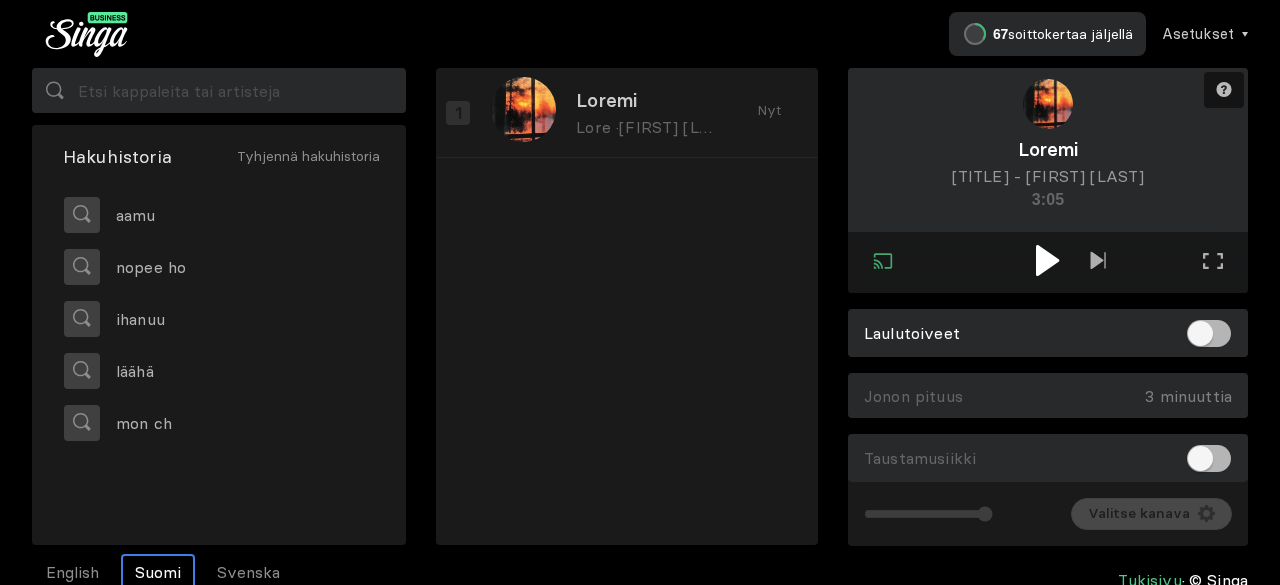 click at bounding box center (1047, 260) 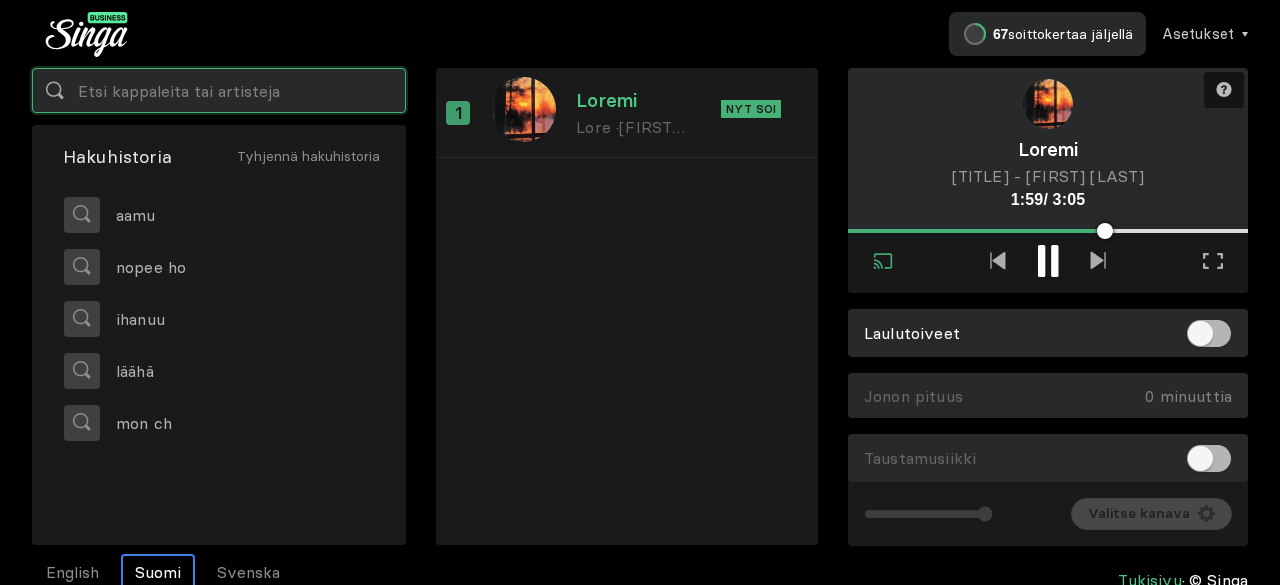 click at bounding box center (219, 90) 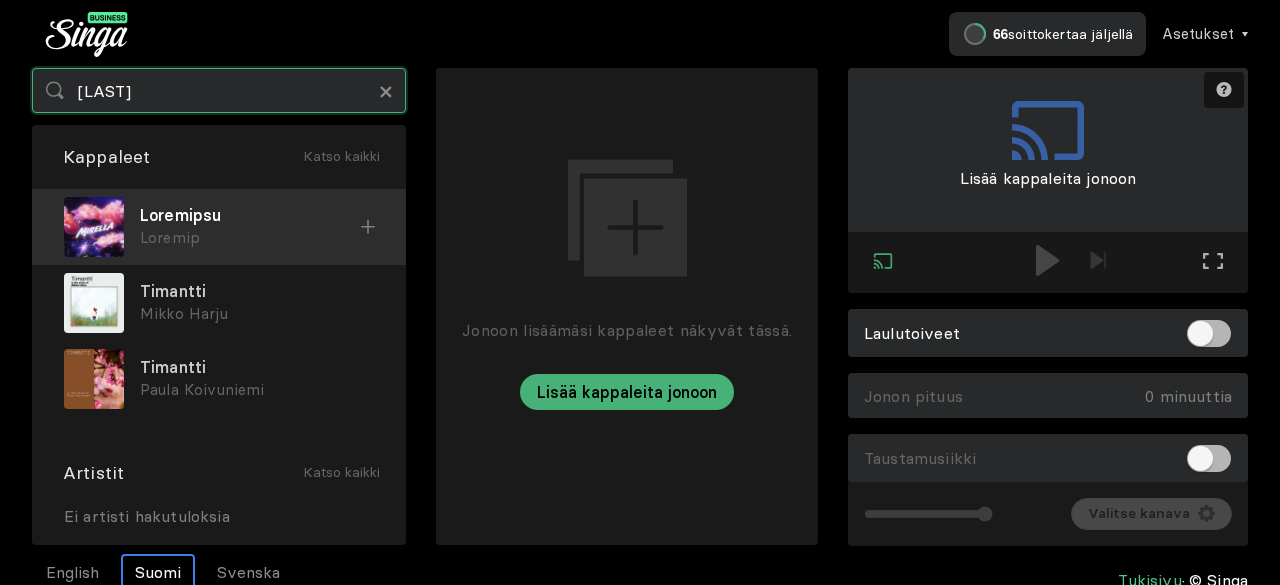 type on "[LAST]" 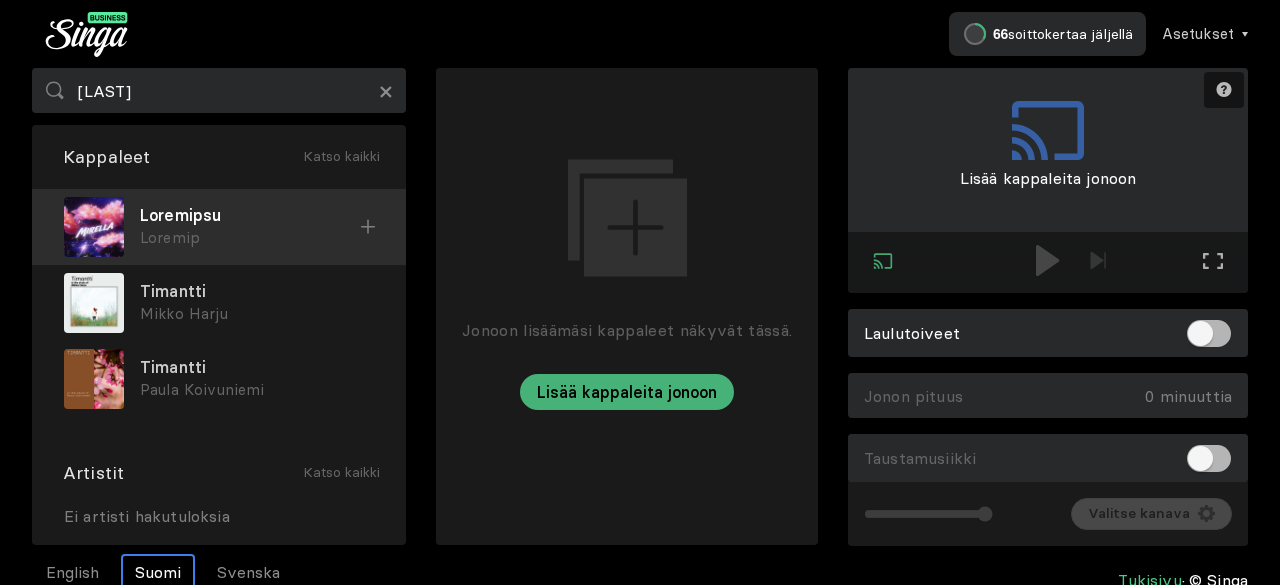 click on "Loremip" at bounding box center (250, 238) 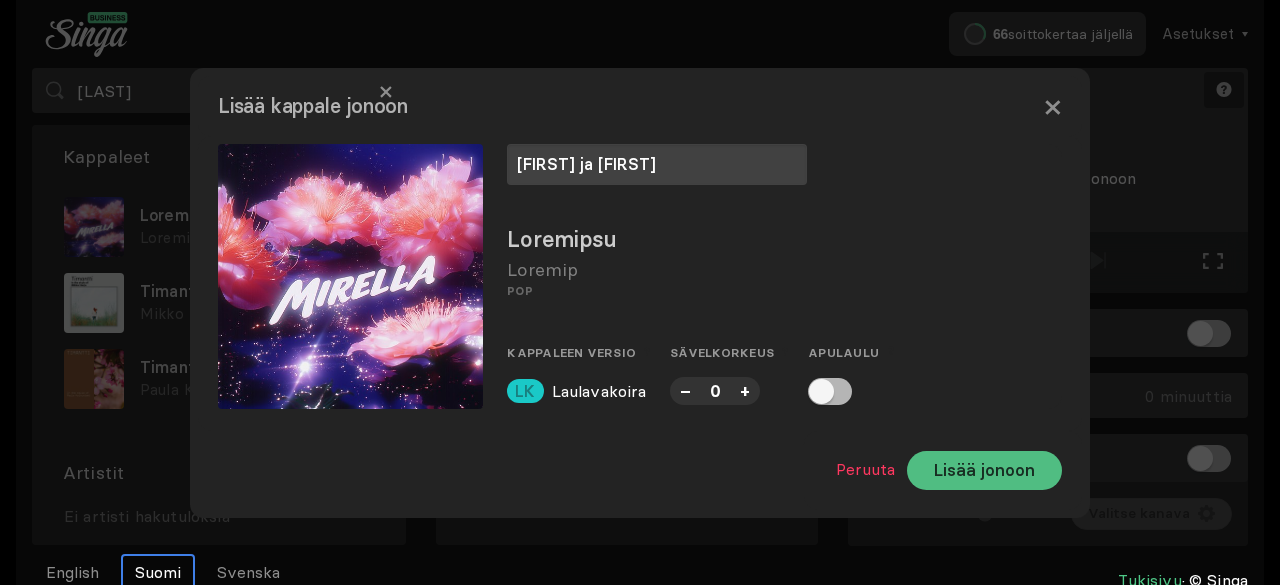 type on "[FIRST] ja [FIRST]" 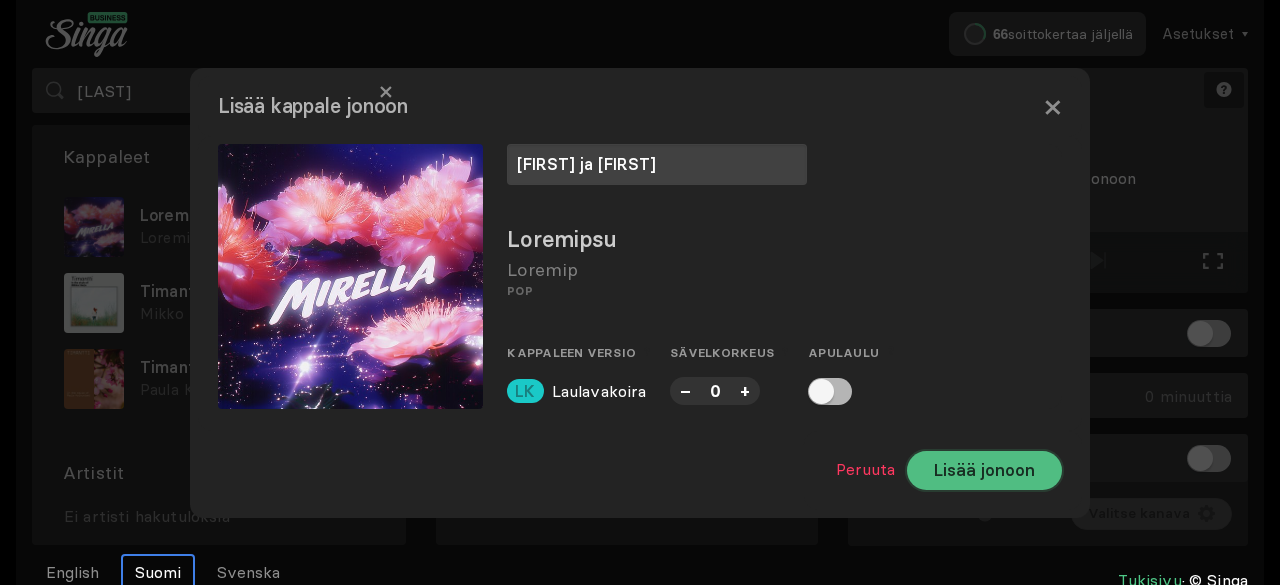 click on "Lisää jonoon" at bounding box center (984, 470) 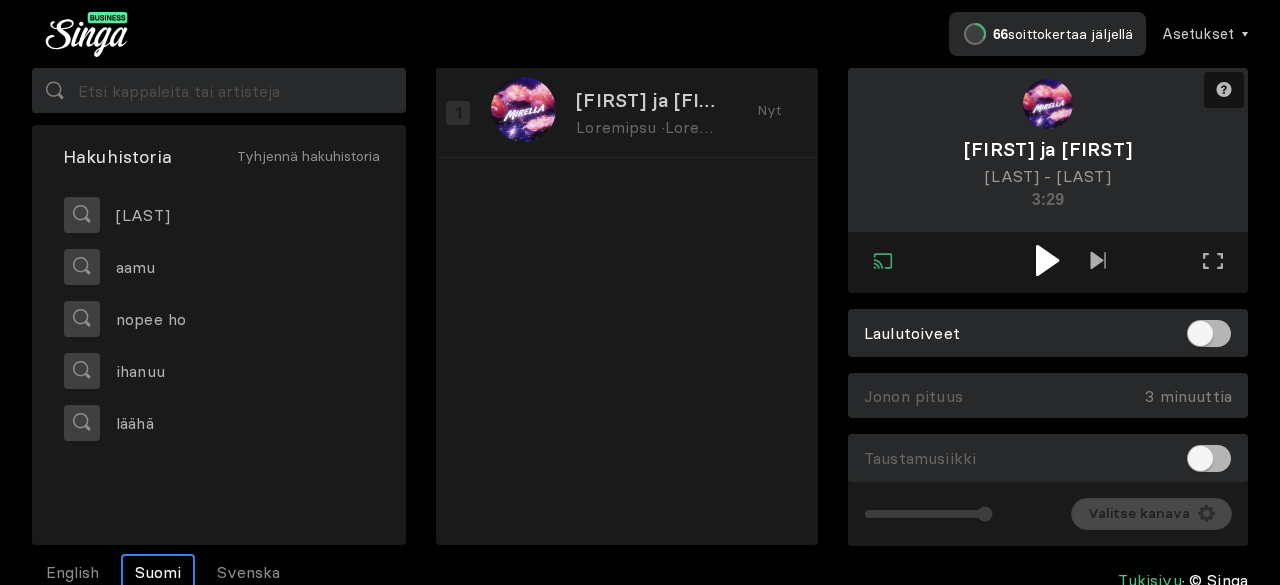 click at bounding box center (1047, 260) 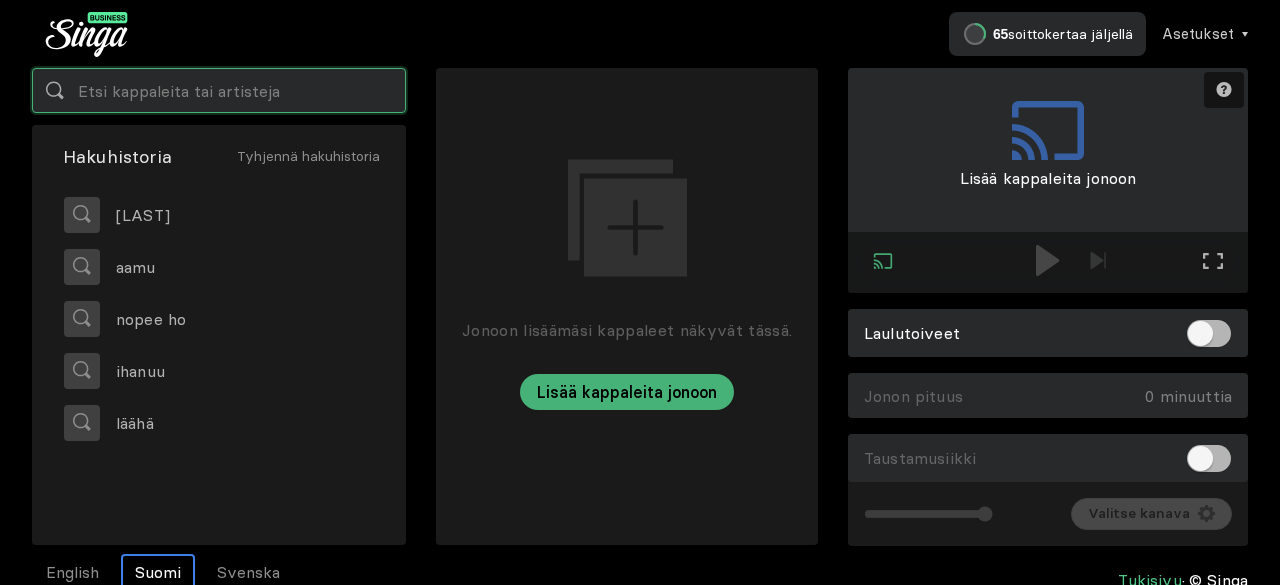 click at bounding box center [219, 90] 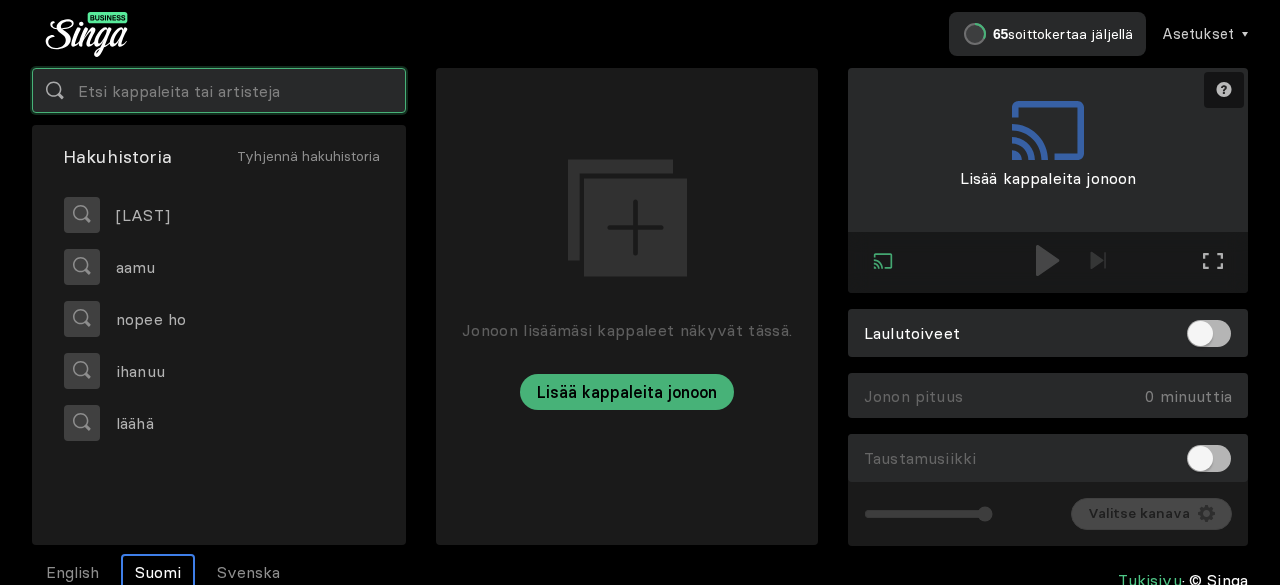 click at bounding box center (219, 90) 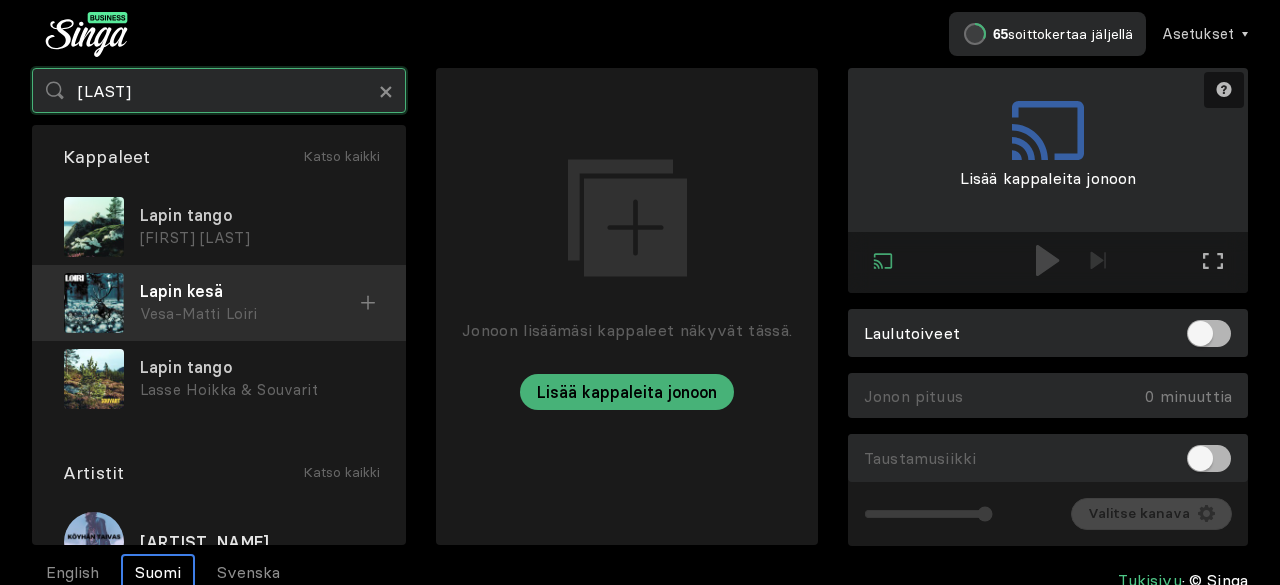 type on "[LAST]" 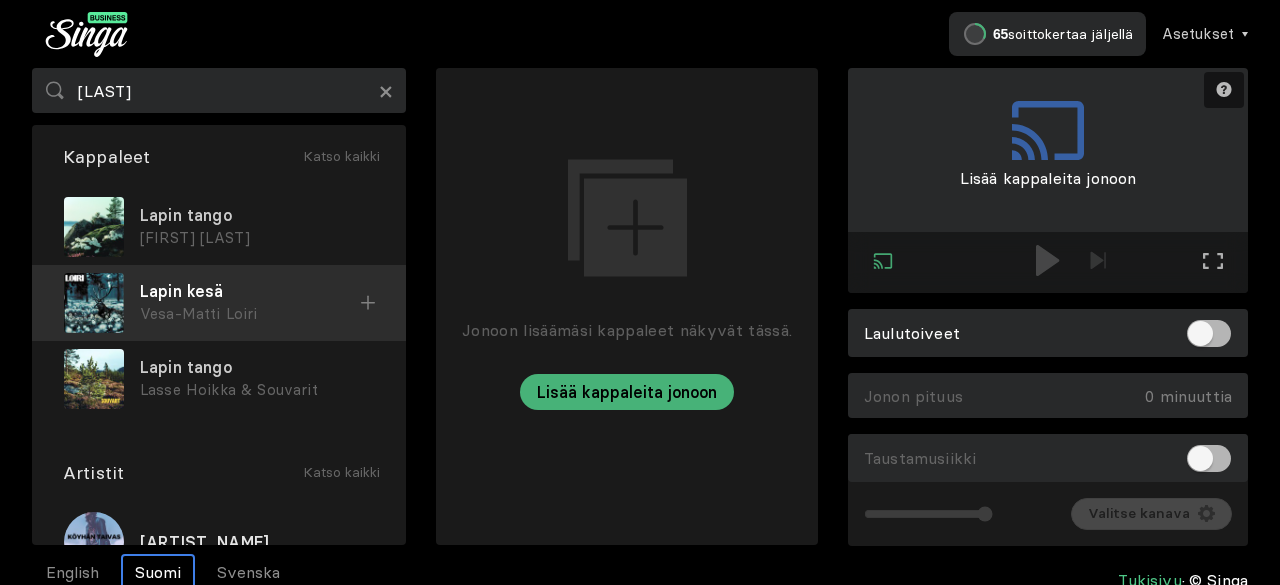 click on "Vesa-Matti Loiri" at bounding box center [257, 238] 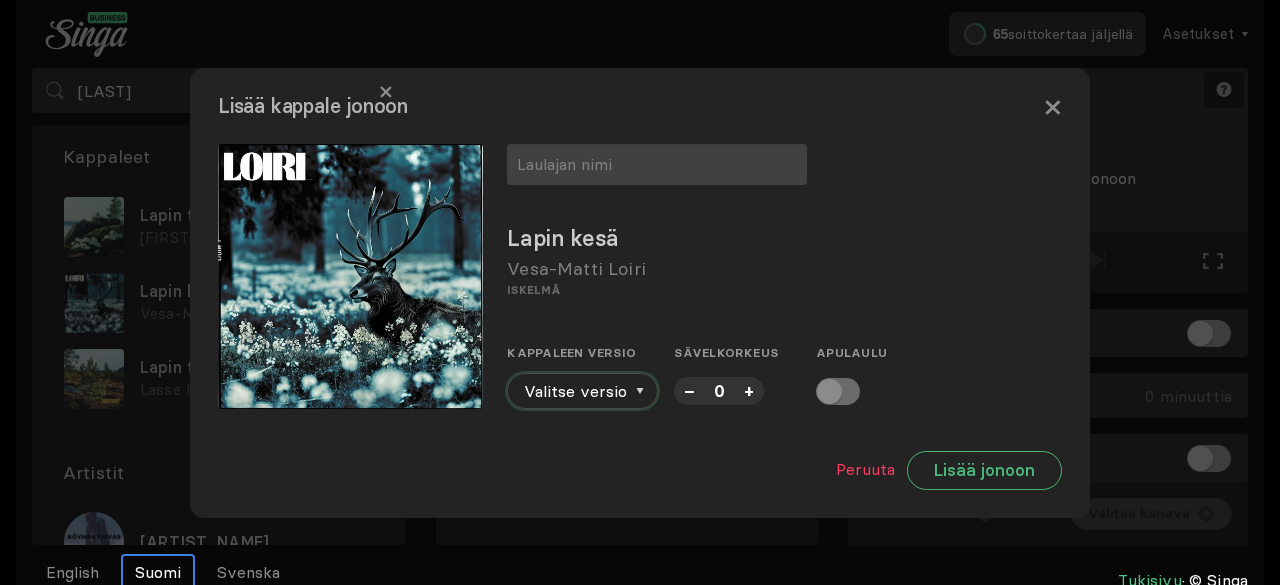click on "Valitse versio" at bounding box center (582, 391) 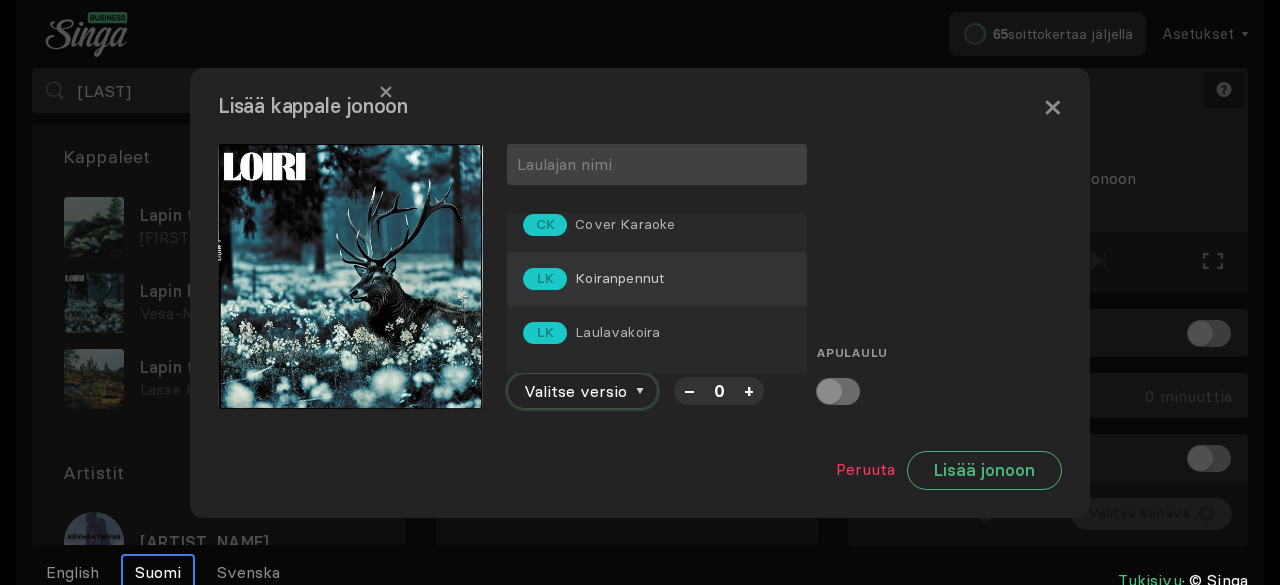 scroll, scrollTop: 0, scrollLeft: 0, axis: both 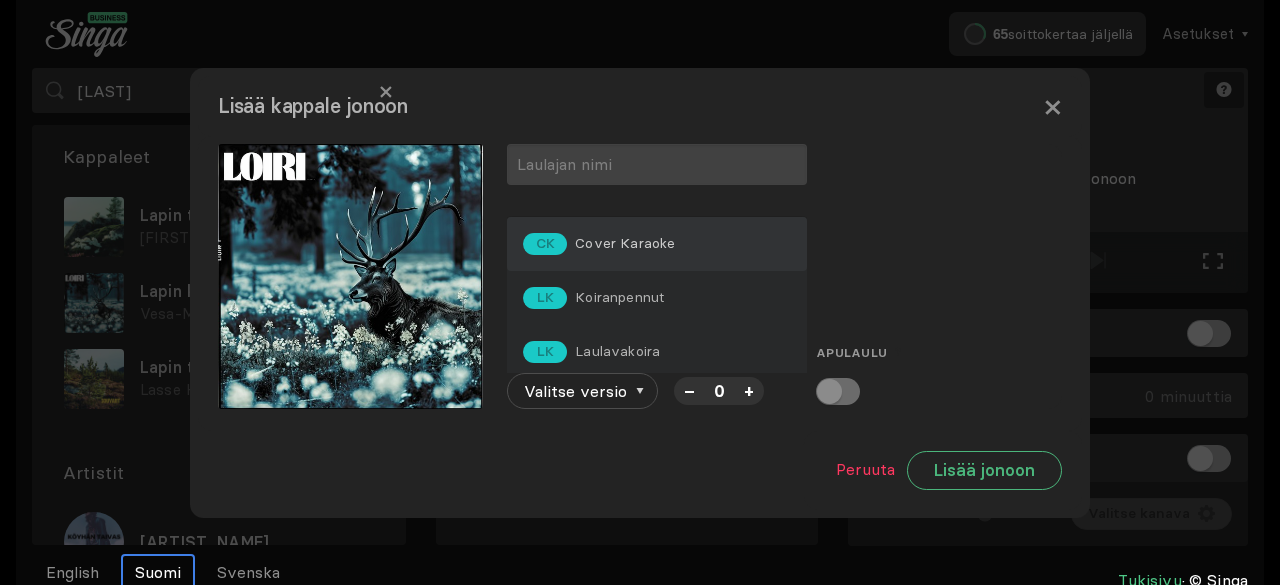 click on "CK Cover Karaoke" at bounding box center (599, 244) 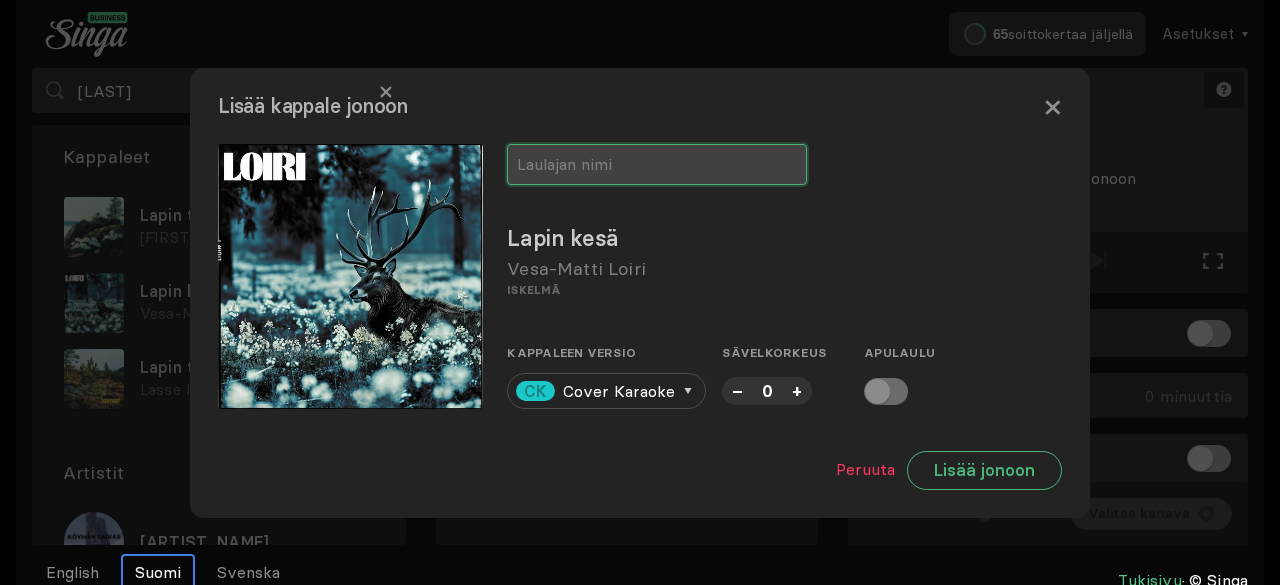click at bounding box center (657, 164) 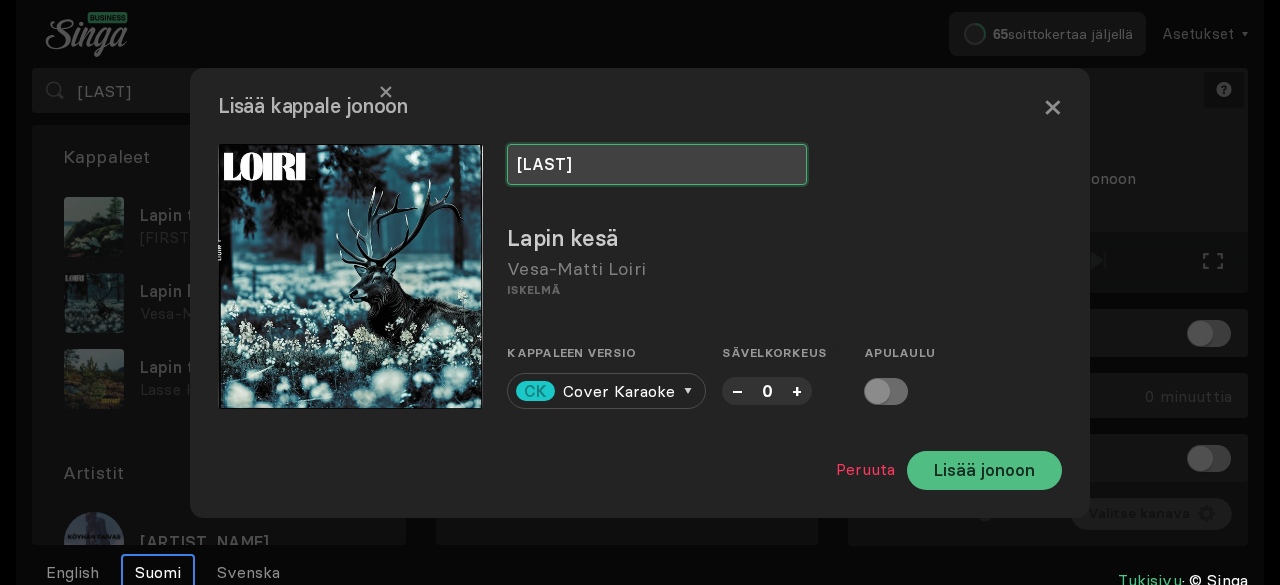 type on "[LAST]" 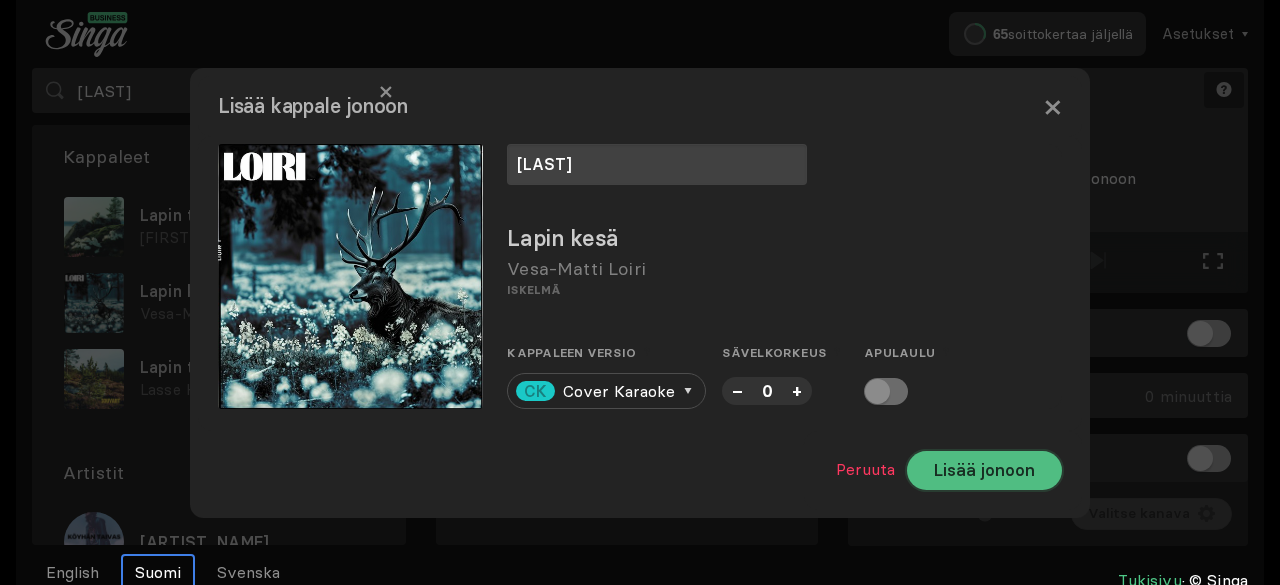 click on "Lisää jonoon" at bounding box center (984, 470) 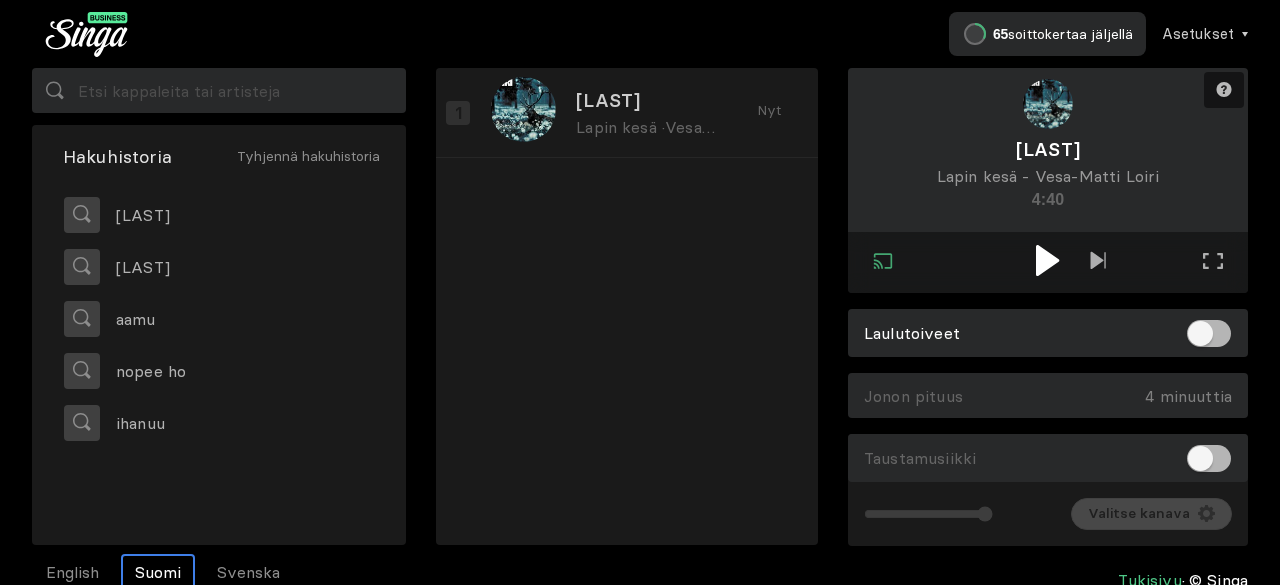 click at bounding box center (1048, 260) 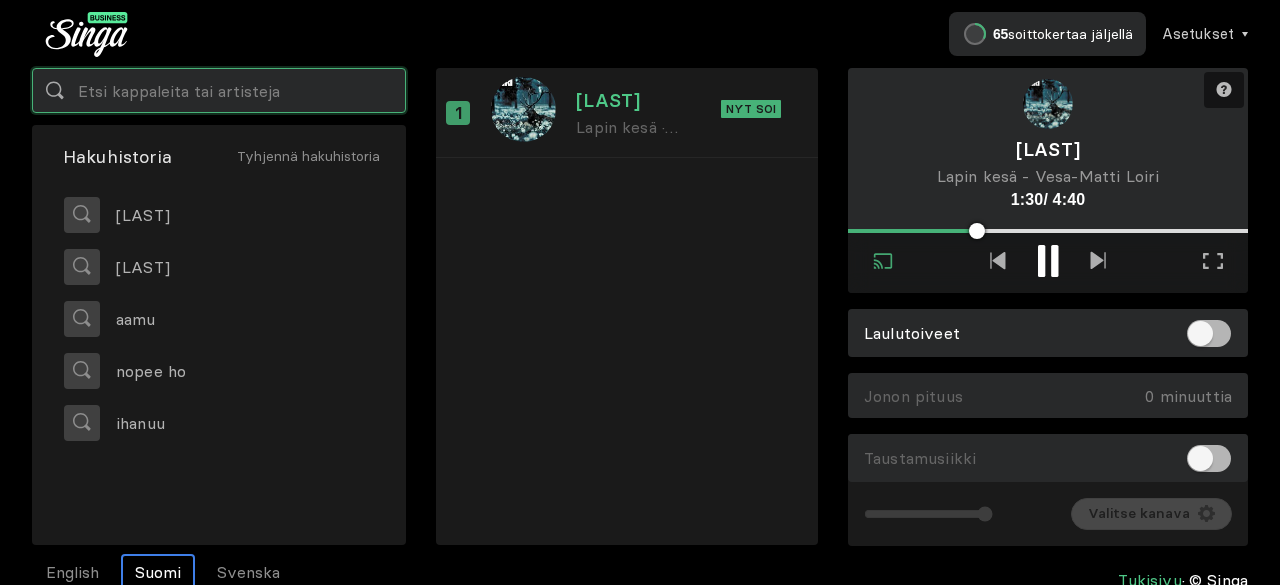 click at bounding box center (219, 90) 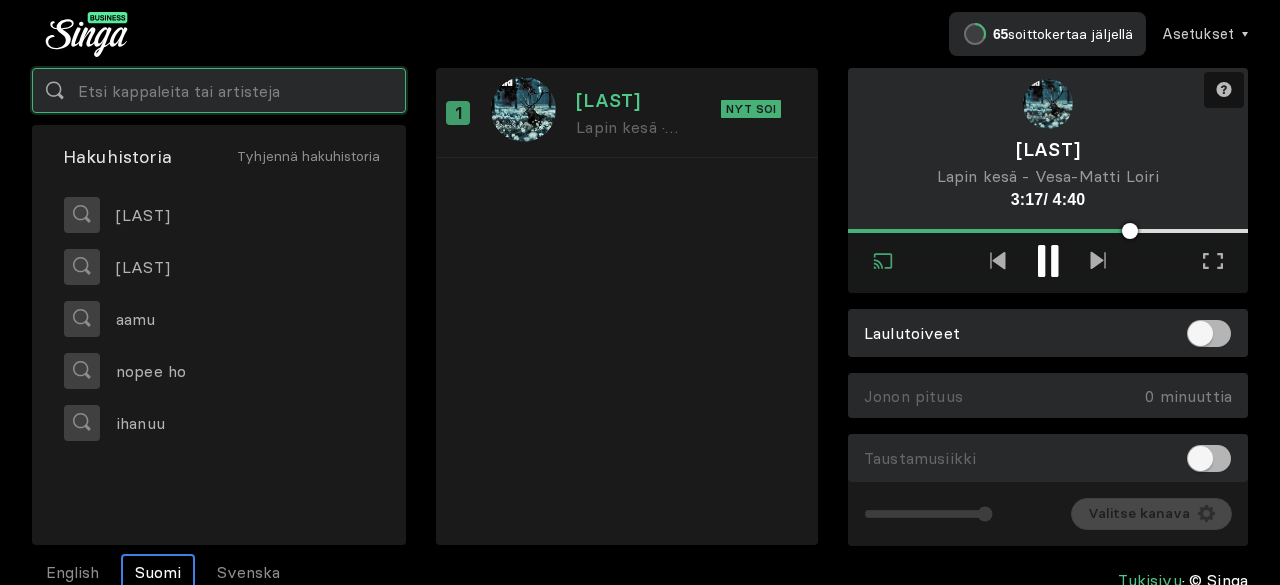 click at bounding box center (219, 90) 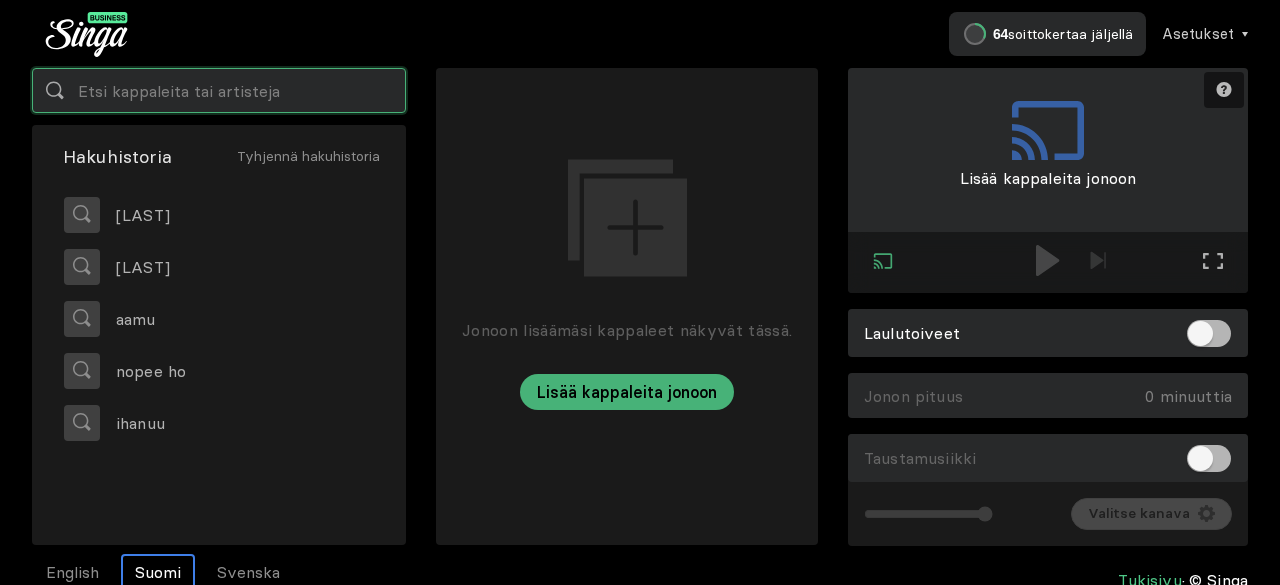 click at bounding box center (219, 90) 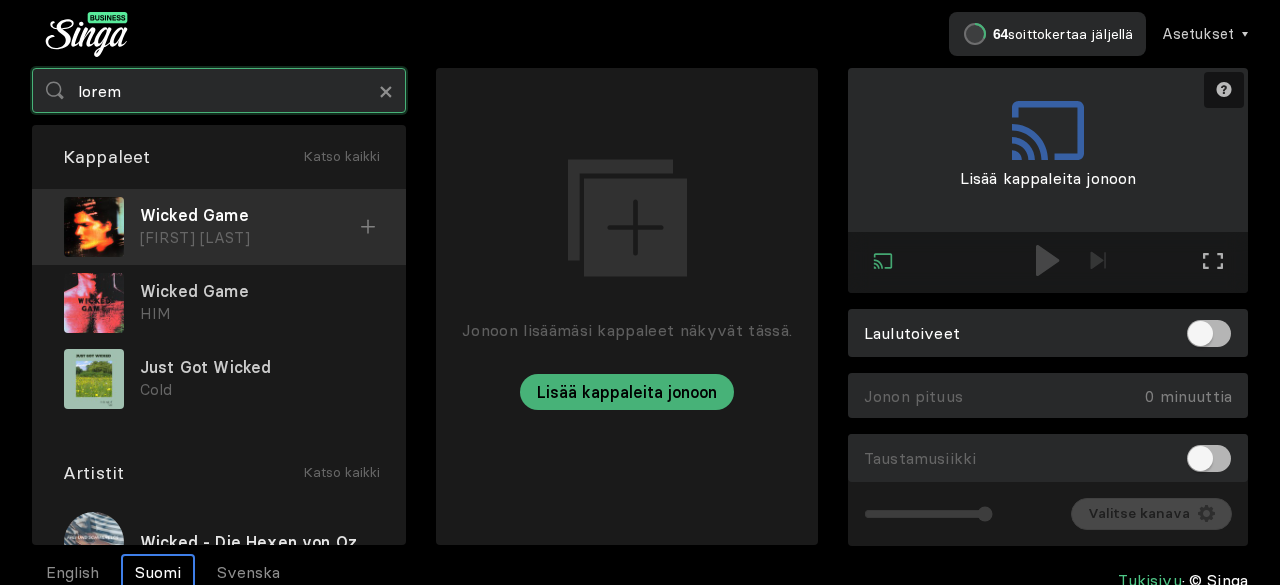 type on "lorem" 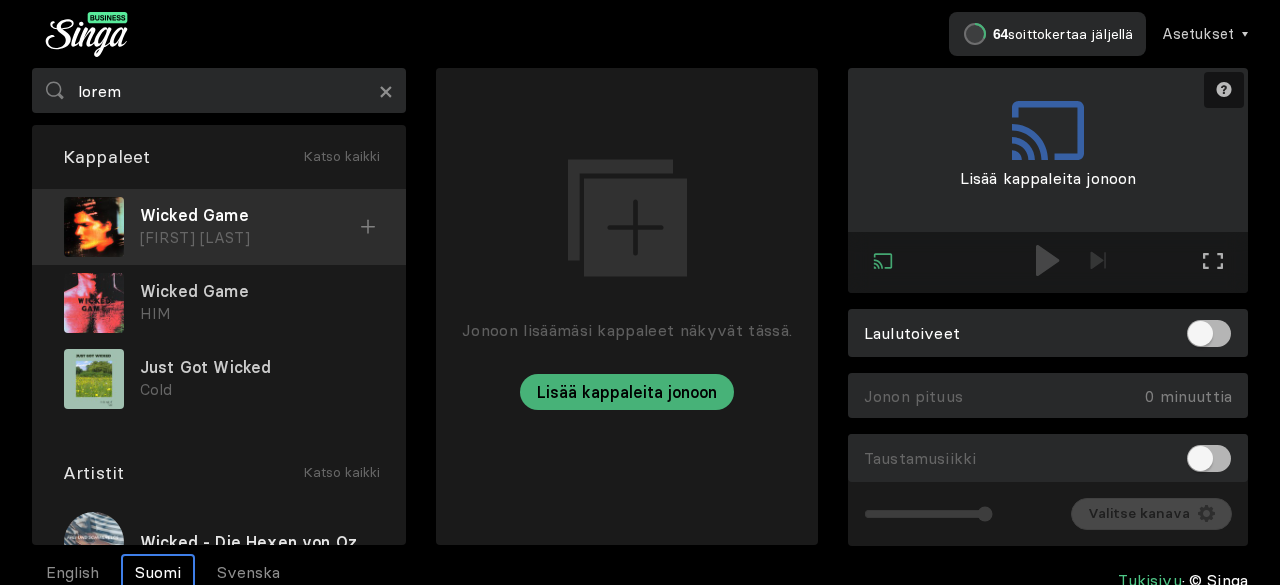 click on "[FIRST] [LAST]" at bounding box center [250, 238] 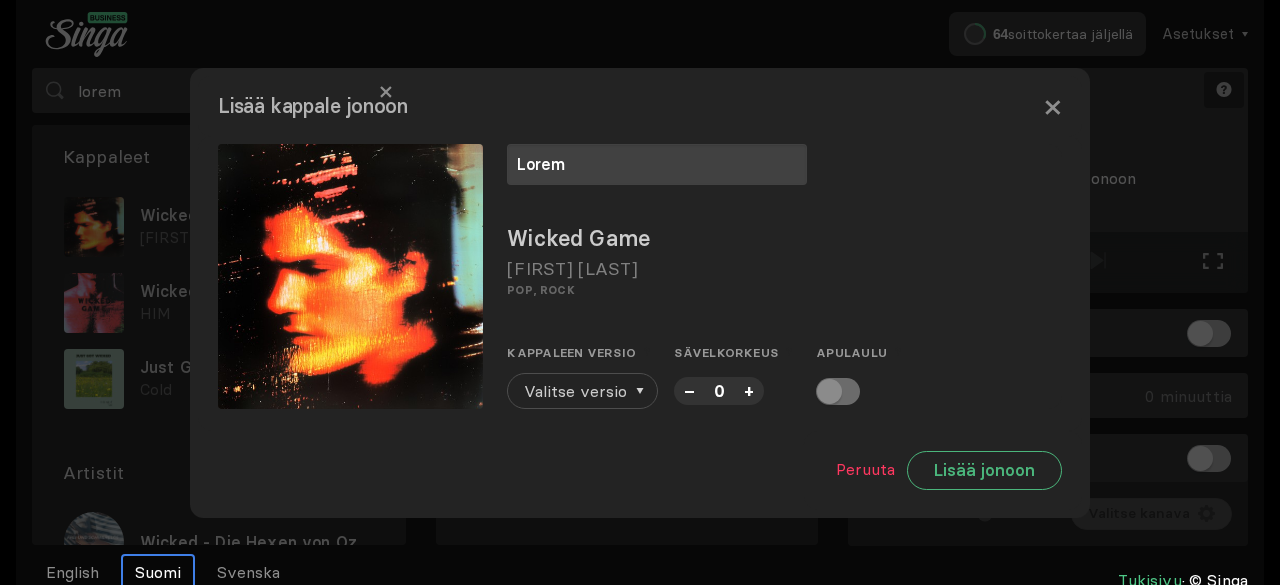 type on "Lorem" 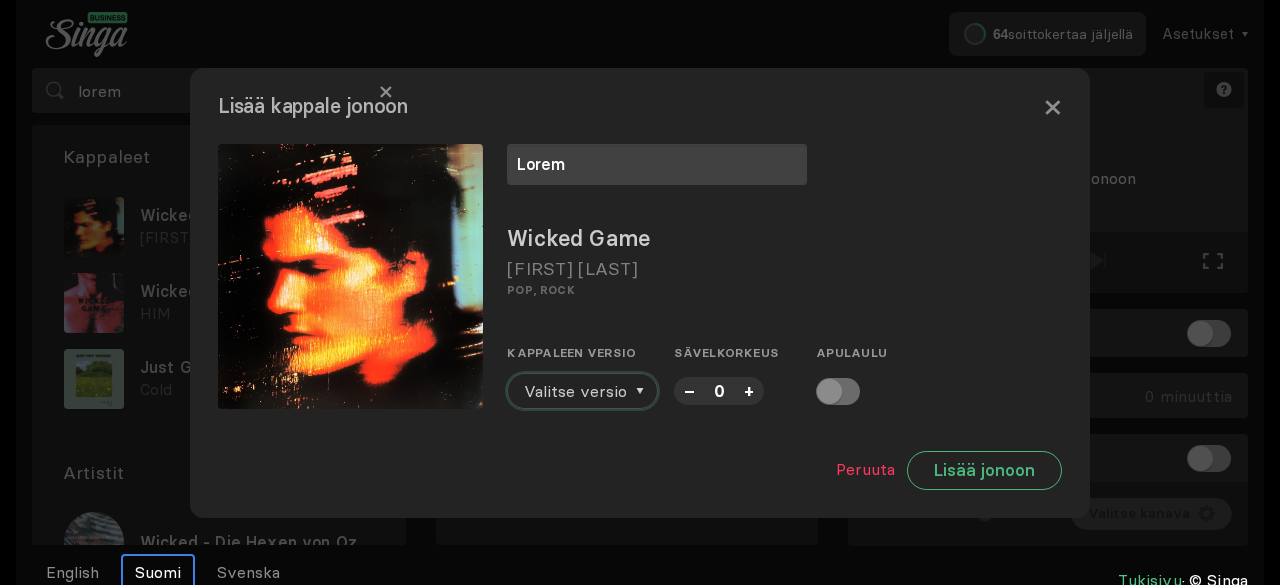 click on "Valitse versio" at bounding box center (575, 391) 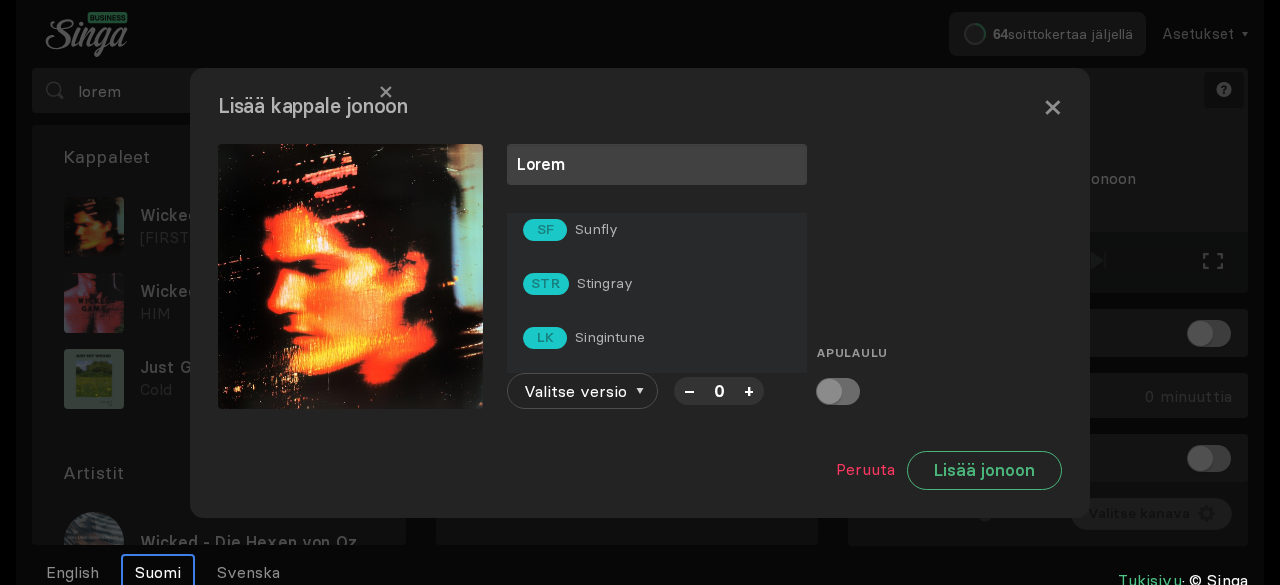 scroll, scrollTop: 0, scrollLeft: 0, axis: both 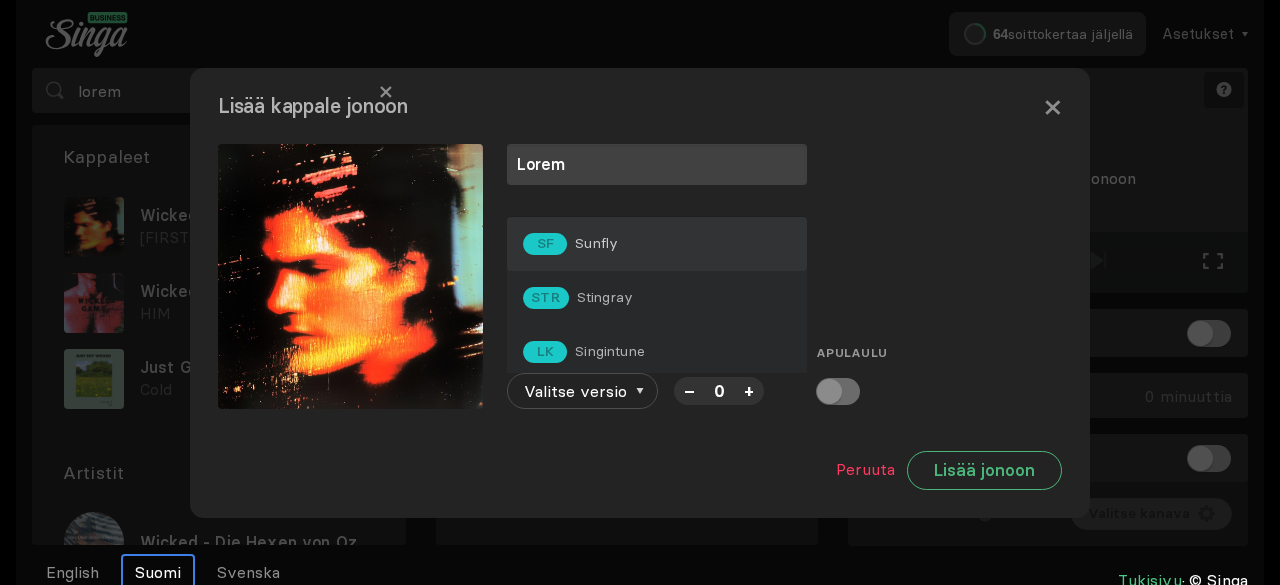 click on "SF Sunfly" at bounding box center [657, 244] 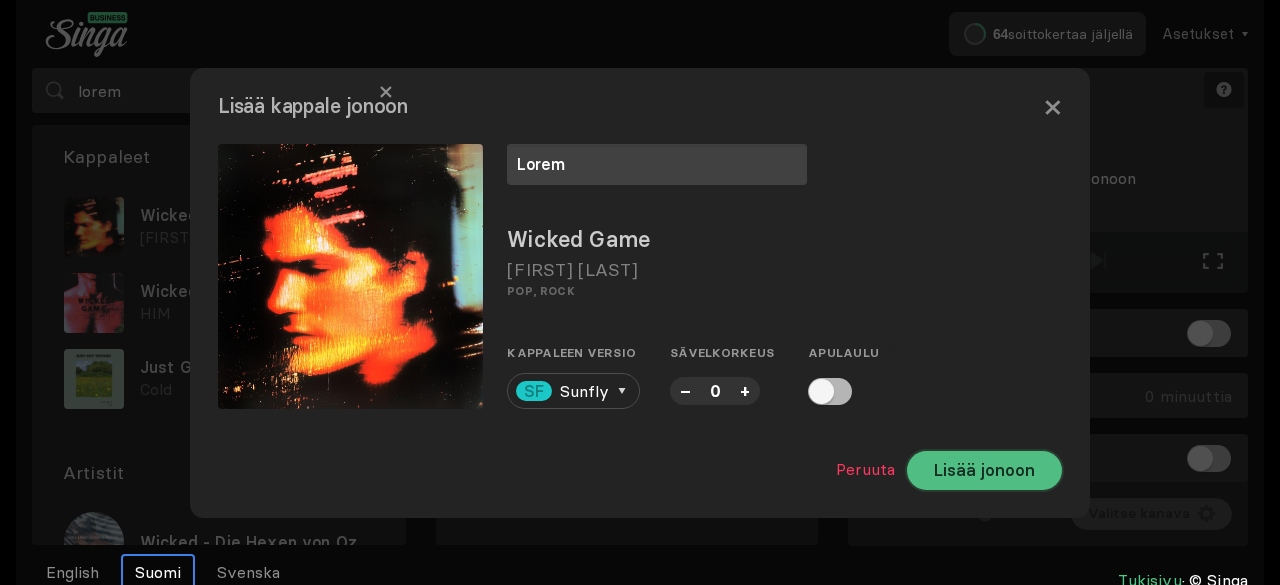 click on "Lisää jonoon" at bounding box center (984, 470) 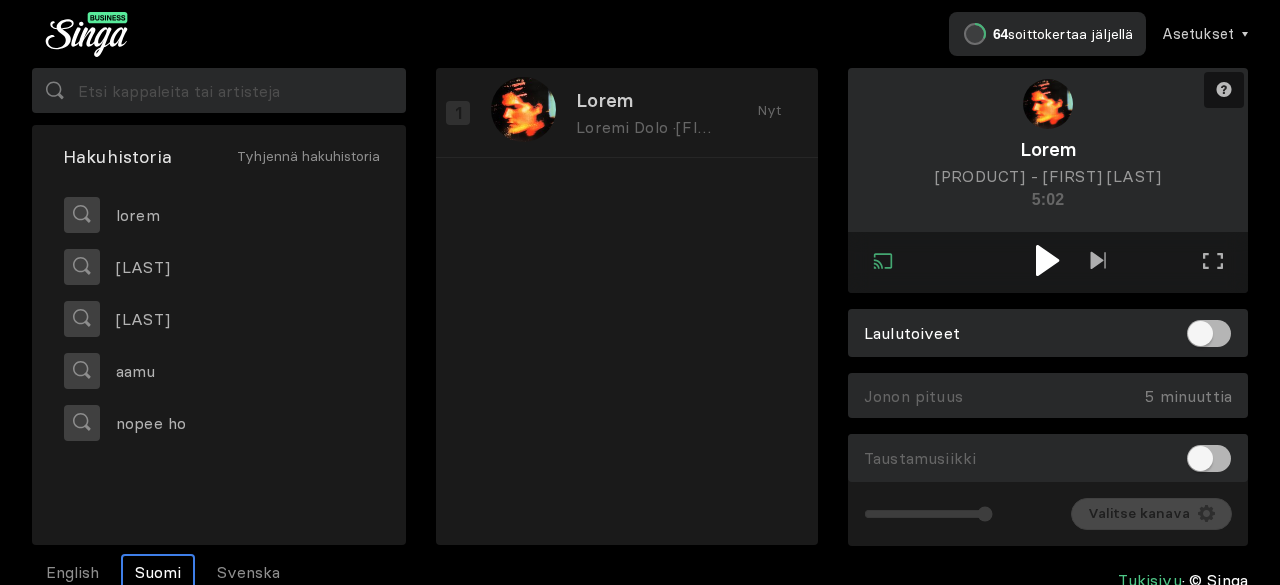 click at bounding box center [1047, 260] 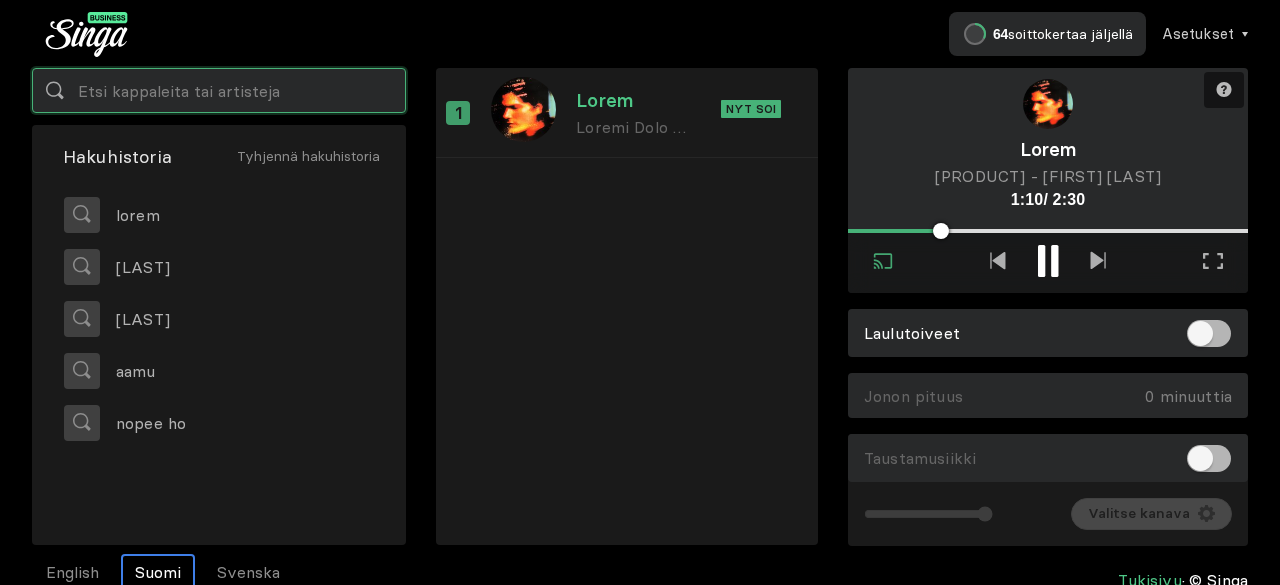 click at bounding box center (219, 90) 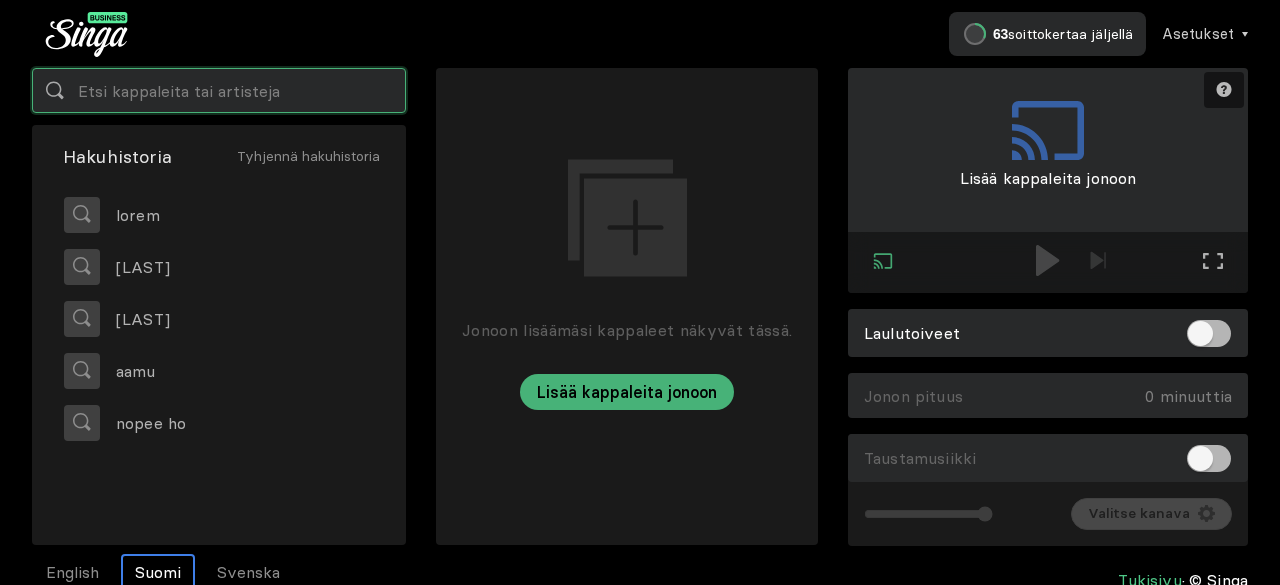 click at bounding box center (219, 90) 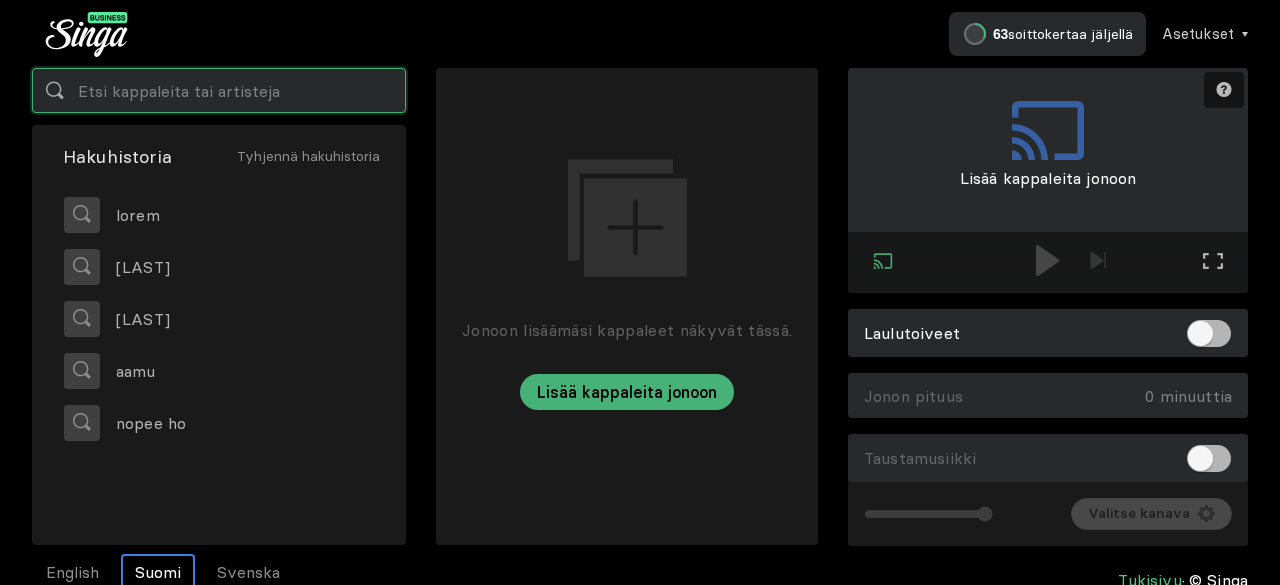 click at bounding box center [219, 90] 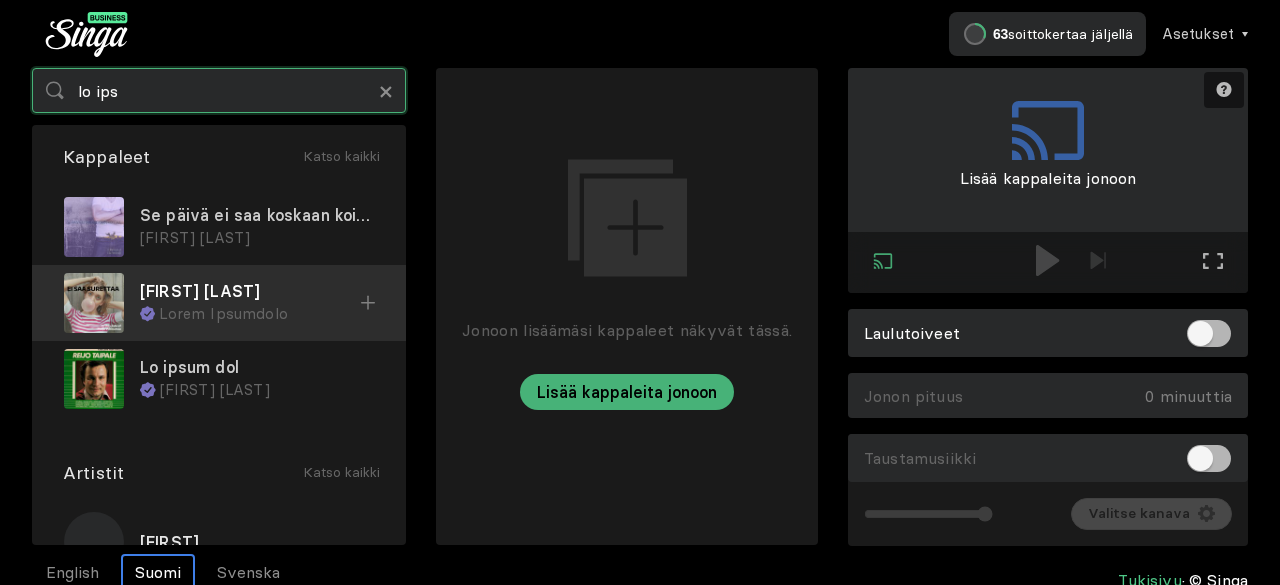 type on "lo ips" 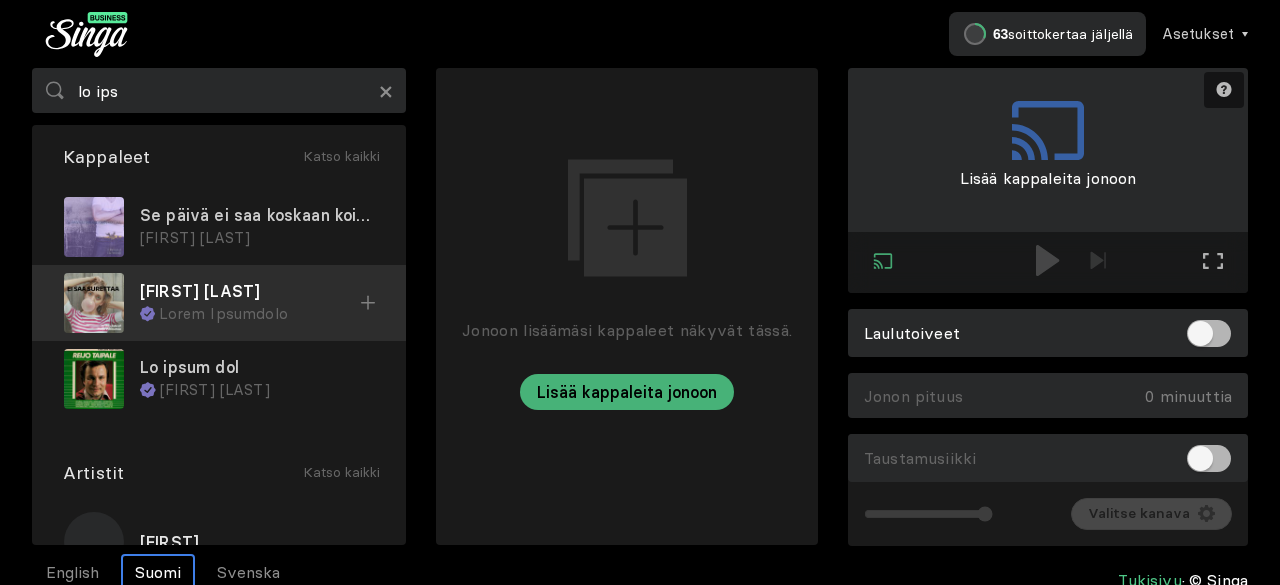 click on "[FIRST] [LAST]" at bounding box center [257, 215] 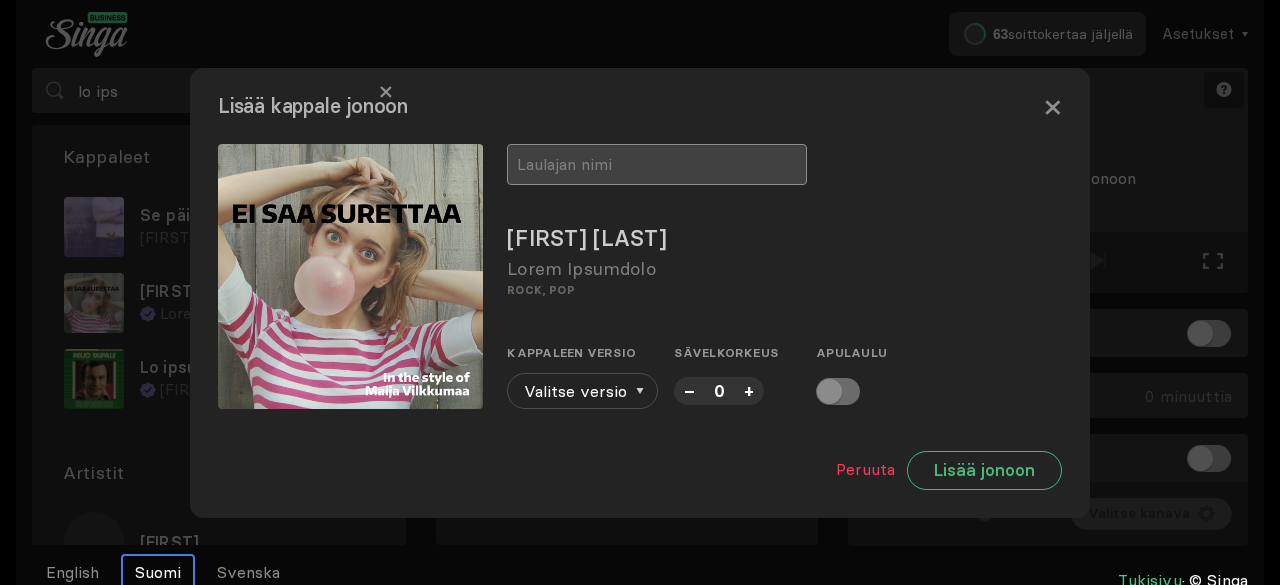 click at bounding box center (657, 164) 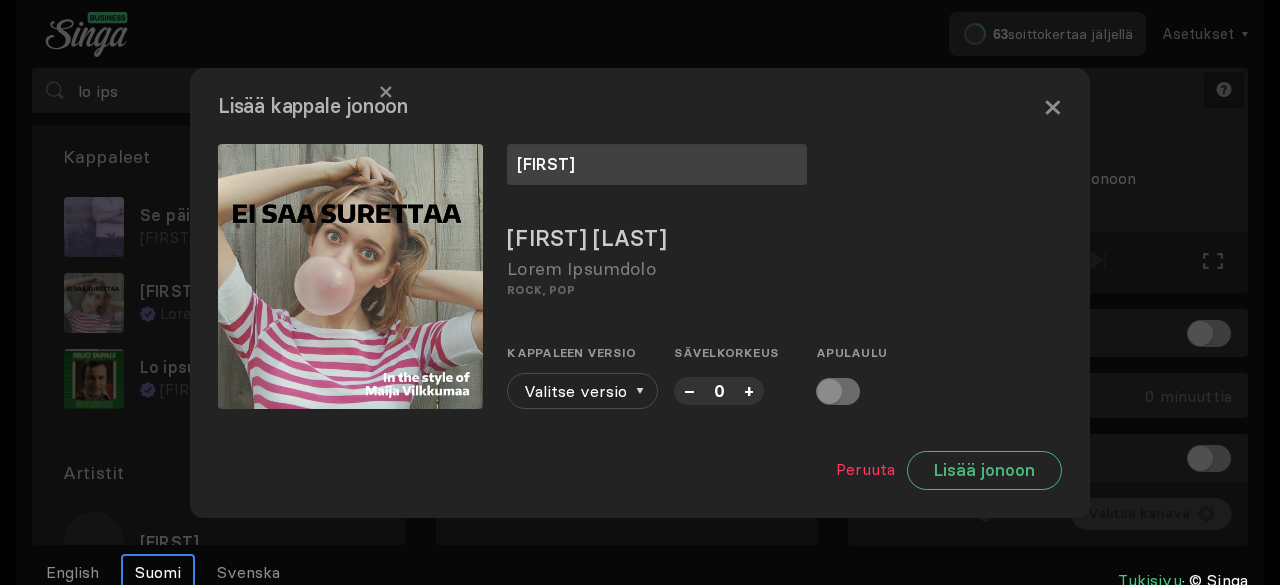 type on "[FIRST]" 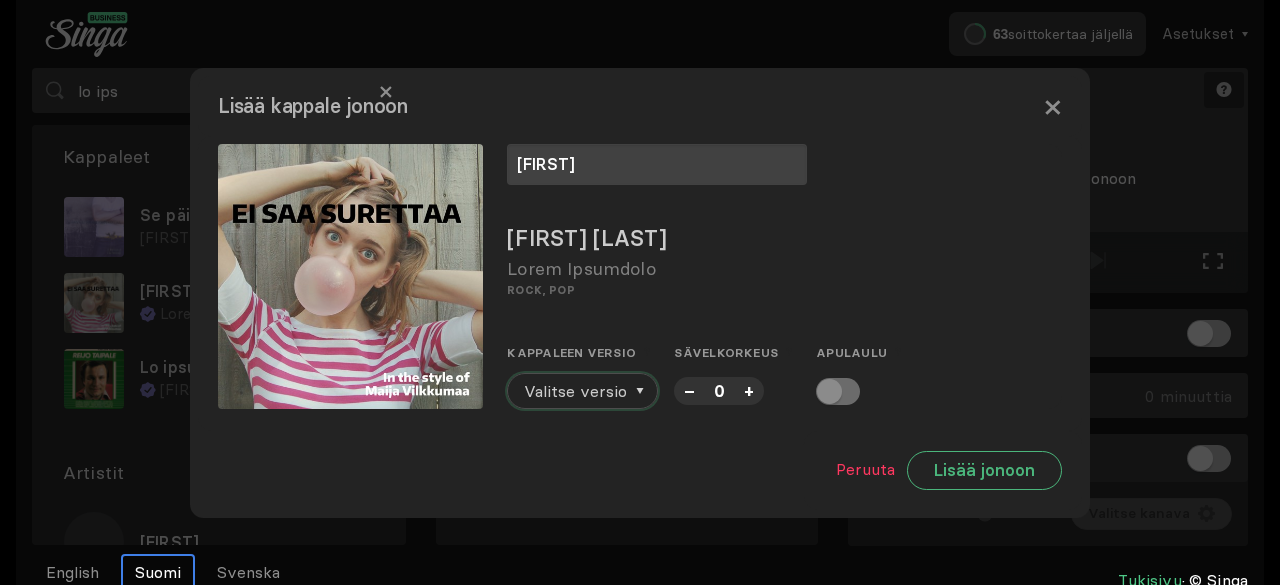click on "Valitse versio" at bounding box center (582, 391) 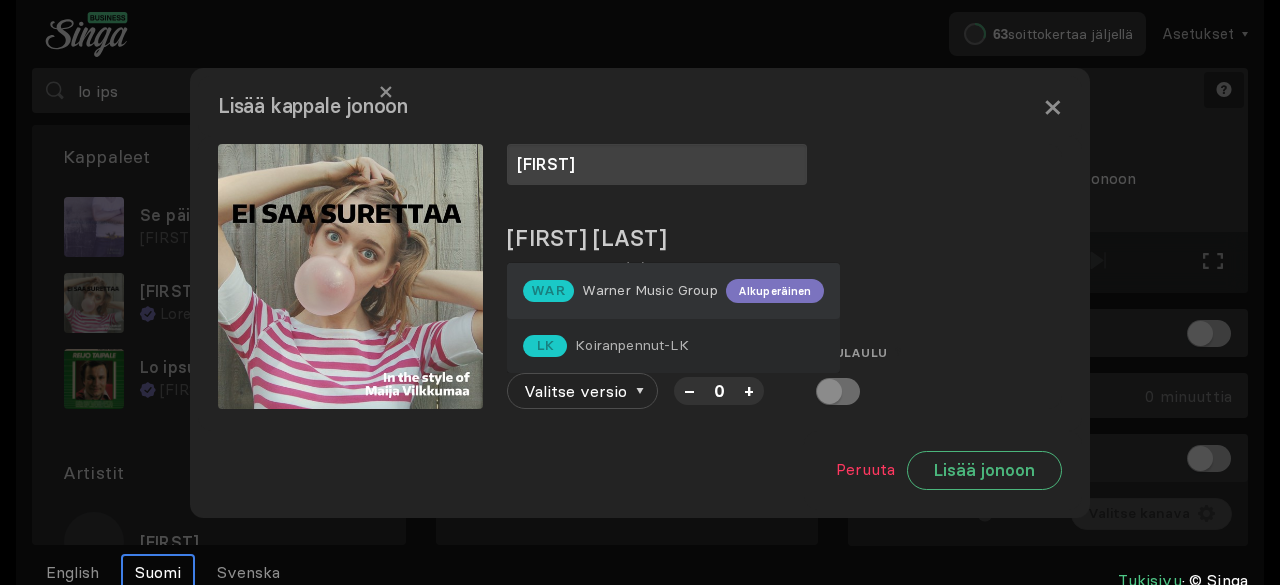 click on "Warner Music Group" at bounding box center (650, 290) 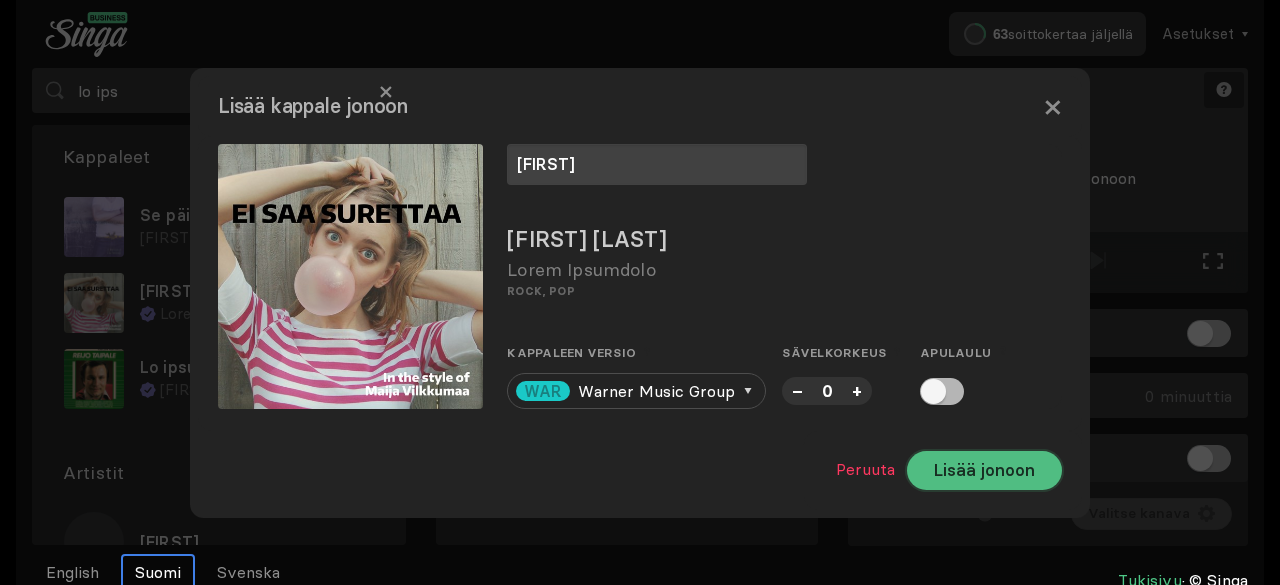 click on "Lisää jonoon" at bounding box center [984, 470] 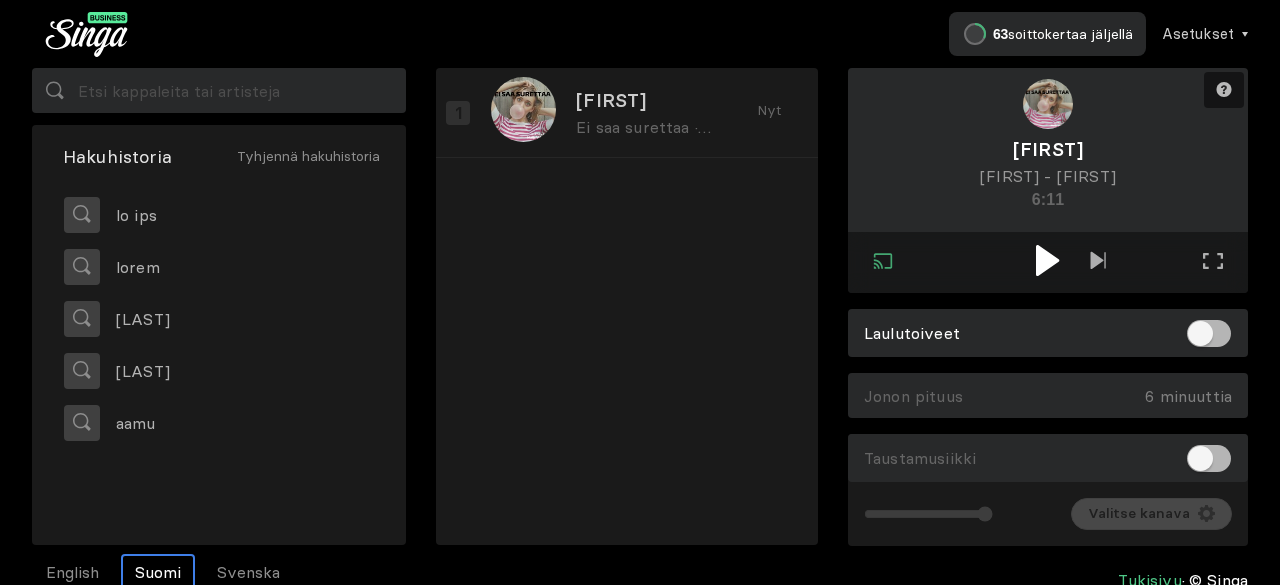 click at bounding box center [1048, 262] 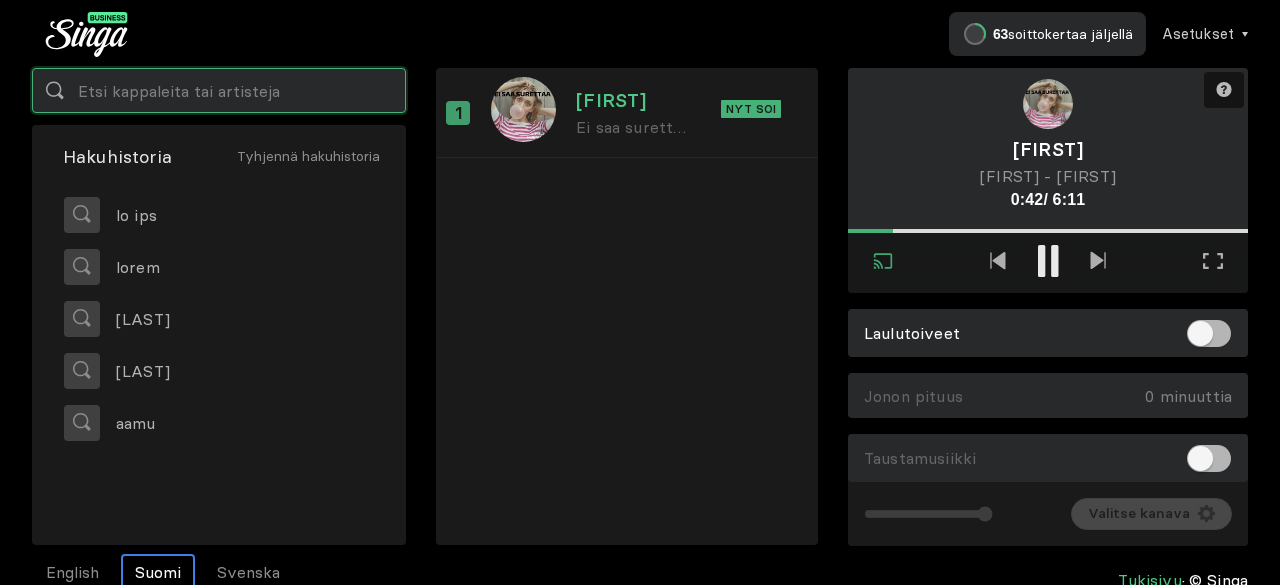 click at bounding box center (219, 90) 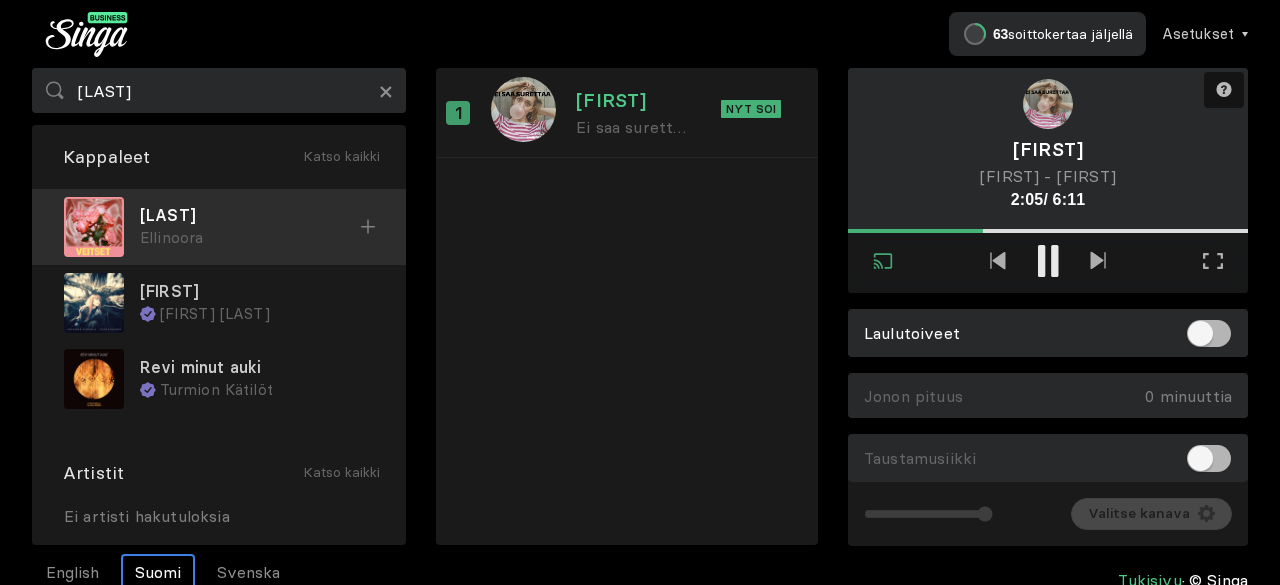 click on "Ellinoora" at bounding box center [250, 238] 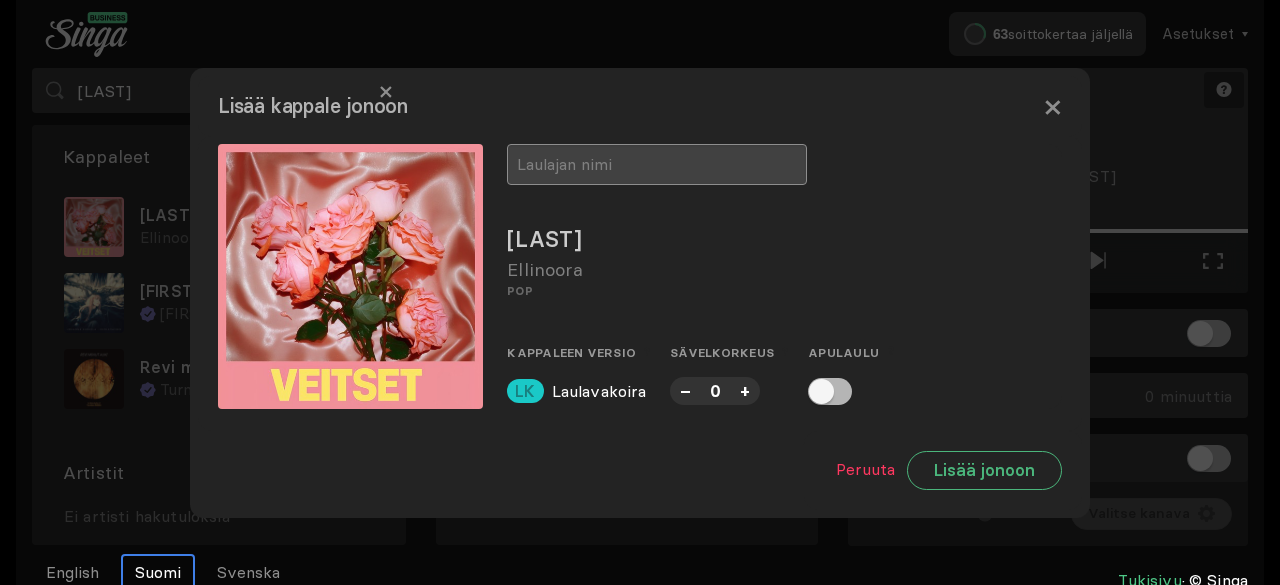 click at bounding box center (657, 164) 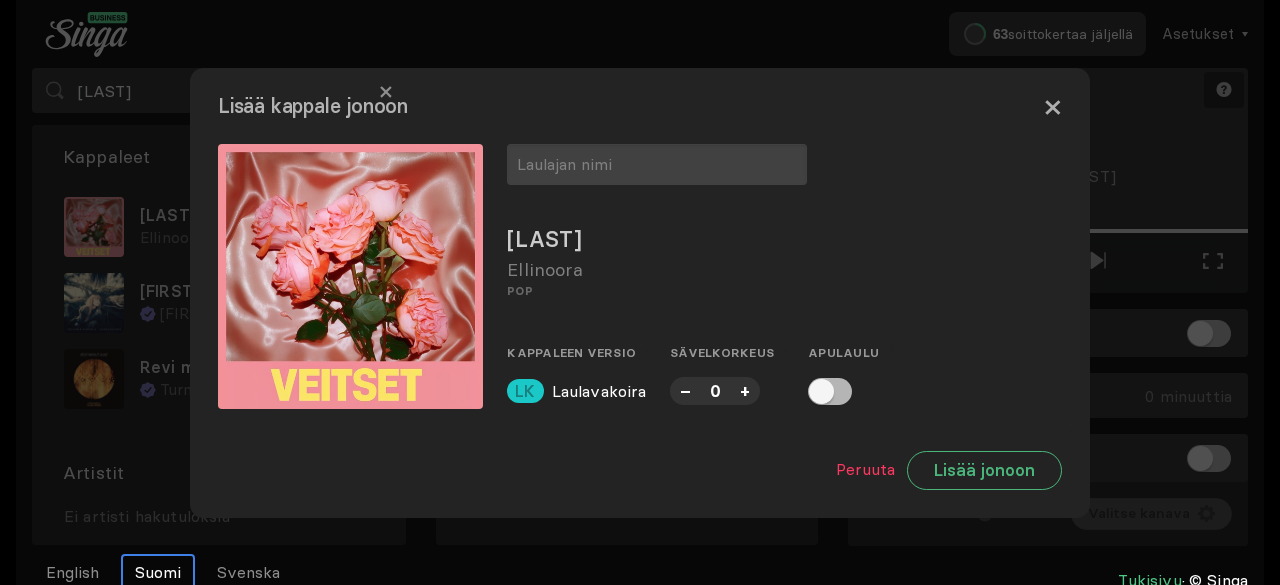 click on "×" at bounding box center [1052, 106] 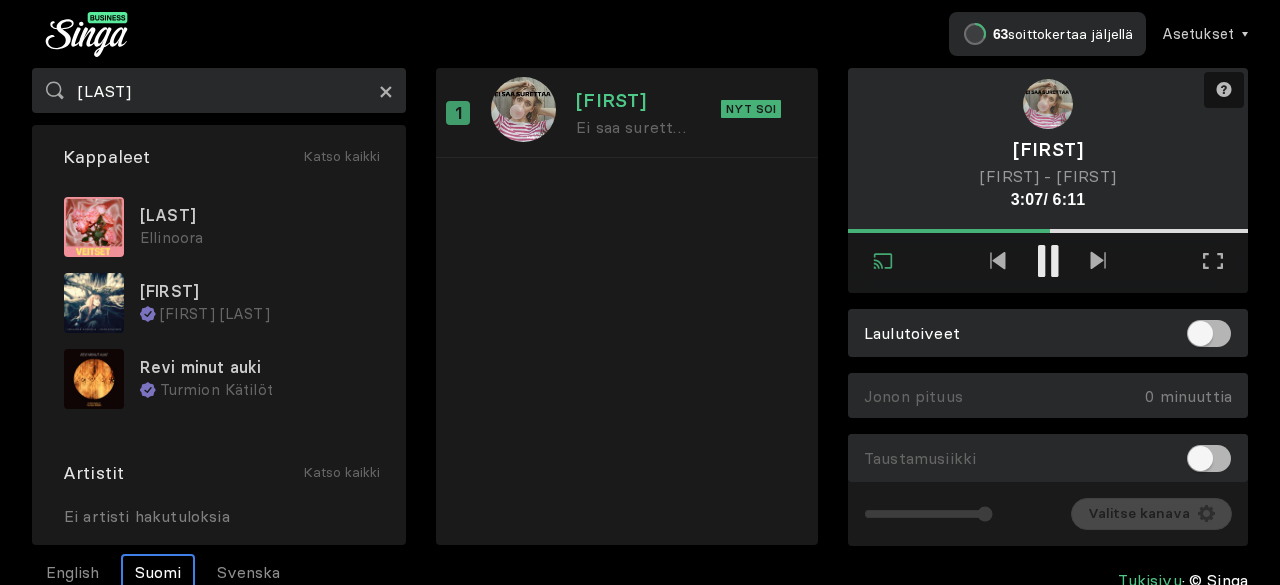 click on "×" at bounding box center [386, 91] 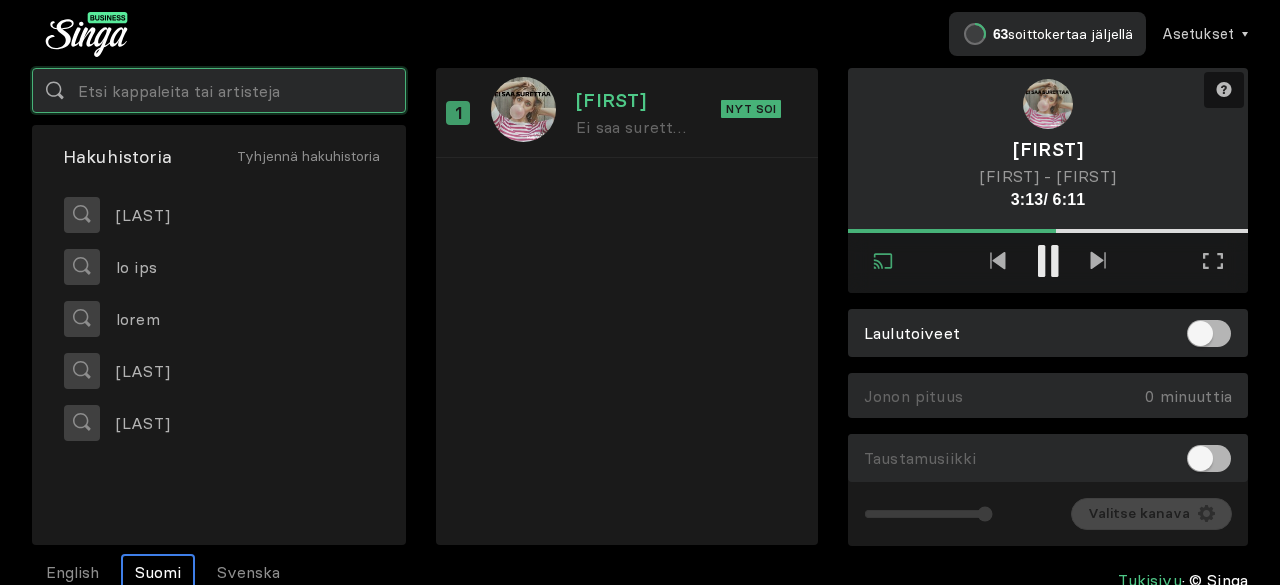 click at bounding box center [219, 90] 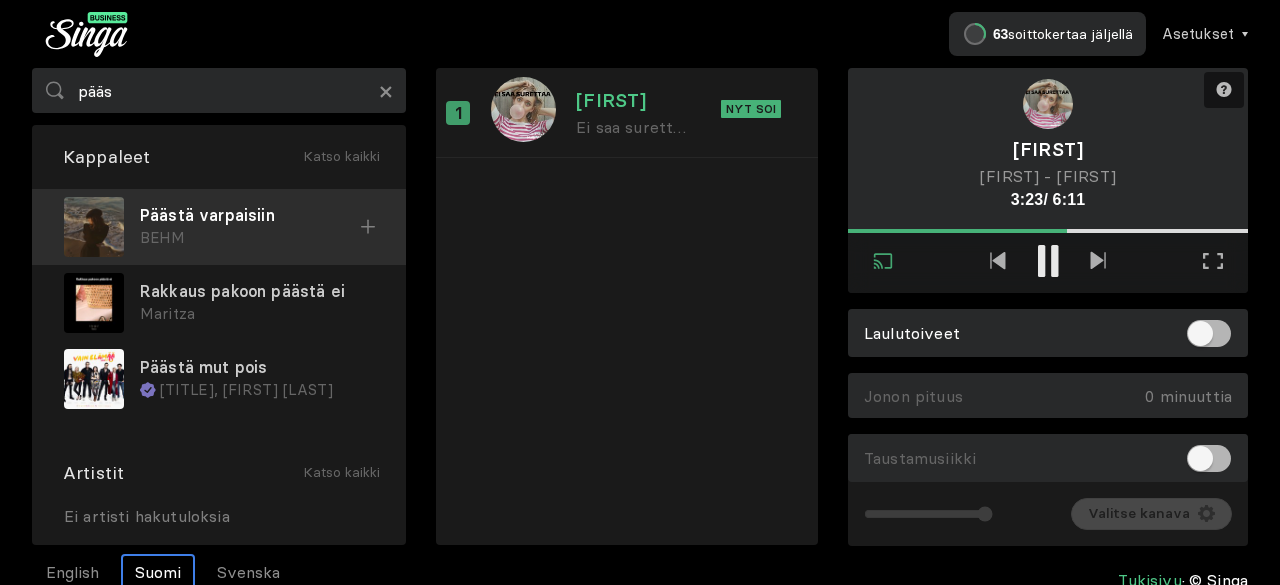 click on "BEHM" at bounding box center [250, 238] 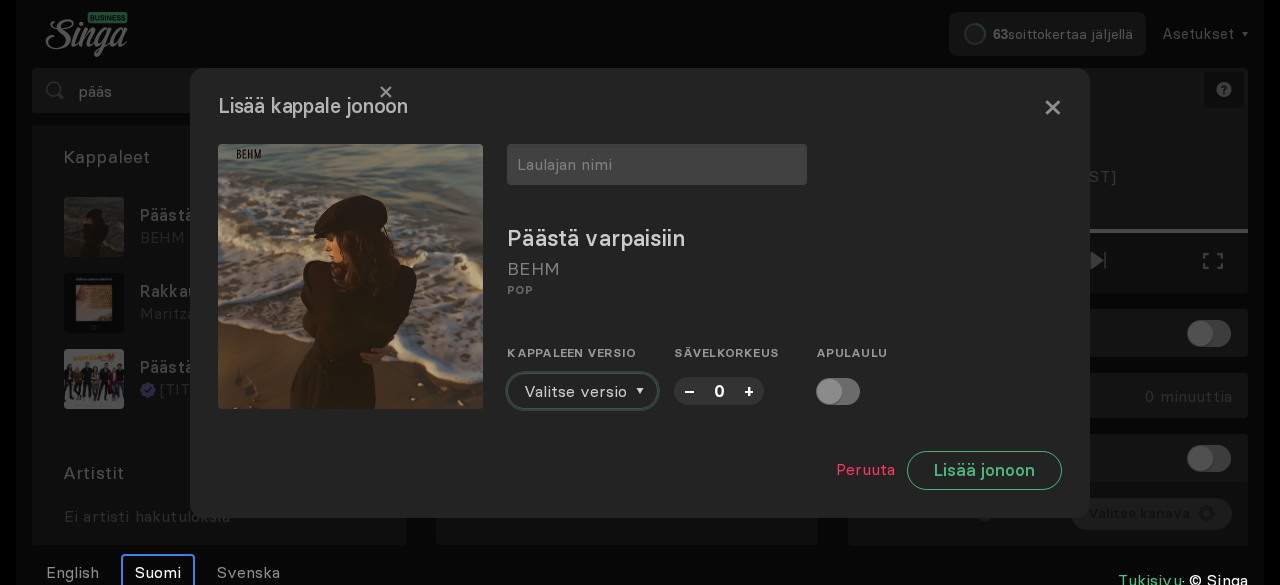 click on "Valitse versio" at bounding box center (575, 391) 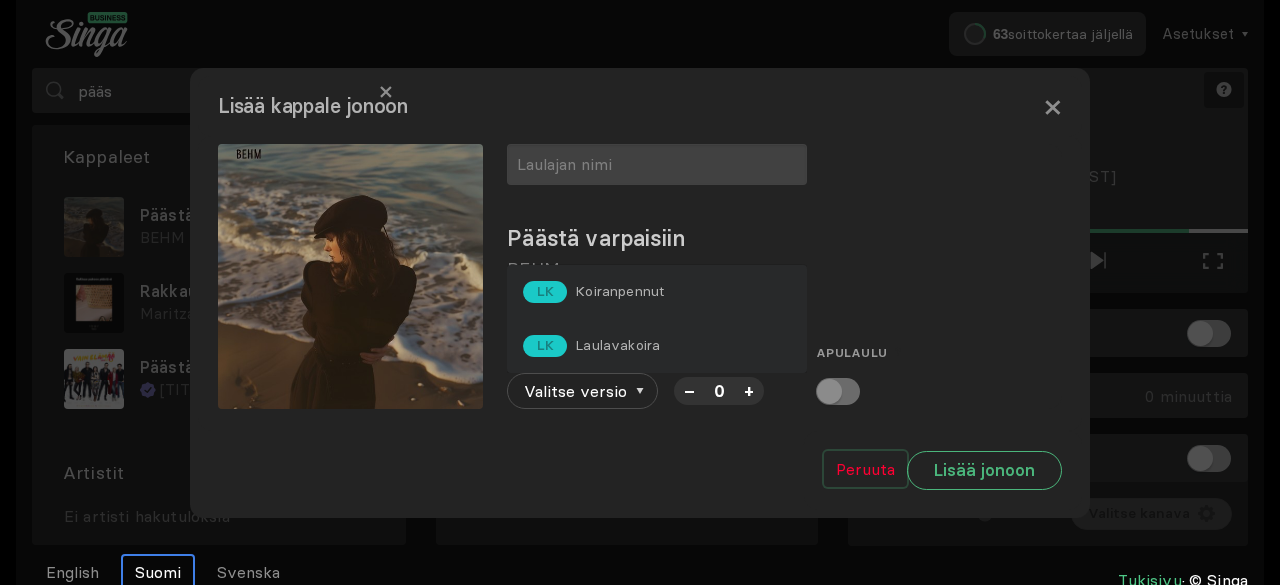 click on "Peruuta" at bounding box center [865, 469] 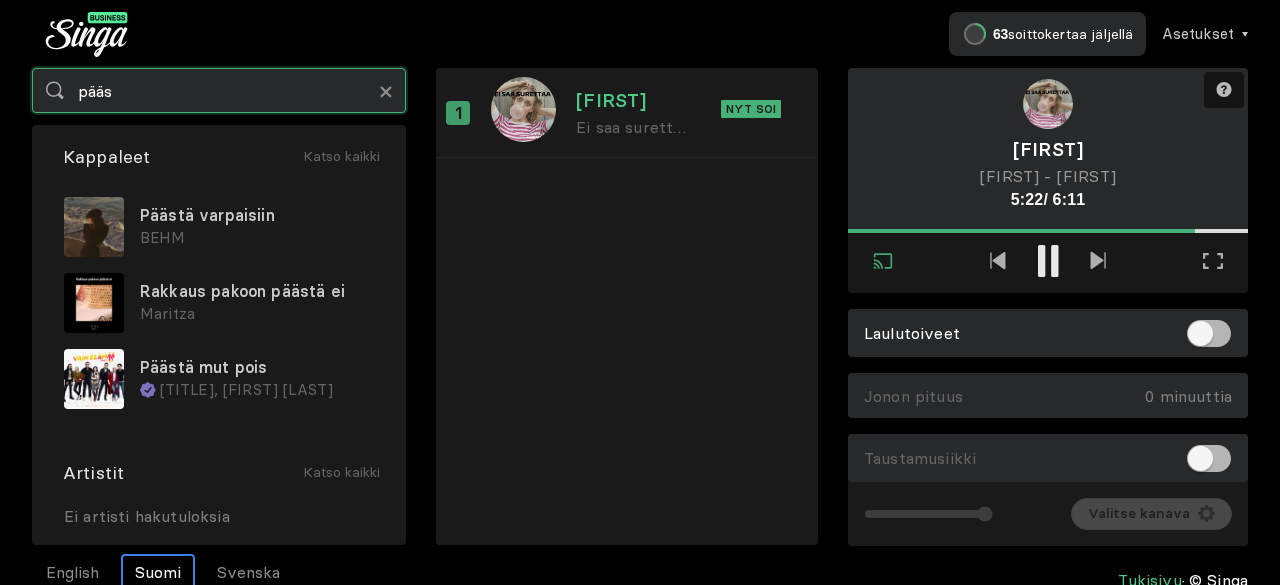 click on "pääs" at bounding box center (219, 90) 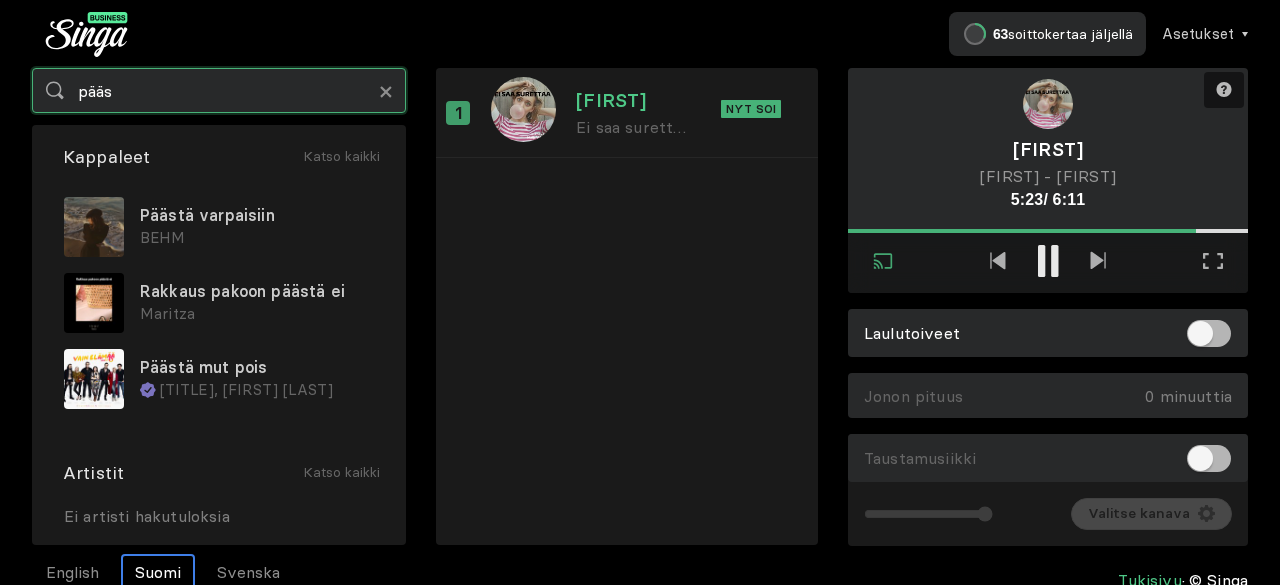click on "pääs" at bounding box center [219, 90] 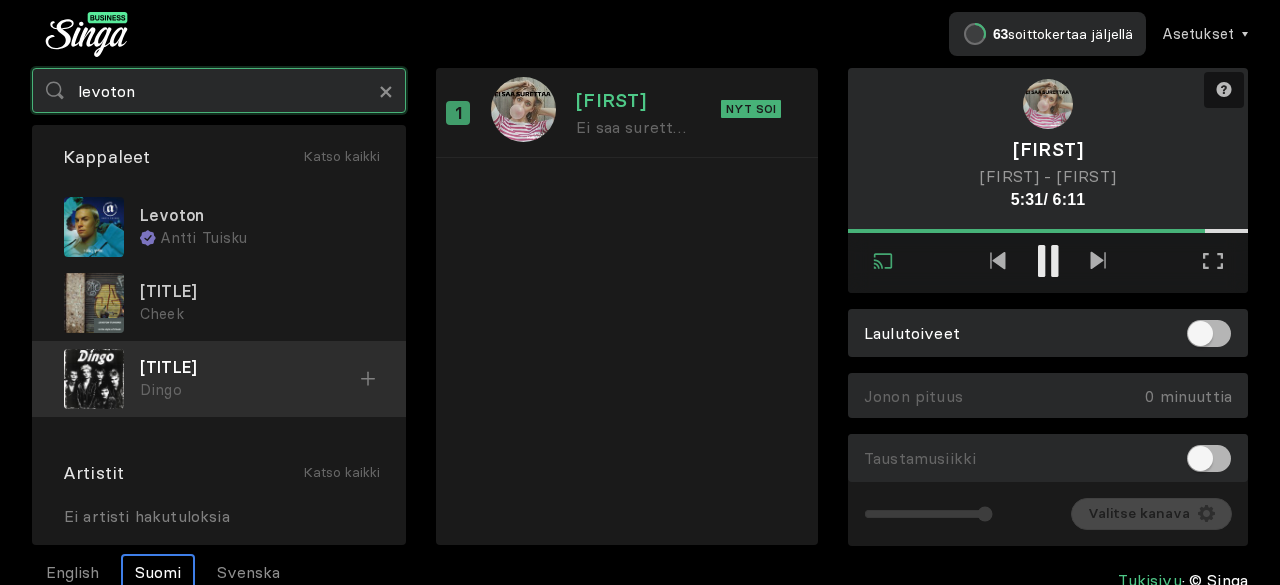 type on "levoton" 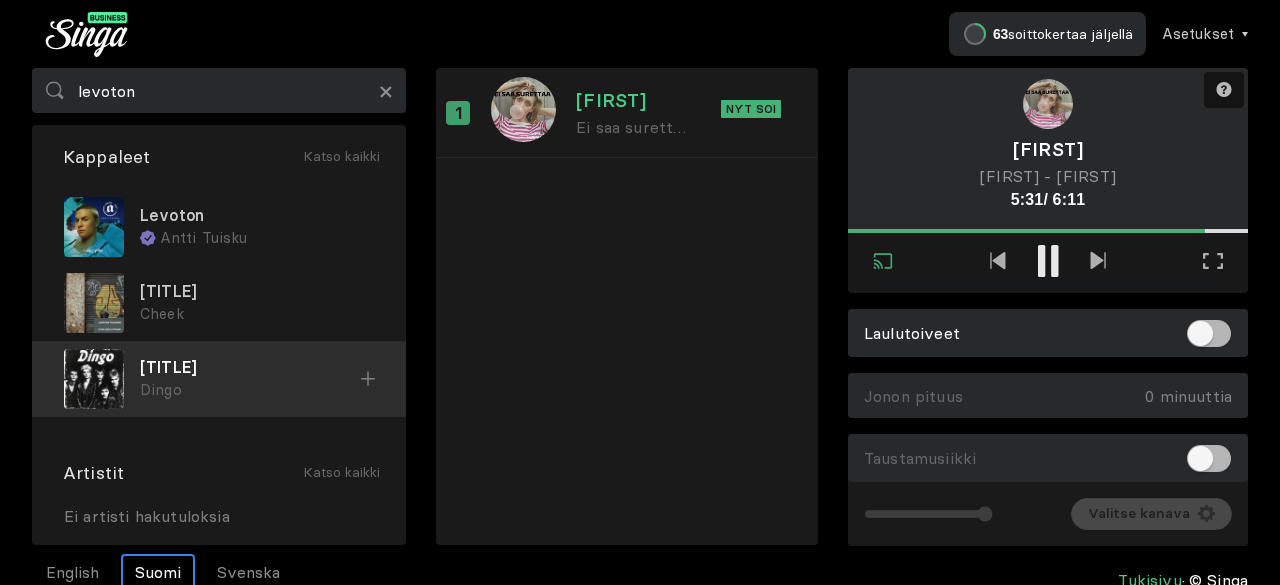 click on "Dingo" at bounding box center [257, 314] 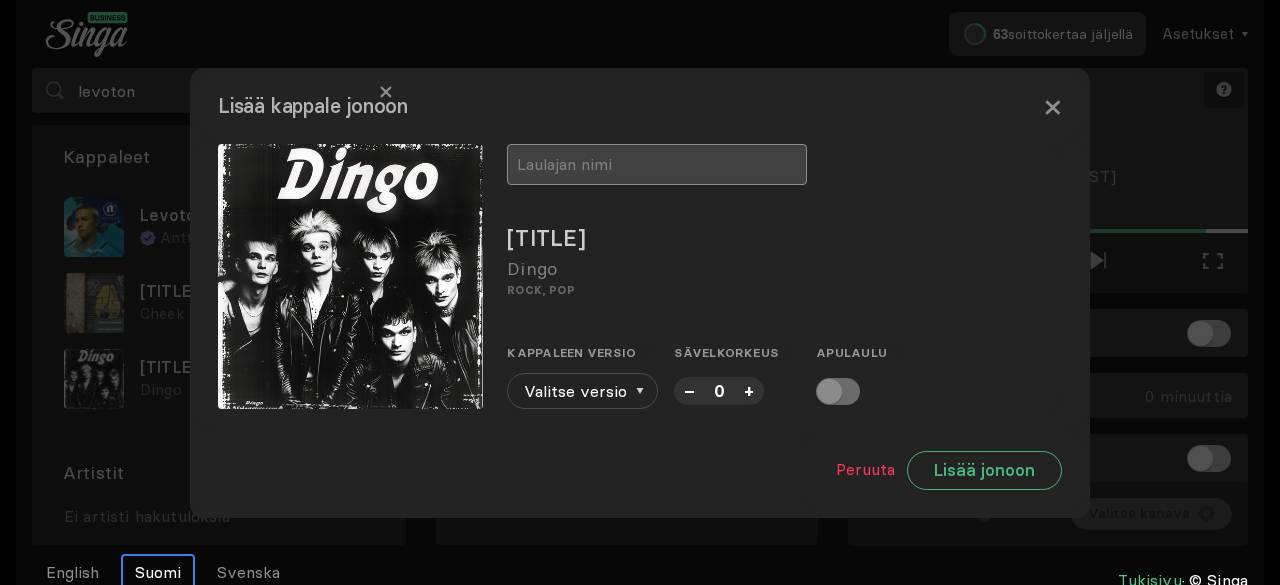 click at bounding box center [657, 164] 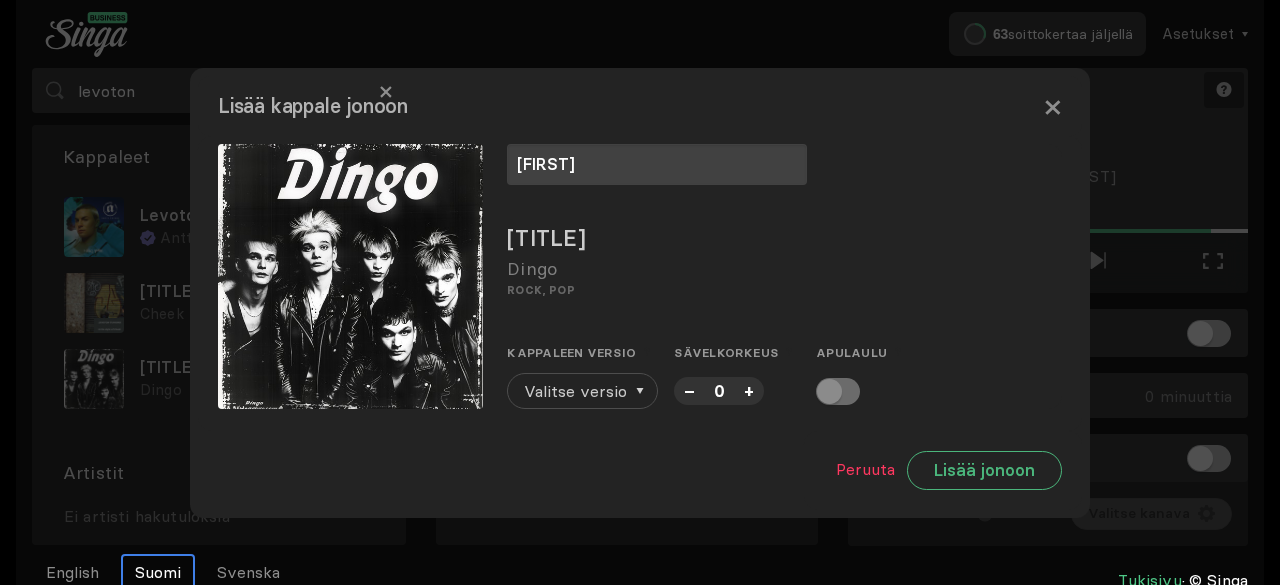 type on "[FIRST]" 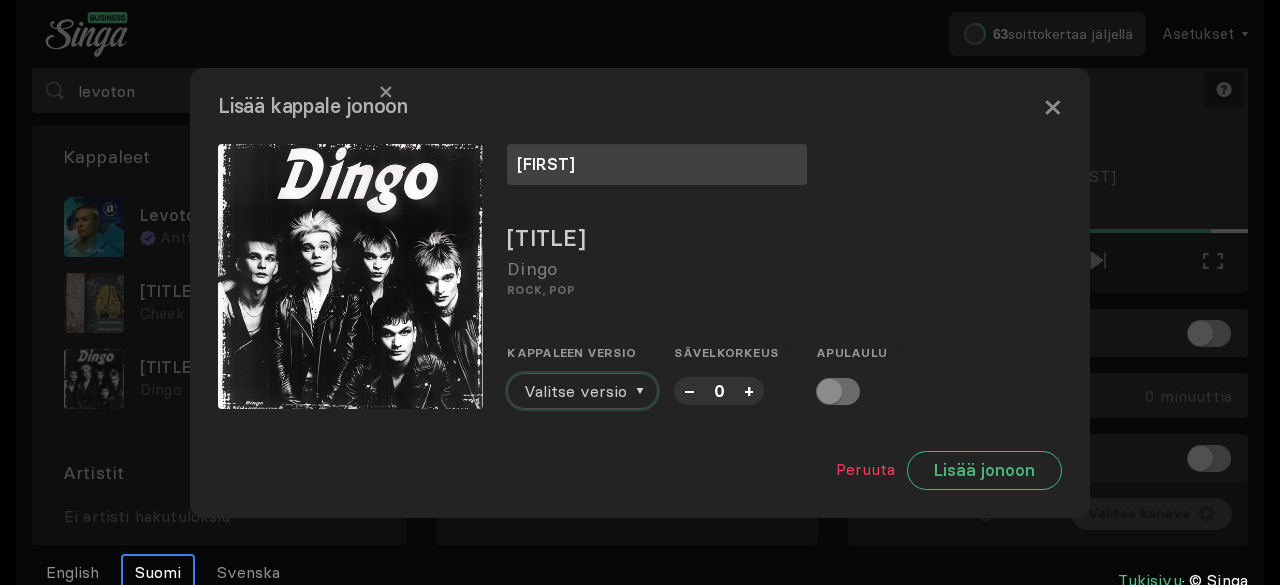 click on "Valitse versio" at bounding box center (575, 391) 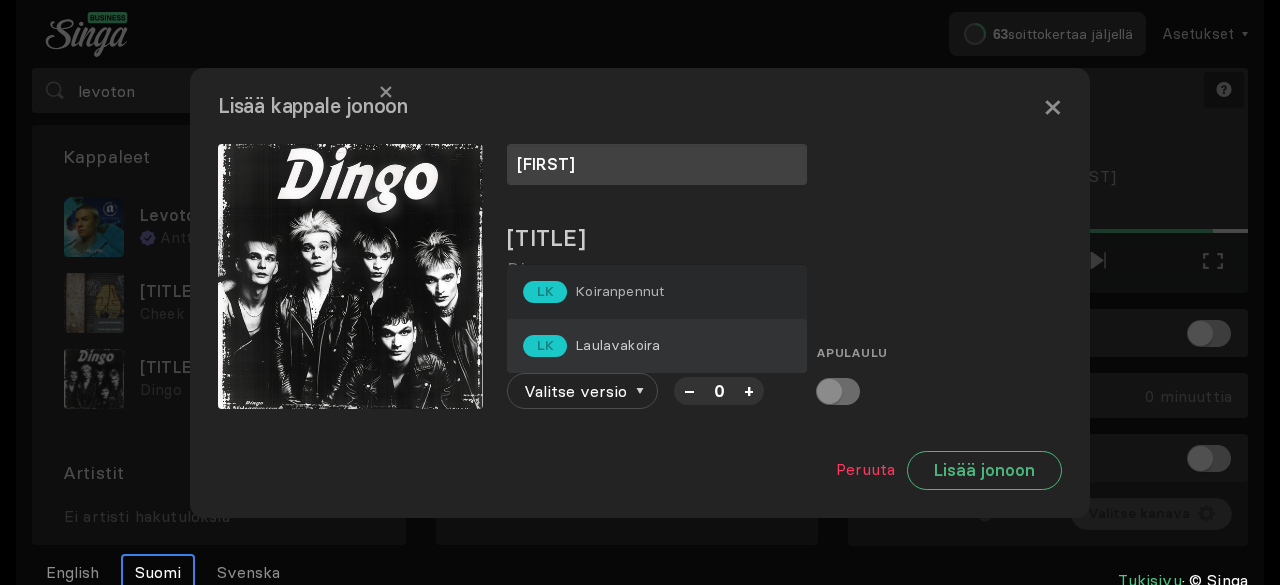 click on "Laulavakoira" at bounding box center (619, 291) 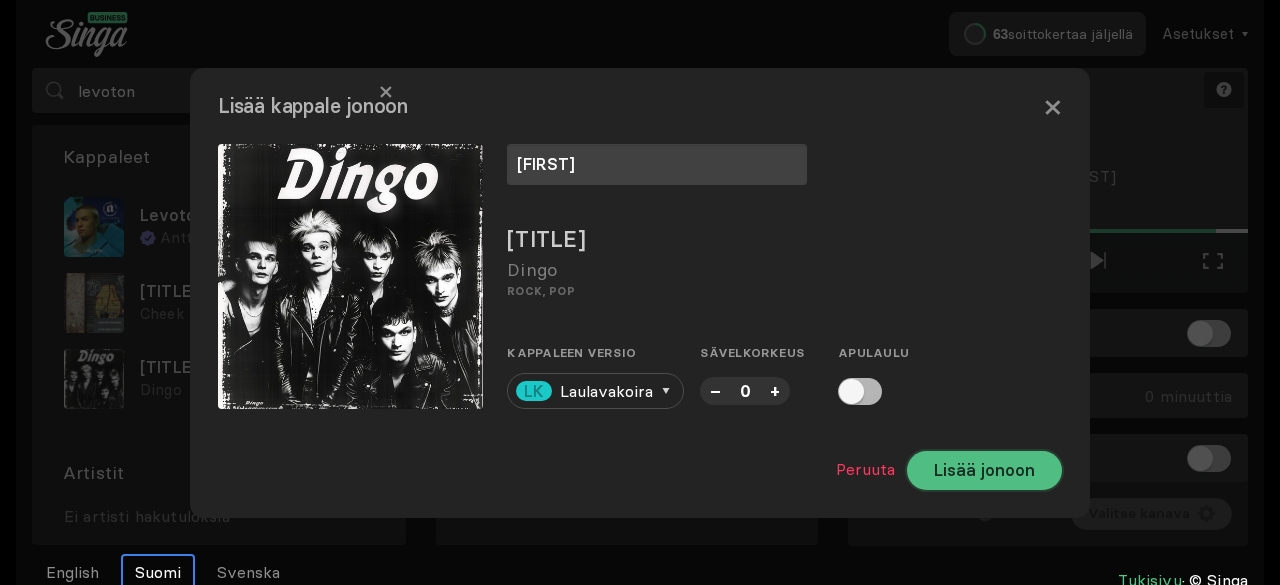 click on "Lisää jonoon" at bounding box center (984, 470) 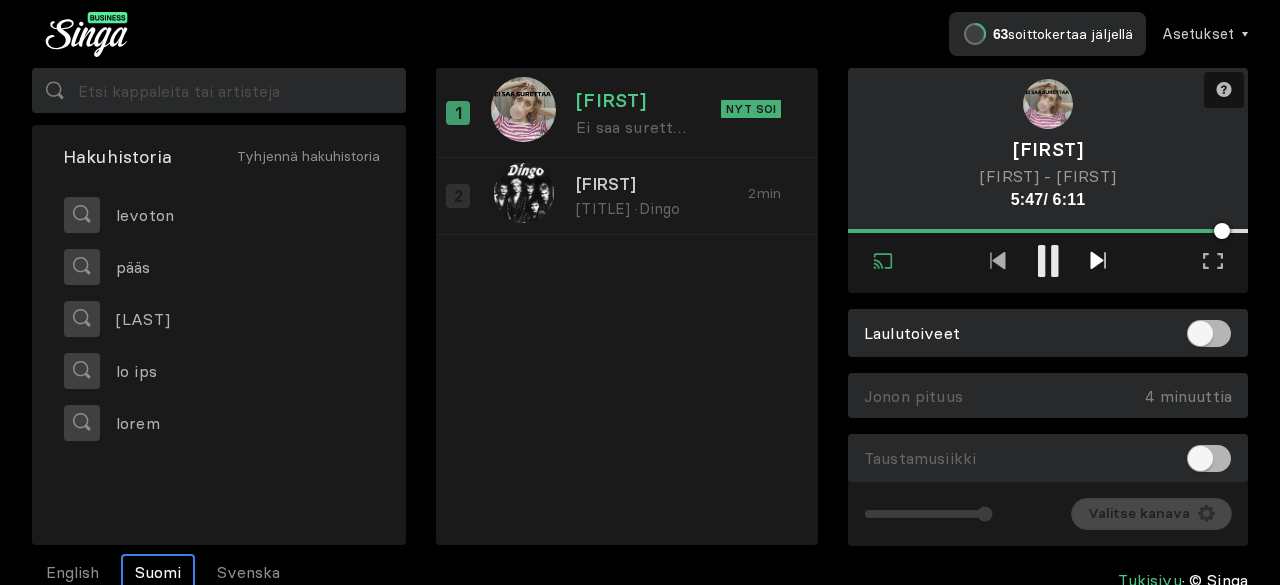 click at bounding box center (1097, 260) 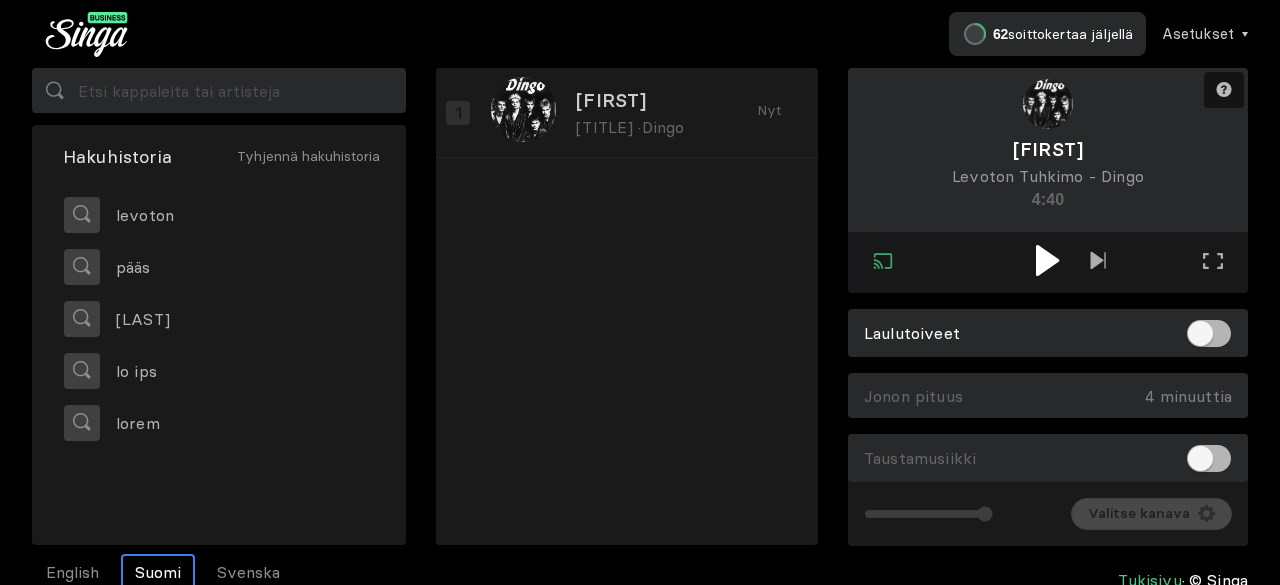 click at bounding box center [1047, 260] 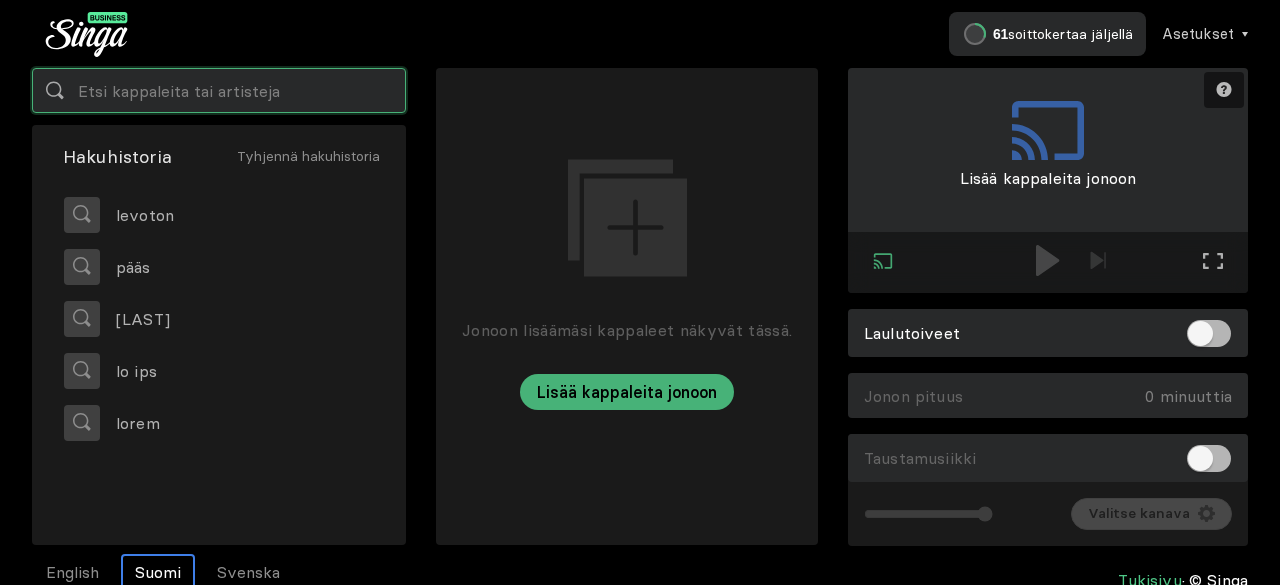 click at bounding box center [219, 90] 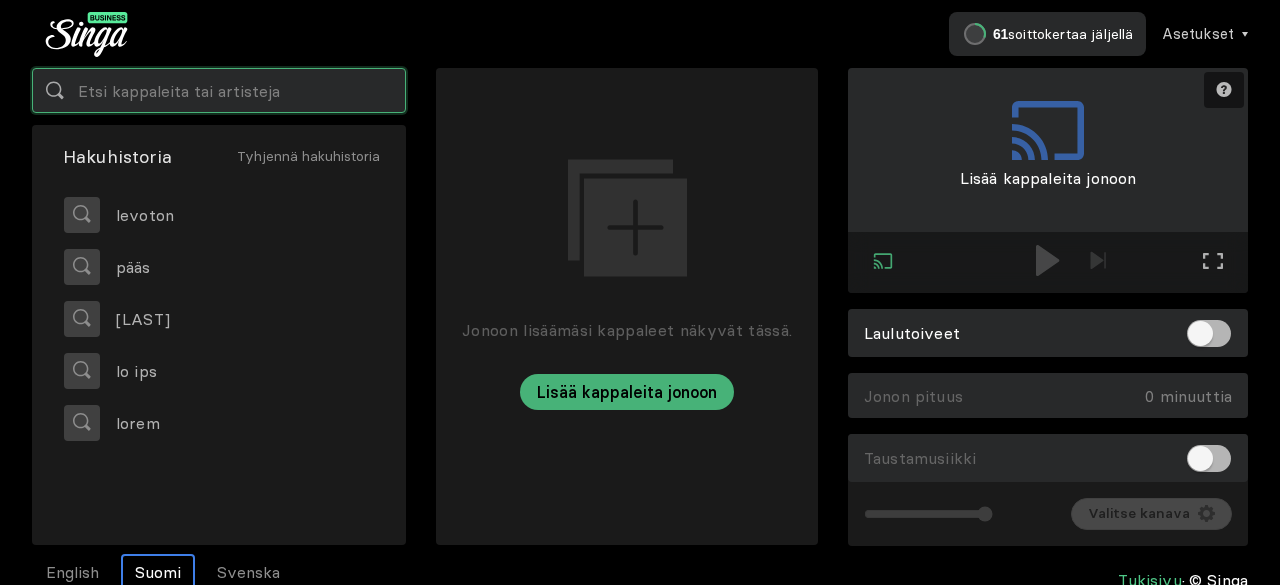 click at bounding box center [219, 90] 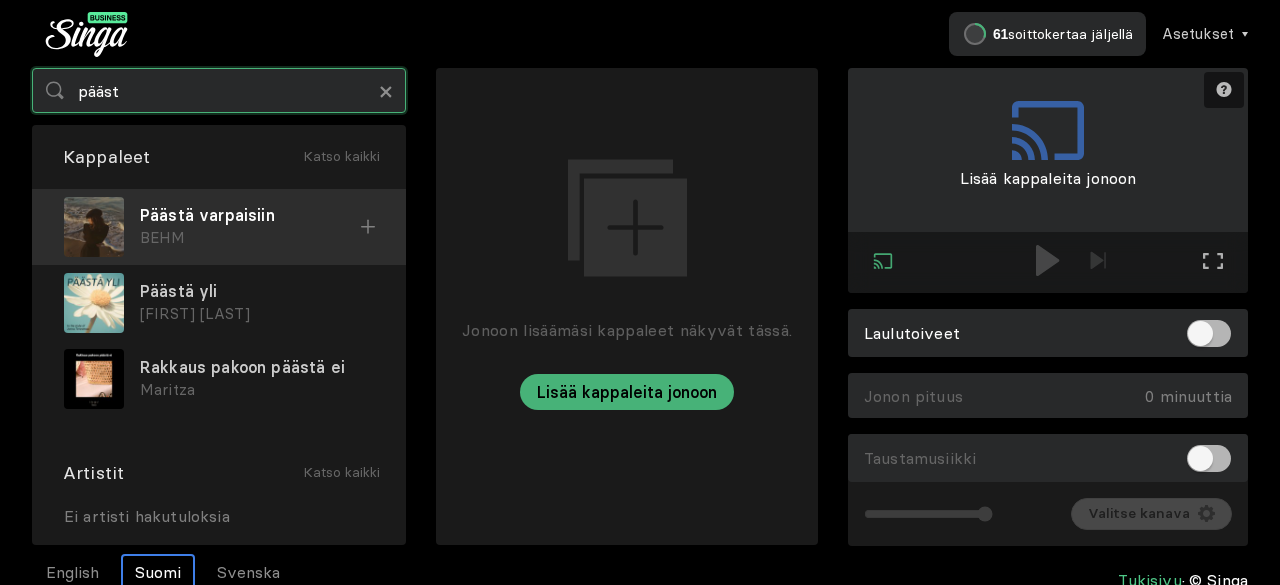 type on "pääst" 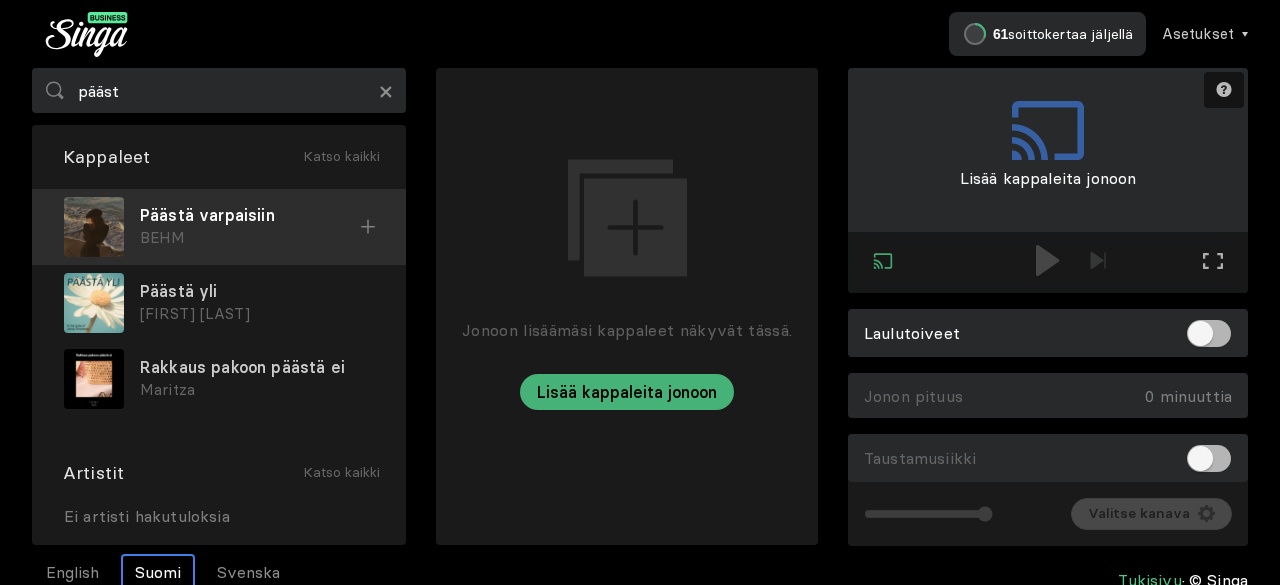 click on "BEHM" at bounding box center [250, 238] 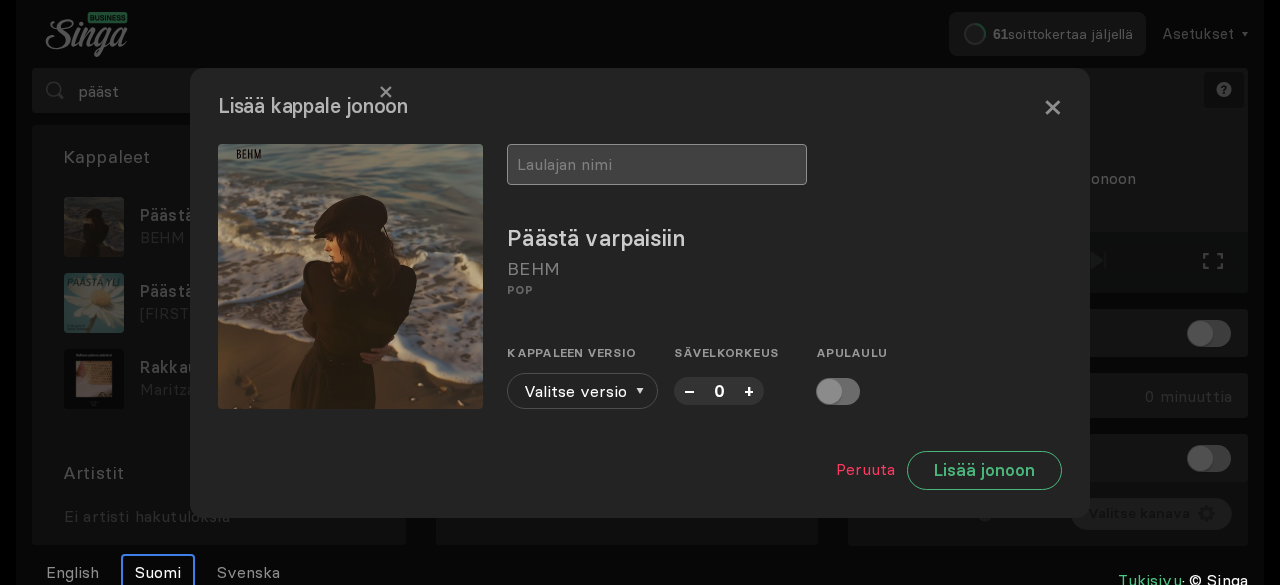 click at bounding box center (657, 164) 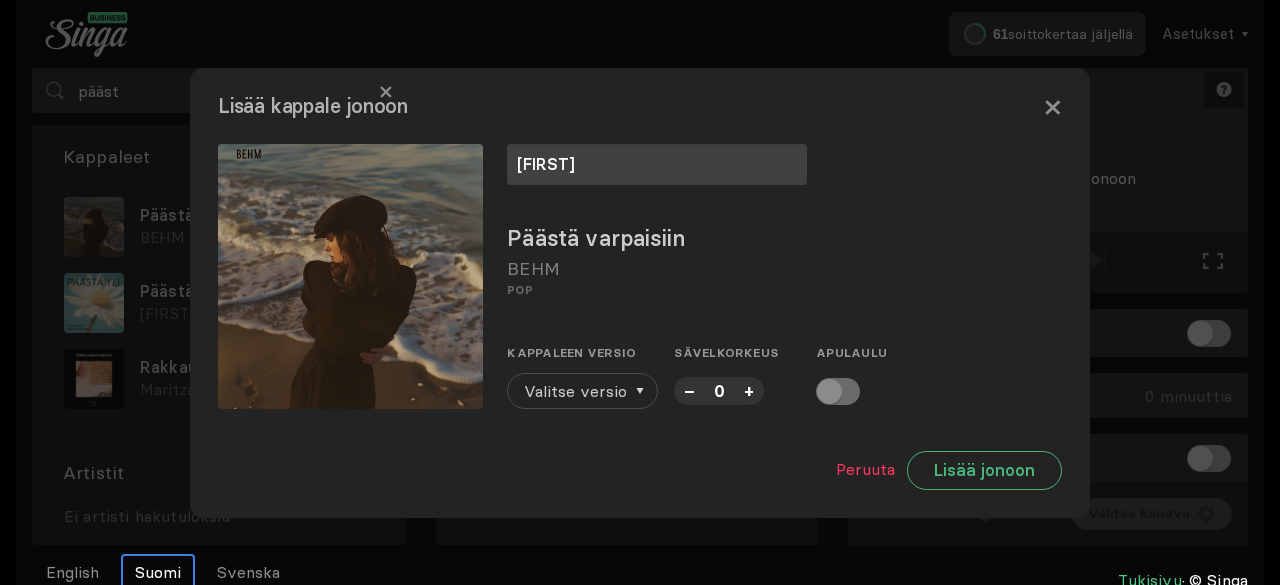 type on "[FIRST]" 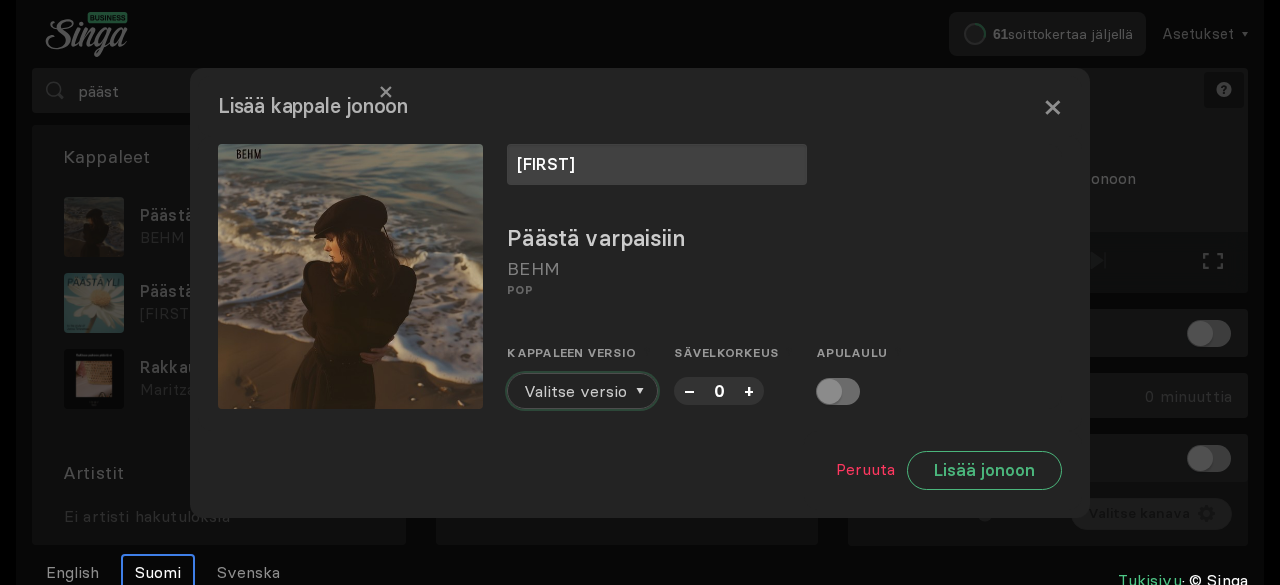 click on "Valitse versio" at bounding box center [575, 391] 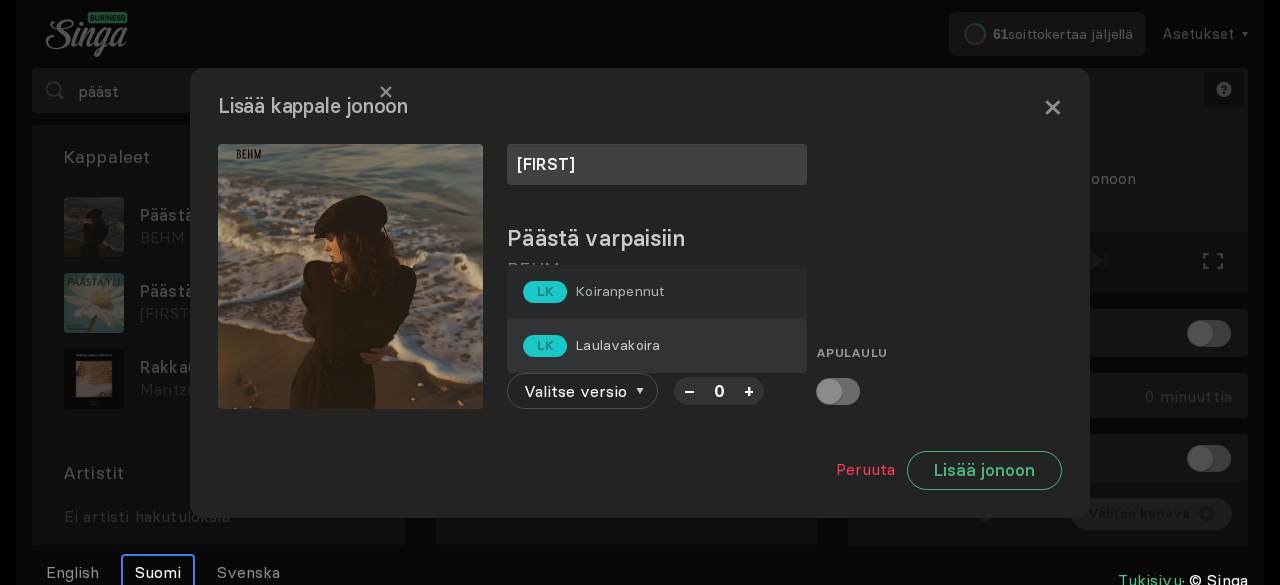 click on "LK Laulavakoira" at bounding box center (657, 346) 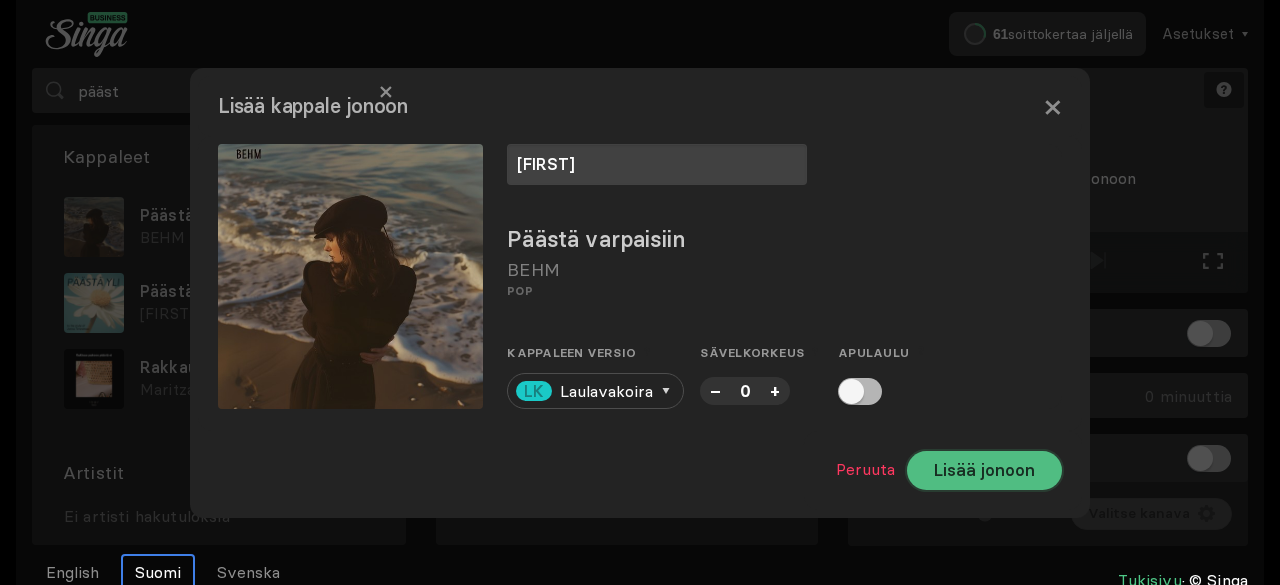click on "Lisää jonoon" at bounding box center [984, 470] 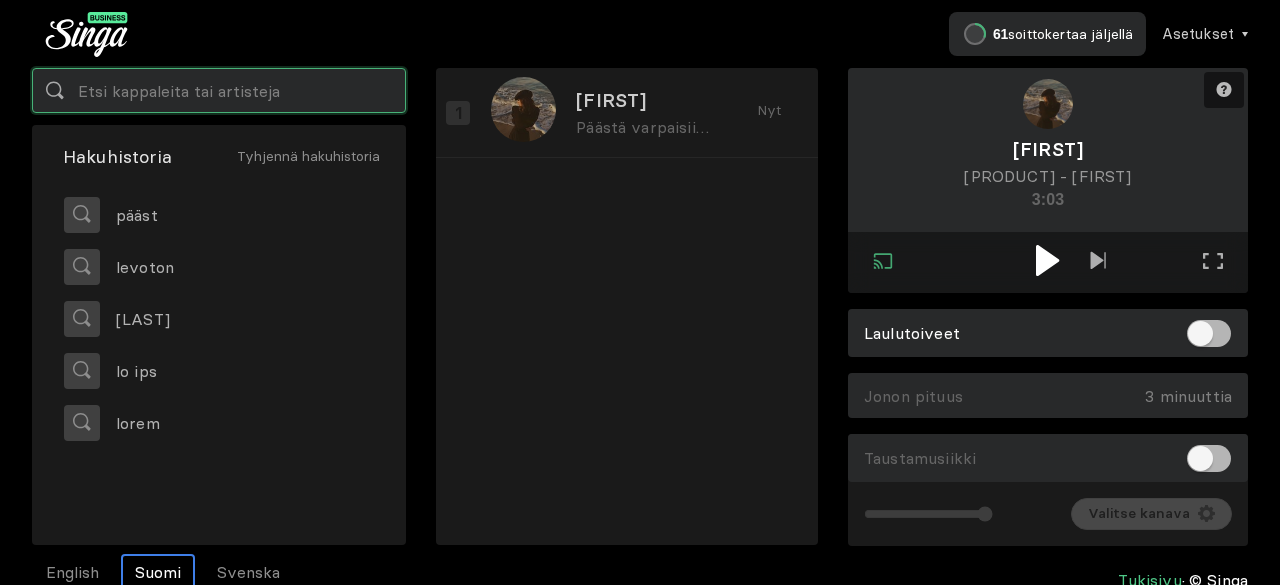 click at bounding box center (219, 90) 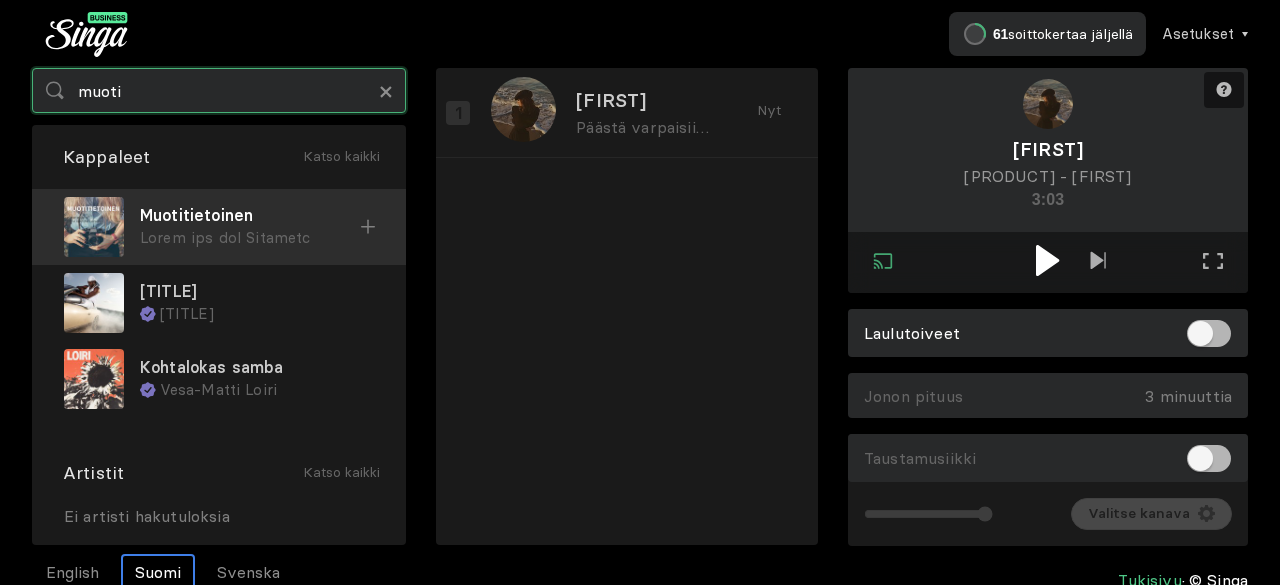 type on "muoti" 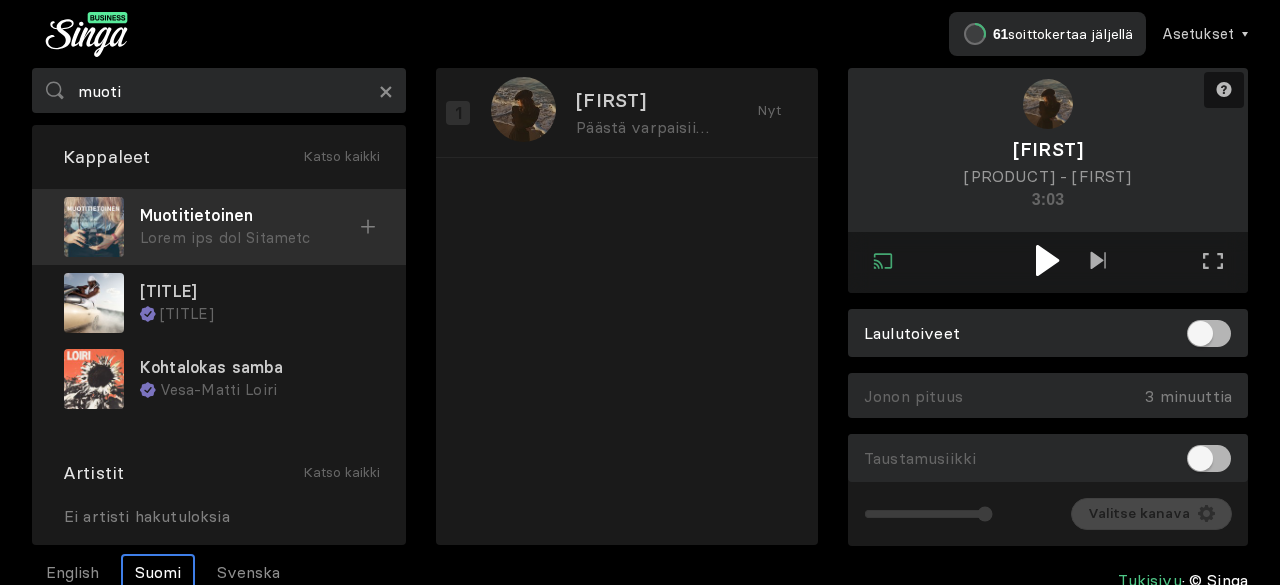 click on "Lorem ips dol Sitametc" at bounding box center (250, 238) 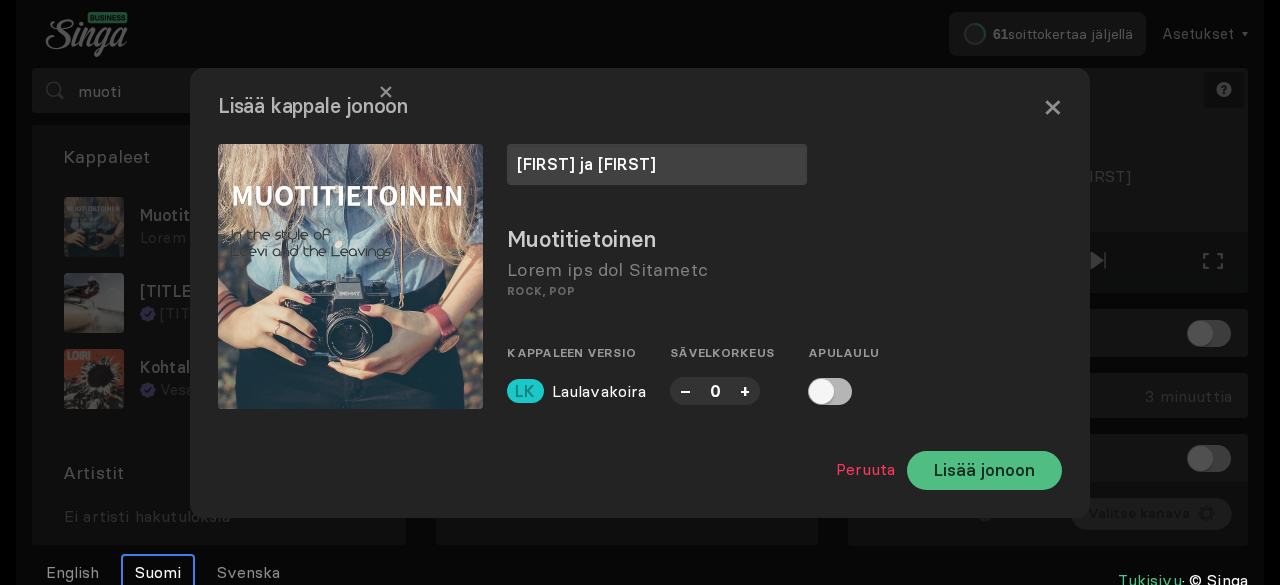 type on "[FIRST] ja [FIRST]" 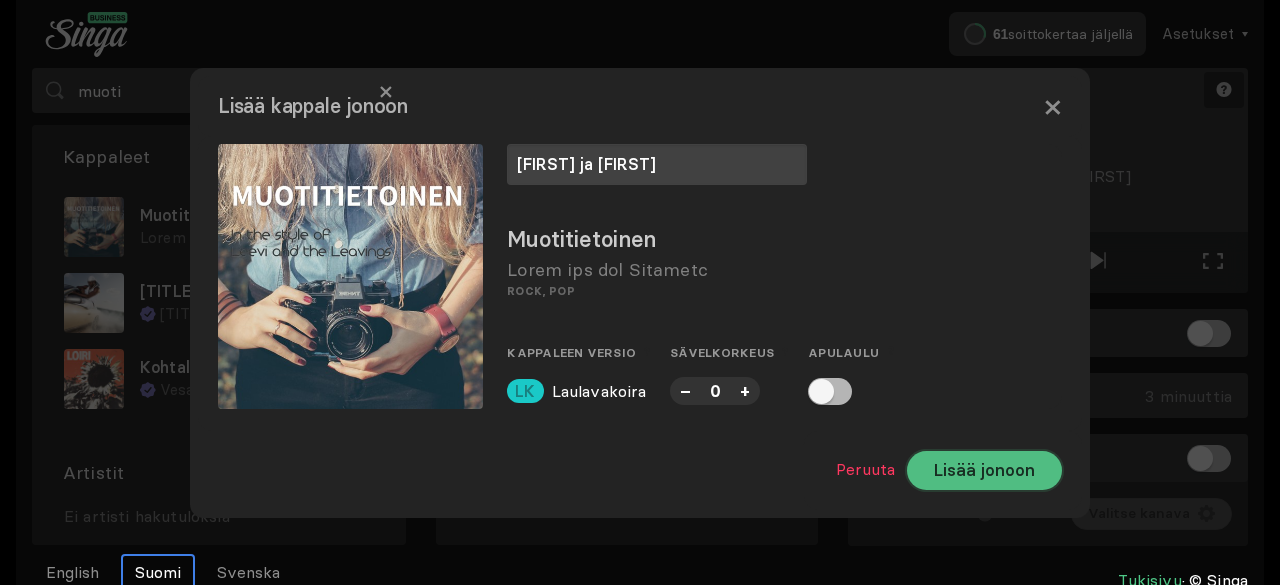 click on "Lisää jonoon" at bounding box center [984, 470] 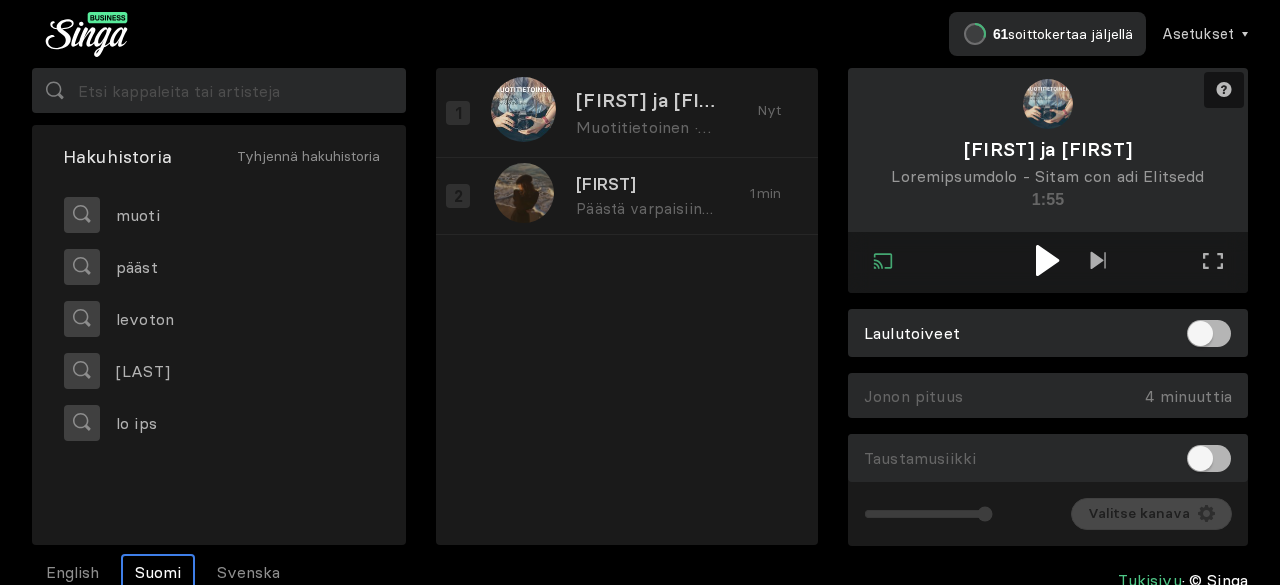 click at bounding box center (1048, 262) 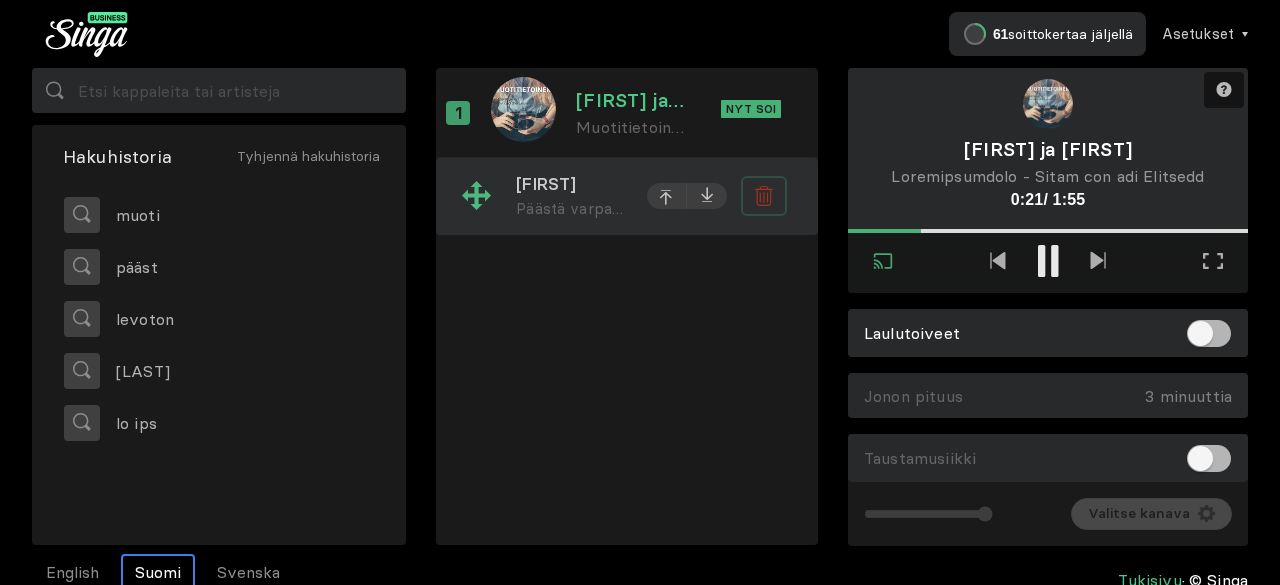 click at bounding box center (763, 197) 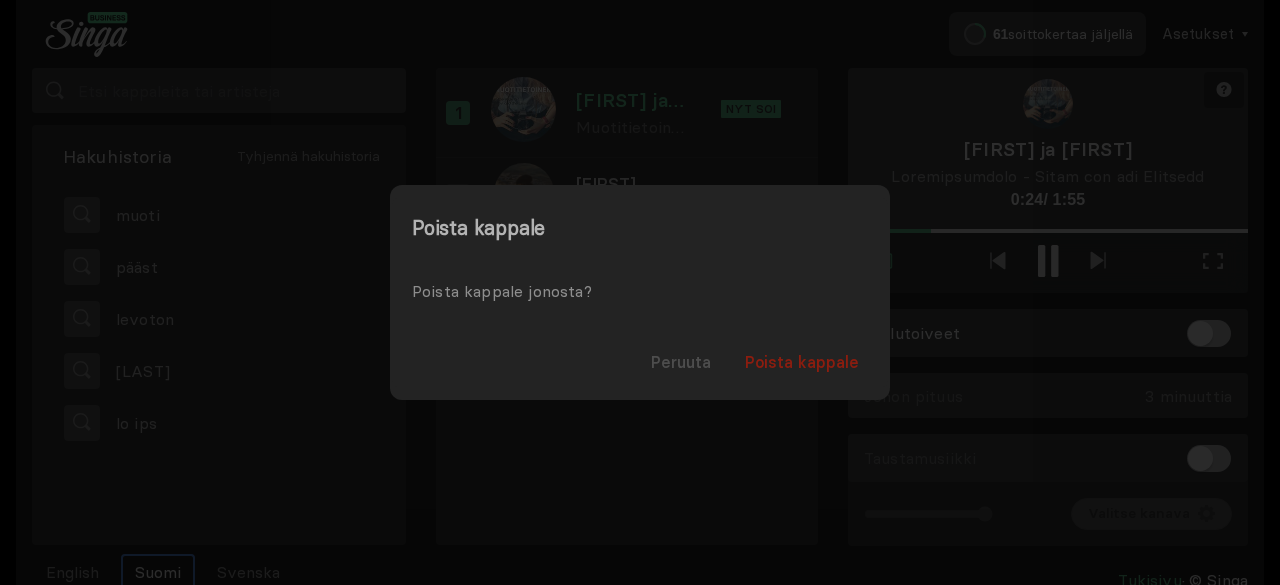 click on "Poista kappale" at bounding box center (802, 362) 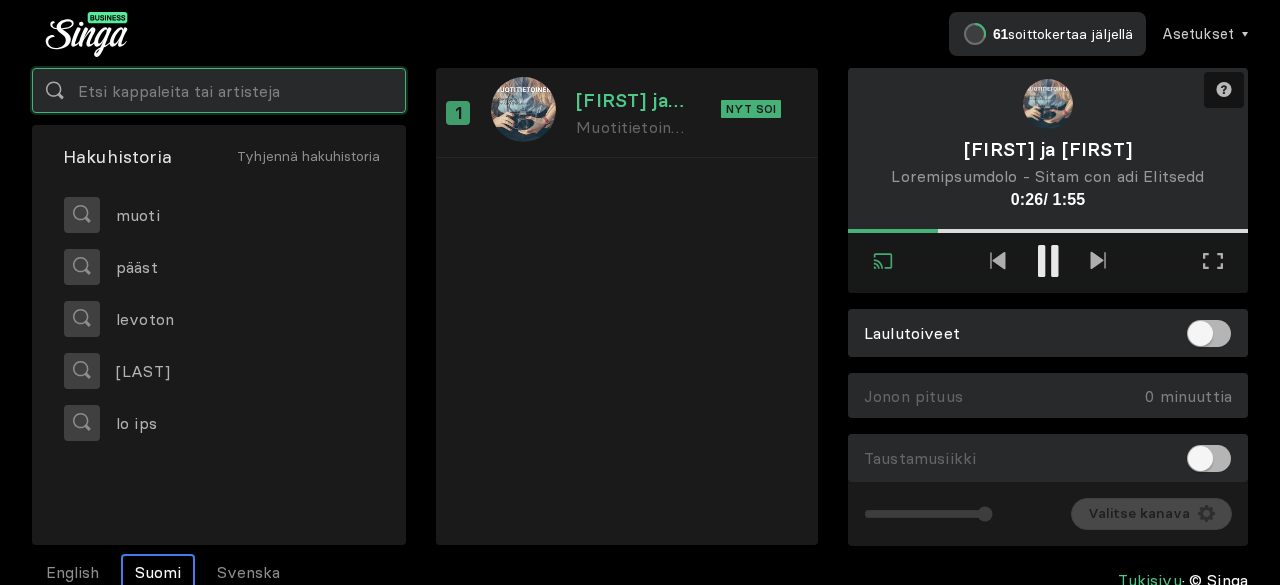 click at bounding box center (219, 90) 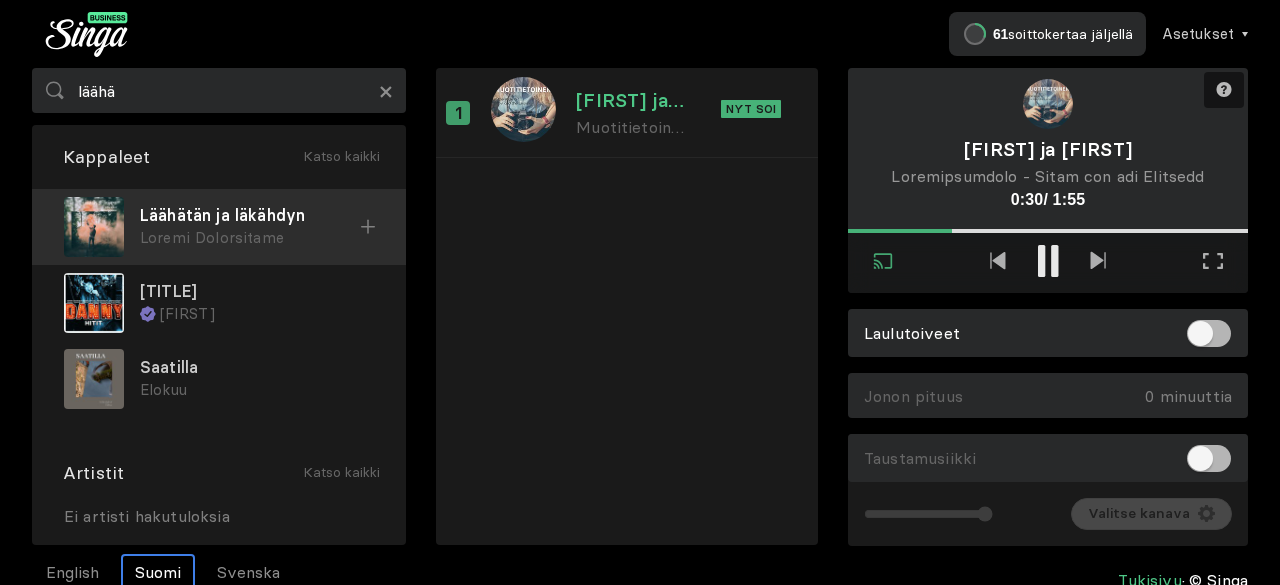 click on "Loremi Dolorsitame" at bounding box center [250, 238] 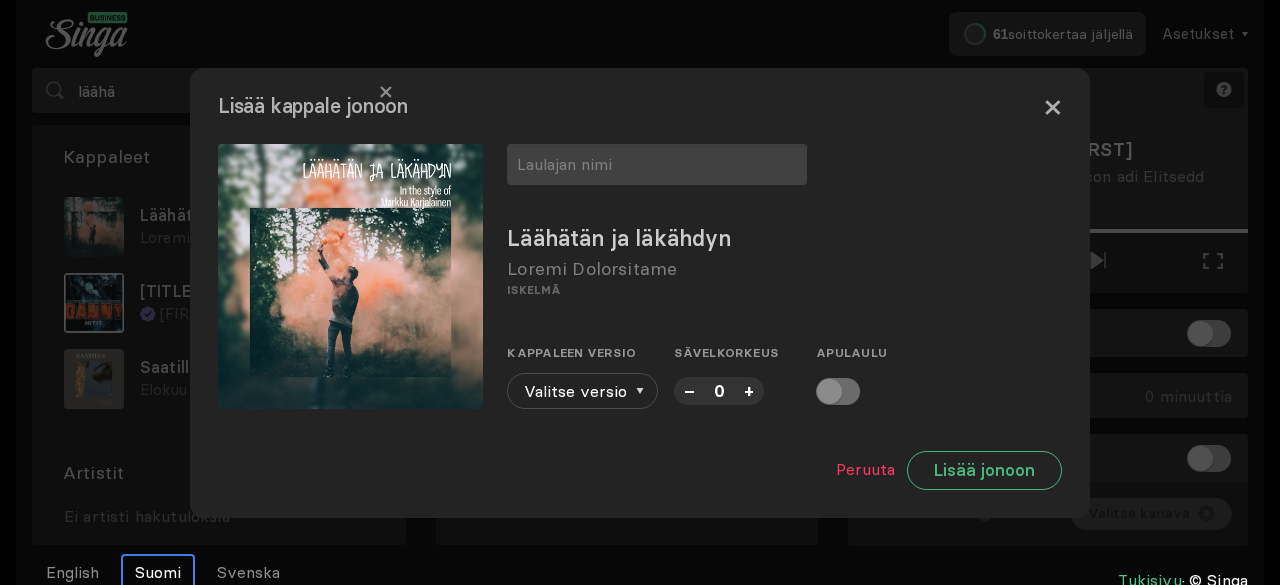 click on "×" at bounding box center (1052, 106) 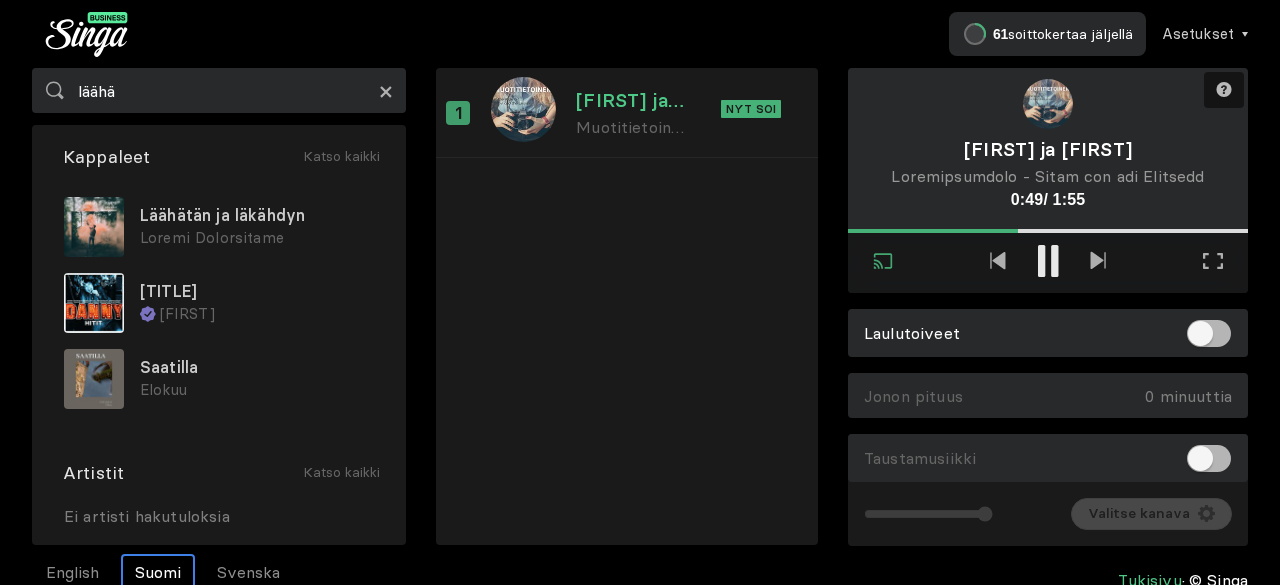 click on "×" at bounding box center [386, 91] 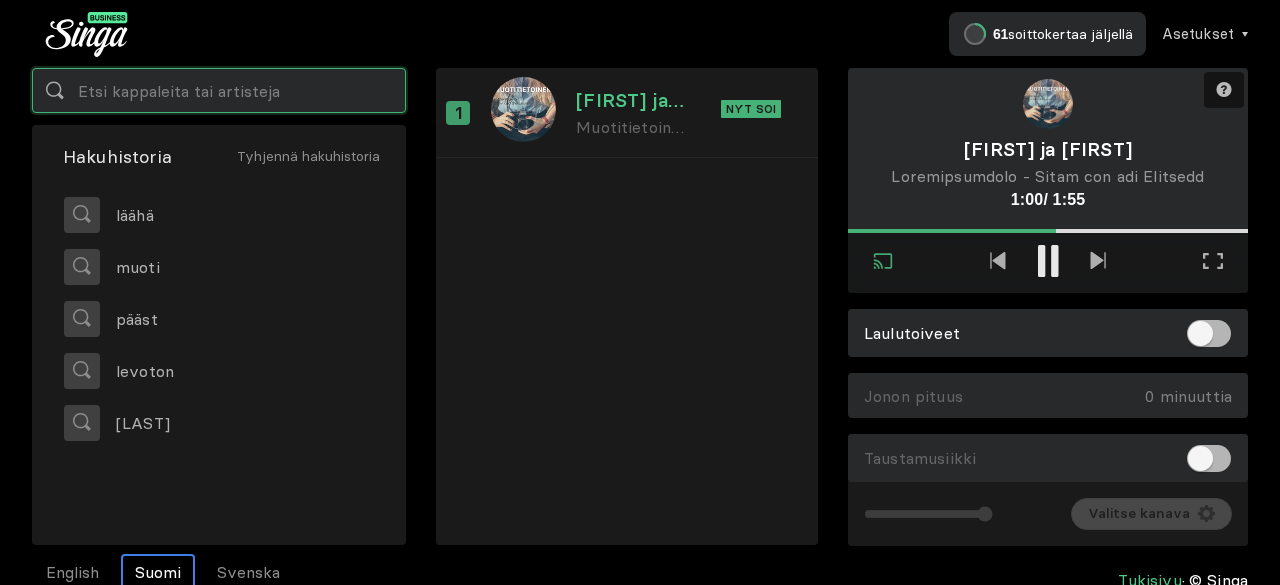 click at bounding box center [219, 90] 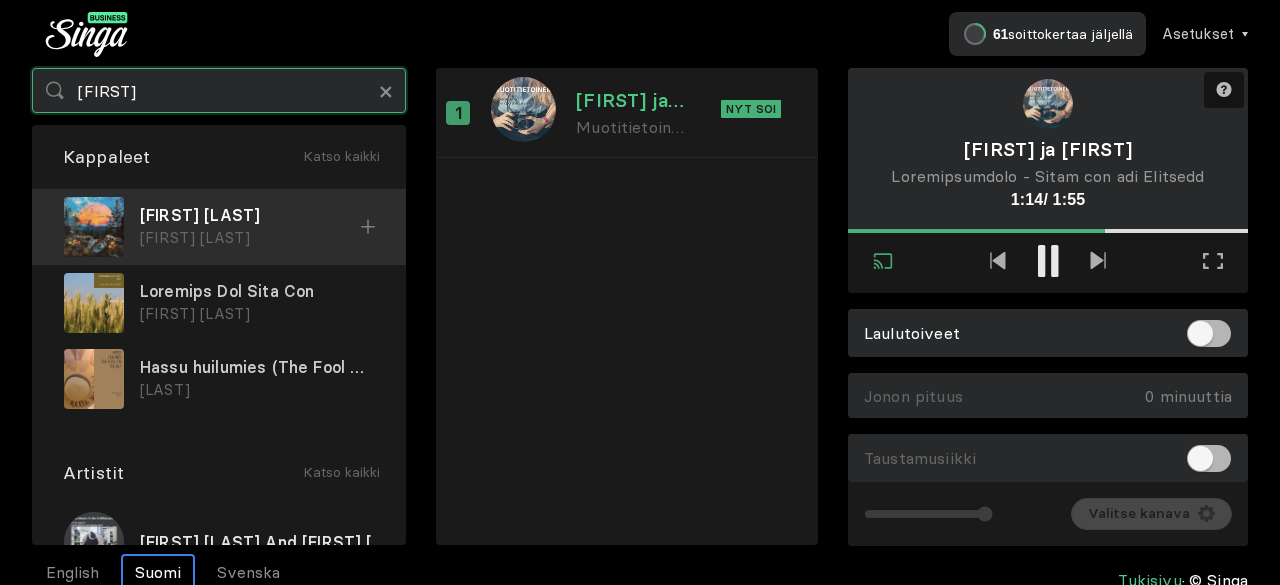 type on "[FIRST]" 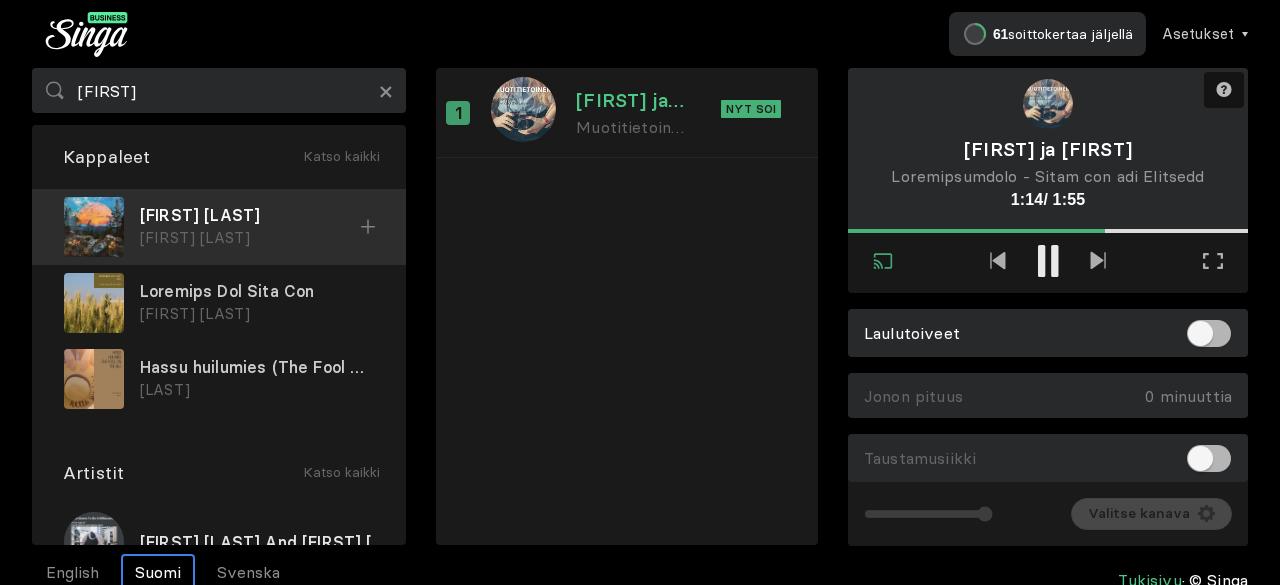 click on "[FIRST] [LAST]" at bounding box center (250, 238) 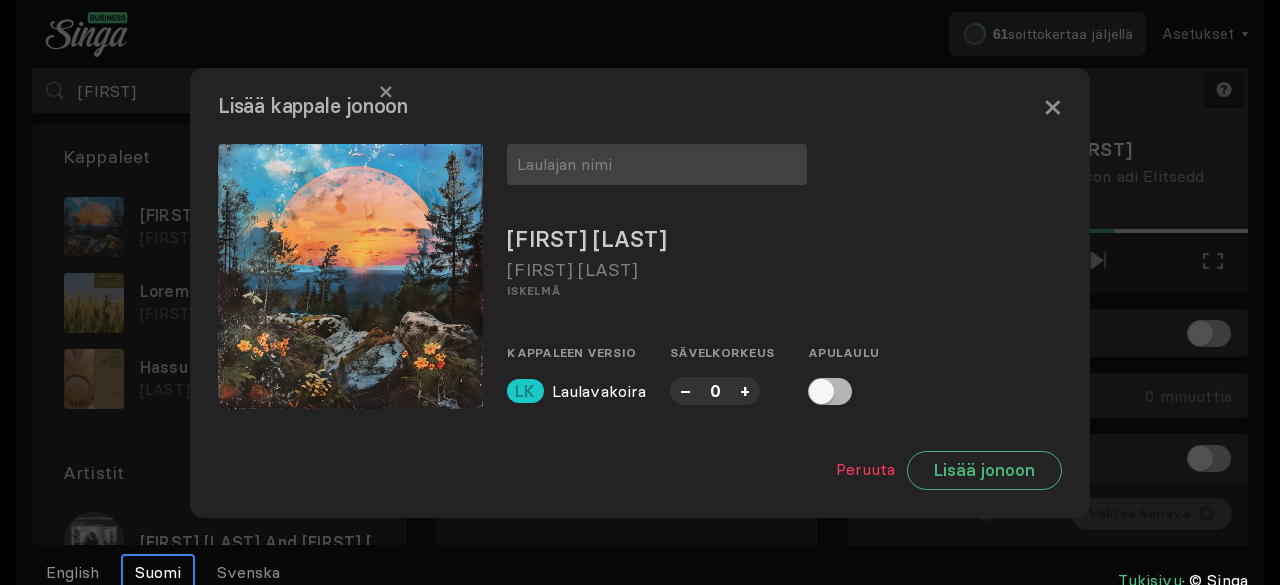 drag, startPoint x: 611, startPoint y: 169, endPoint x: 611, endPoint y: 87, distance: 82 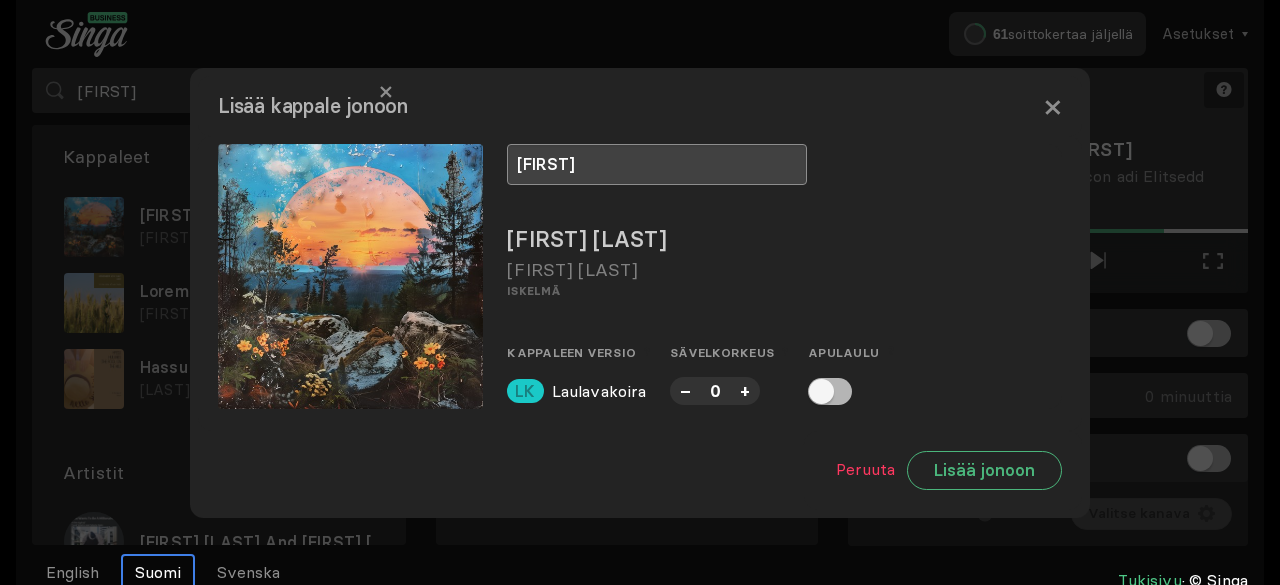 drag, startPoint x: 688, startPoint y: 163, endPoint x: 531, endPoint y: 163, distance: 157 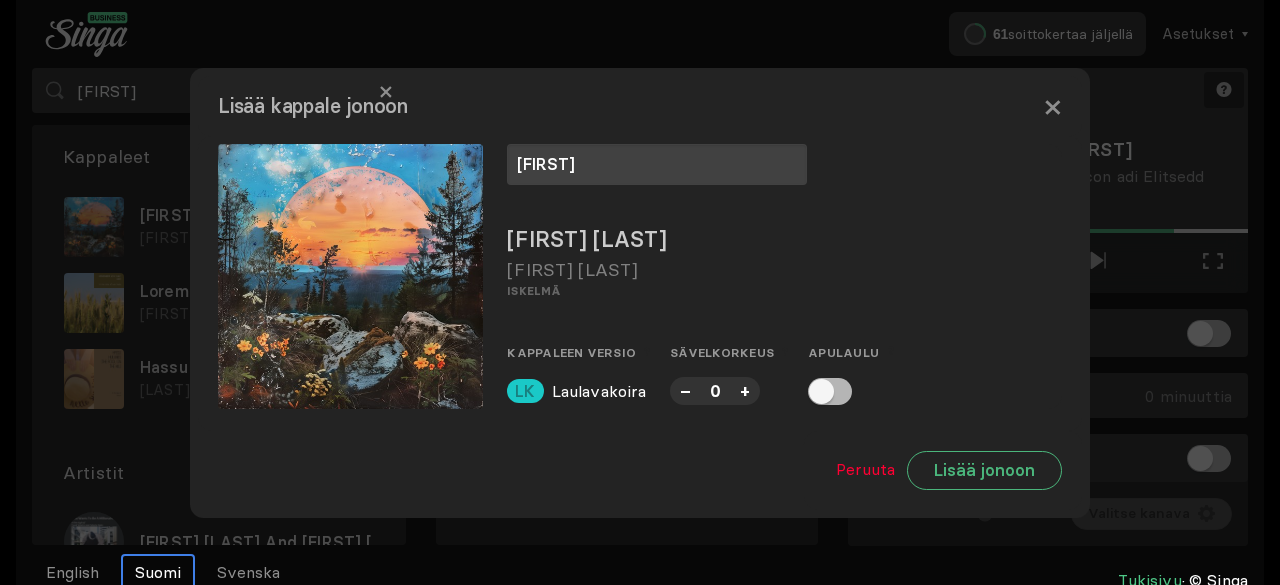 type on "[FIRST]" 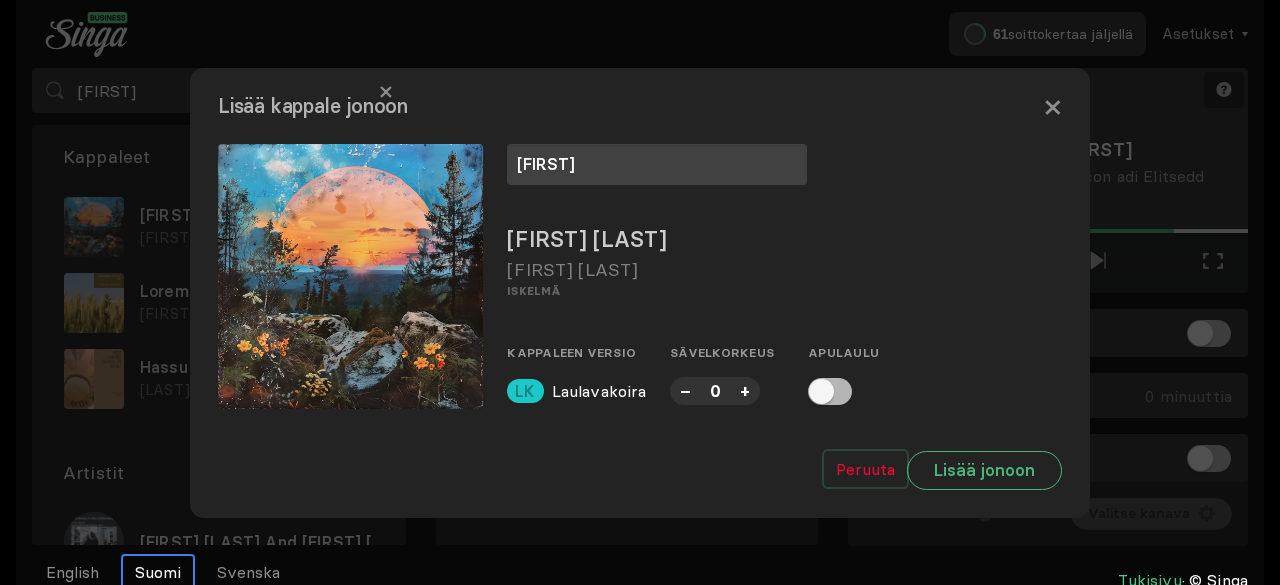 click on "Peruuta" at bounding box center (865, 469) 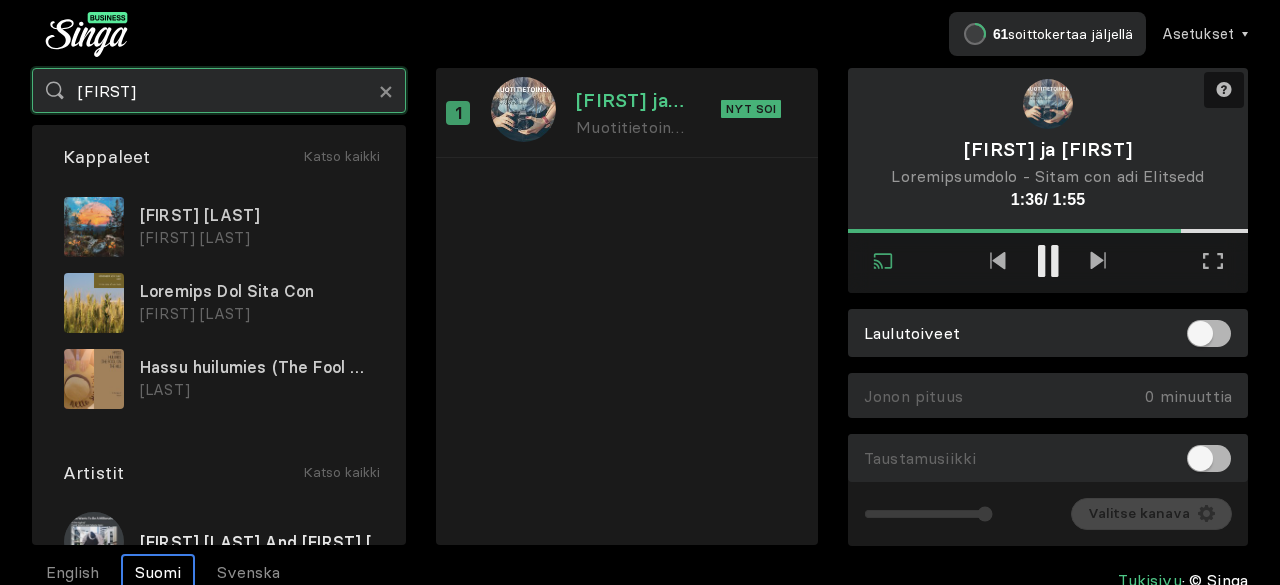 click on "[FIRST]" at bounding box center [219, 90] 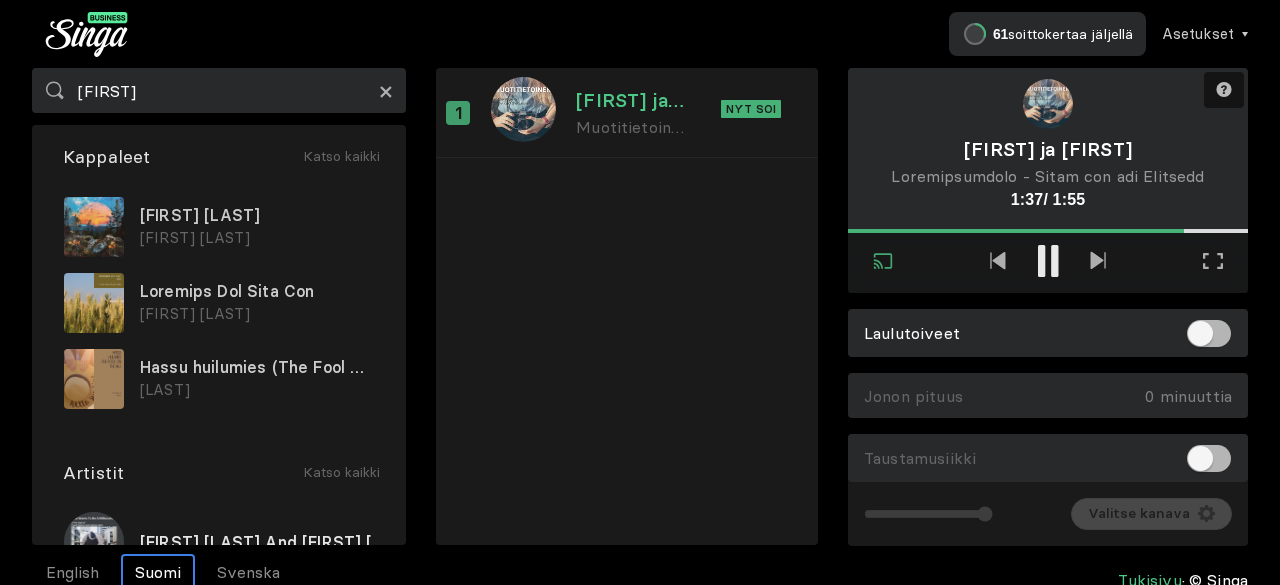 click on "×" at bounding box center (386, 90) 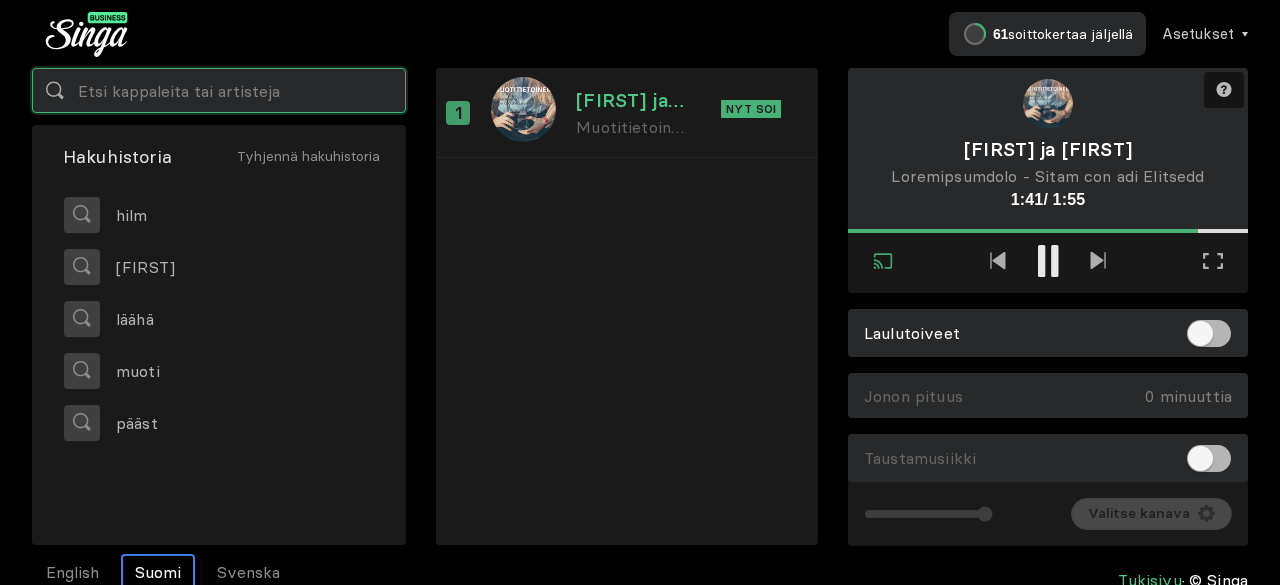 click at bounding box center [219, 90] 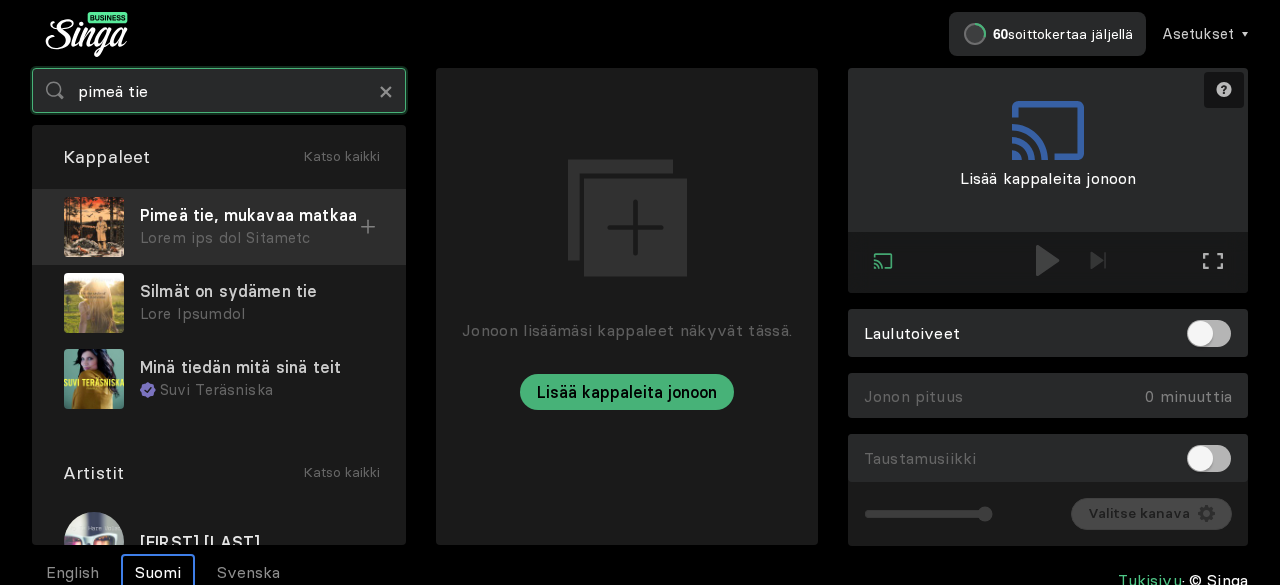 type on "pimeä tie" 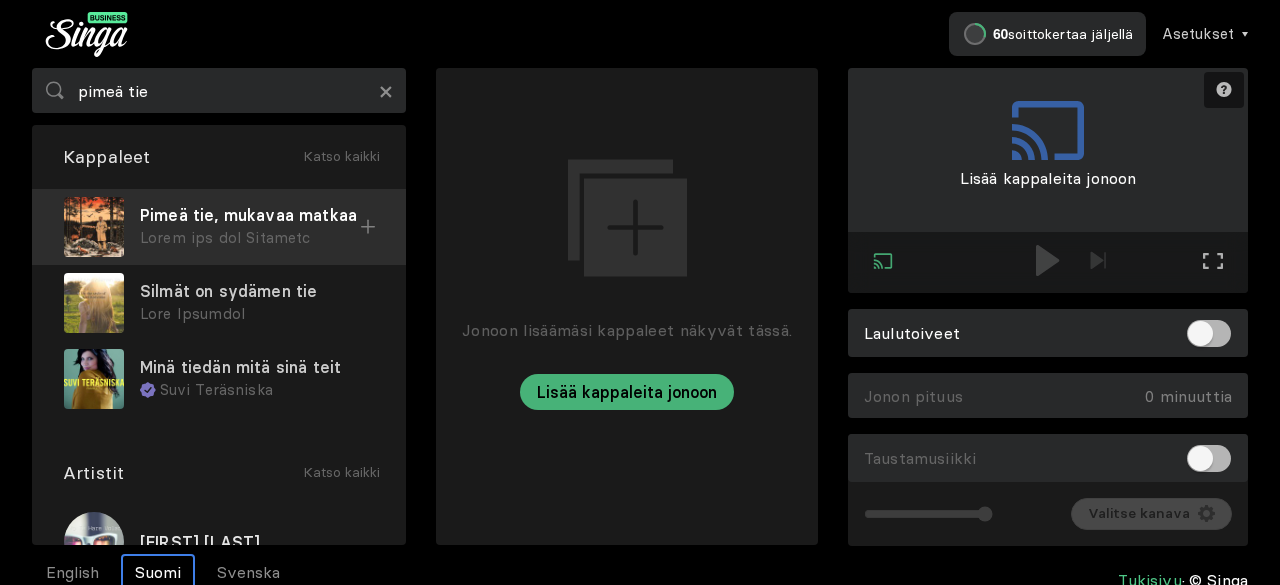 click on "Lorem ips dol Sitametc" at bounding box center [250, 238] 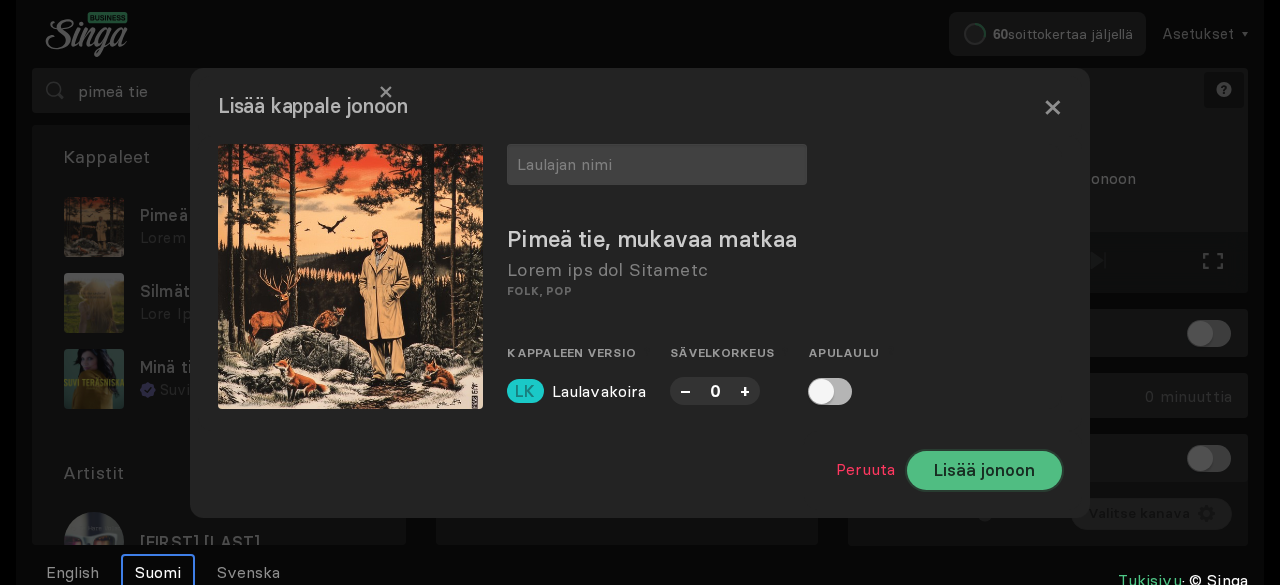 click on "Lisää jonoon" at bounding box center (984, 470) 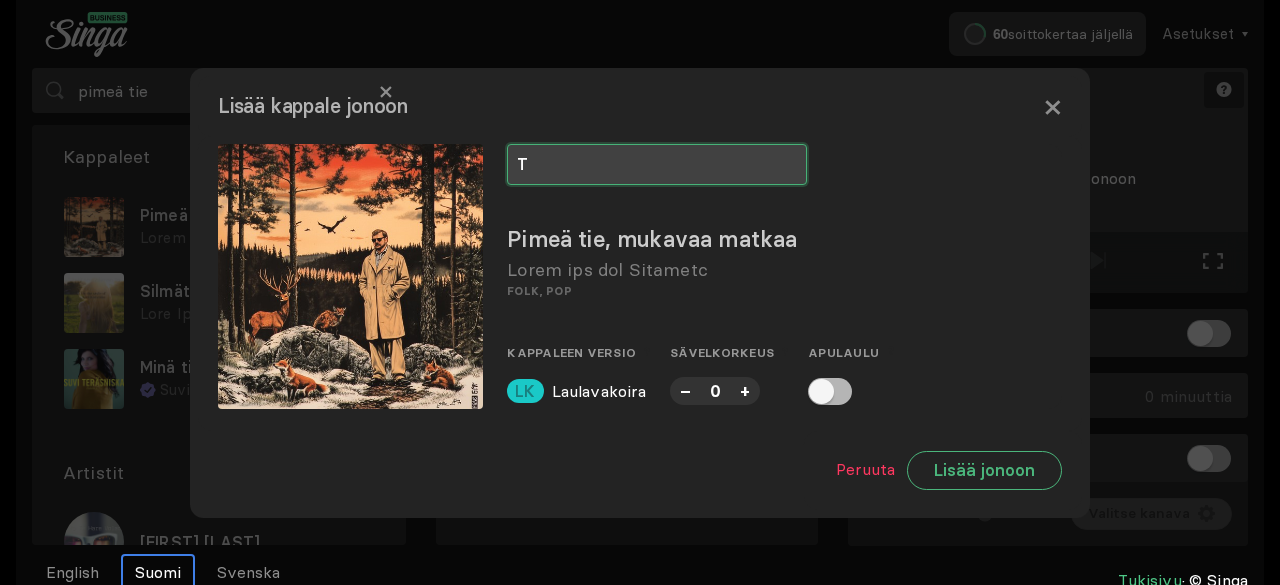 type on "T" 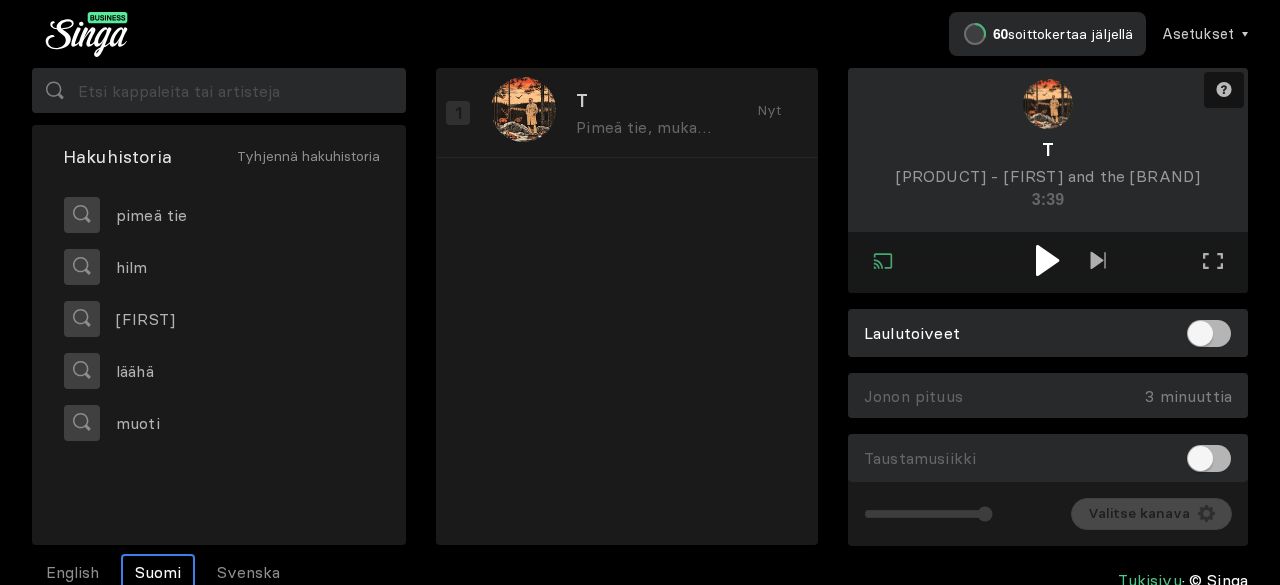 click at bounding box center [1047, 260] 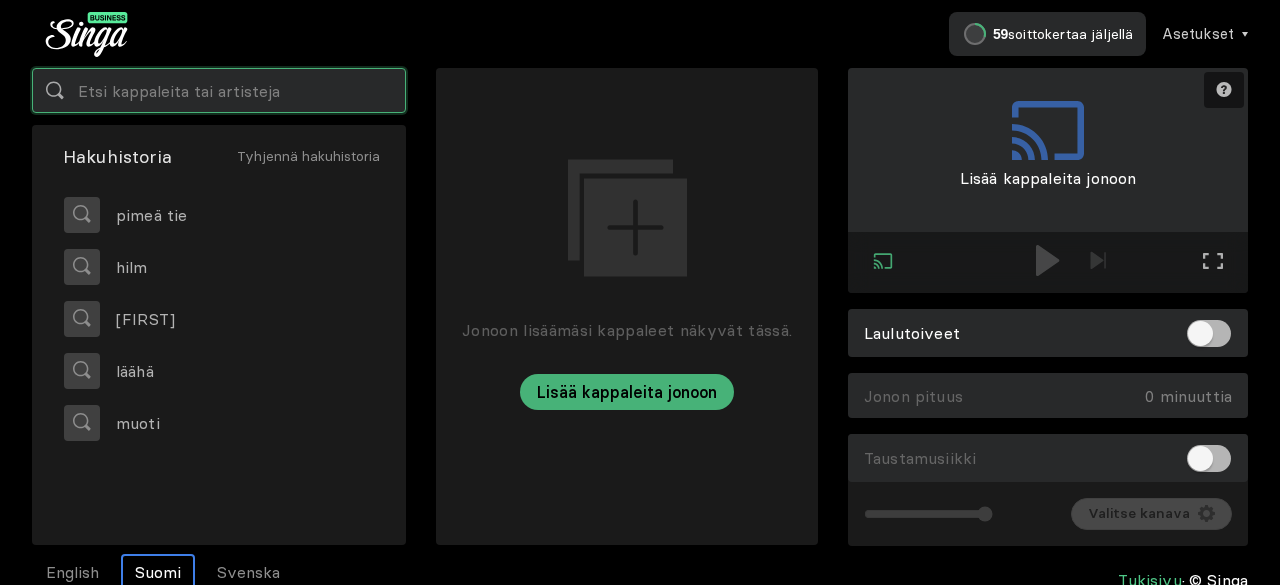 click at bounding box center [219, 90] 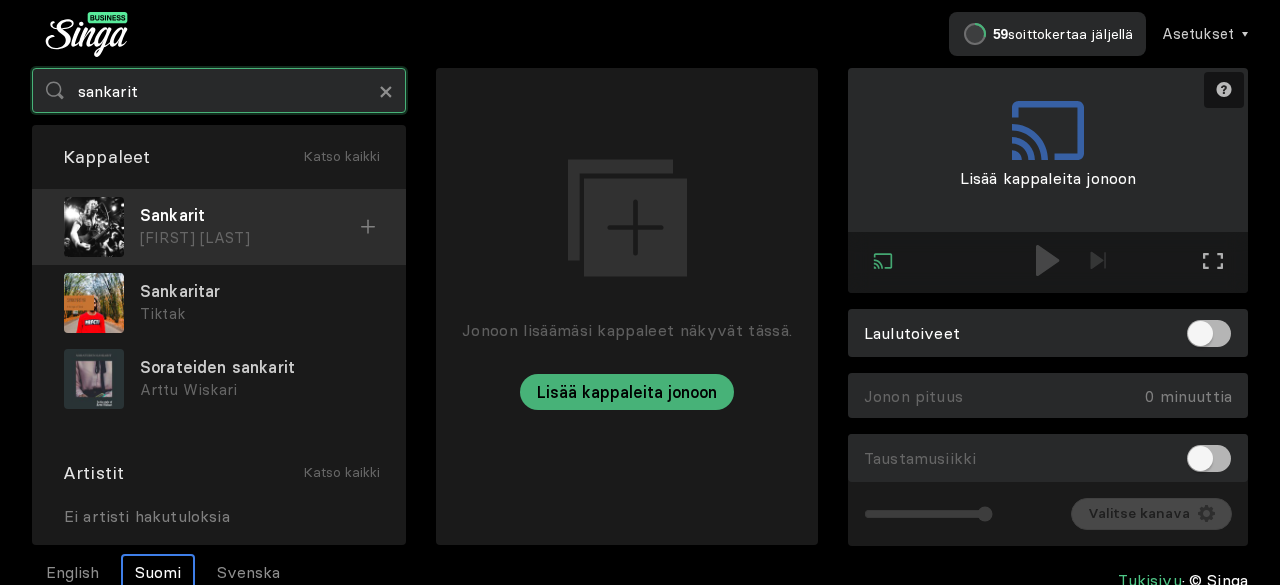 type on "sankarit" 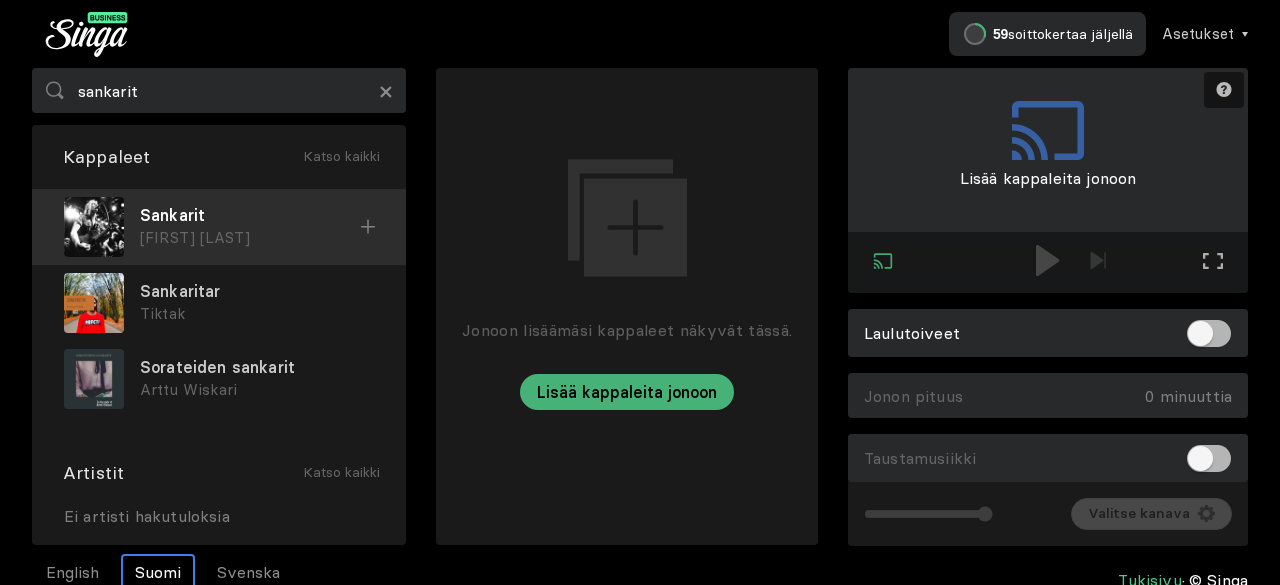 click on "[FIRST] [LAST]" at bounding box center [250, 238] 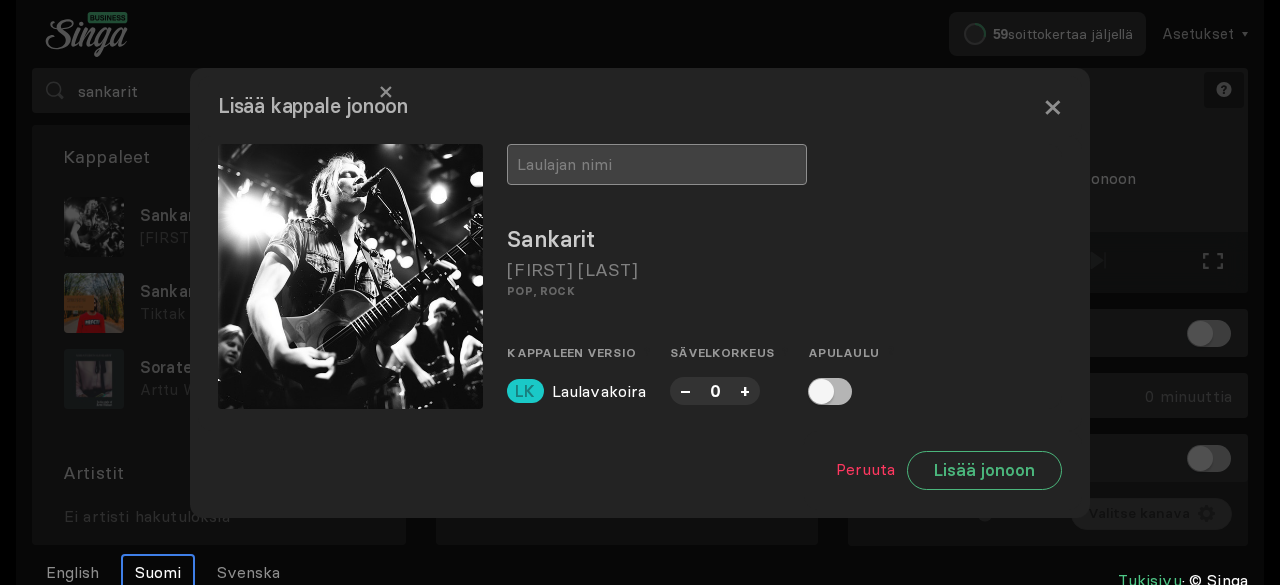 drag, startPoint x: 628, startPoint y: 170, endPoint x: 634, endPoint y: 144, distance: 26.683329 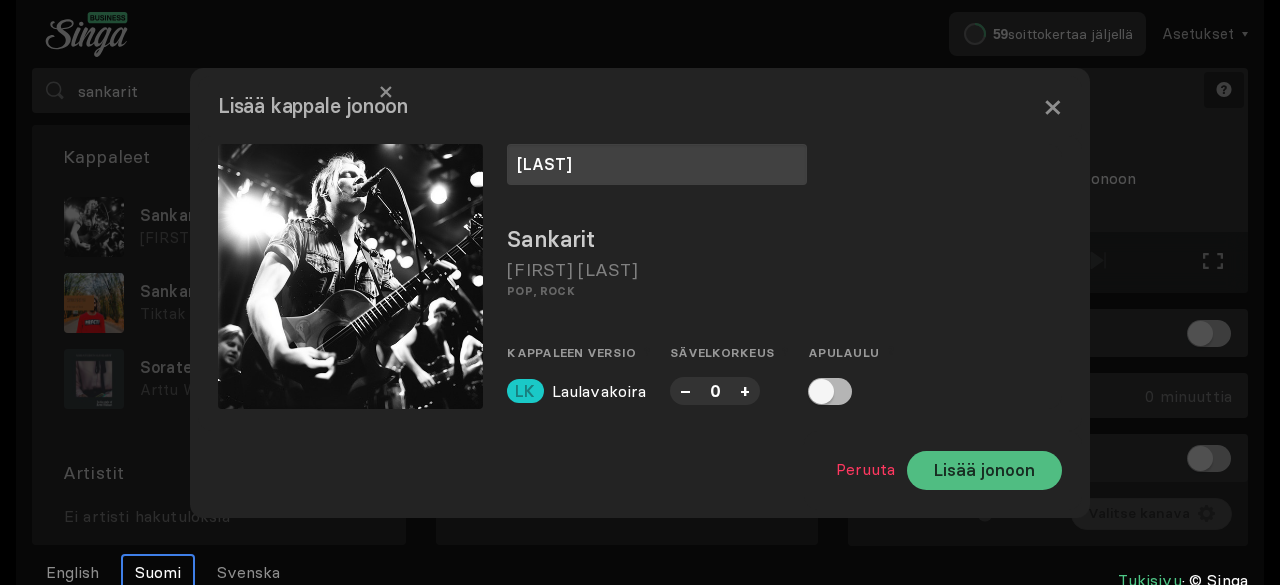 type on "[LAST]" 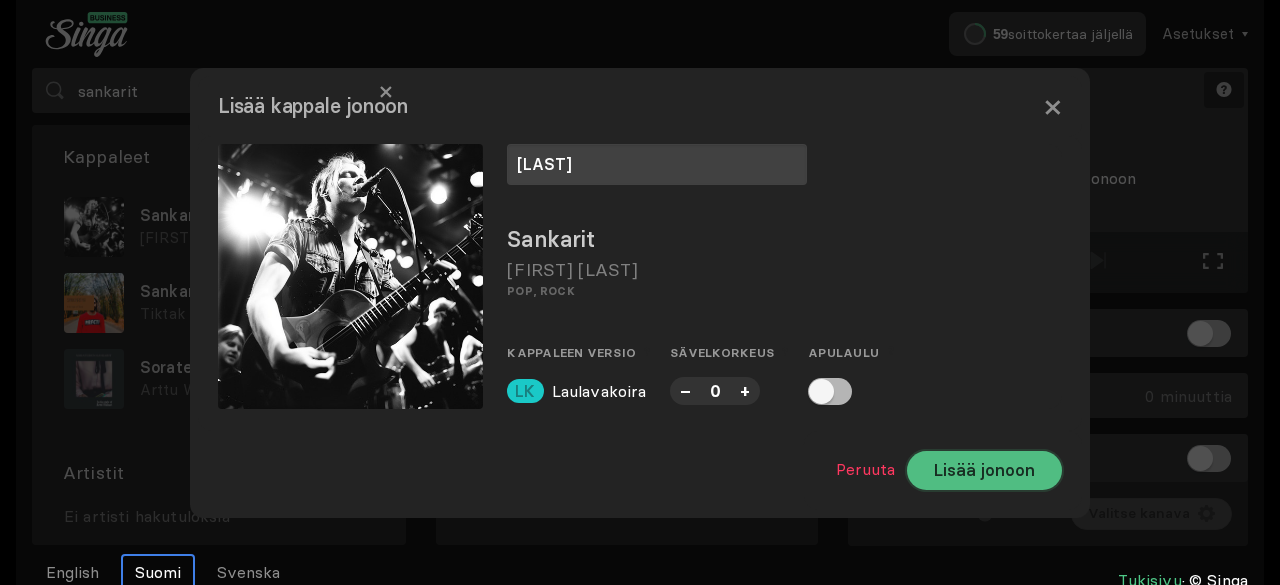 click on "Lisää jonoon" at bounding box center (984, 470) 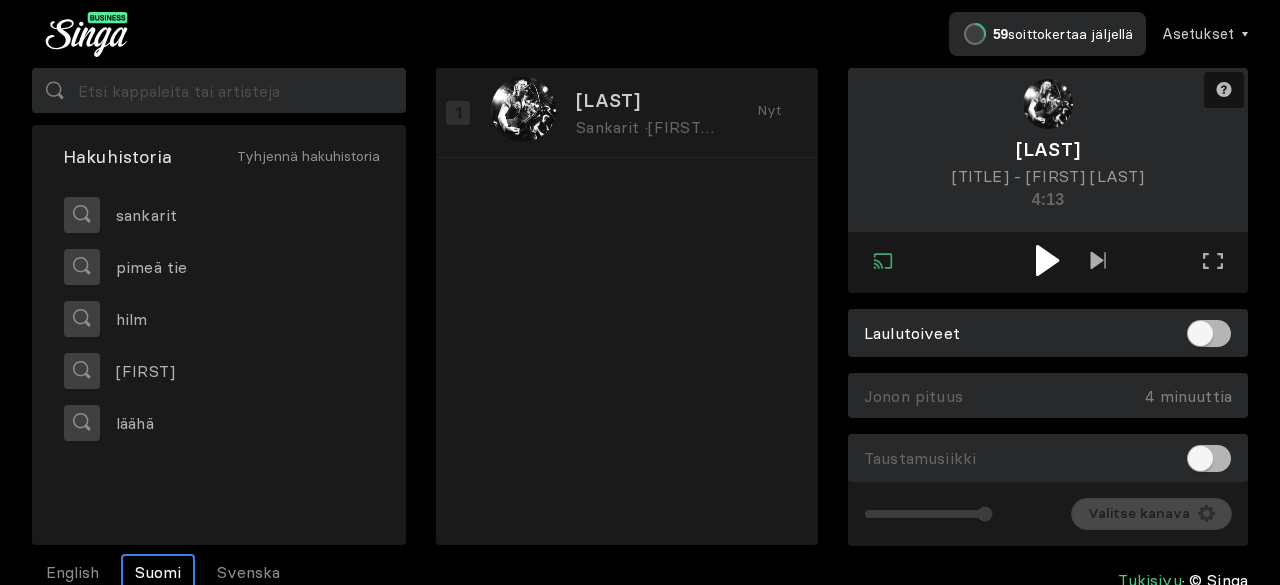 click at bounding box center (1047, 260) 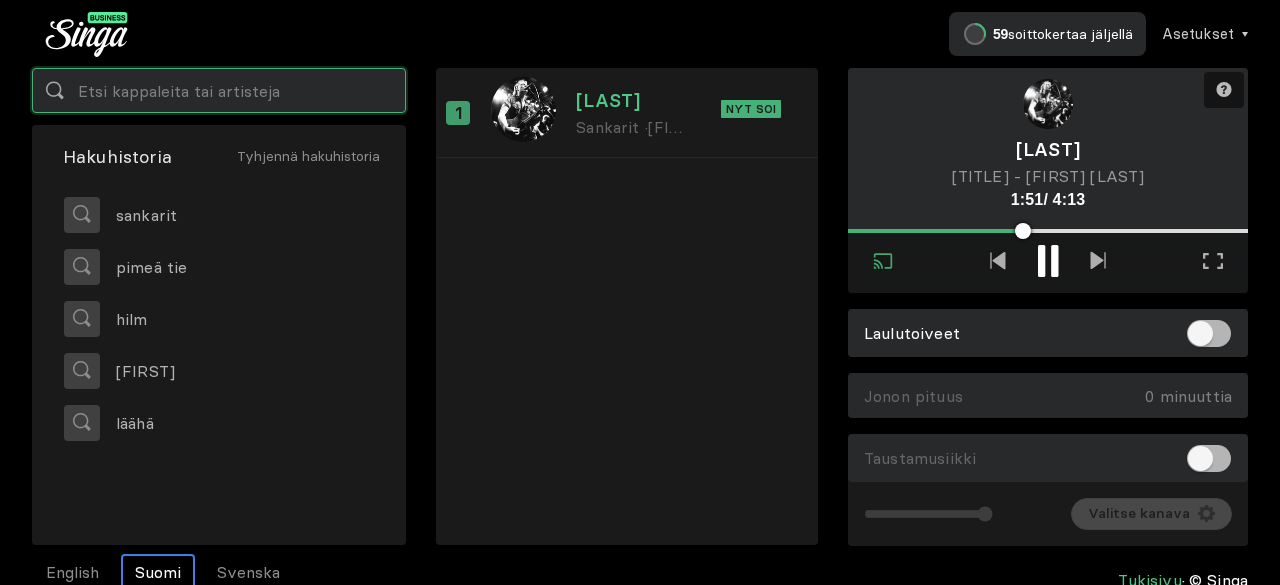 click at bounding box center (219, 90) 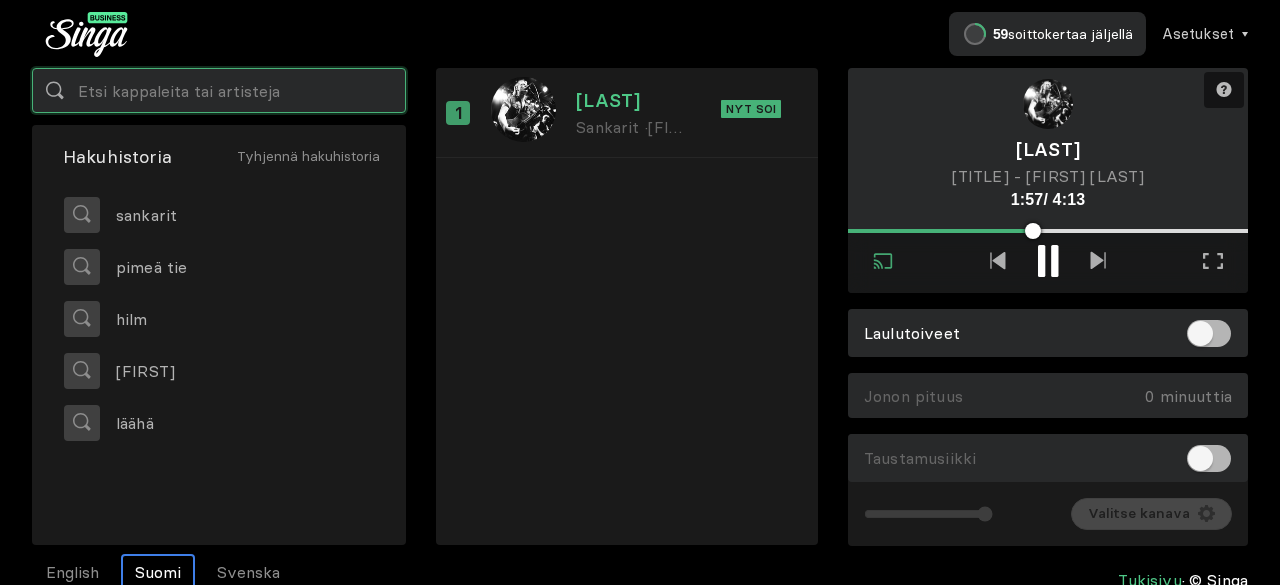click at bounding box center [219, 90] 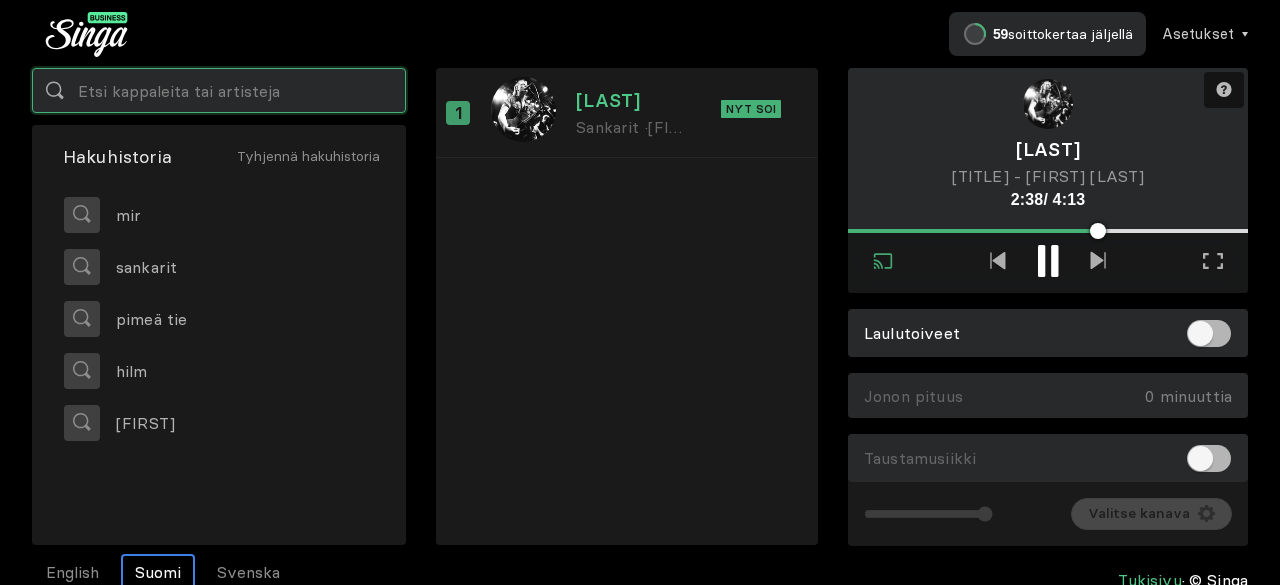 click at bounding box center (219, 90) 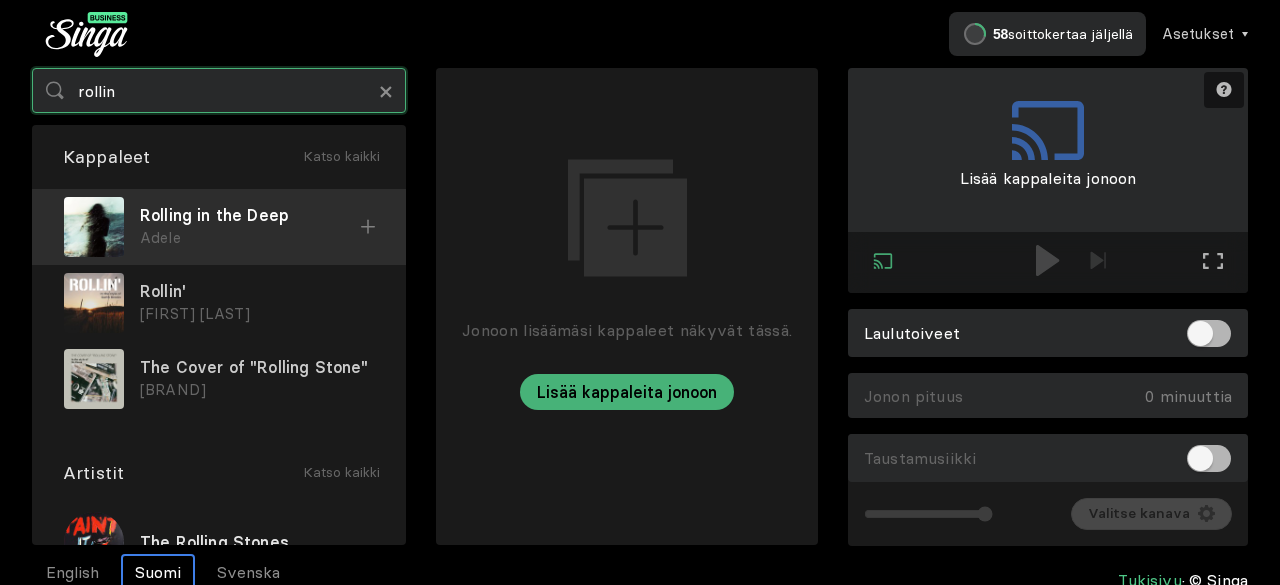 type on "rollin" 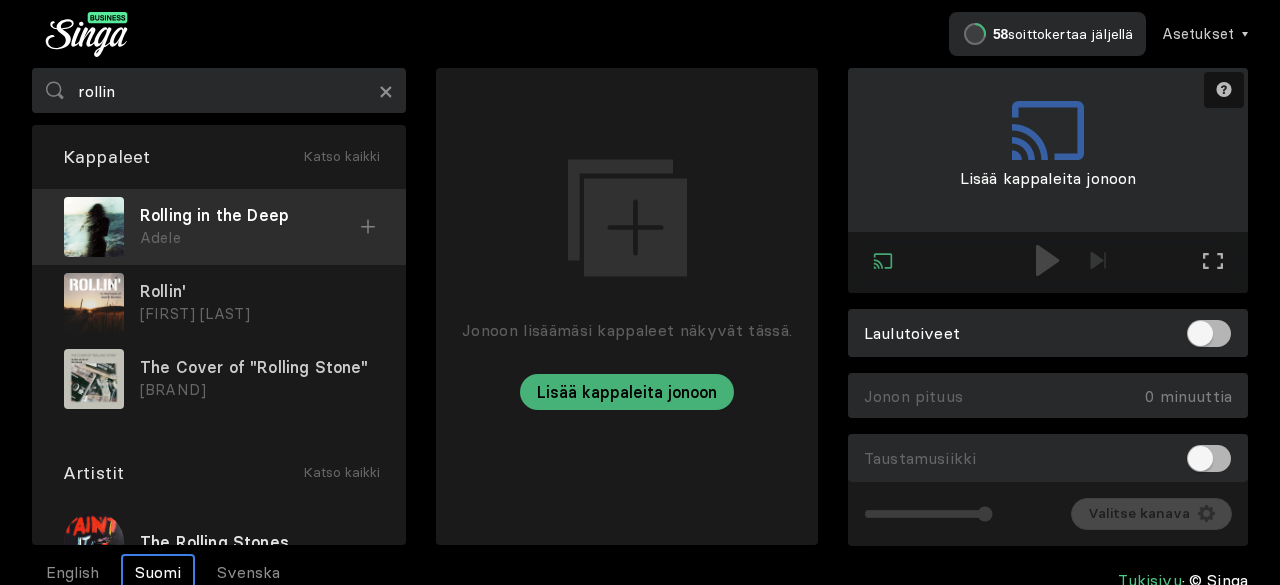 click on "Rolling in the Deep" at bounding box center (250, 215) 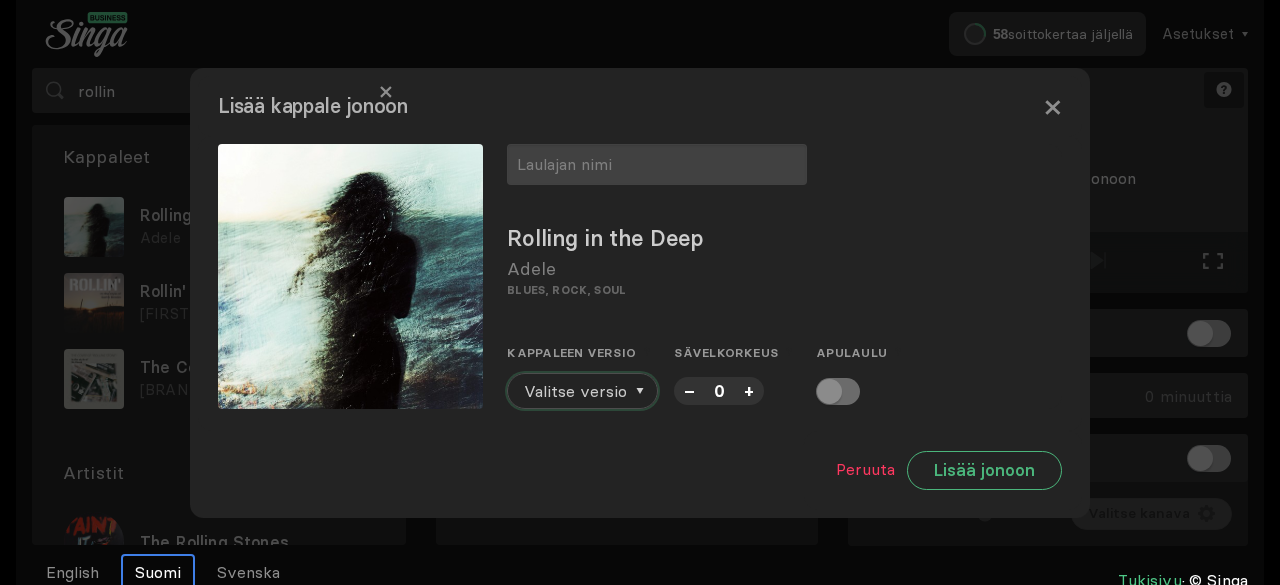 click on "Valitse versio" at bounding box center (575, 391) 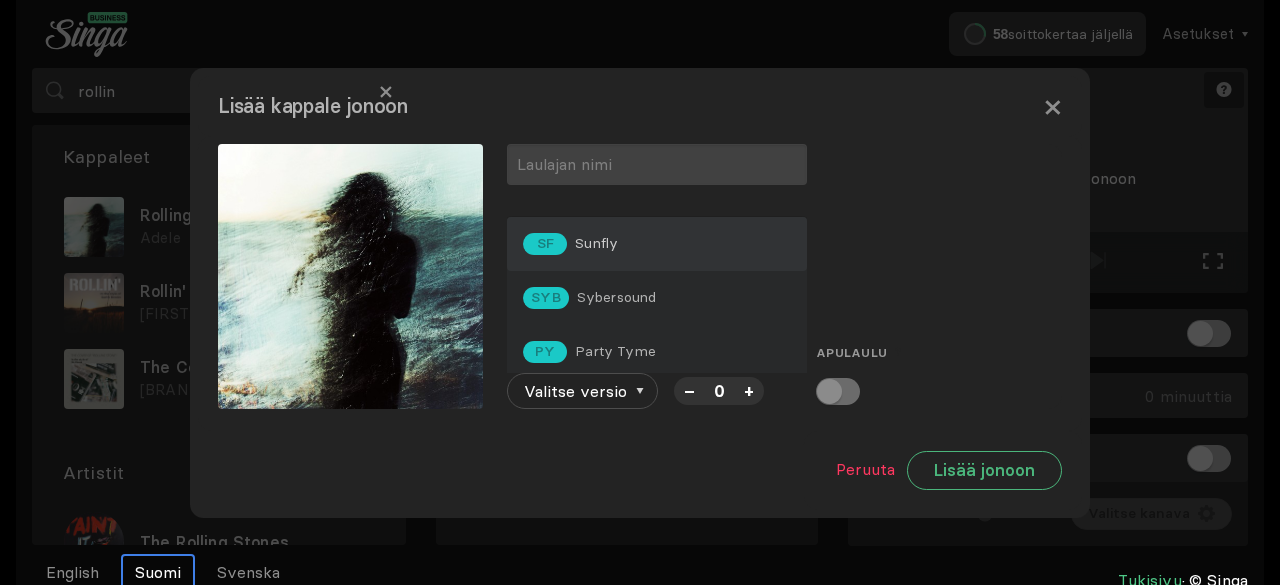 click on "SF Sunfly" at bounding box center (657, 244) 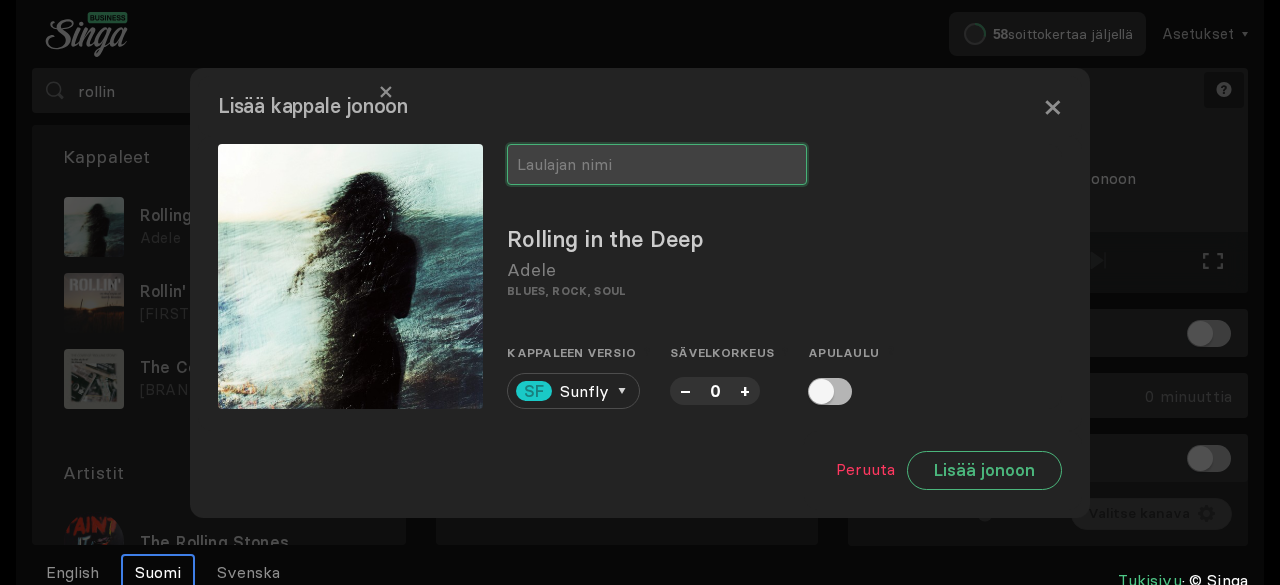 click at bounding box center (657, 164) 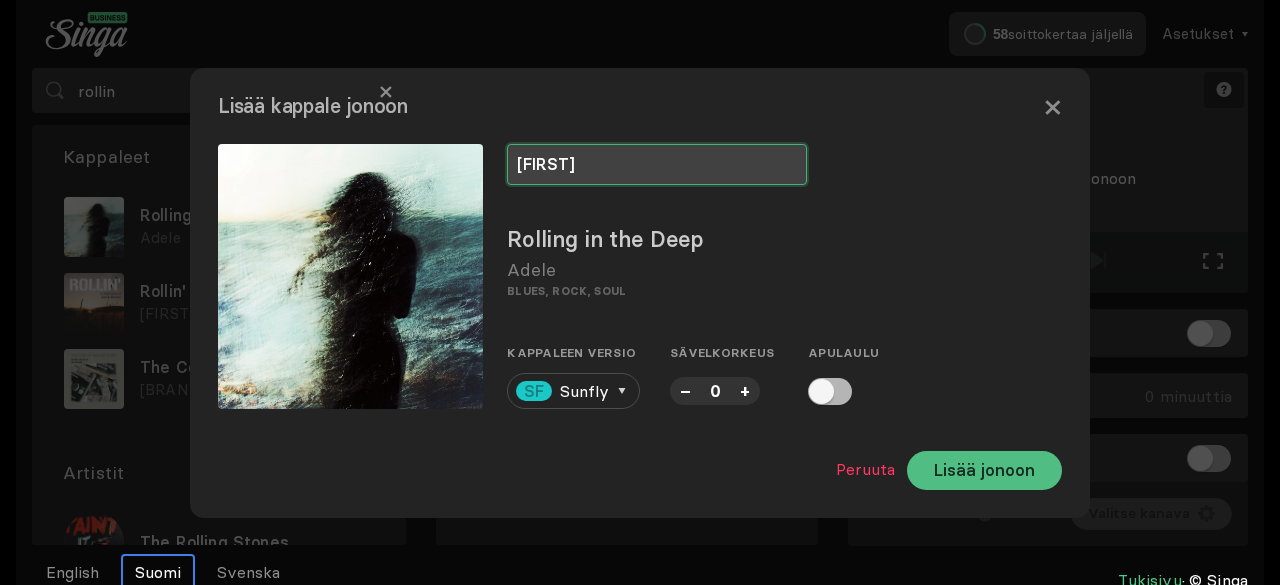 type on "[FIRST]" 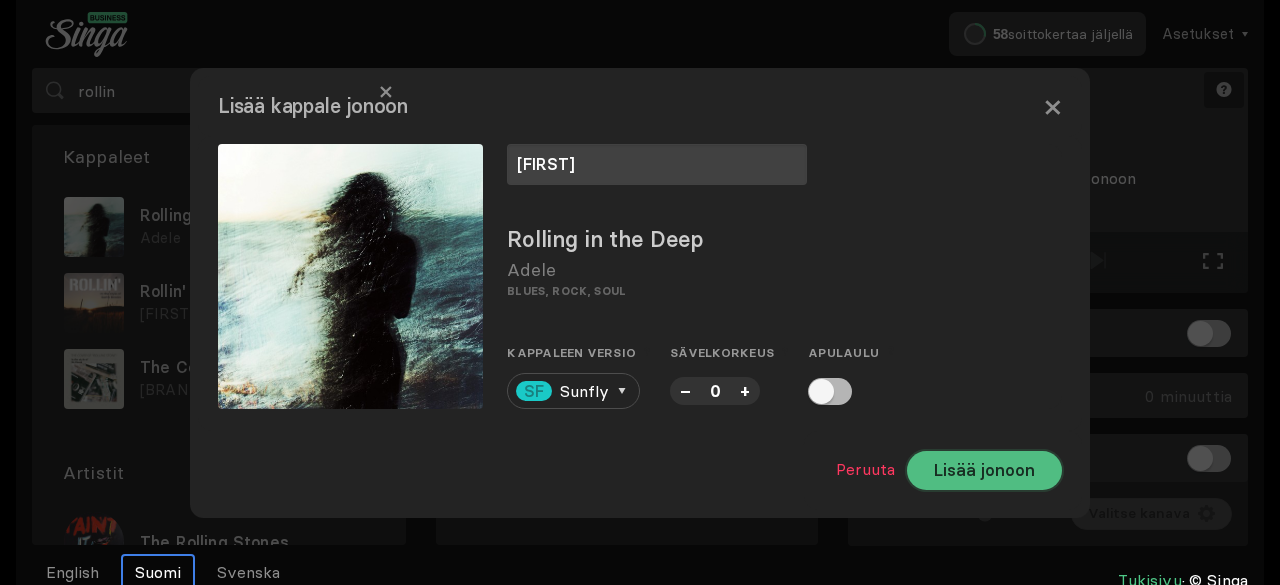 click on "Lisää jonoon" at bounding box center (984, 470) 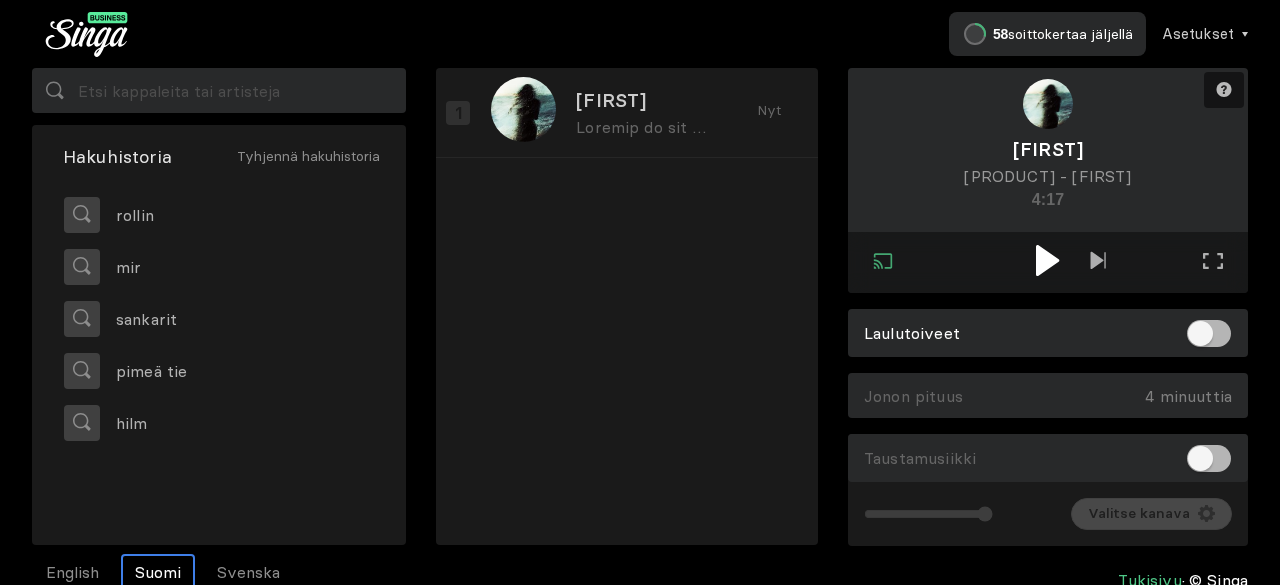 click at bounding box center [1047, 260] 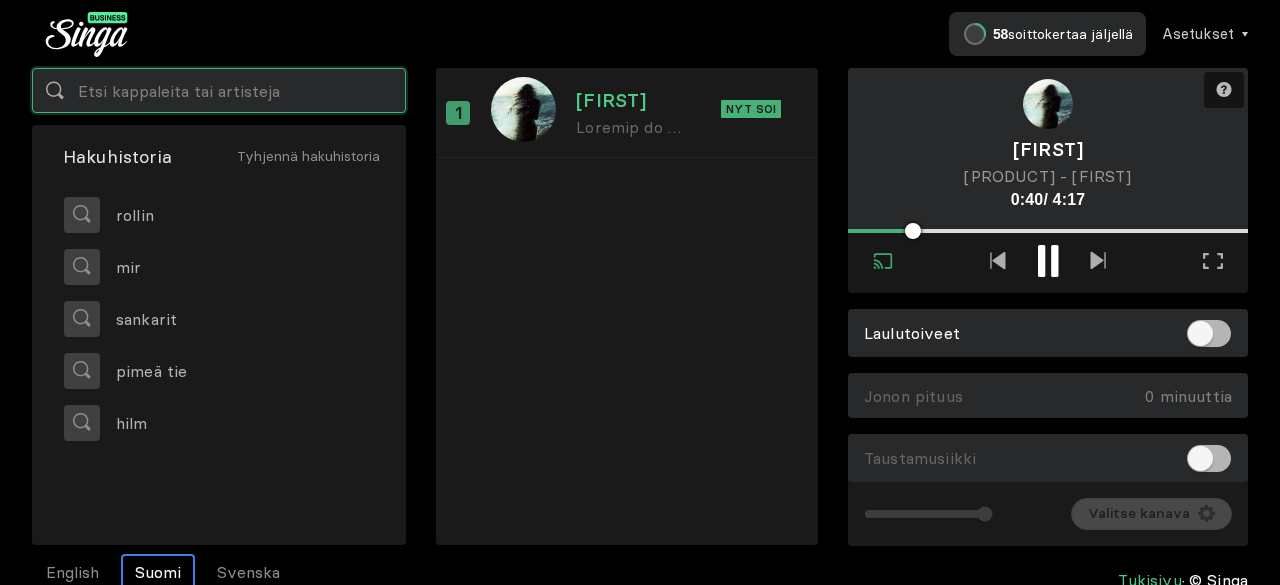 click at bounding box center (219, 90) 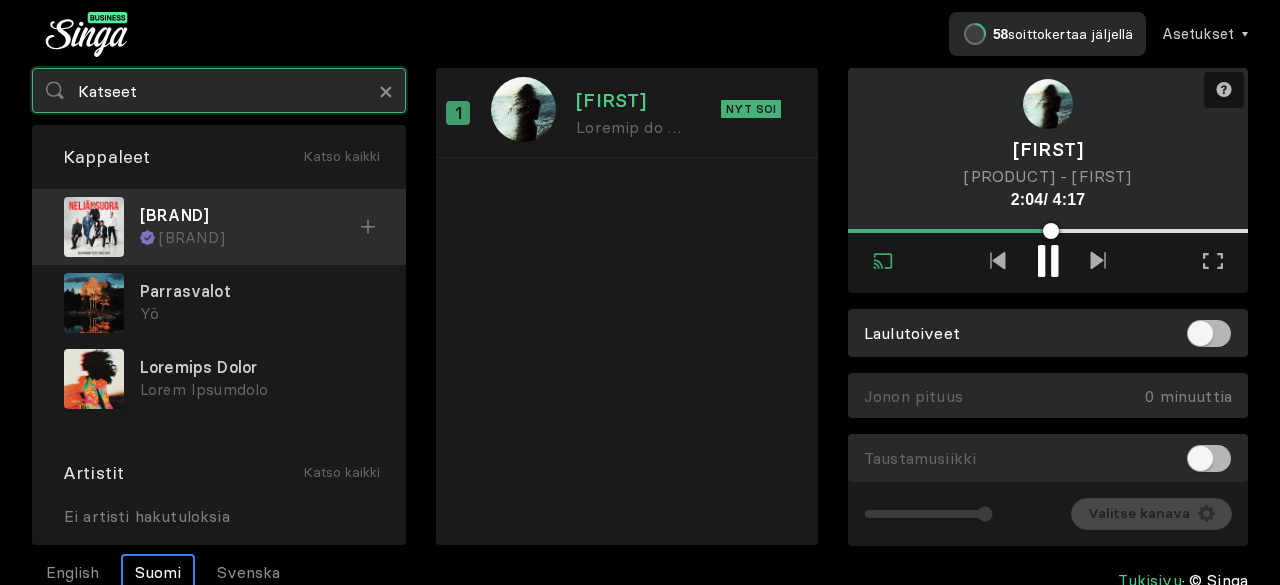 type on "Katseet" 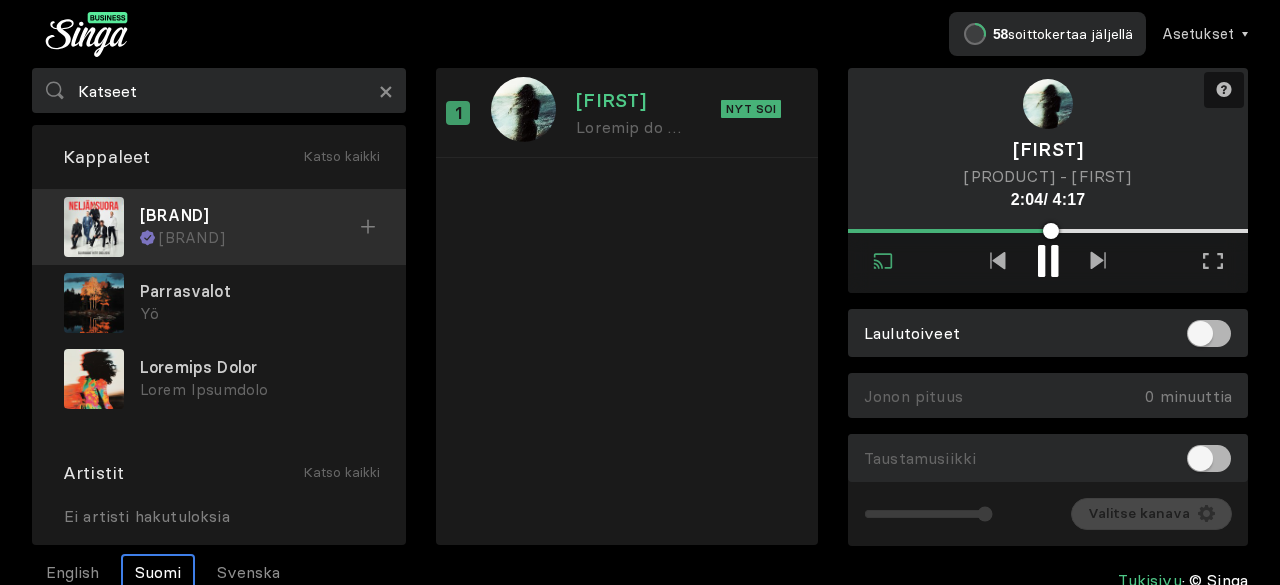 click on "[BRAND]" at bounding box center (250, 215) 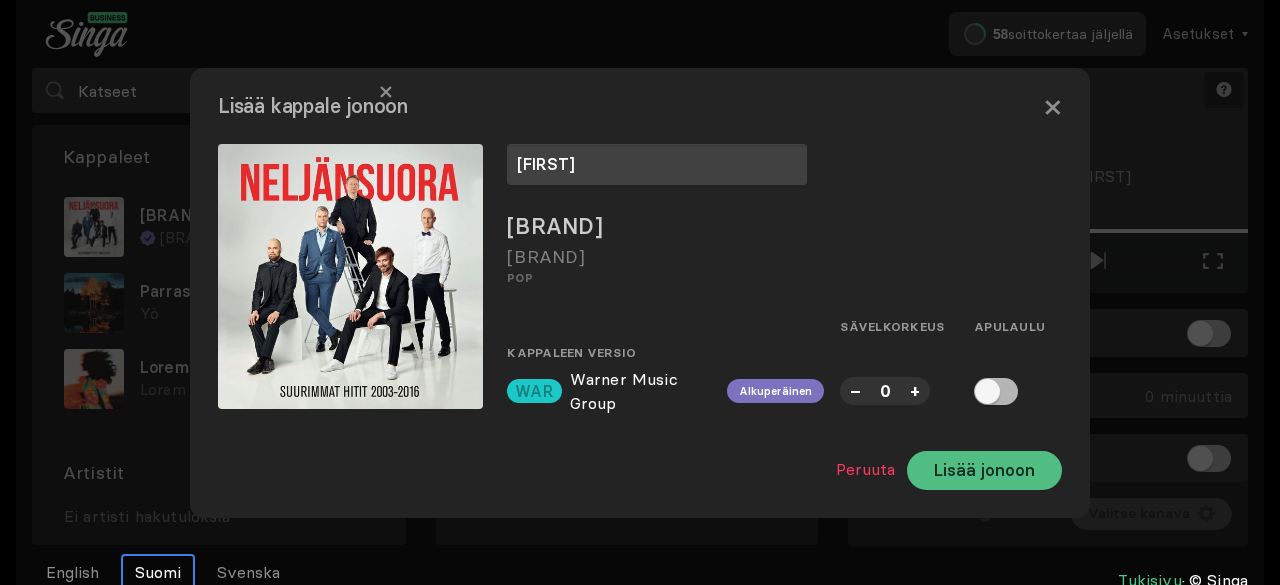 type on "[FIRST]" 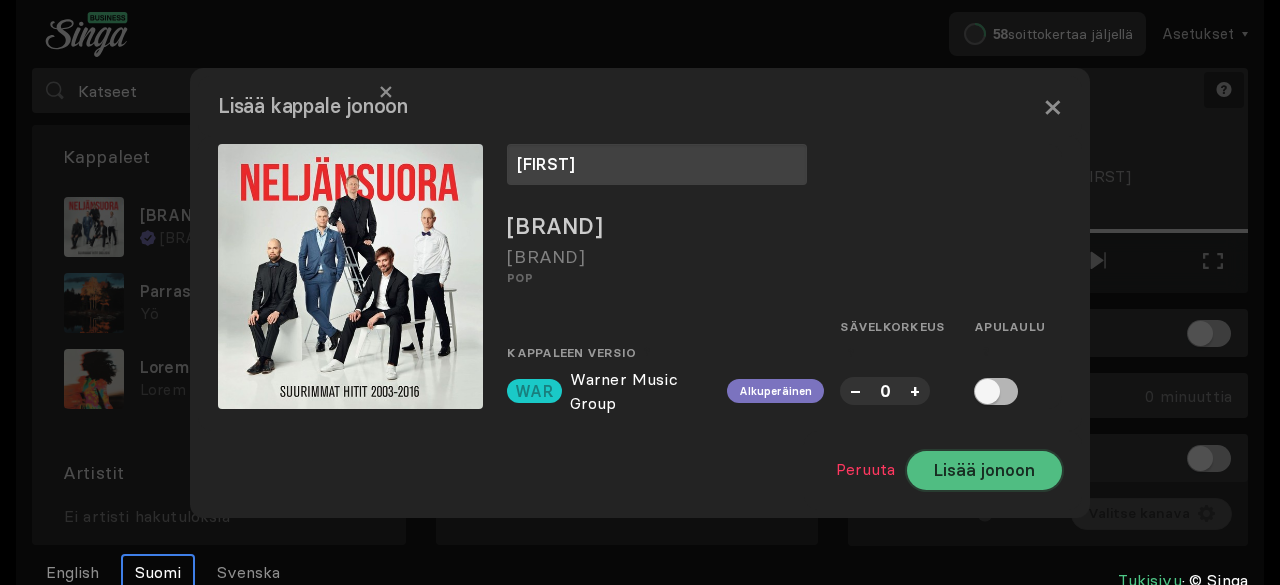 click on "Lisää jonoon" at bounding box center (984, 470) 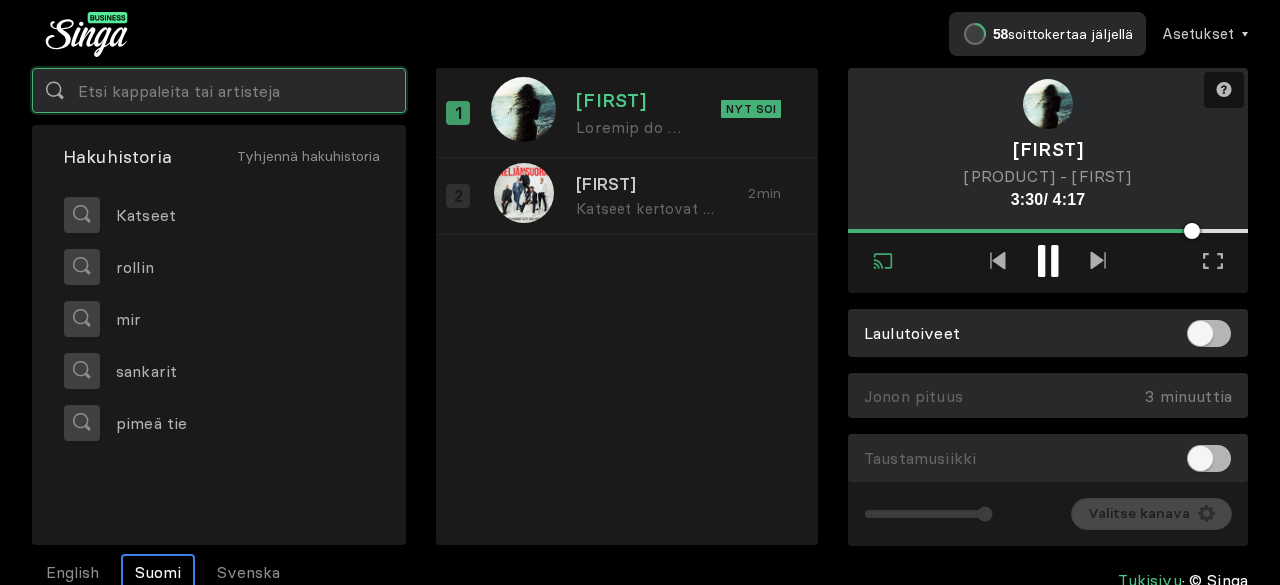 drag, startPoint x: 260, startPoint y: 97, endPoint x: 269, endPoint y: 91, distance: 10.816654 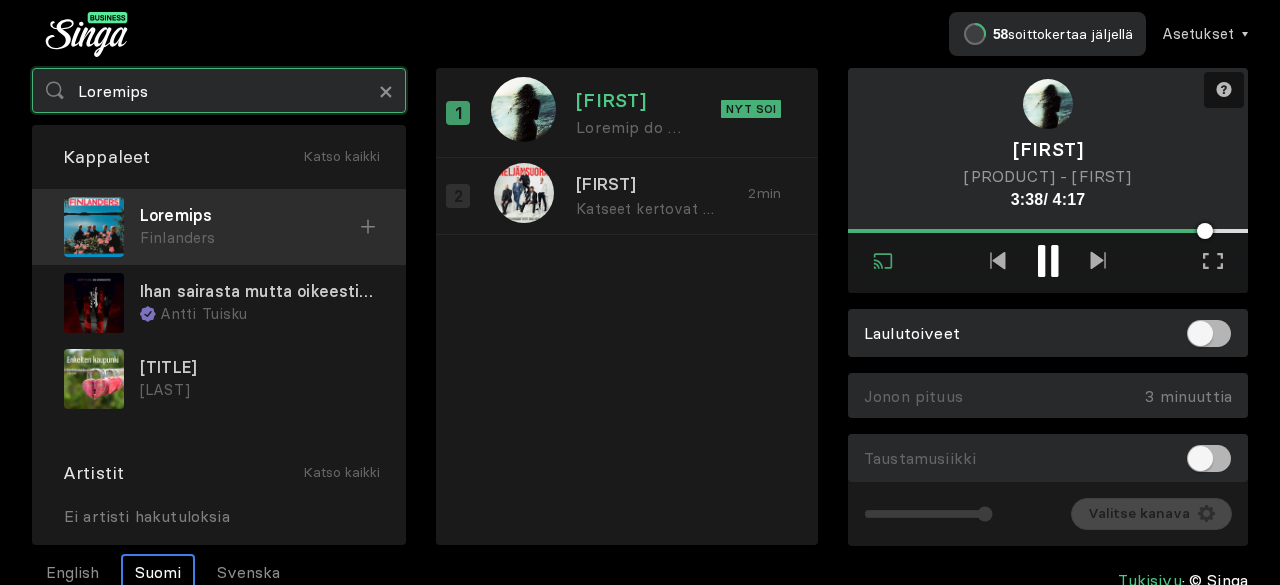 type on "Loremips" 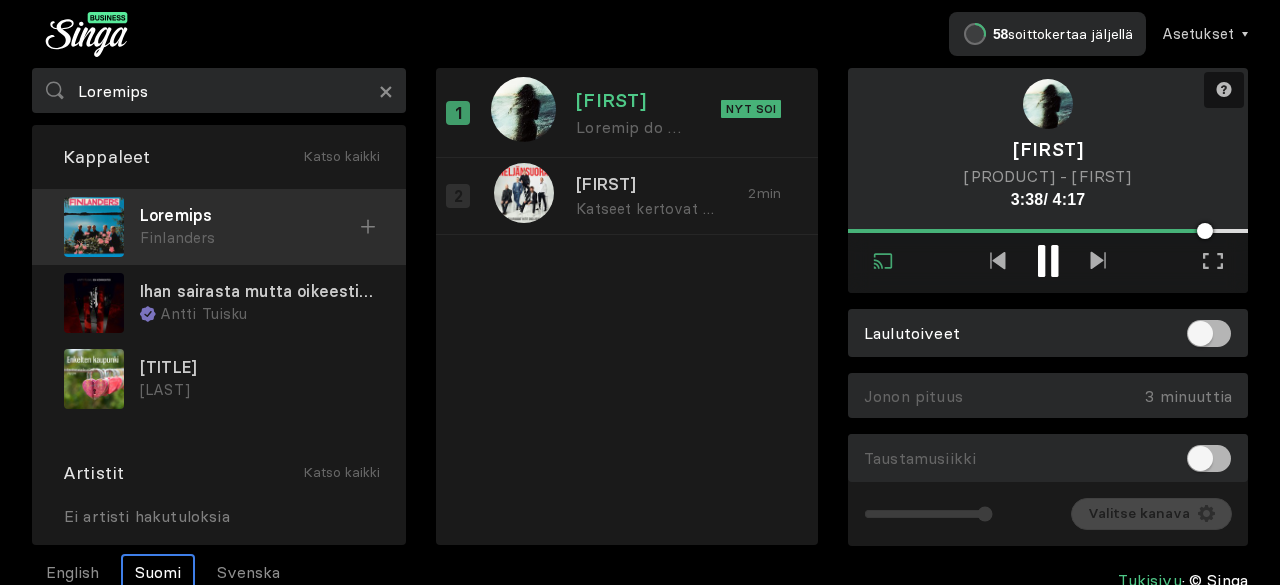 click on "[BRAND]" at bounding box center [219, 227] 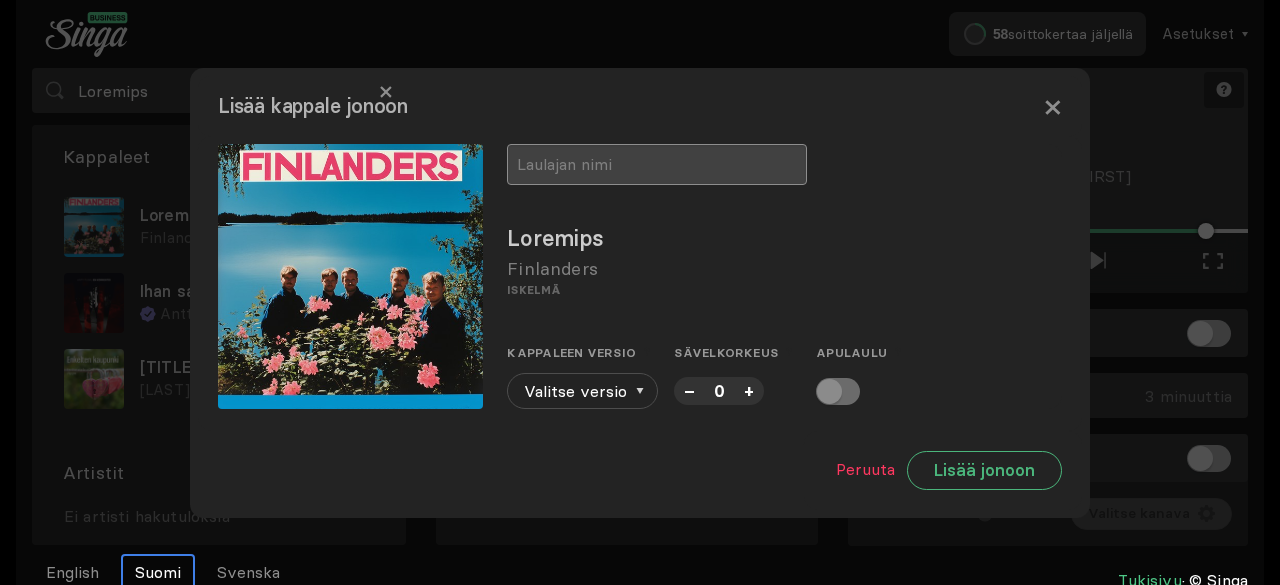 drag, startPoint x: 546, startPoint y: 174, endPoint x: 552, endPoint y: 155, distance: 19.924858 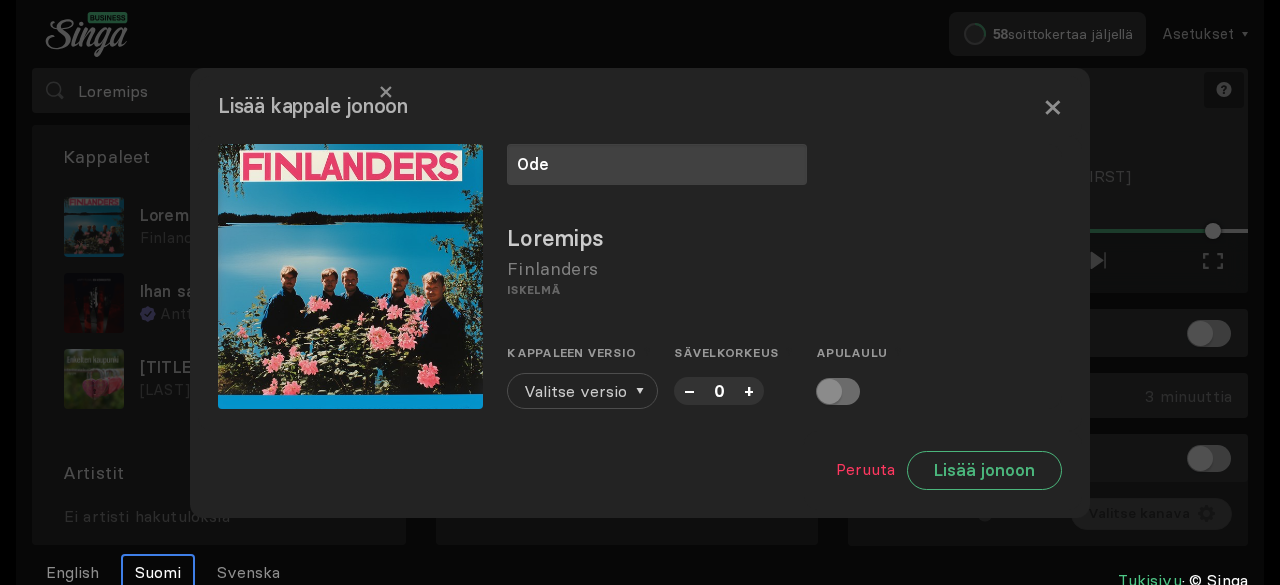 type on "Ode" 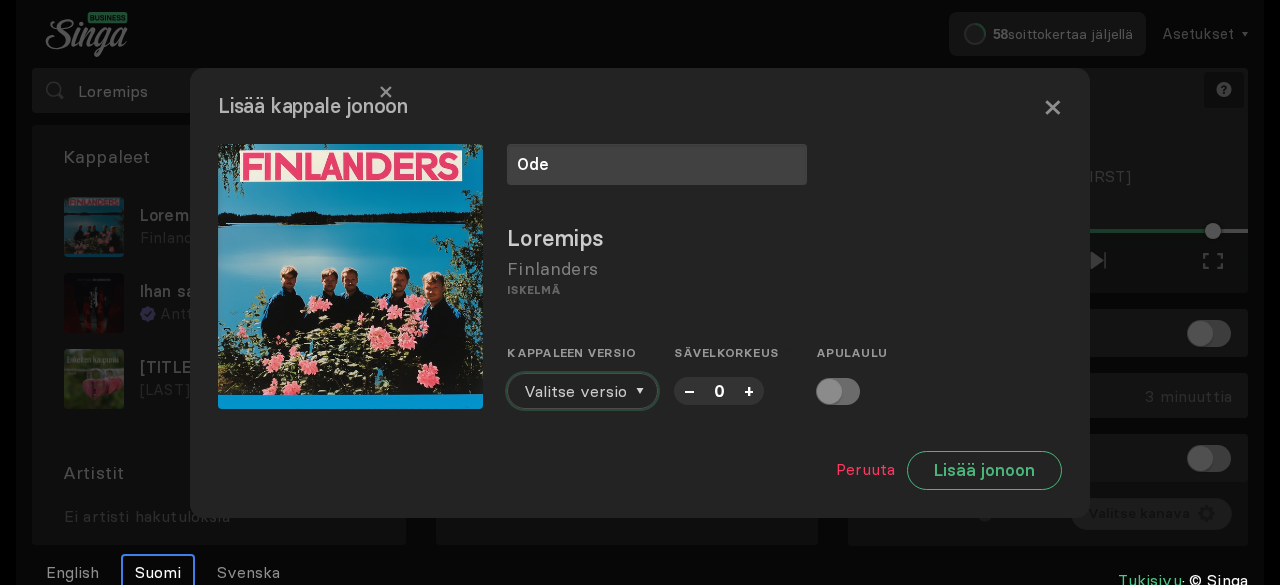 click on "Valitse versio" at bounding box center (575, 391) 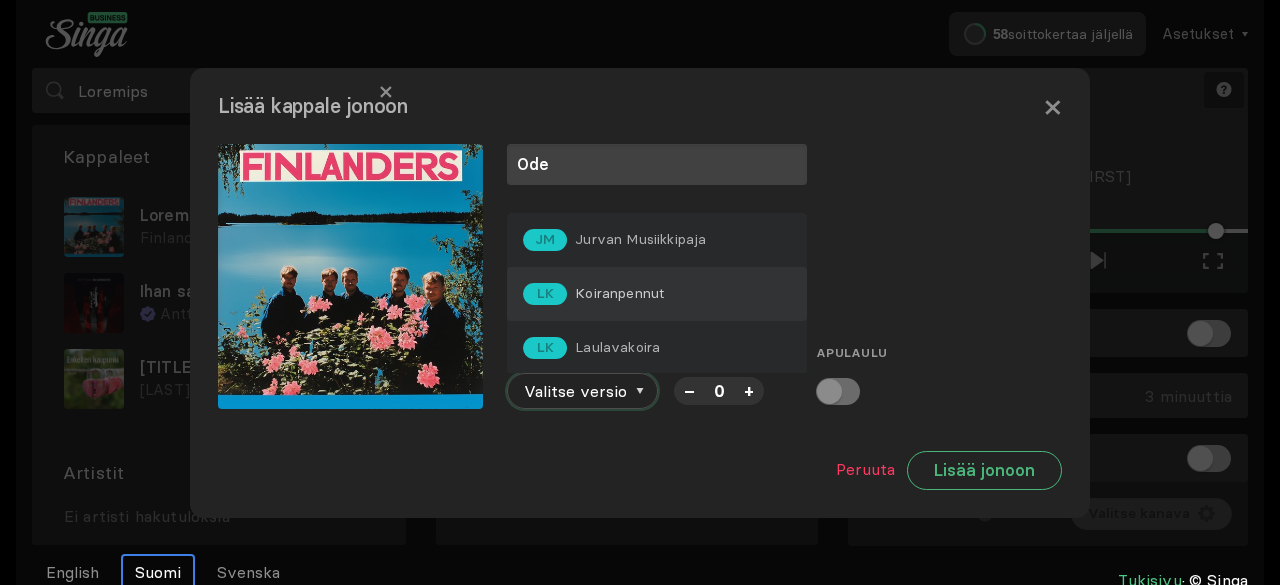 scroll, scrollTop: 6, scrollLeft: 0, axis: vertical 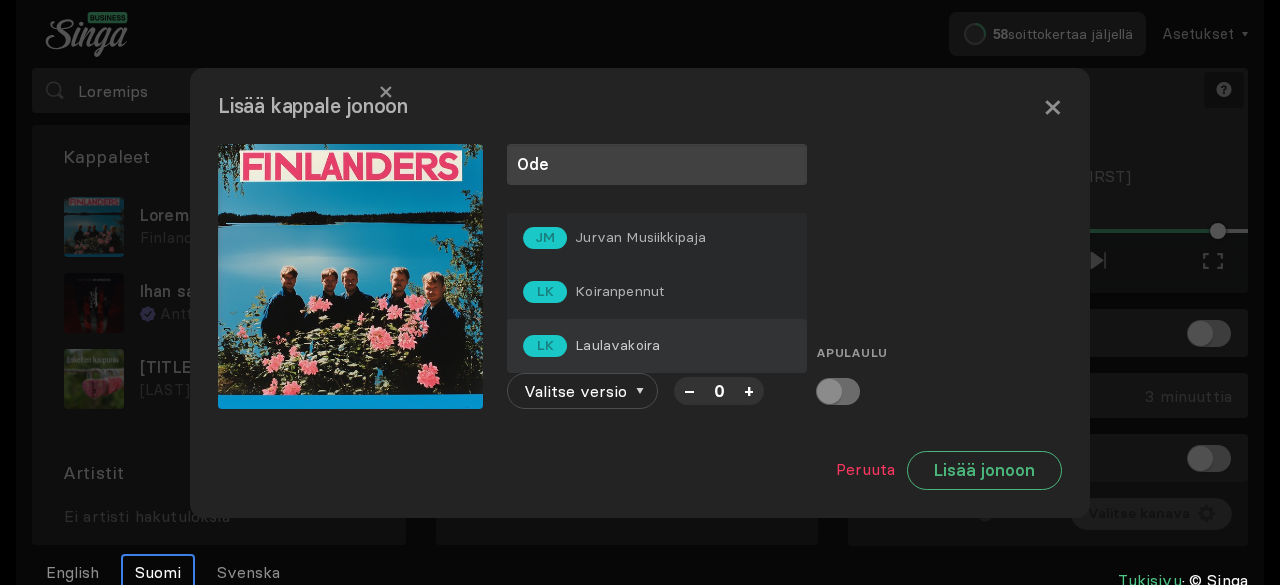 click on "Laulavakoira" at bounding box center [640, 237] 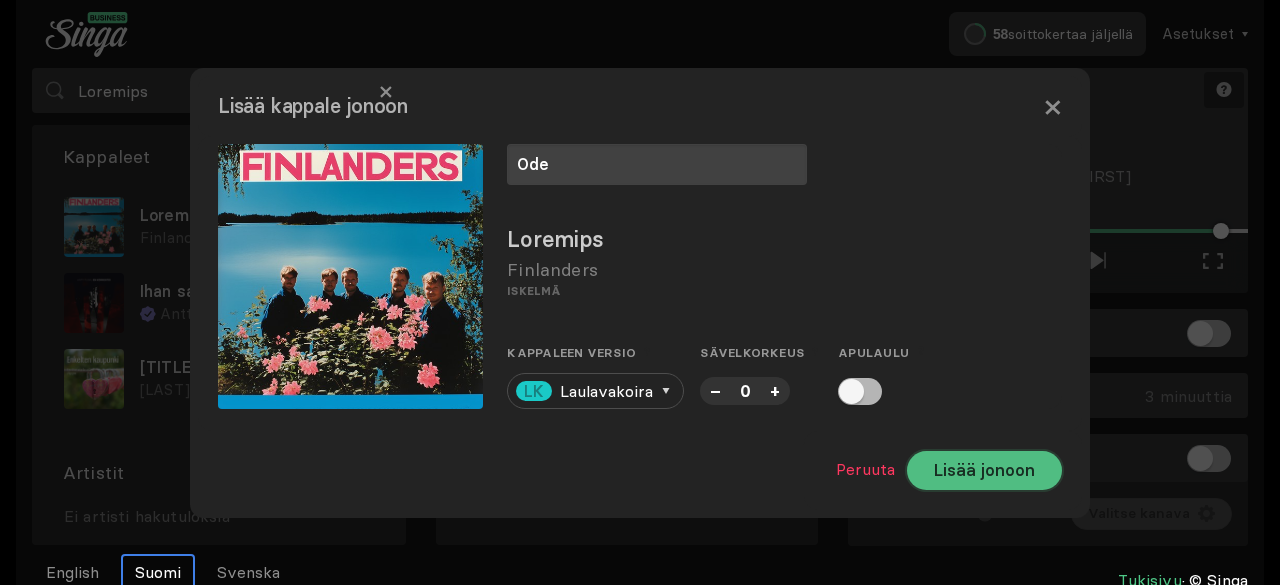 click on "Lisää jonoon" at bounding box center [984, 470] 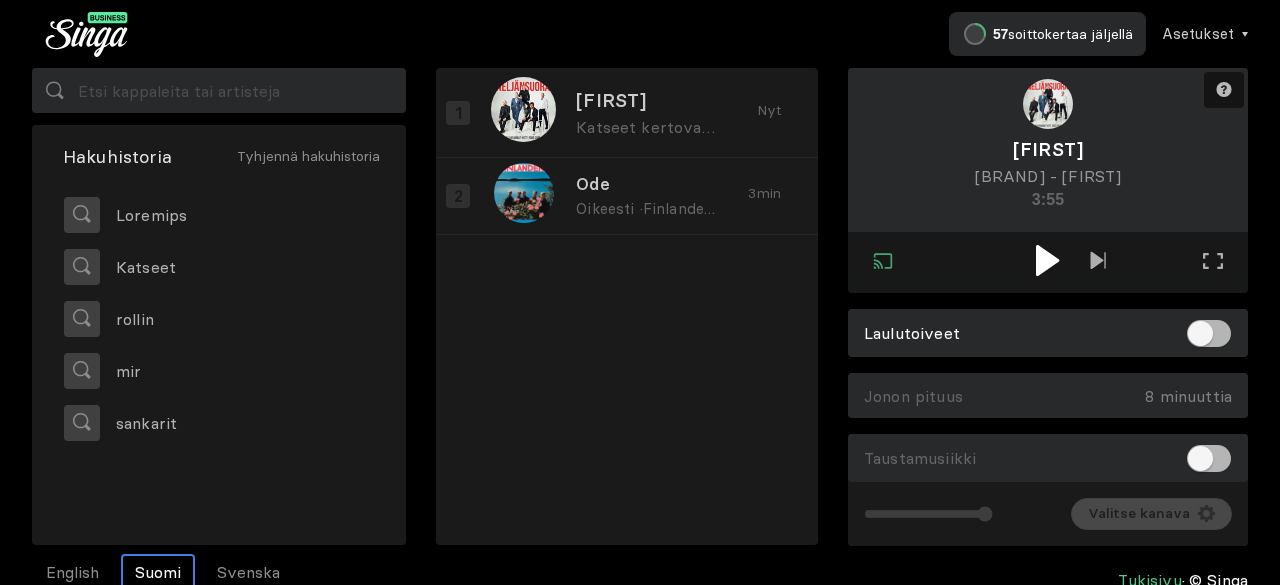 click at bounding box center (1048, 262) 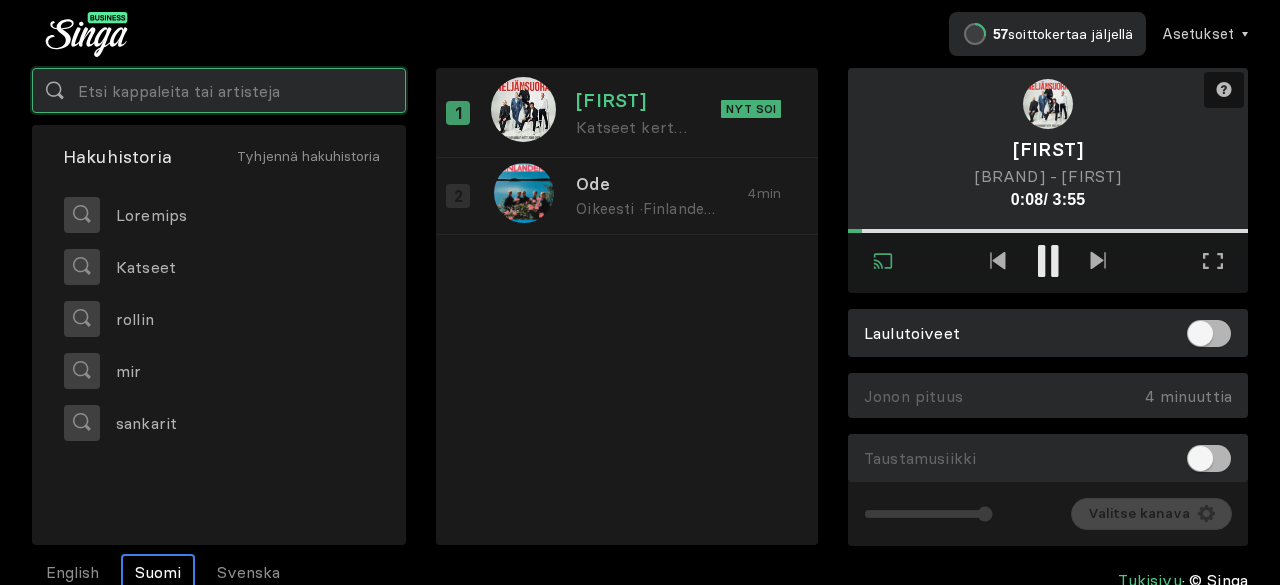 click at bounding box center (219, 90) 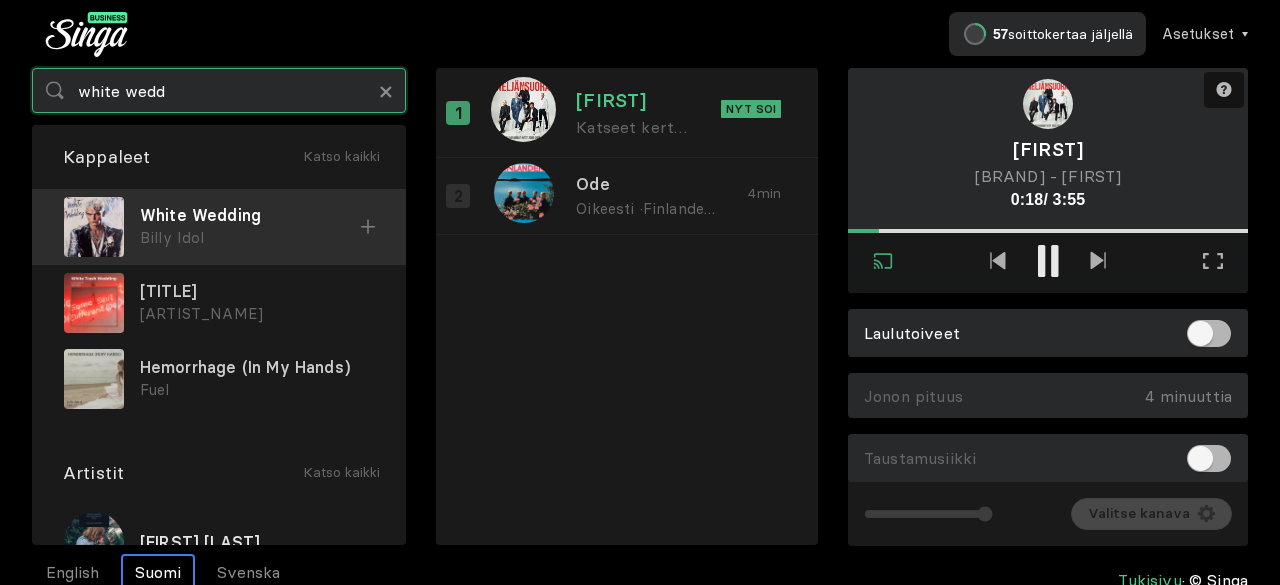 type on "white wedd" 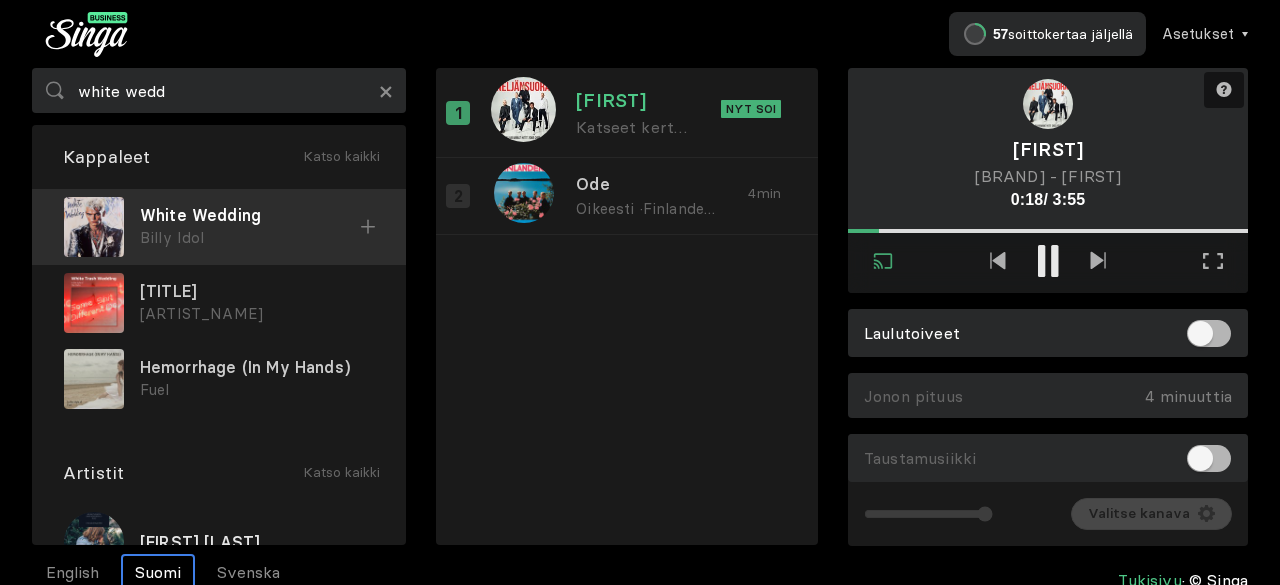 click on "White Wedding" at bounding box center [250, 215] 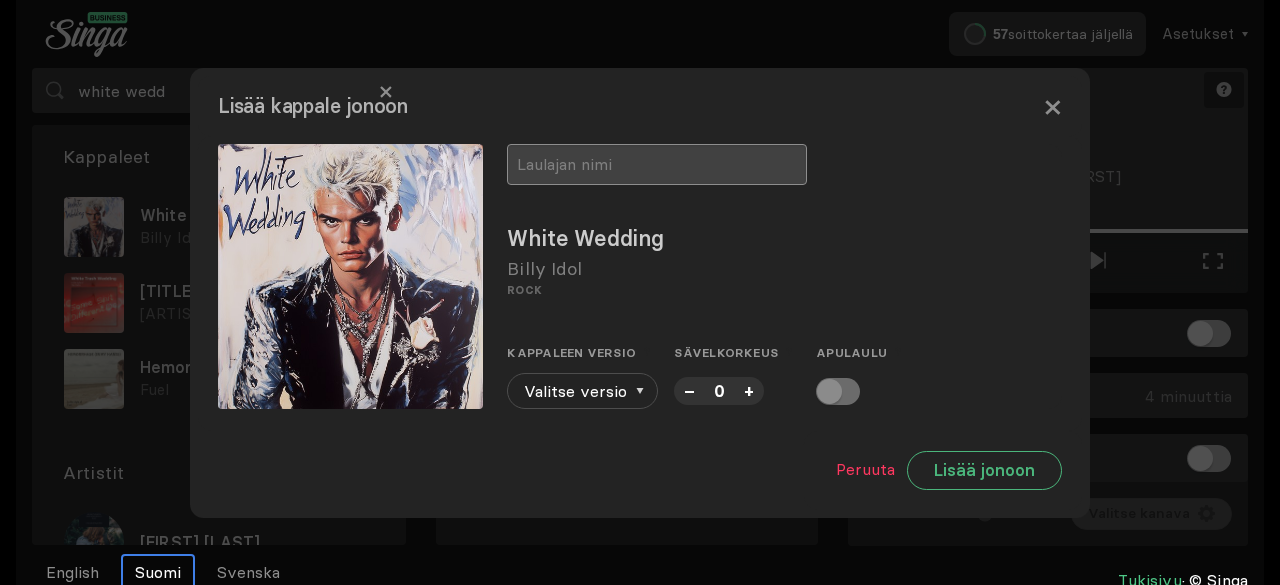 click at bounding box center (657, 164) 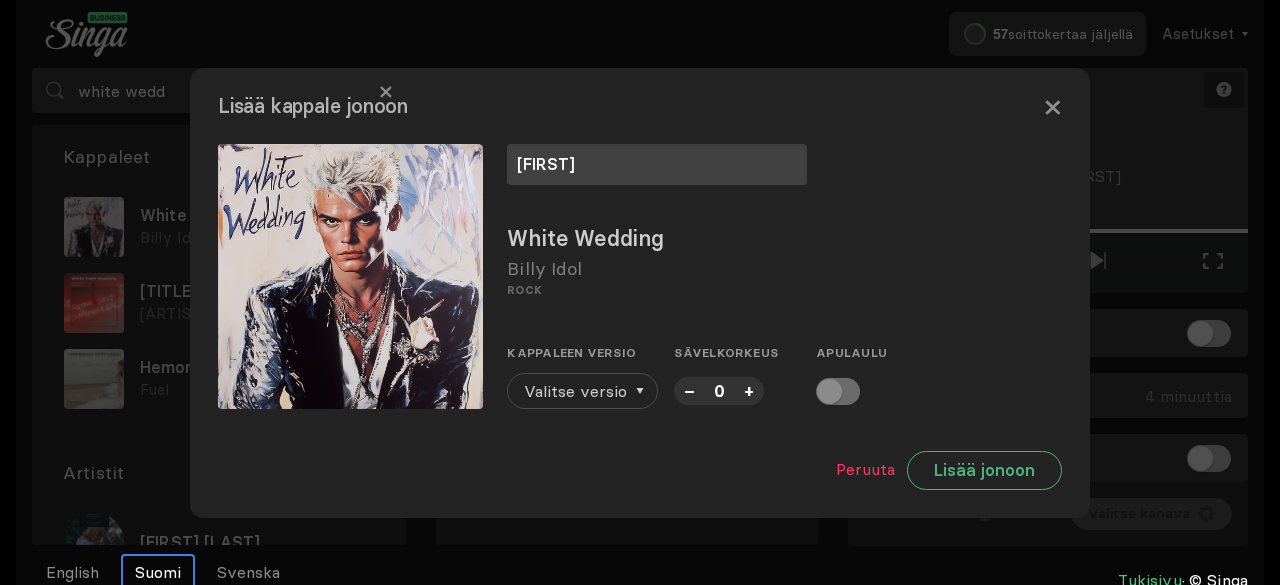 type on "[FIRST]" 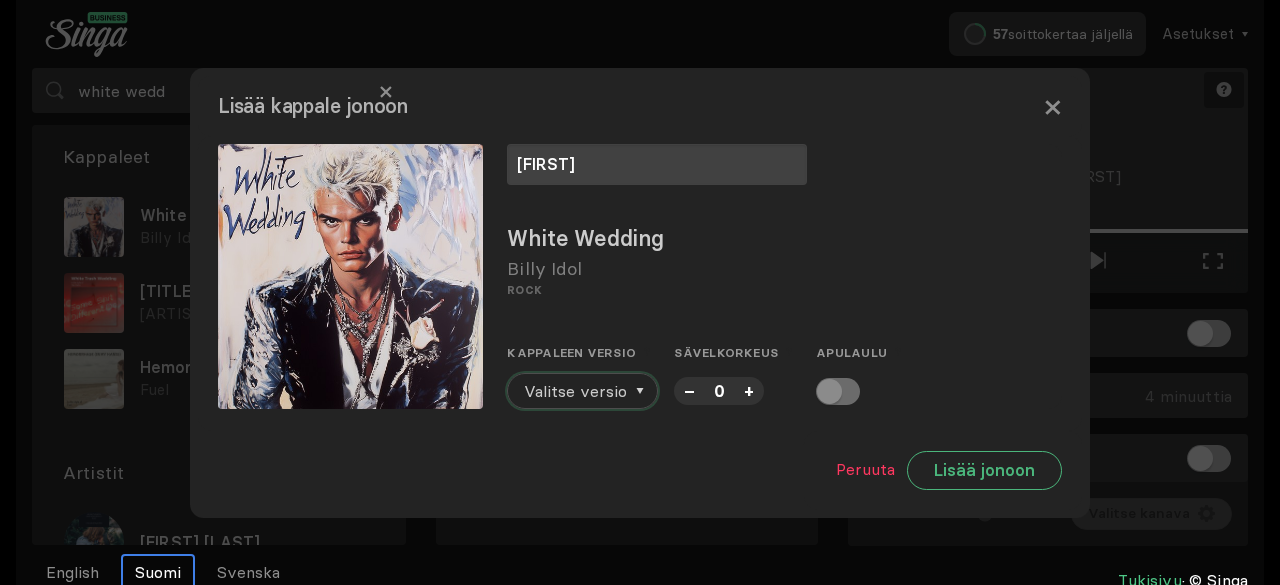 click on "Valitse versio" at bounding box center (575, 391) 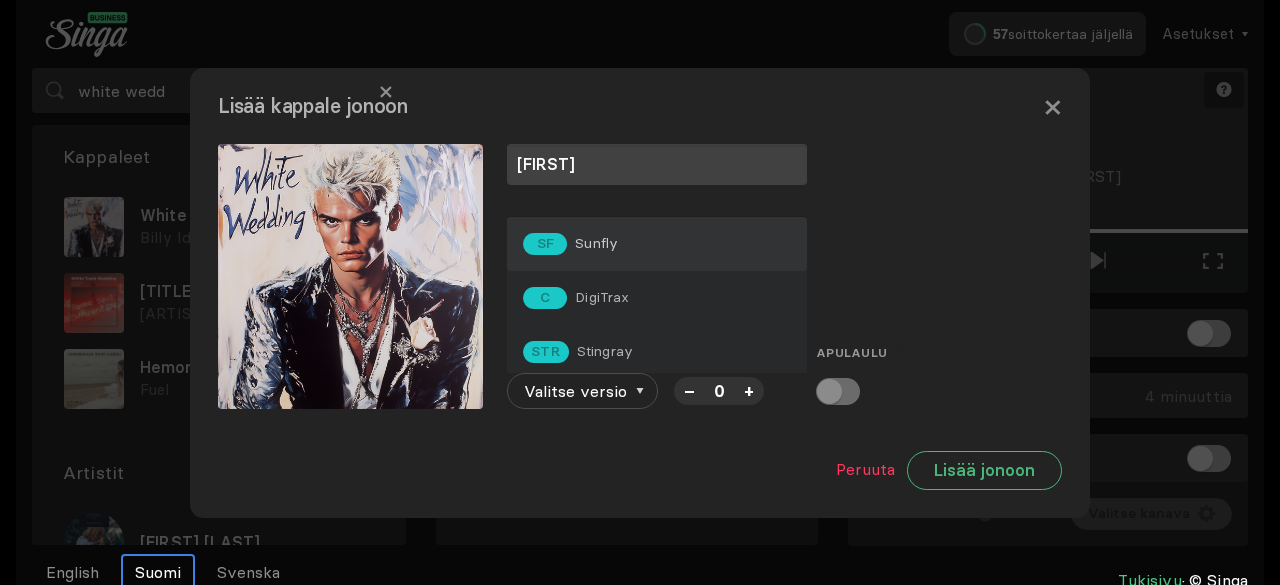 click on "SF Sunfly" at bounding box center (657, 244) 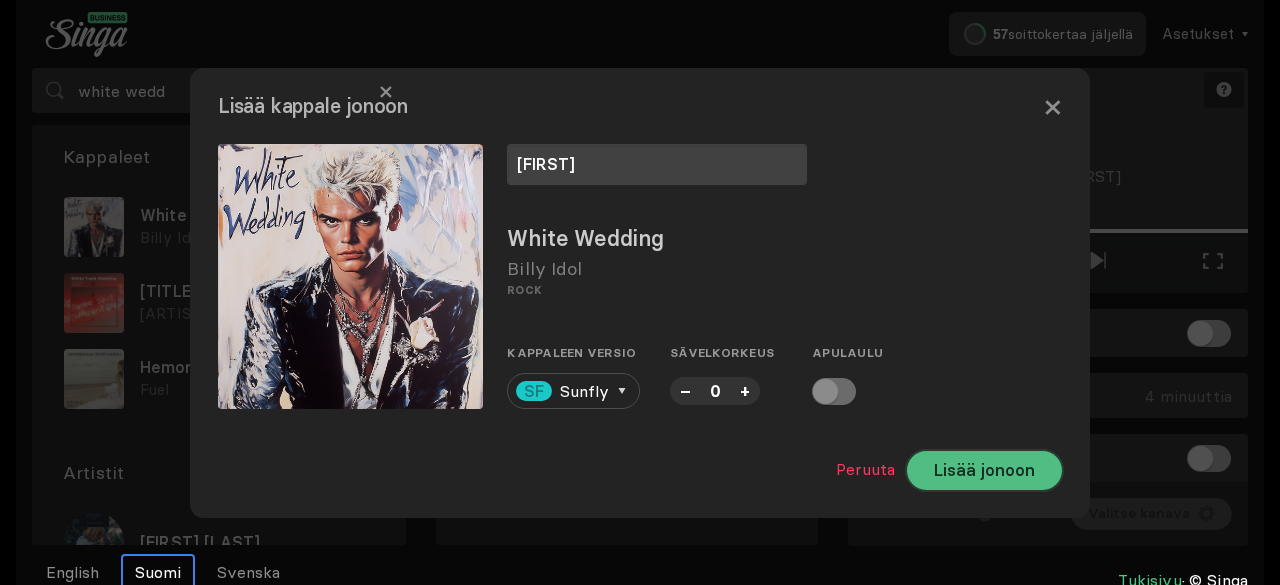 click on "Lisää jonoon" at bounding box center (984, 470) 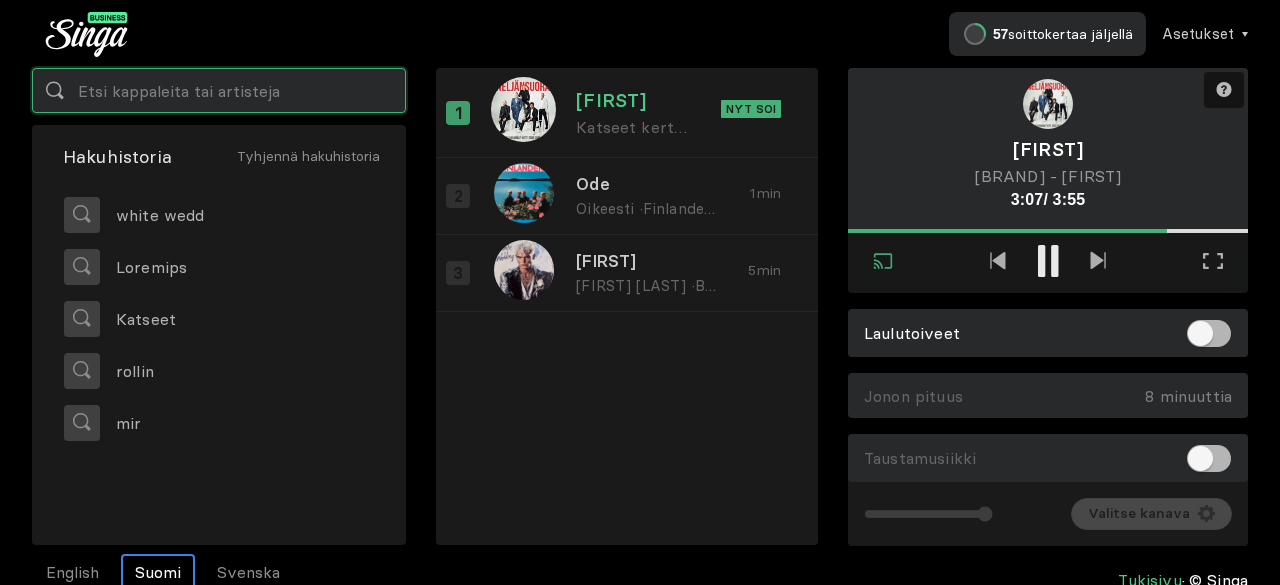 click at bounding box center [219, 90] 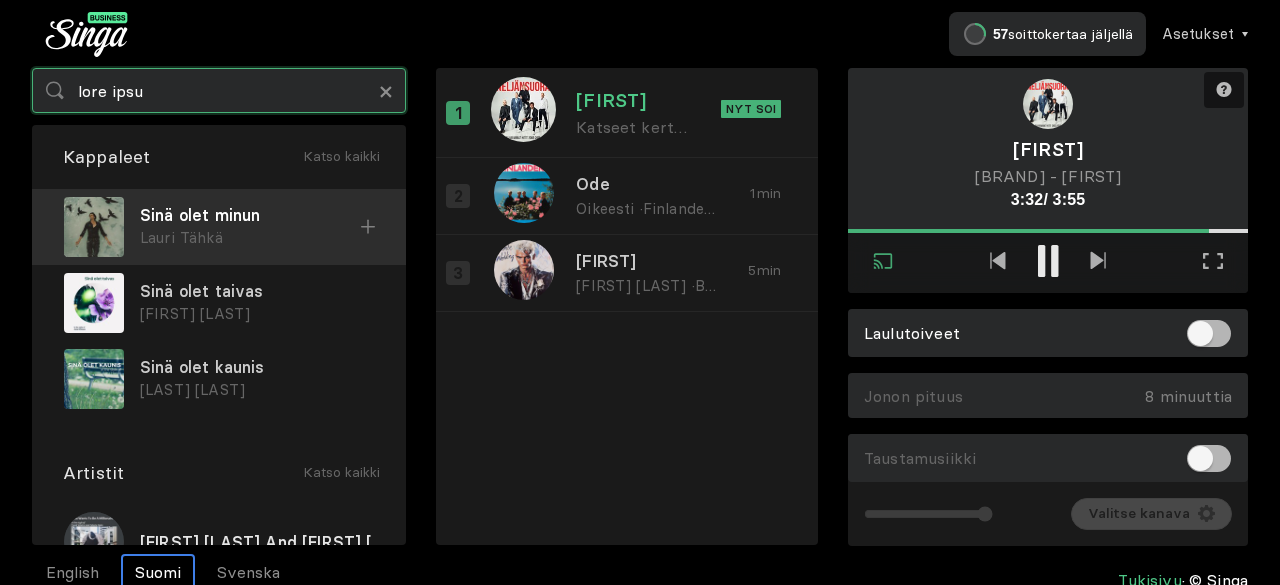 type on "lore ipsu" 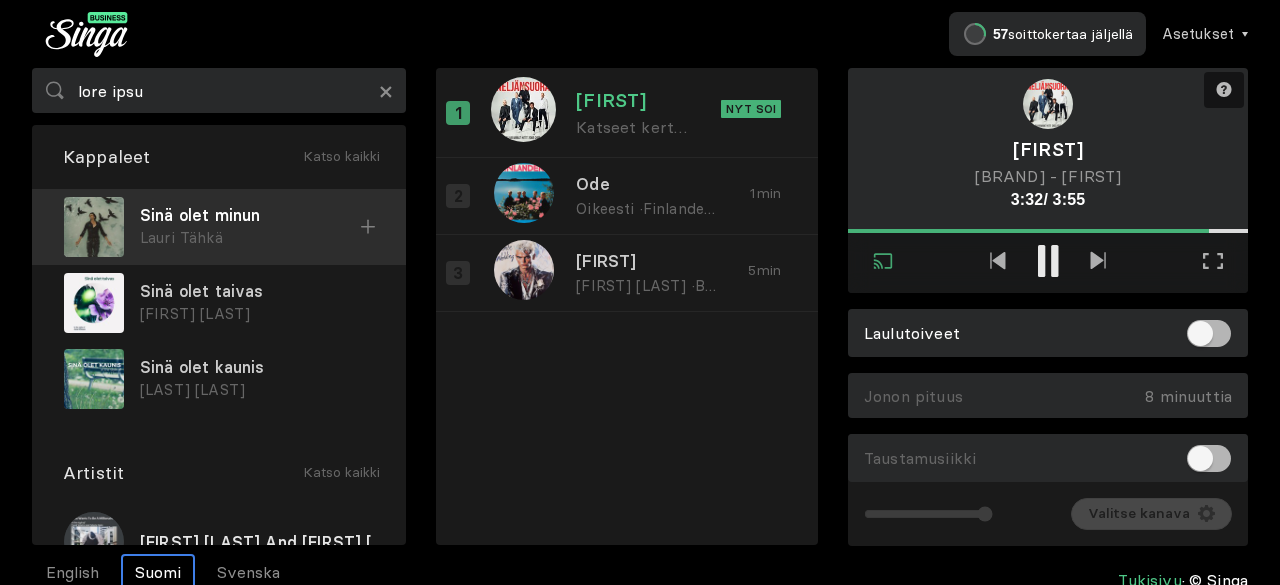 click on "Lauri Tähkä" at bounding box center [250, 238] 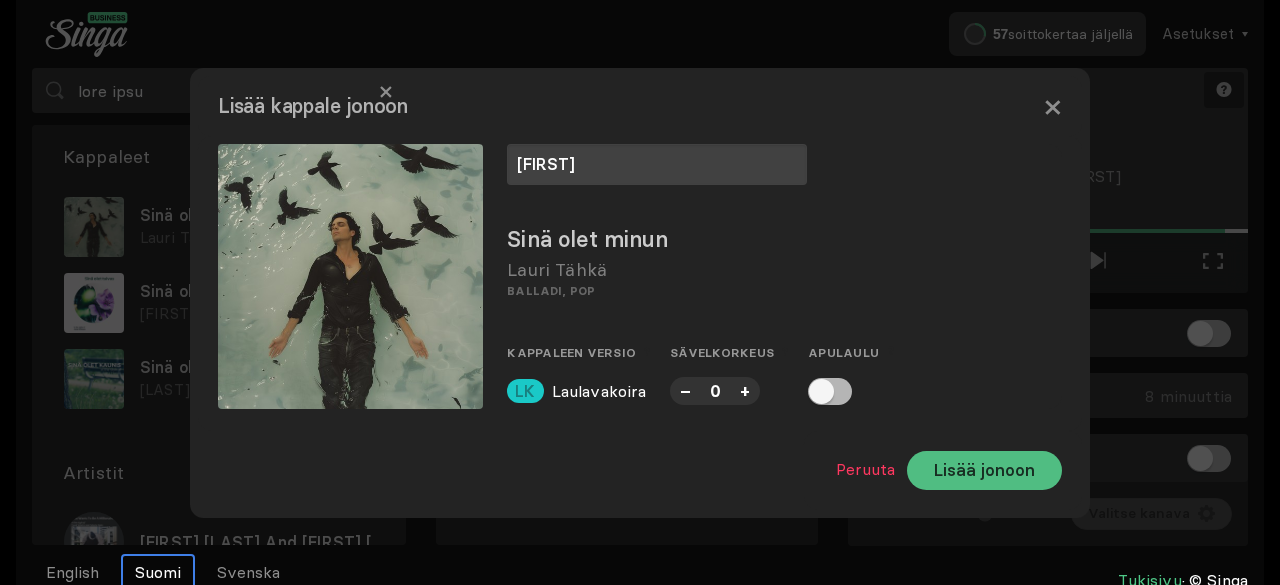type on "[FIRST]" 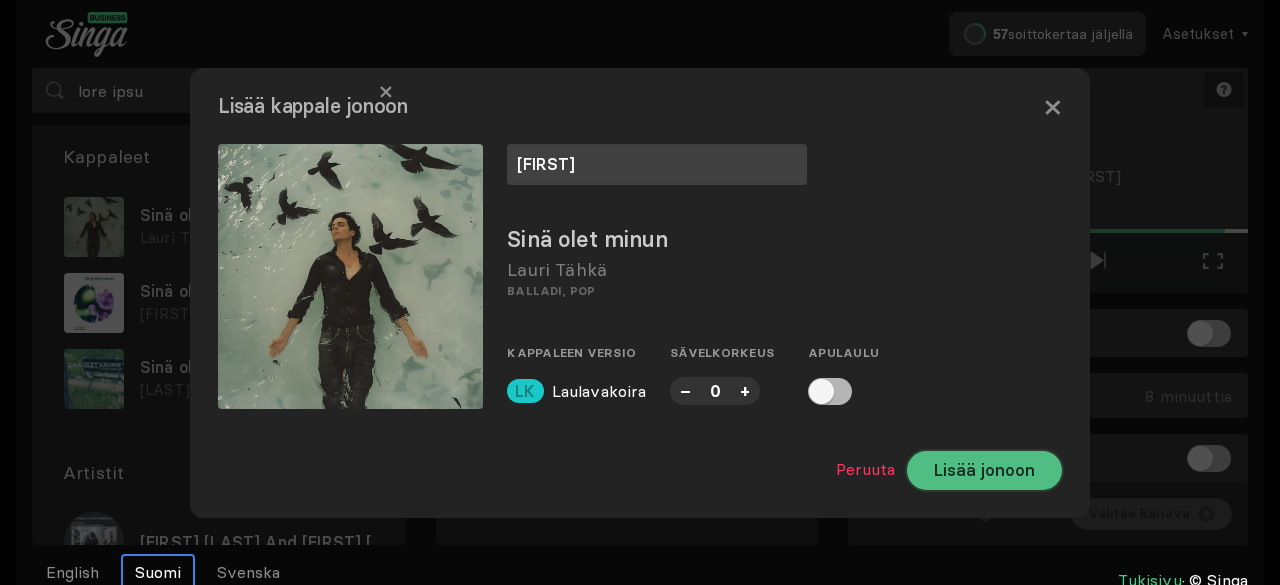 click on "Lisää jonoon" at bounding box center [984, 470] 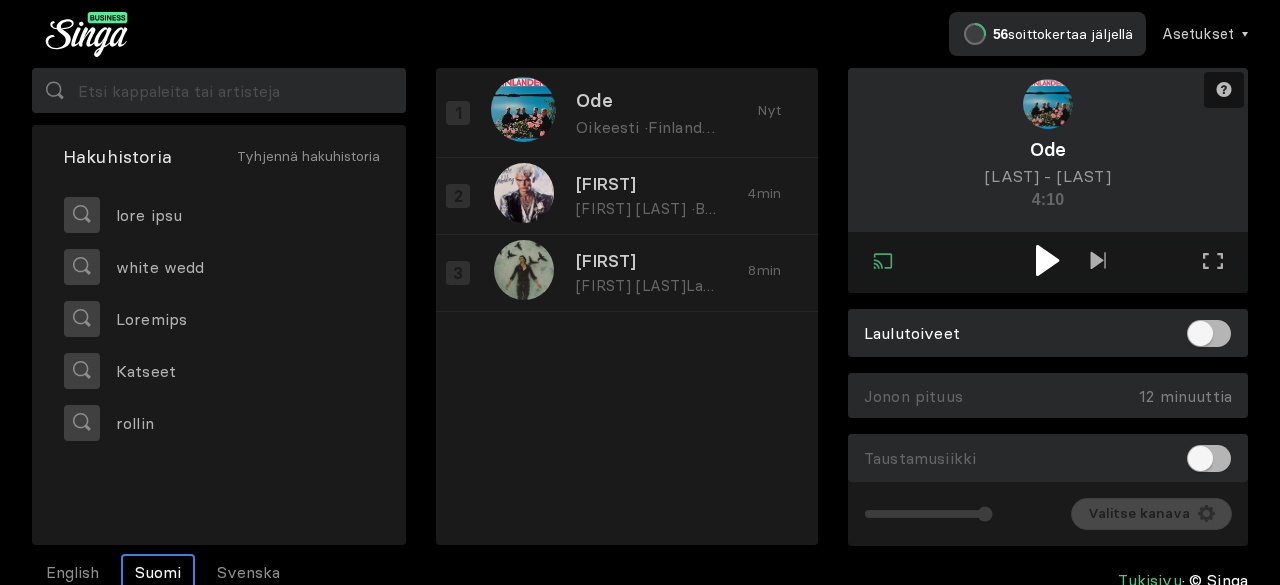 click at bounding box center [1047, 260] 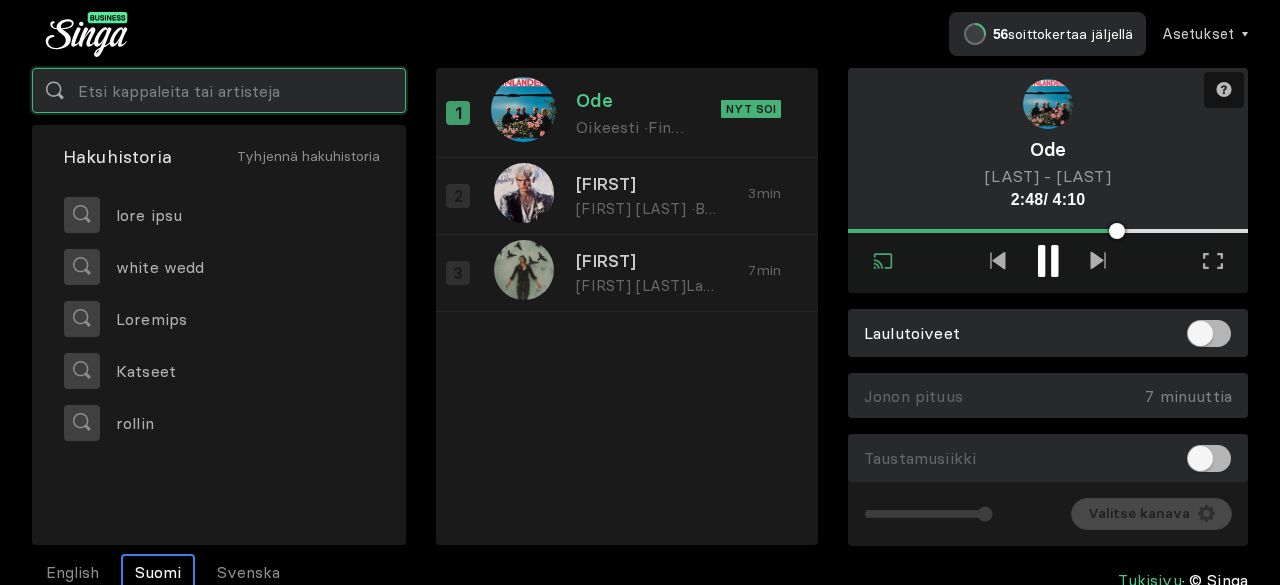 click at bounding box center [219, 90] 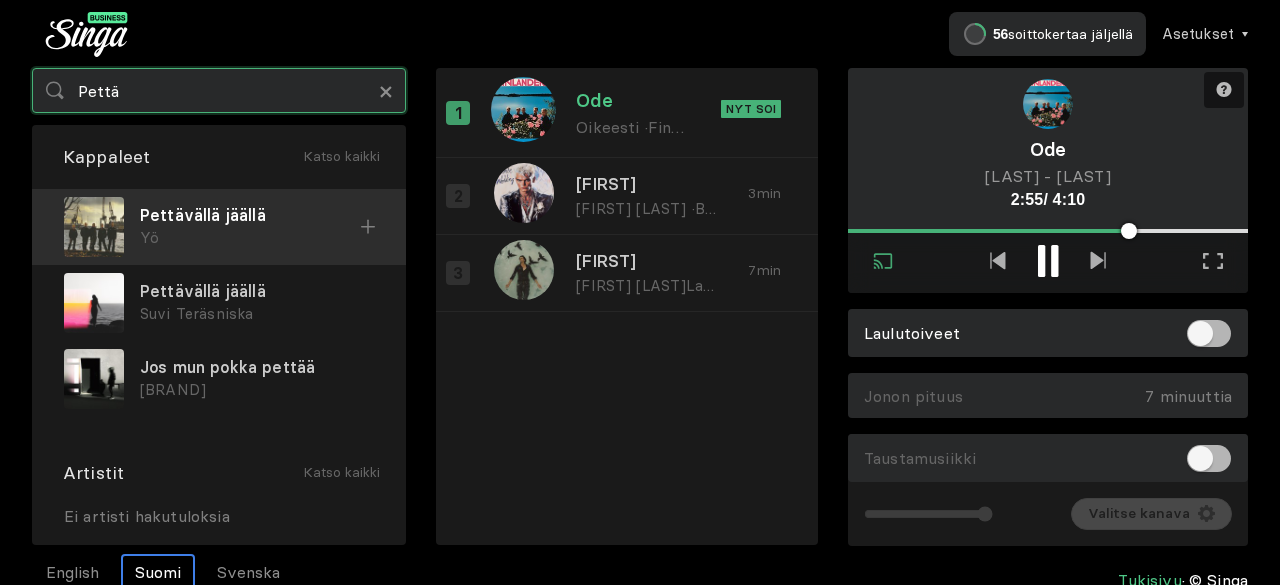 type on "Pettä" 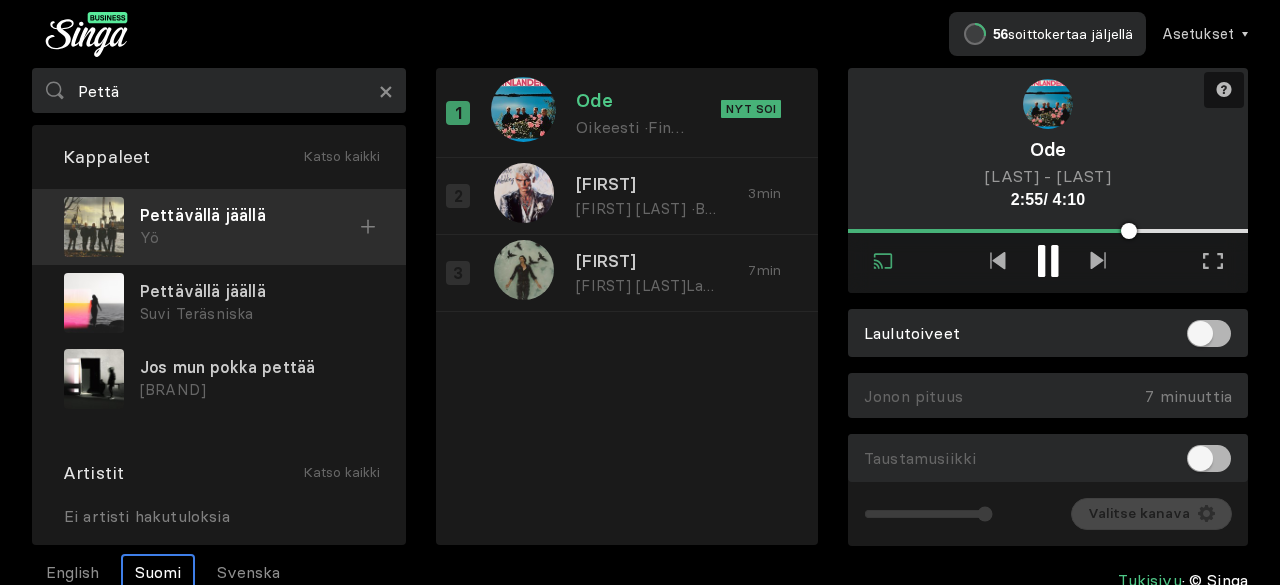 click on "Yö" at bounding box center (250, 238) 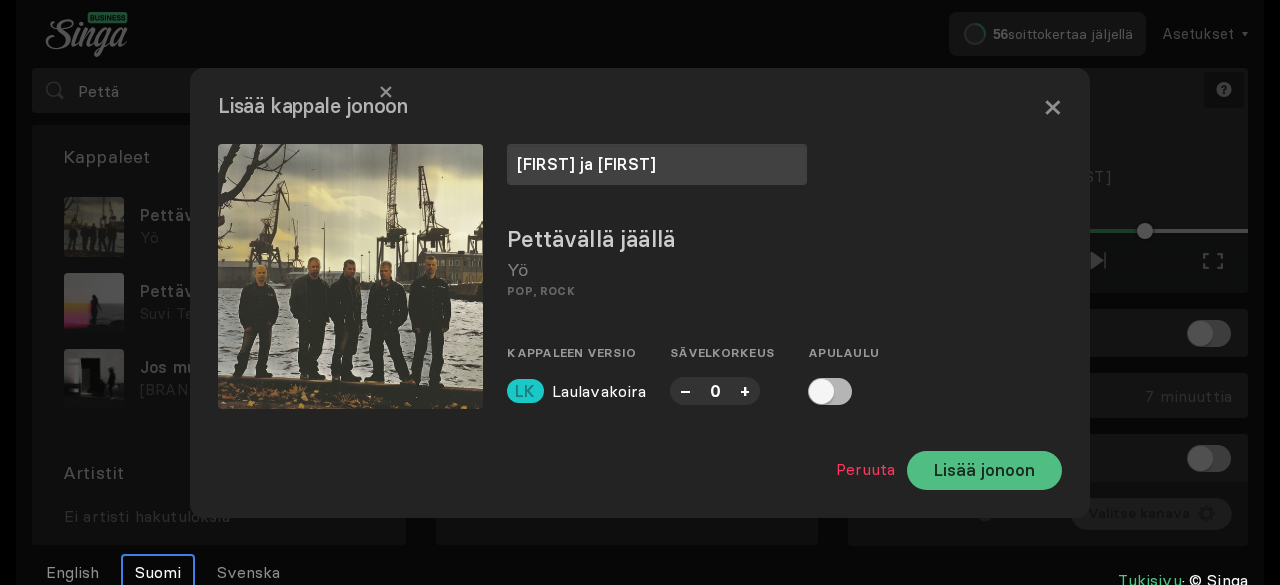 type on "[FIRST] ja [FIRST]" 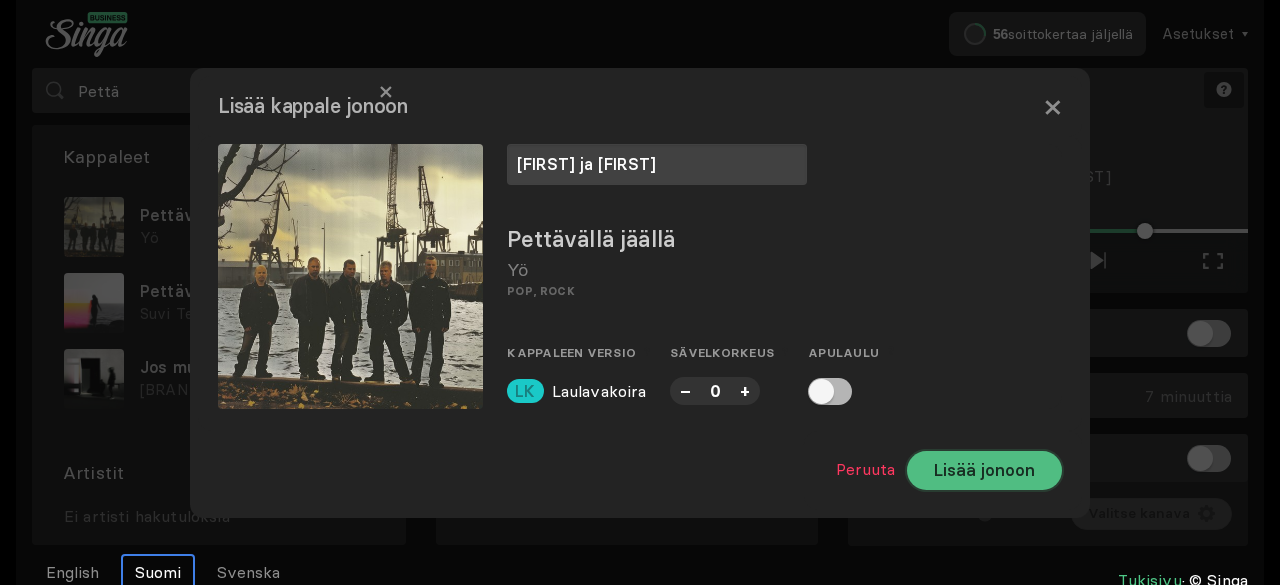 click on "Lisää jonoon" at bounding box center [984, 470] 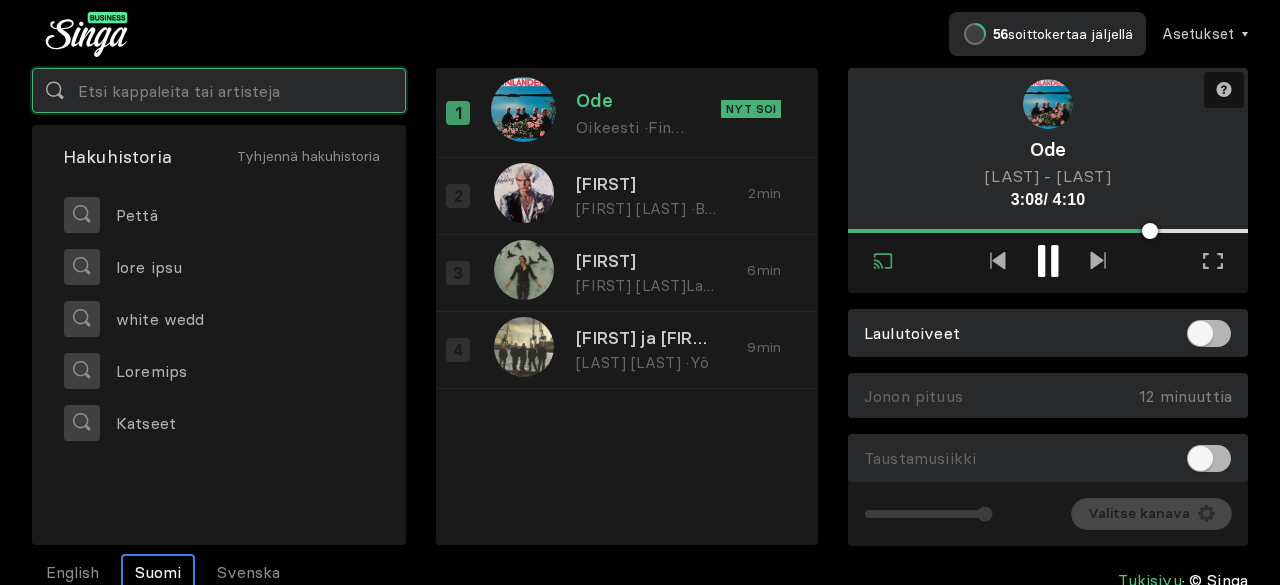 click at bounding box center [219, 90] 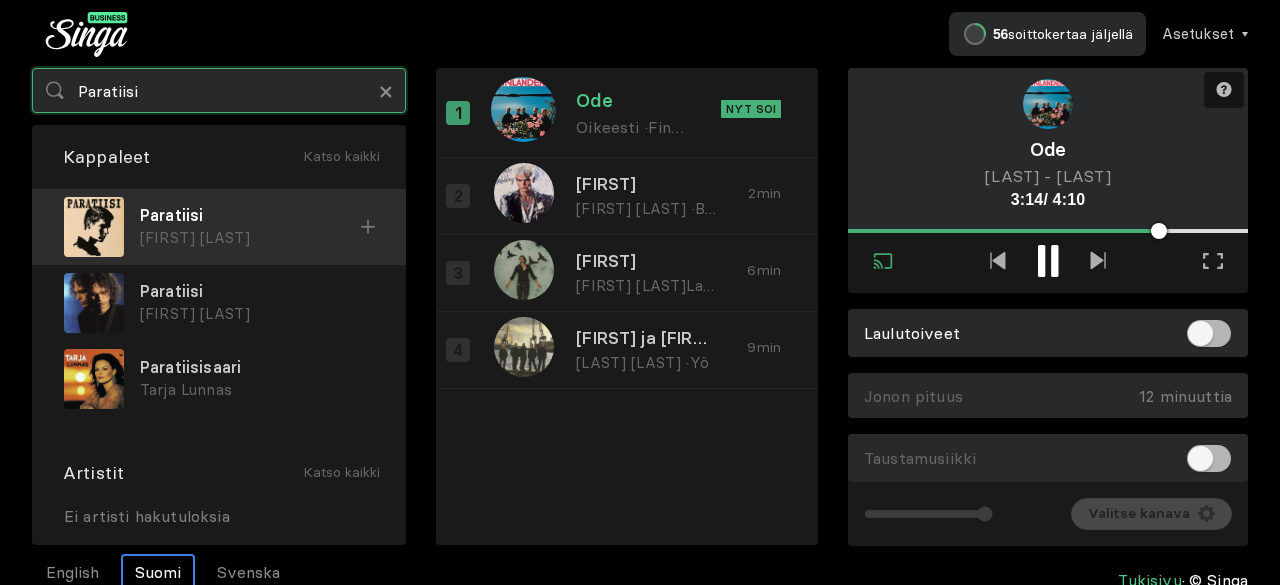 type on "Paratiisi" 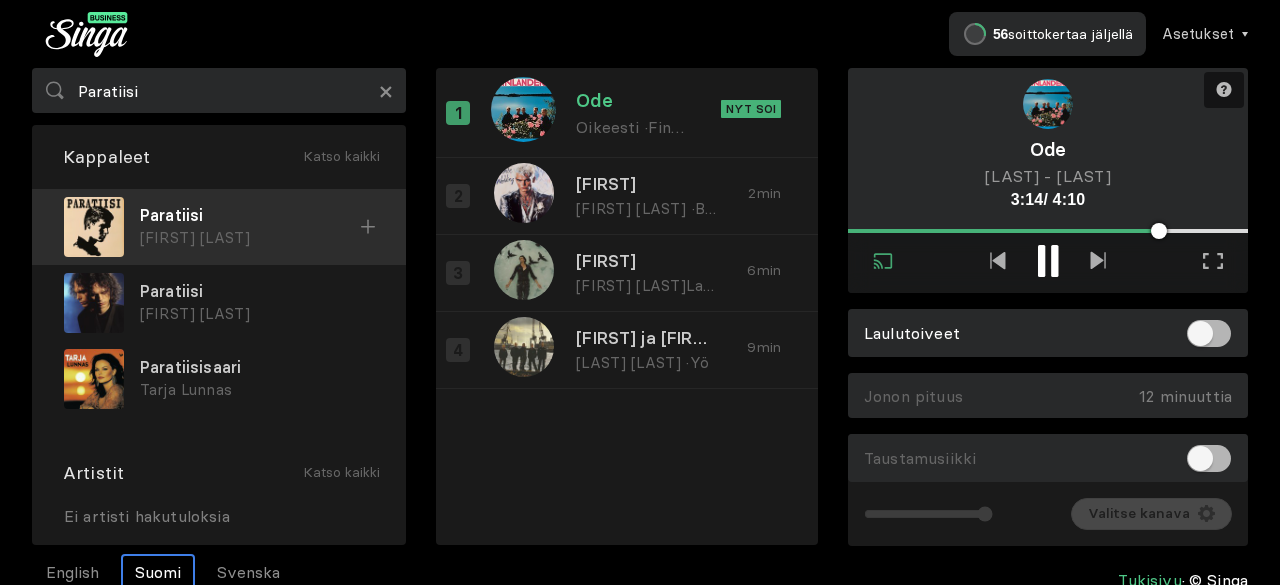 click on "[FIRST] [LAST]" at bounding box center [250, 238] 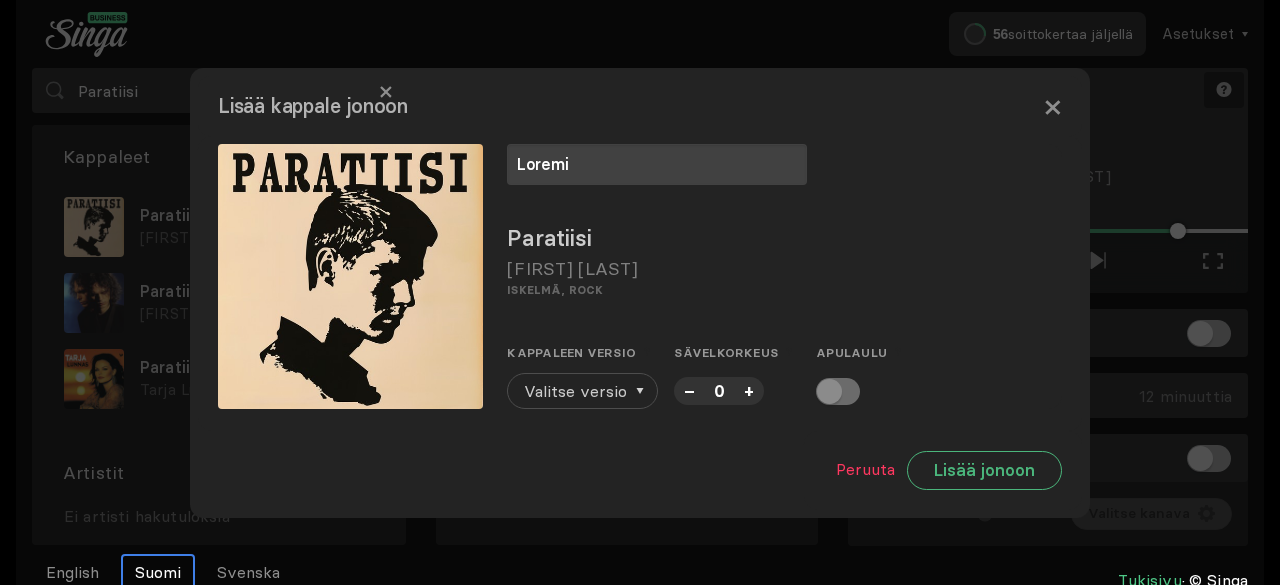 type on "Loremi" 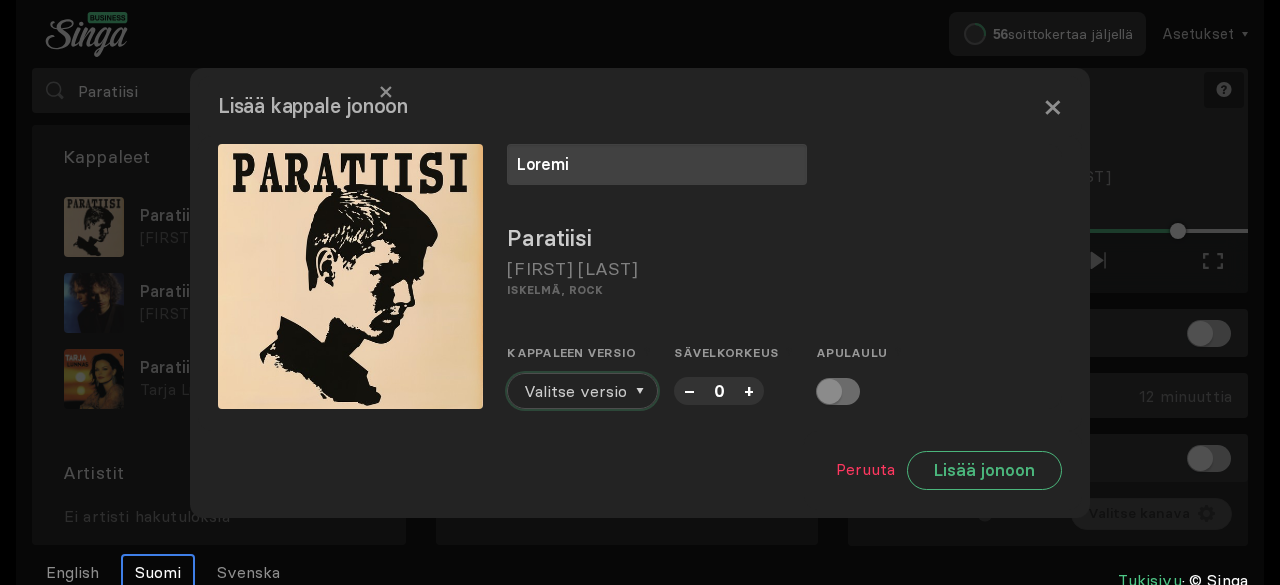 click on "Valitse versio" at bounding box center (575, 391) 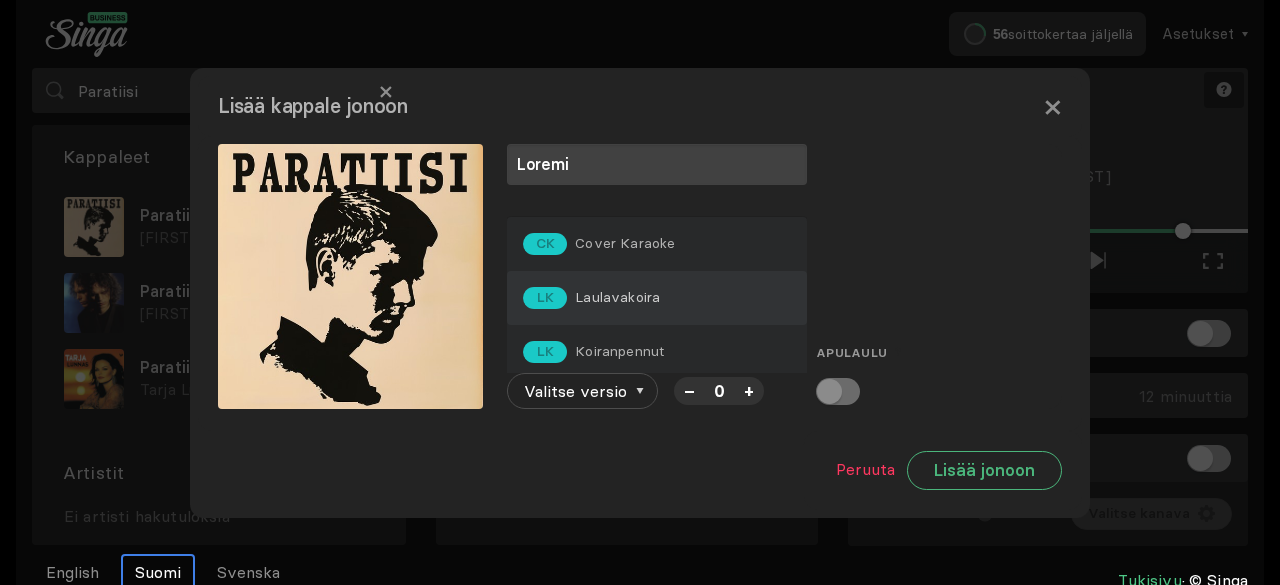 click on "Laulavakoira" at bounding box center (625, 243) 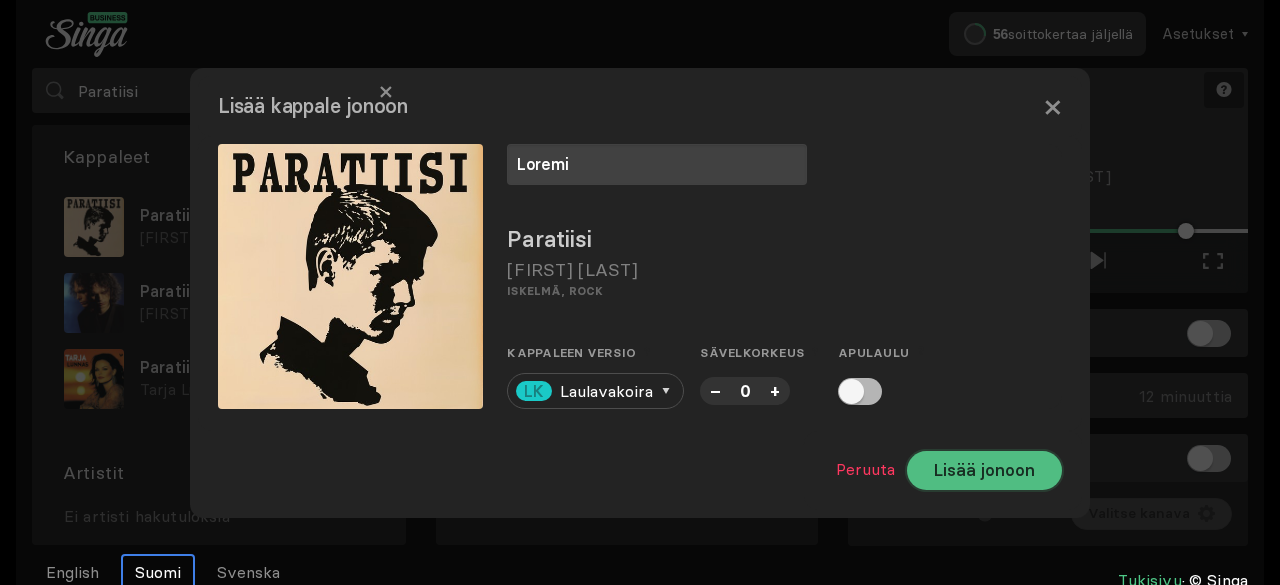 click on "Lisää jonoon" at bounding box center [984, 470] 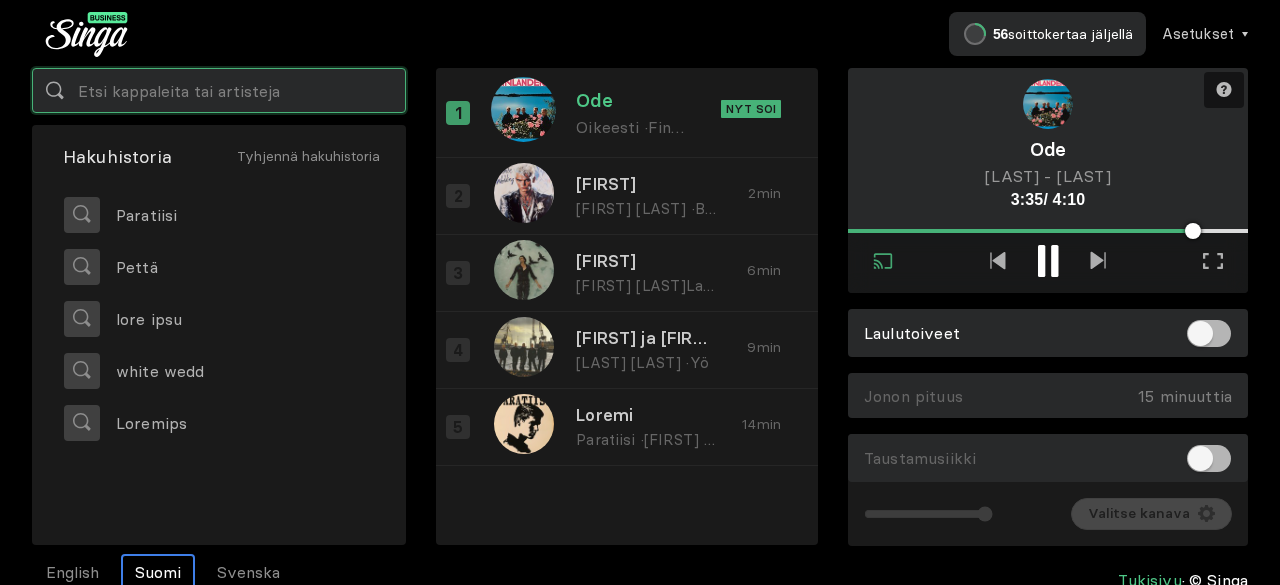 click at bounding box center [219, 90] 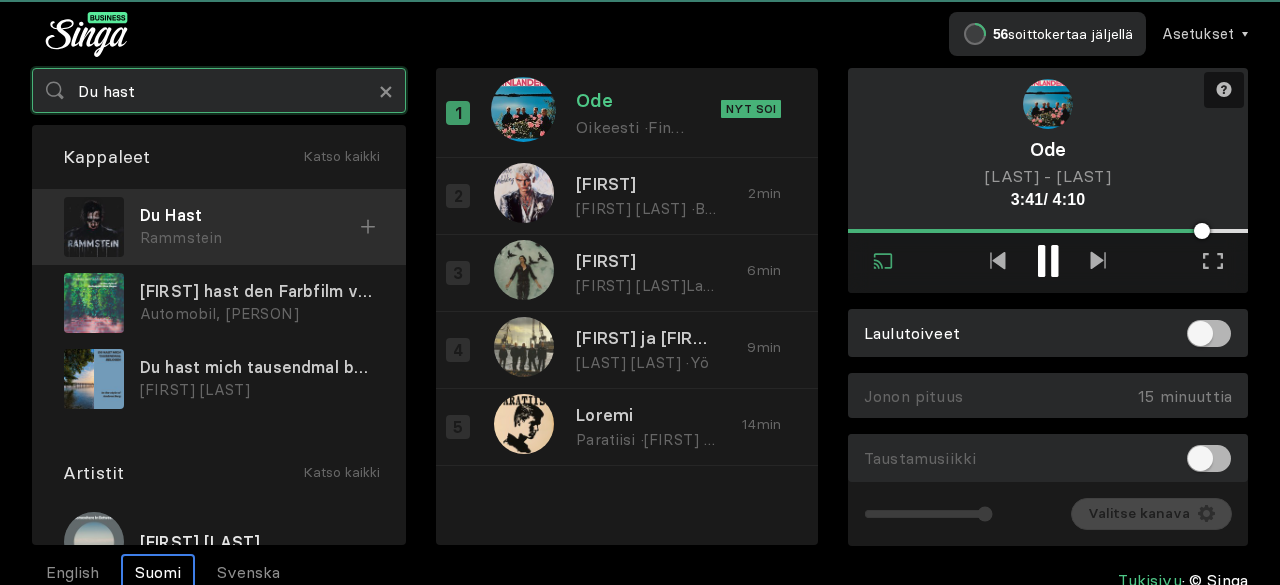 type on "Du hast" 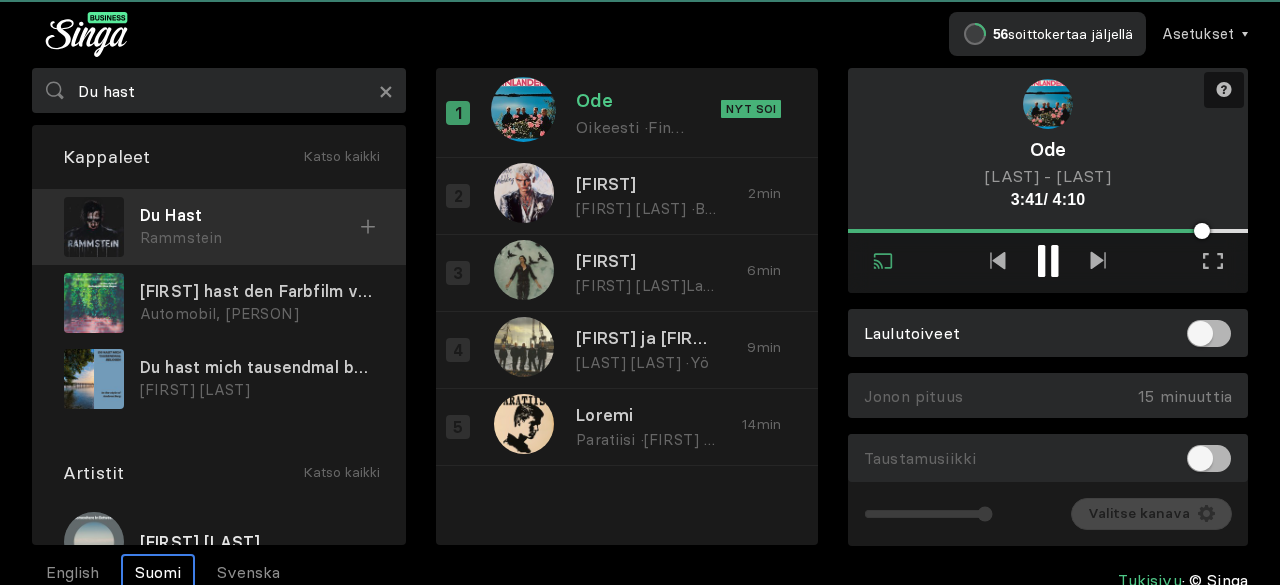 click on "Rammstein" at bounding box center [250, 238] 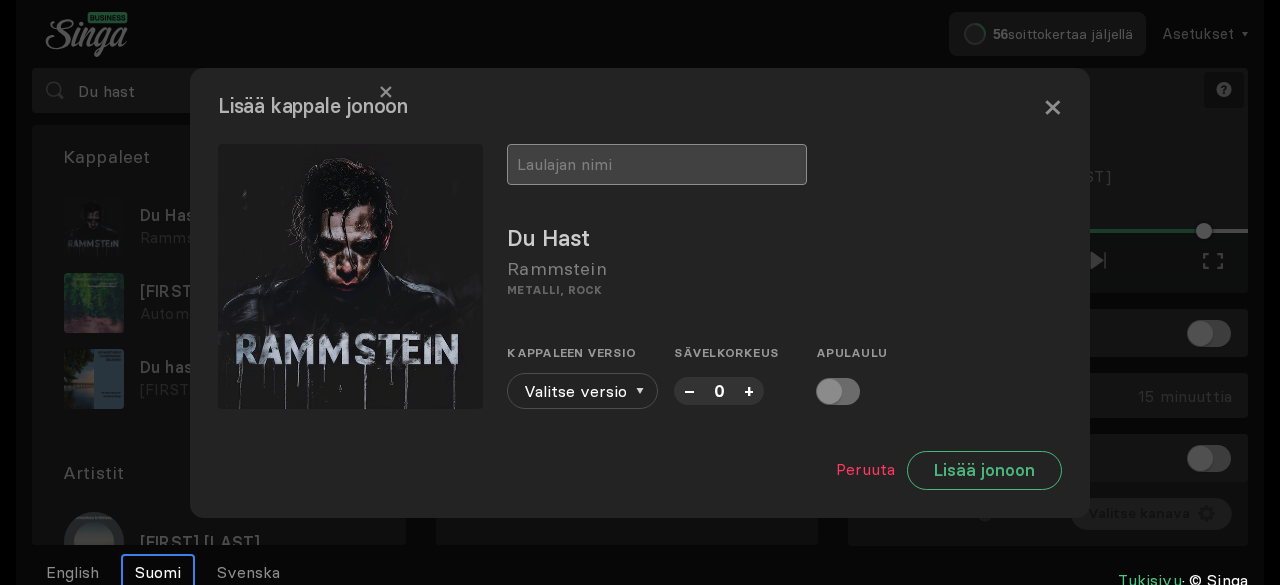 click at bounding box center [657, 164] 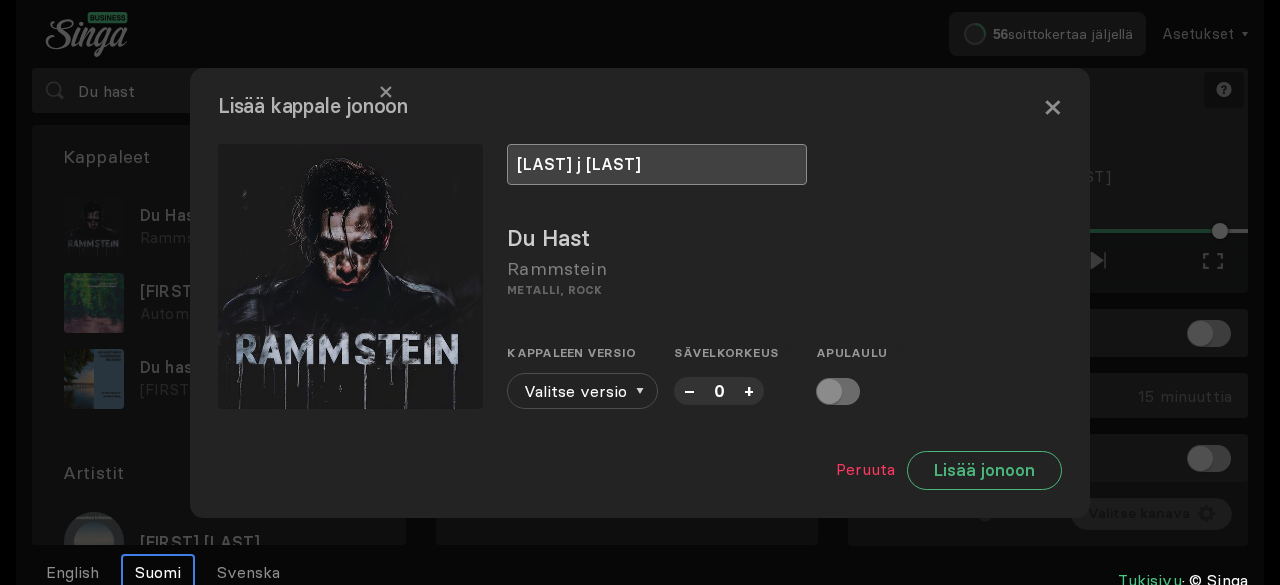click on "[LAST] j [LAST]" at bounding box center [657, 164] 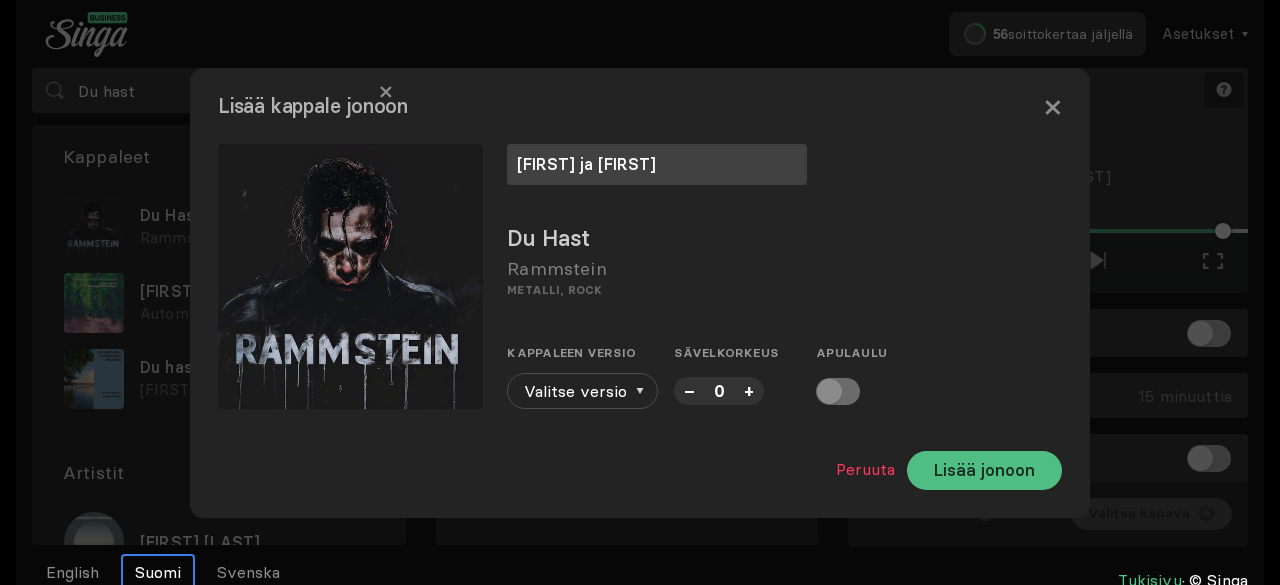 type on "[FIRST] ja [FIRST]" 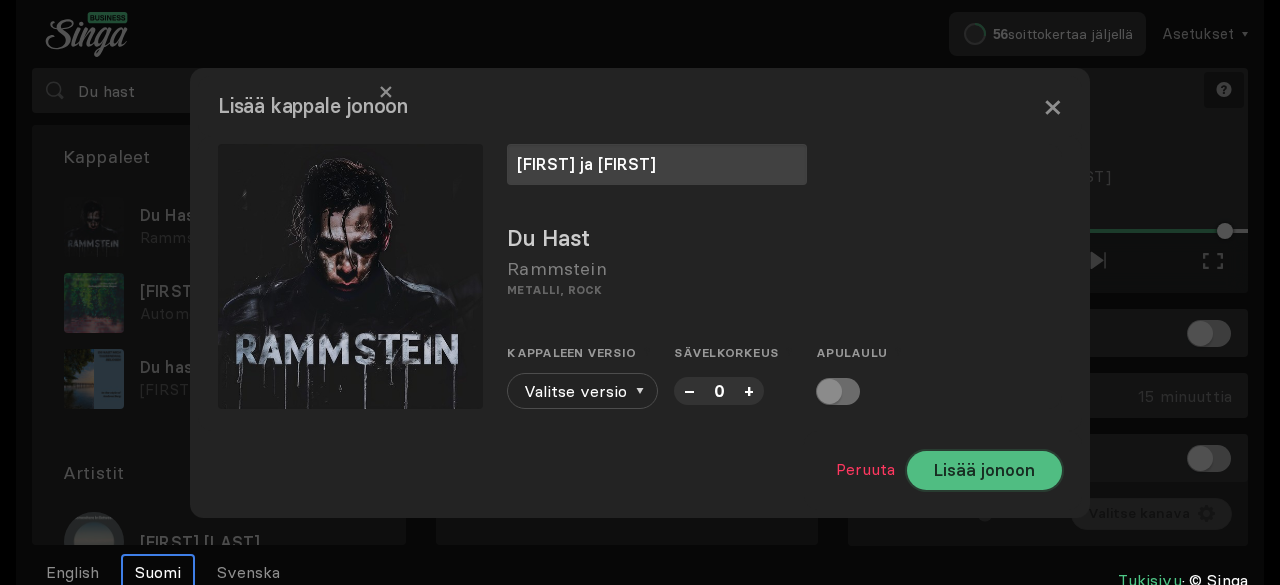 click on "Lisää jonoon" at bounding box center [984, 470] 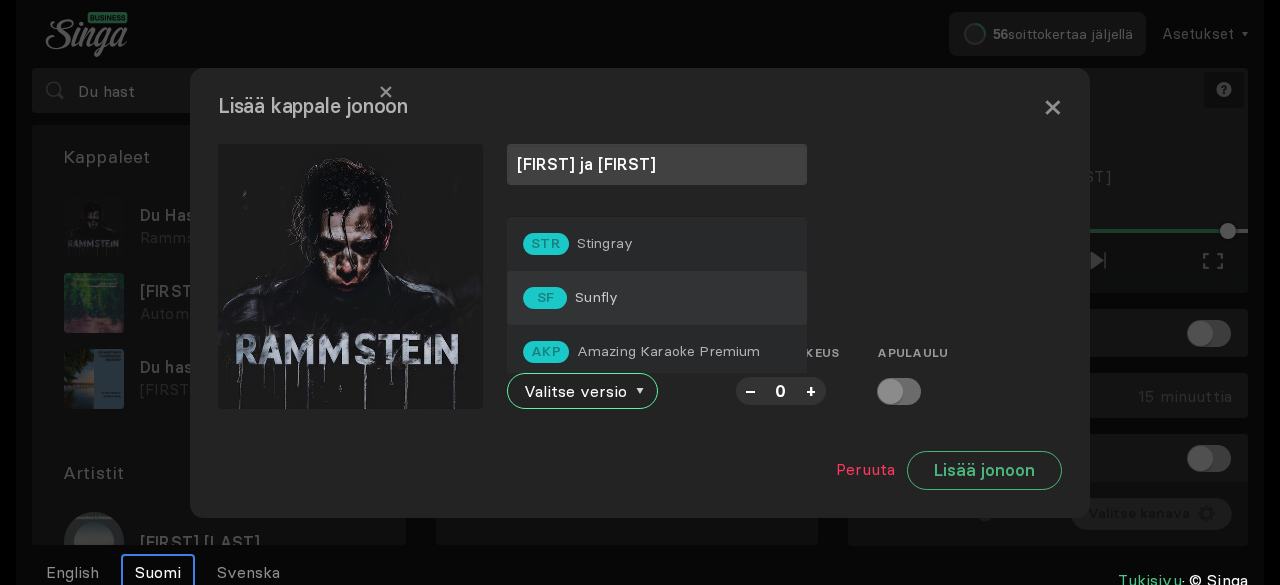 click on "SF Sunfly" at bounding box center (657, 298) 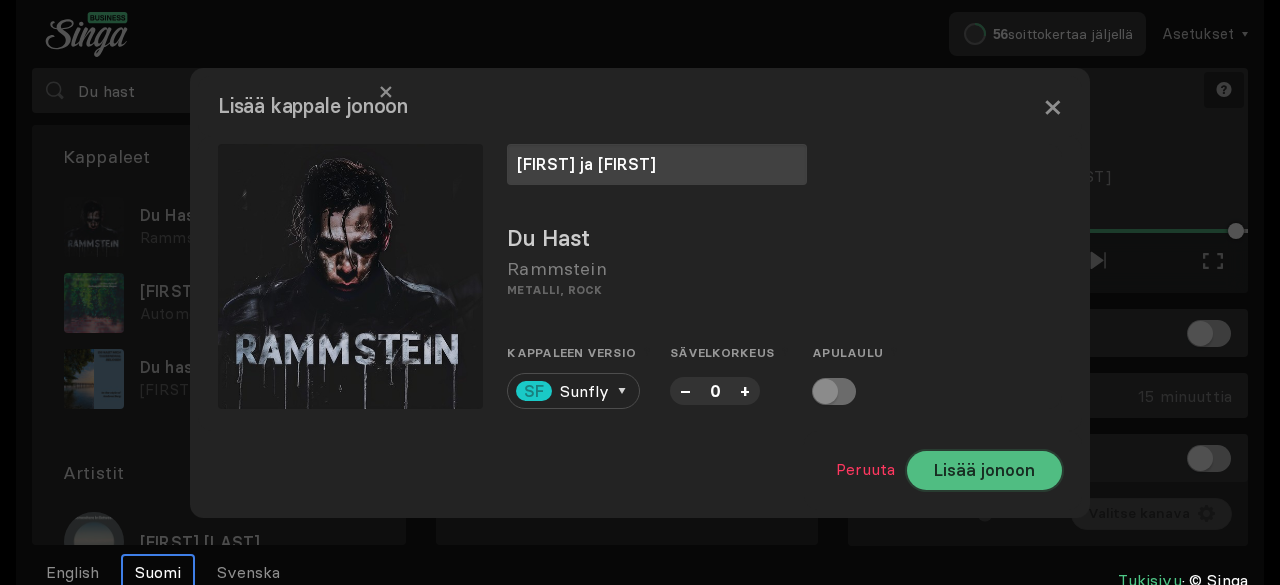 click on "Lisää jonoon" at bounding box center [984, 470] 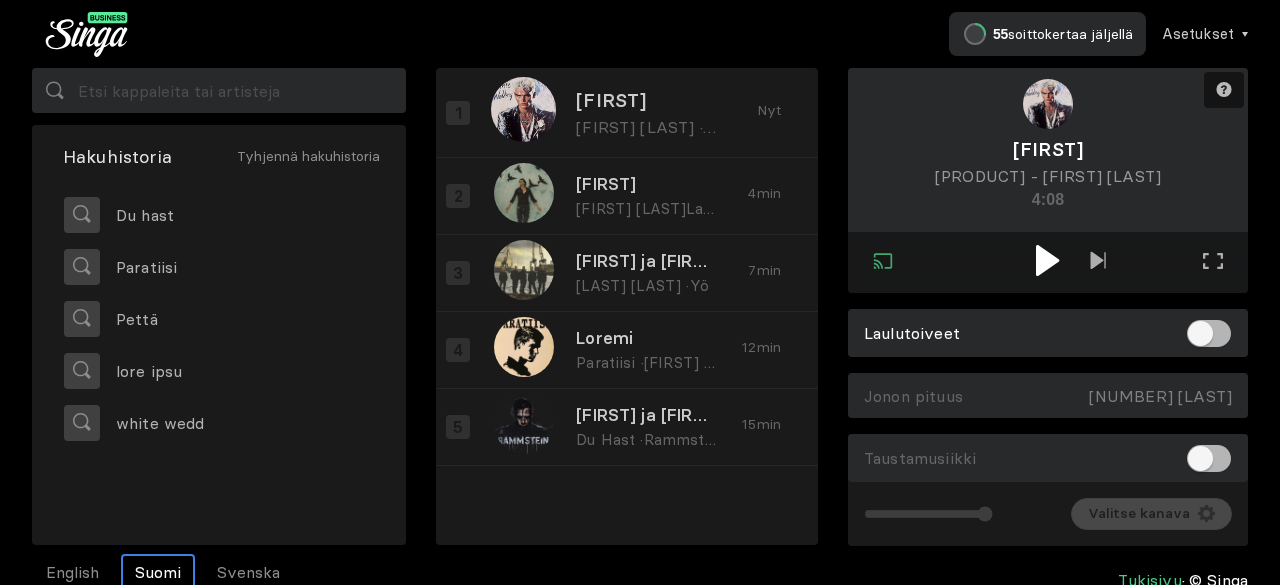 click at bounding box center [1048, 260] 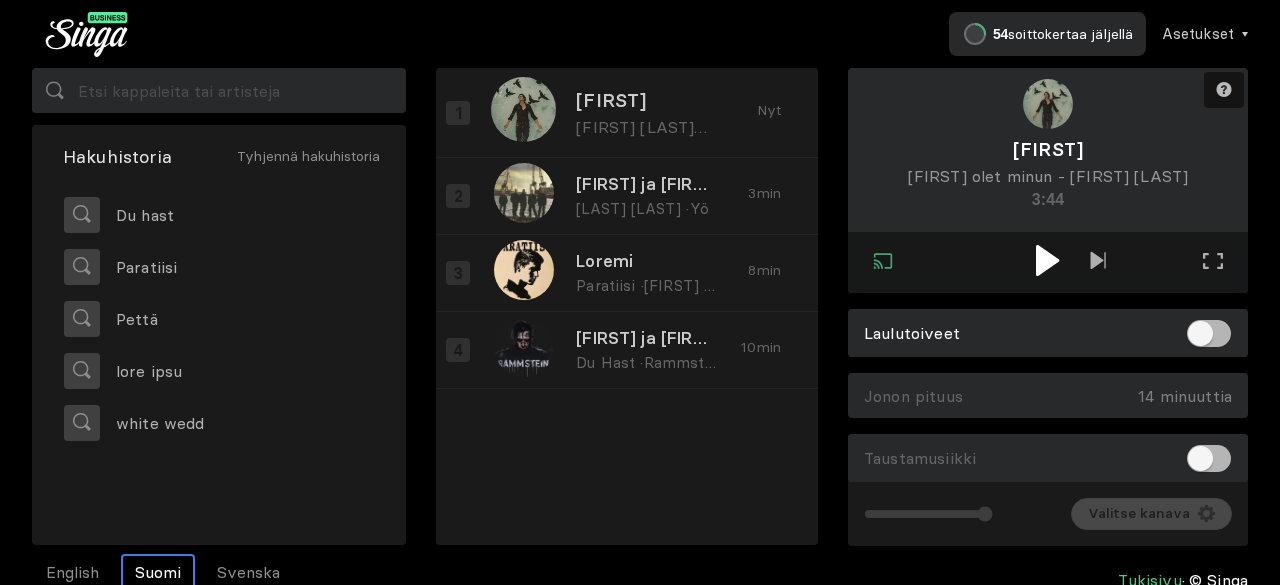 click at bounding box center [1047, 260] 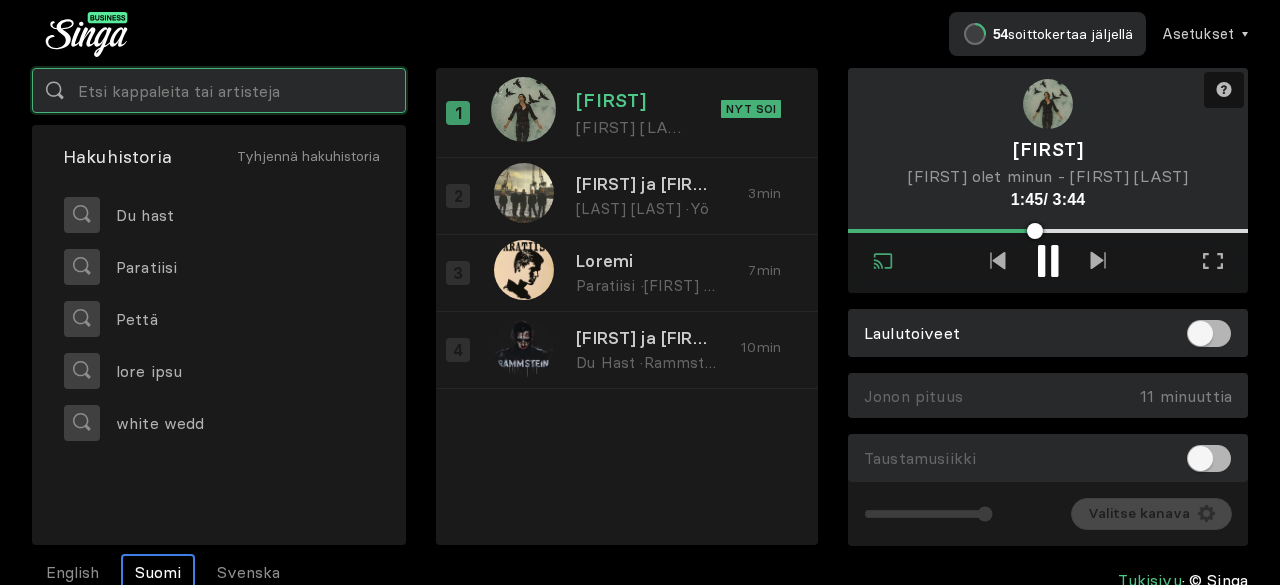 click at bounding box center (219, 90) 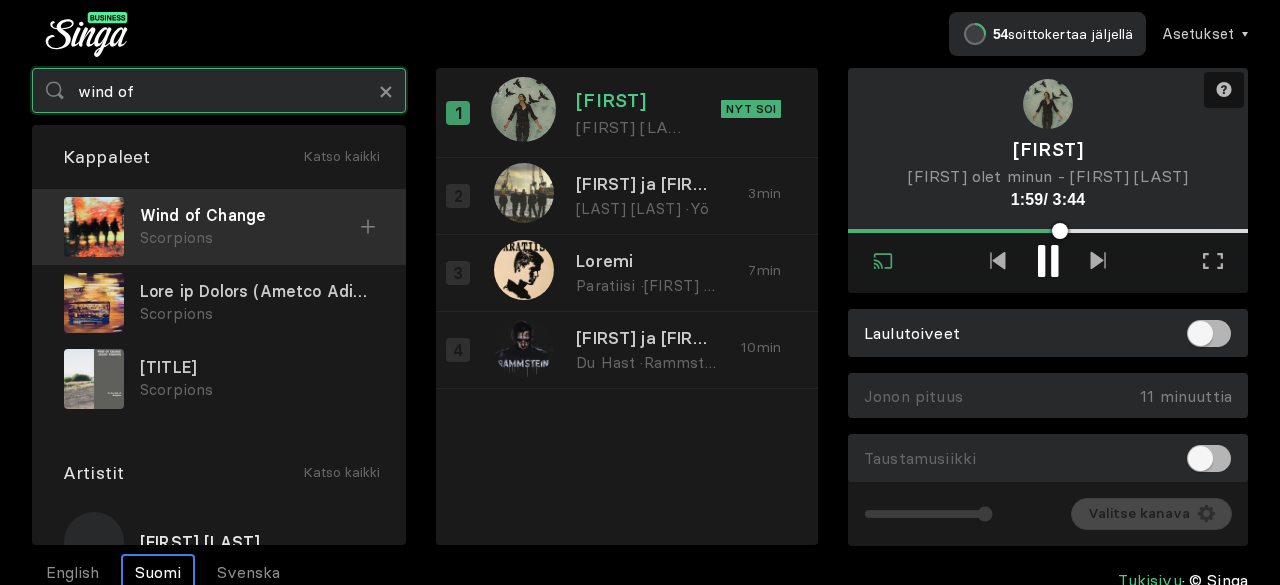 type on "wind of" 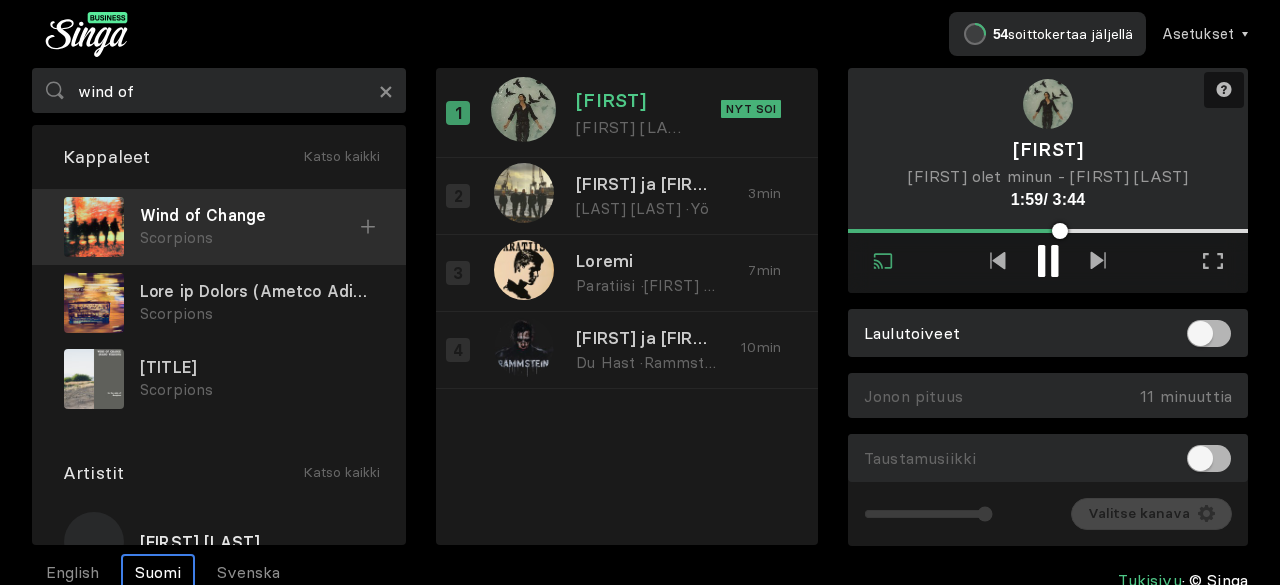 click on "Wind of Change" at bounding box center [250, 215] 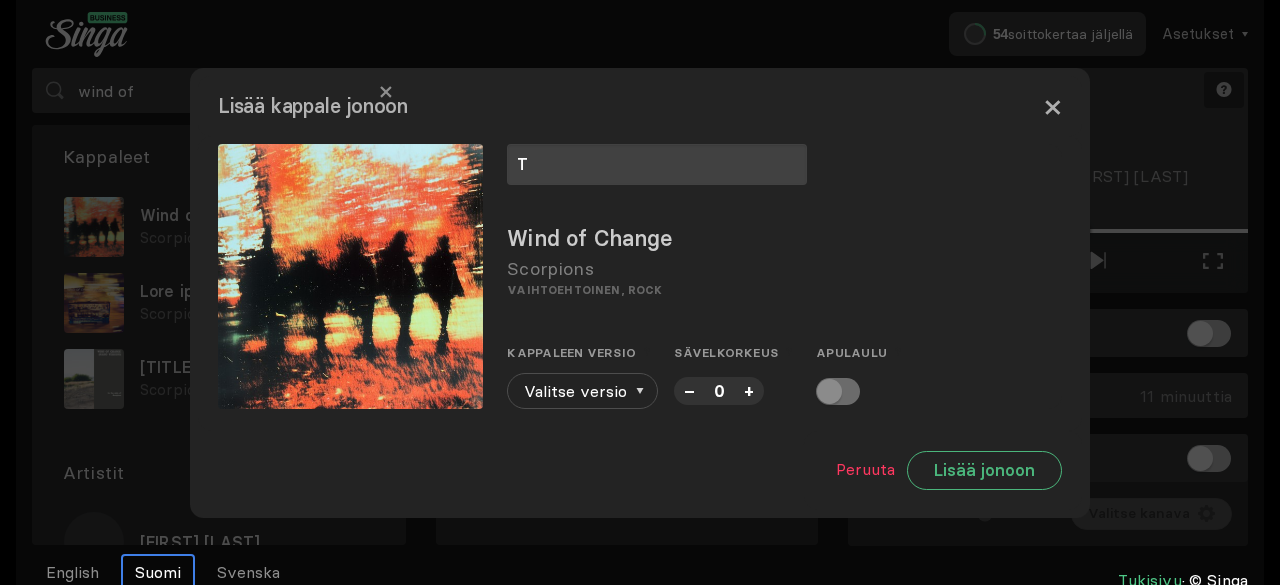 type on "T" 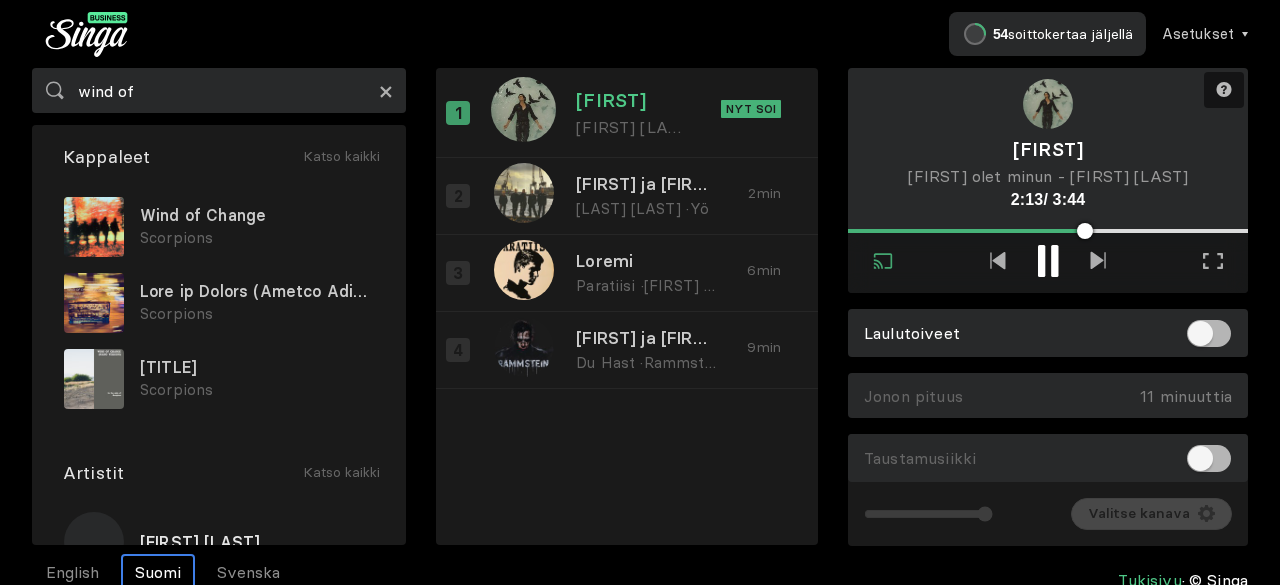 click on "×" at bounding box center [386, 91] 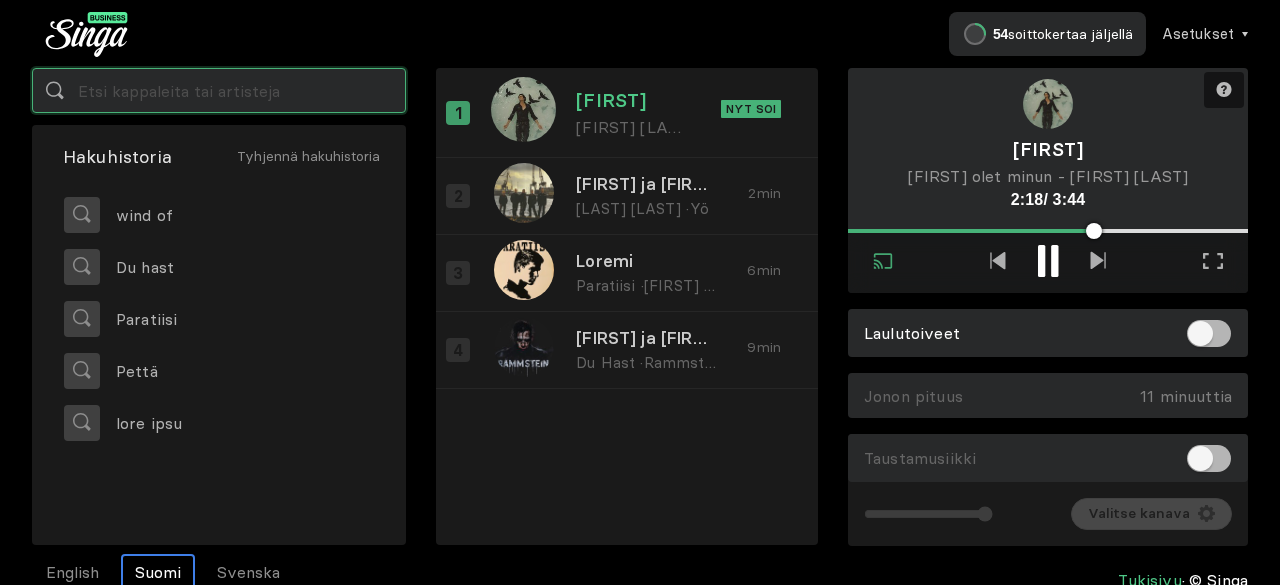 click at bounding box center [219, 90] 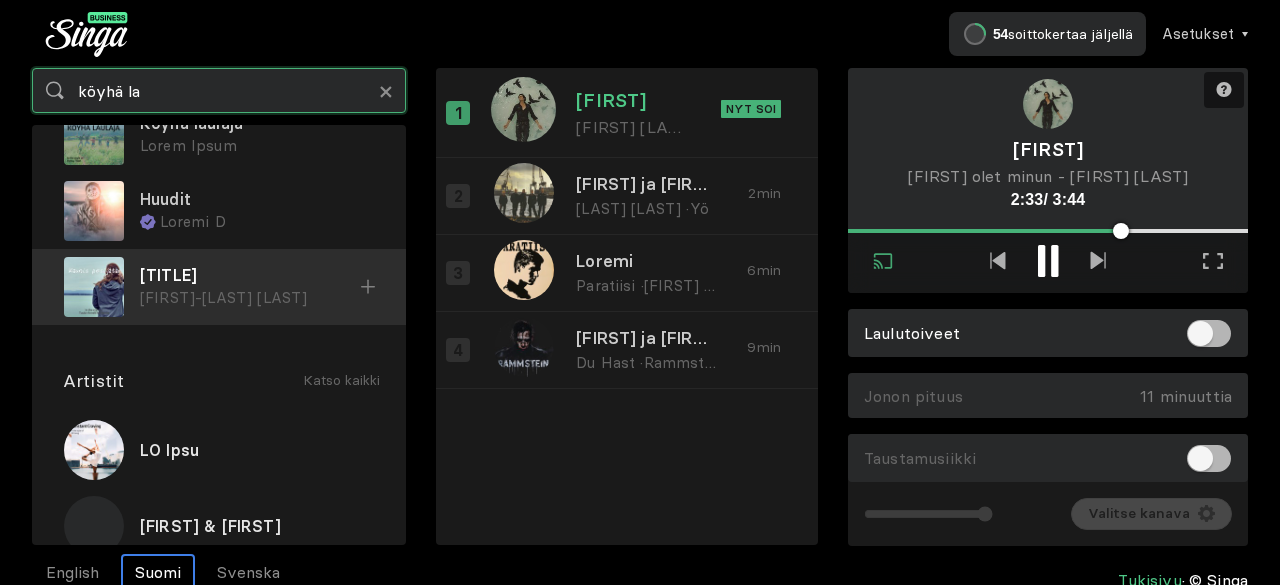 scroll, scrollTop: 0, scrollLeft: 0, axis: both 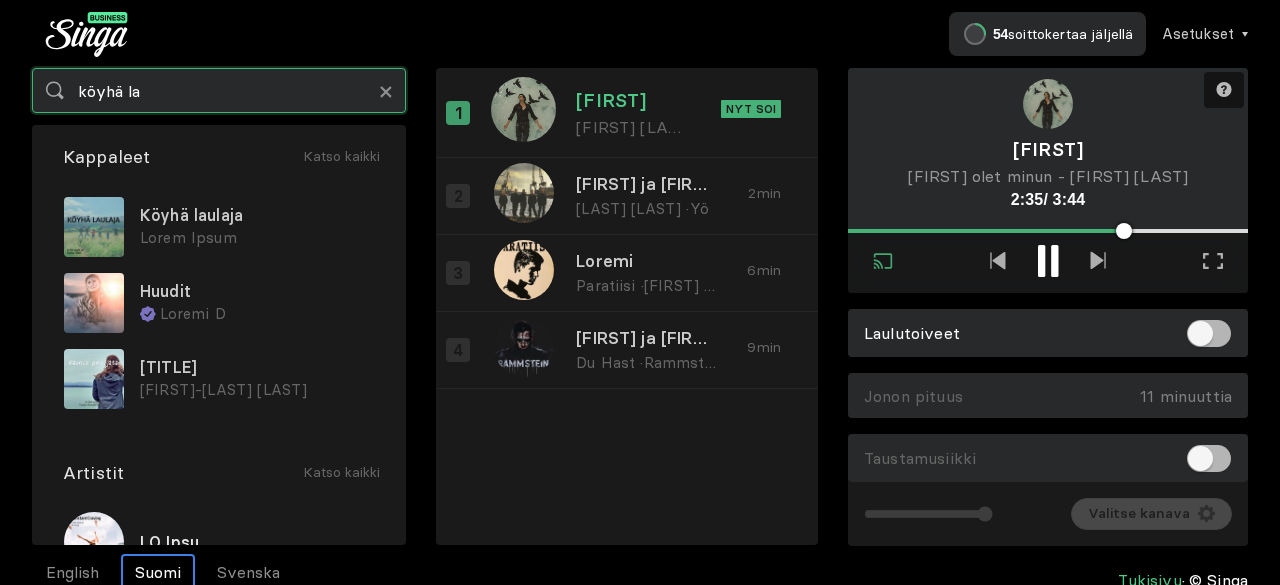 click on "köyhä la" at bounding box center [219, 90] 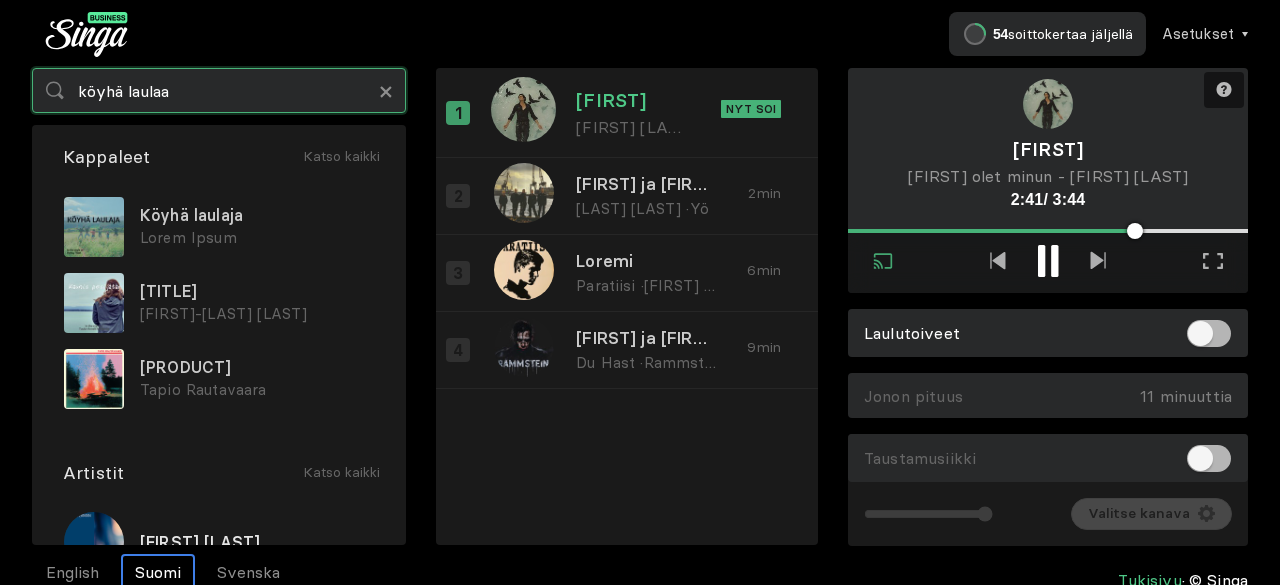 drag, startPoint x: 252, startPoint y: 97, endPoint x: 0, endPoint y: 89, distance: 252.12695 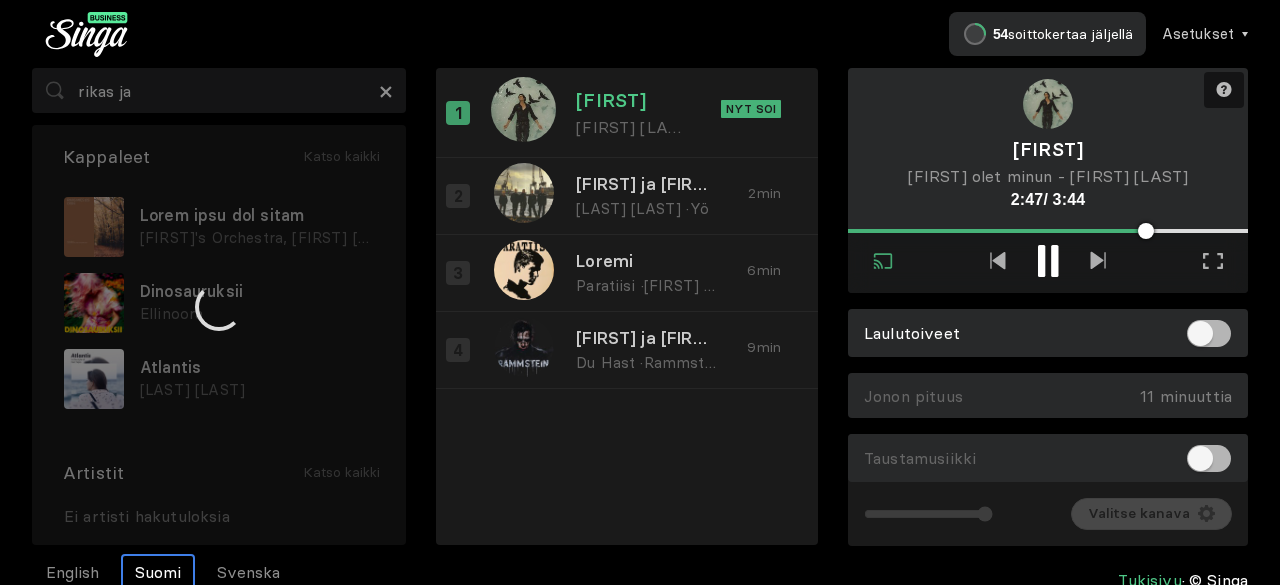 click on "[COUNT] soittokertaa jäljellä Asetukset     Tili Asetukset Laulutoiveet Uusi Taustamusiikki Päivitä Singa Business Prohon Kirjaudu ulos     rikas ja         × Kappaleet Katso kaikki Rikas mies jos oisin [ARTIST_NAME], [ARTIST_NAME] Dinosauruksii [ARTIST_NAME] Atlantis [ARTIST_NAME] Sheikki tai Don [ARTIST_NAME] Samppanjaa [ARTIST_NAME] Rahaa, rahaa, rahaa! [ARTIST_NAME] OnlyFans [ARTIST_NAME], [ARTIST_NAME] Artistit Katso kaikki Ei artisti hakutuloksia   [ARTIST_NAME] Sinä olet minun ·   [ARTIST_NAME] Nyt soi Helmi ja [ARTIST_NAME] Pettävällä jäällä ·   Yö 2  min [ARTIST_NAME] Paratiisi ·   [ARTIST_NAME] 6  min [ARTIST_NAME] ja [ARTIST_NAME] Du Hast ·   [ARTIST_NAME] 9  min Tarvitsetko apua?            Yhdistetty Poistu ulkoisen näytön tilasta Koko näytön tila Poistu koko näytön tilasta [ARTIST_NAME] Sinä olet minun - [ARTIST_NAME] 2:47  / 3:44 Laulutoiveet     Jonon pituus  11 minuuttia Tyhjennä jono Taustamusiikki     Äänenvoimakkuus Kanava Valitse kanava   English Suomi Svenska Tukisivu  © Singa" at bounding box center (640, 292) 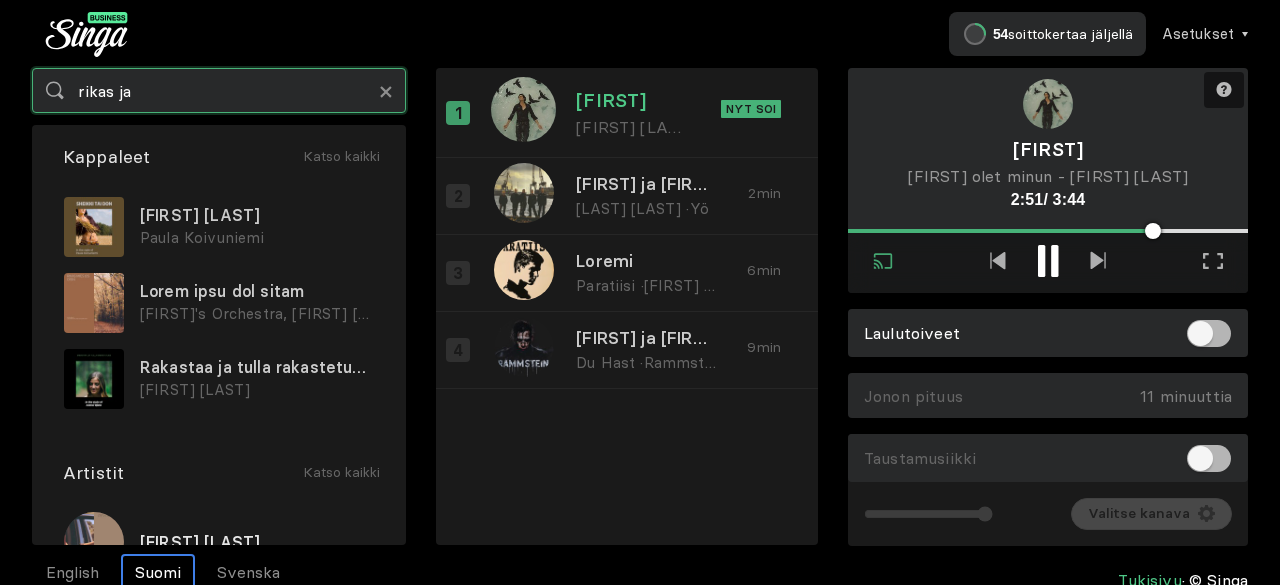 click on "rikas ja" at bounding box center [219, 90] 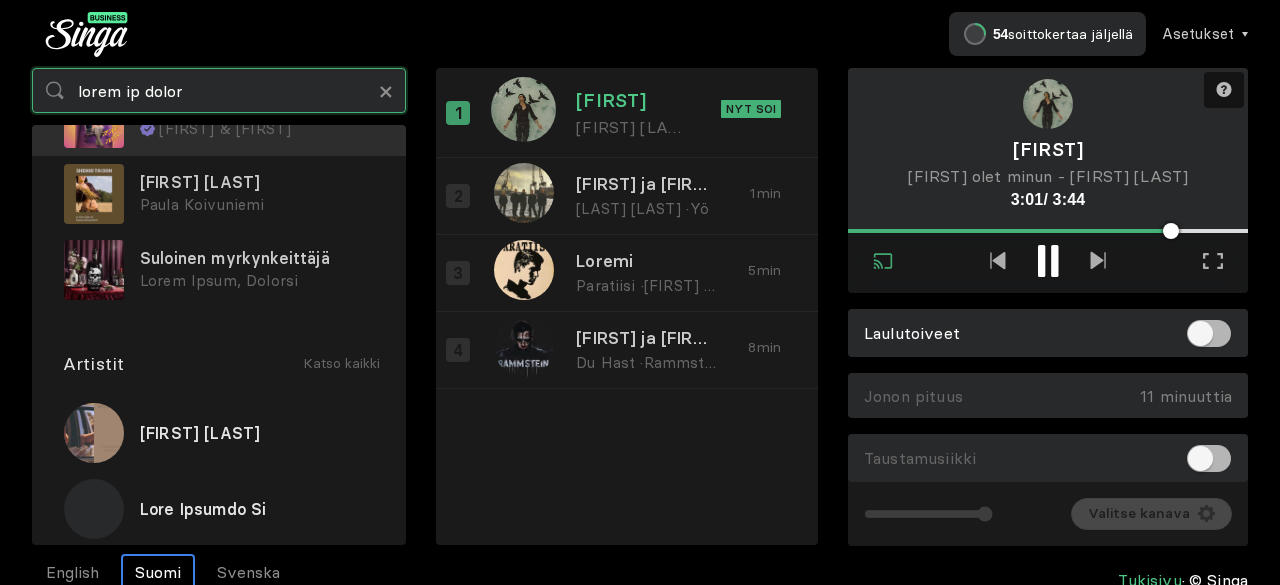 scroll, scrollTop: 0, scrollLeft: 0, axis: both 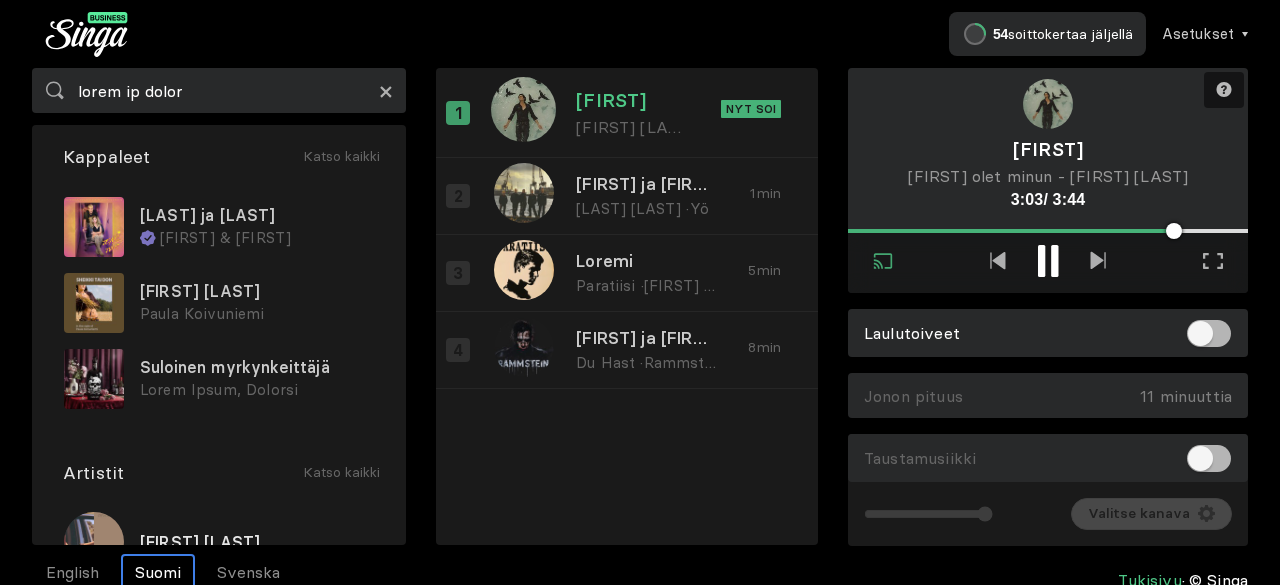 click on "×" at bounding box center (386, 91) 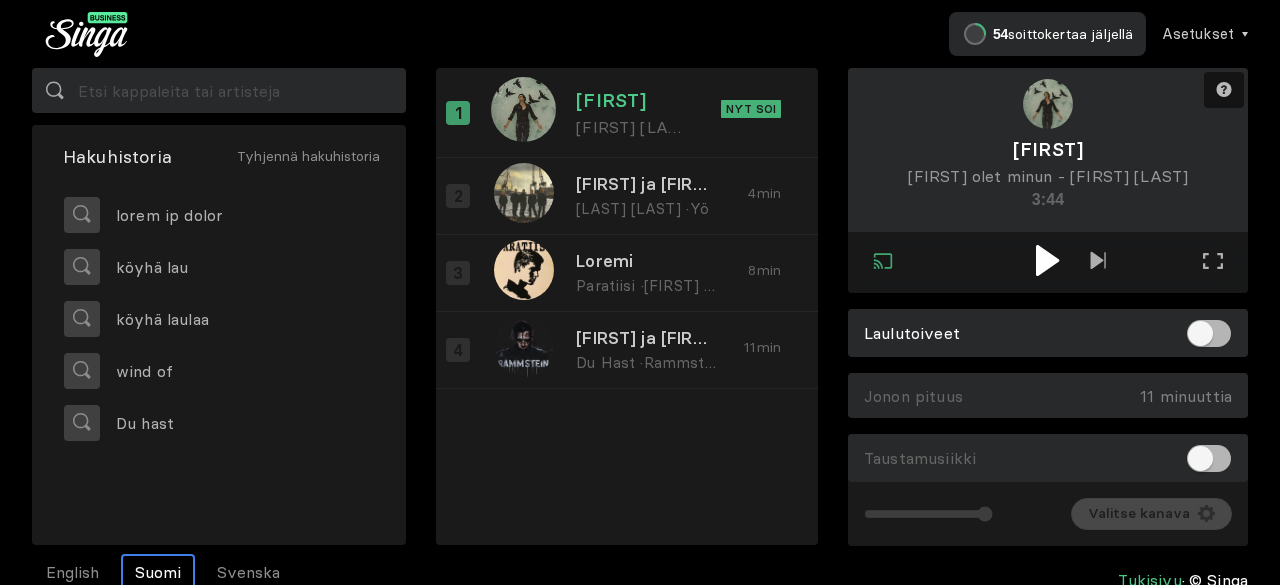 click at bounding box center (1047, 260) 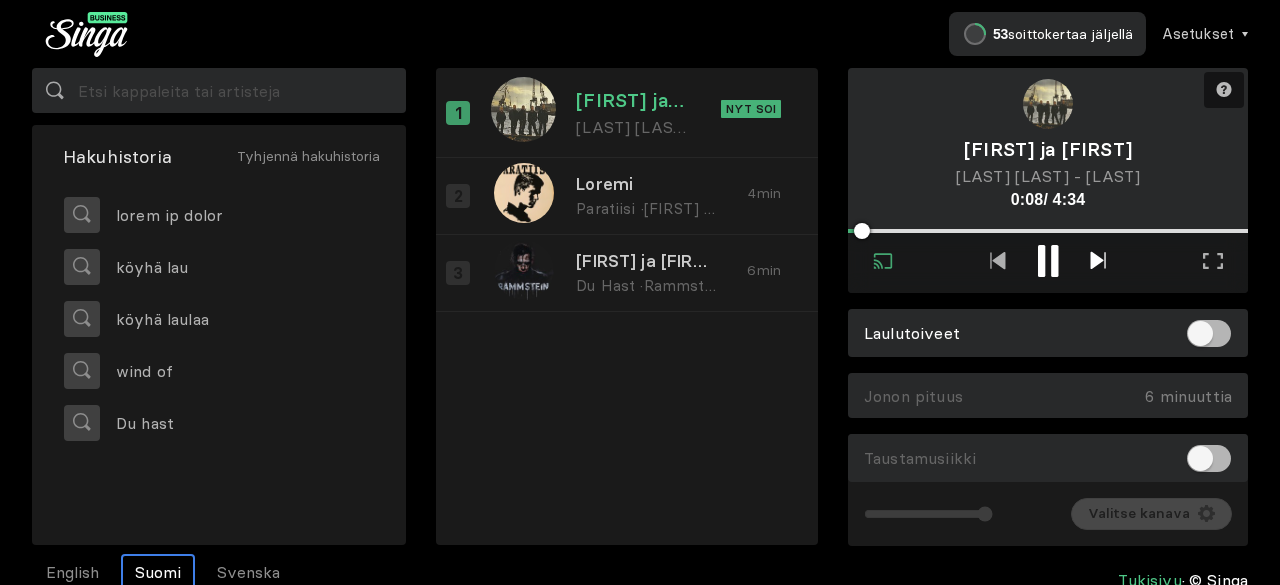 click at bounding box center [1048, 262] 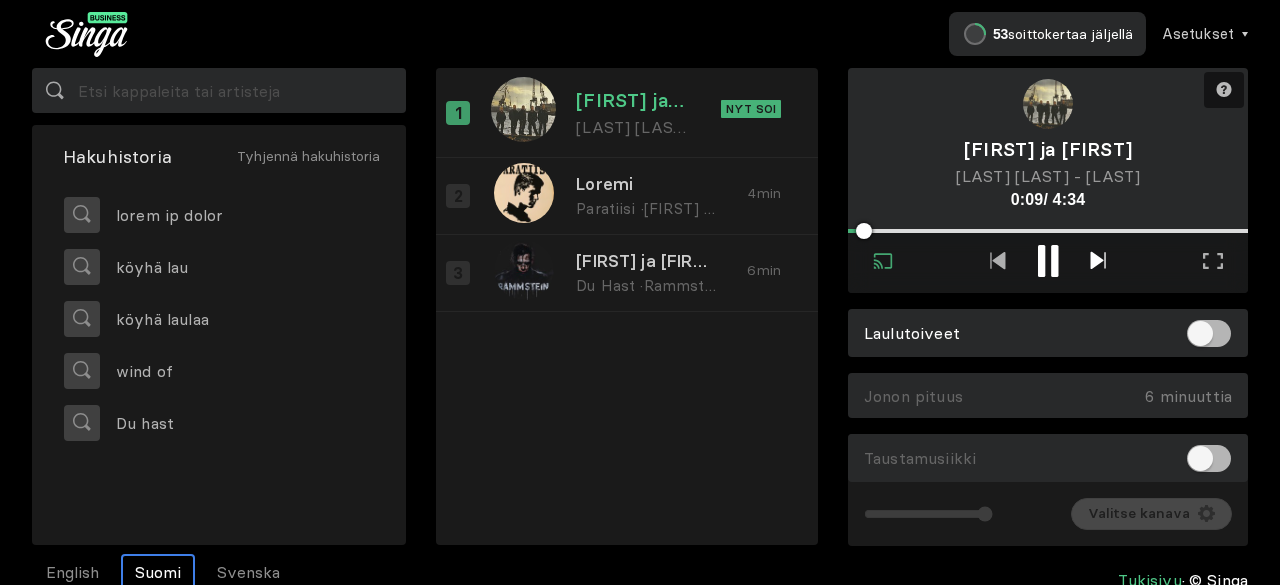 click at bounding box center [1098, 262] 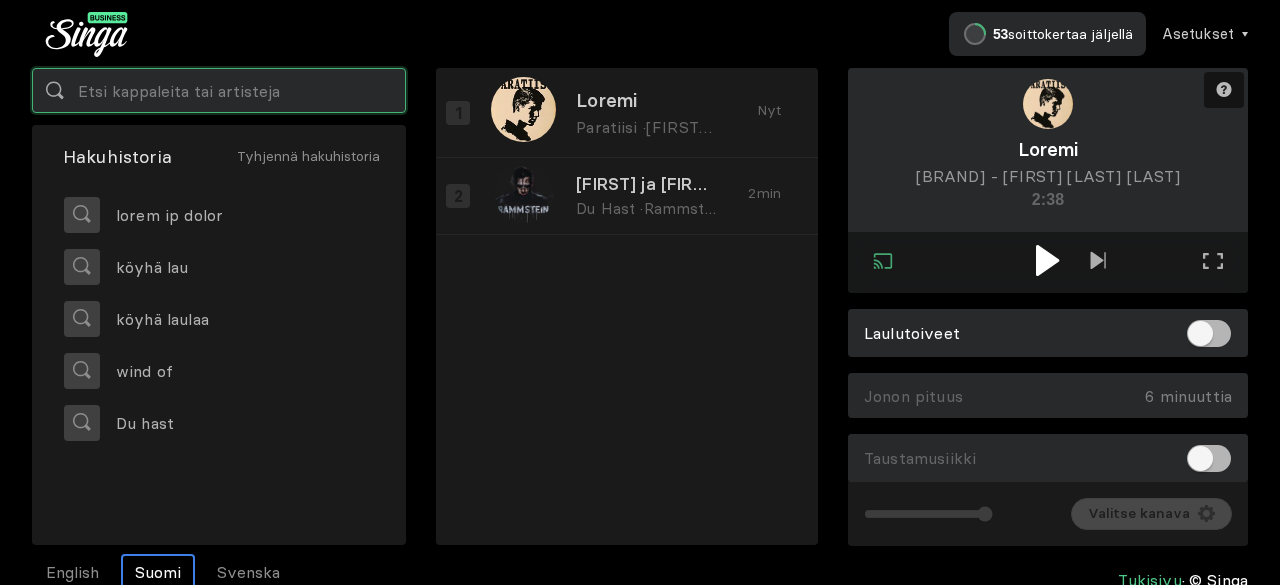 click at bounding box center [219, 90] 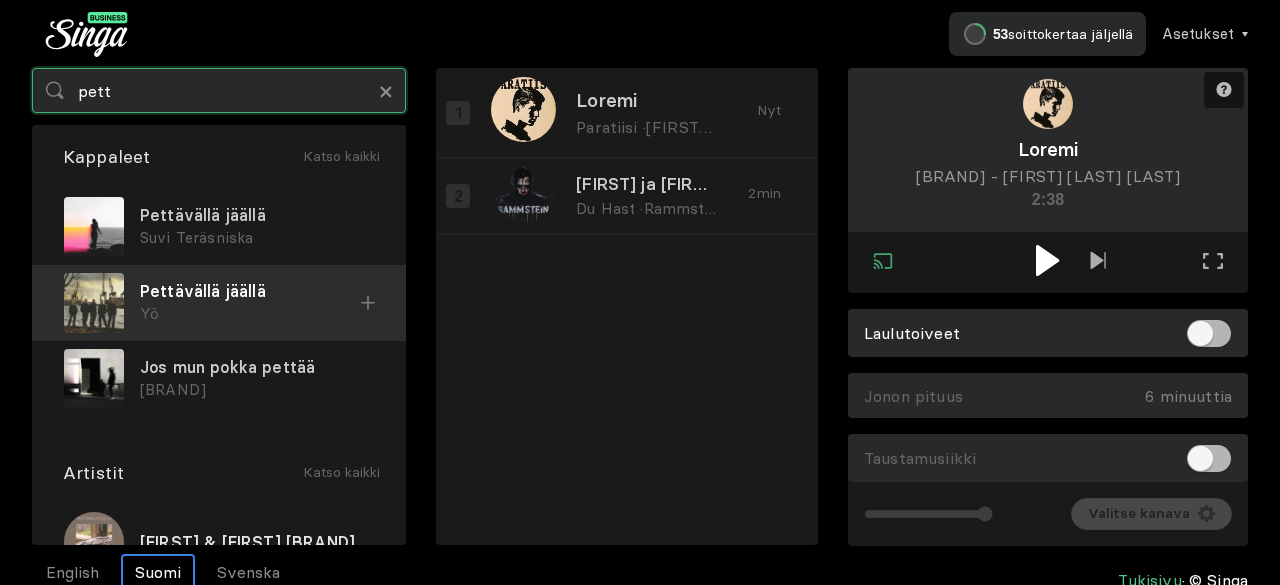 type on "pett" 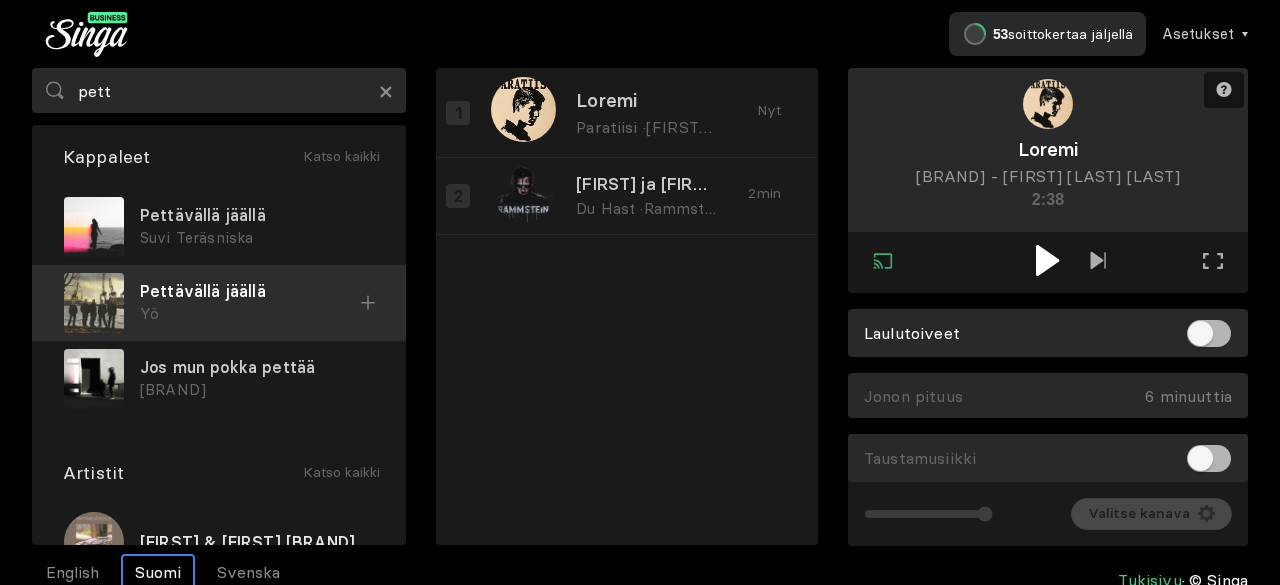click on "Yö" at bounding box center (257, 238) 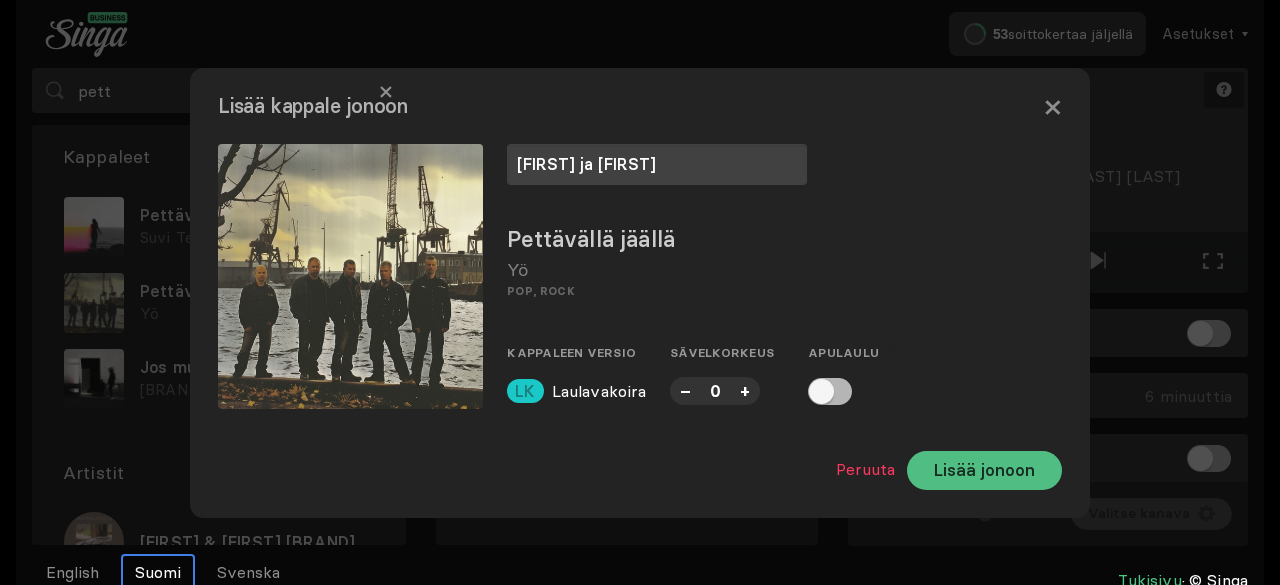 type on "[FIRST] ja [FIRST]" 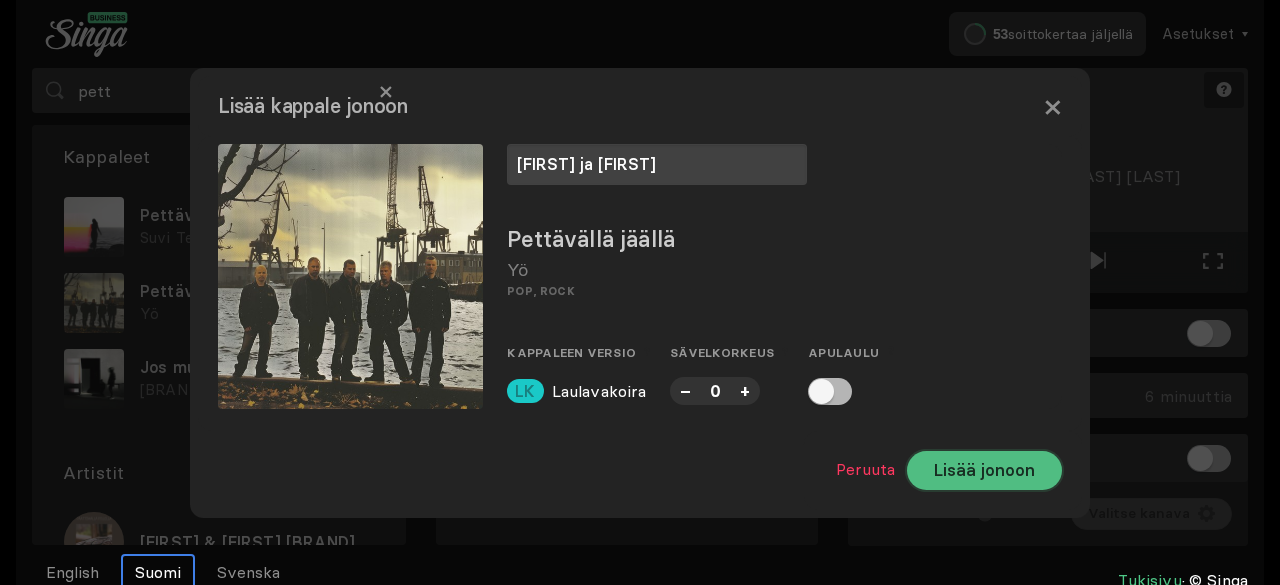 click on "Lisää jonoon" at bounding box center [984, 470] 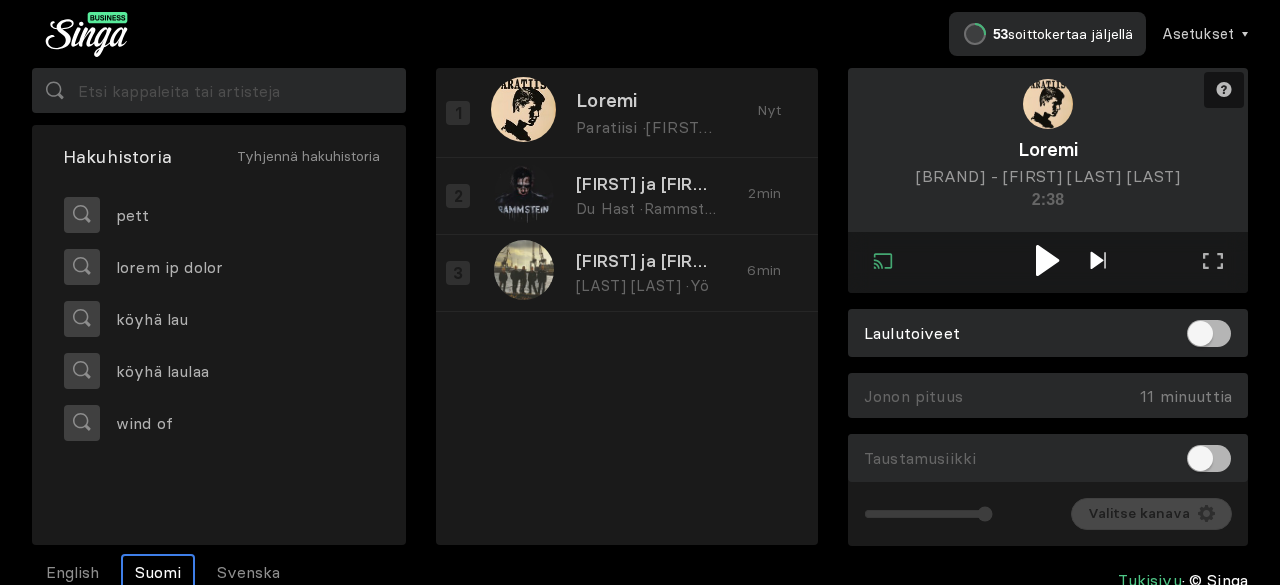 click at bounding box center [1098, 262] 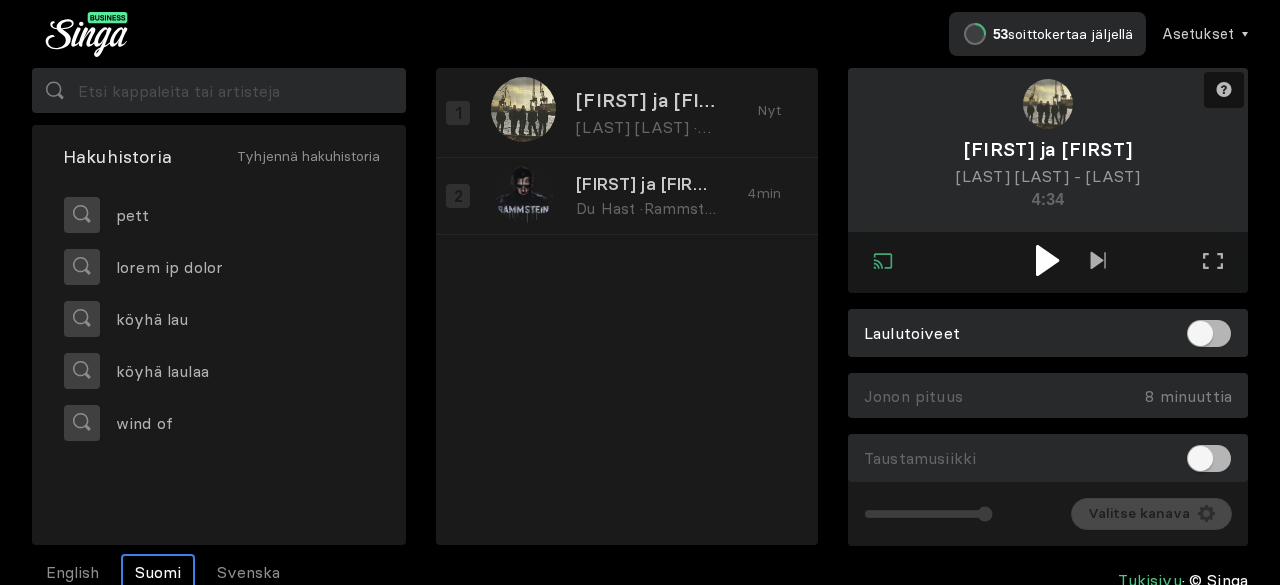click at bounding box center (1047, 260) 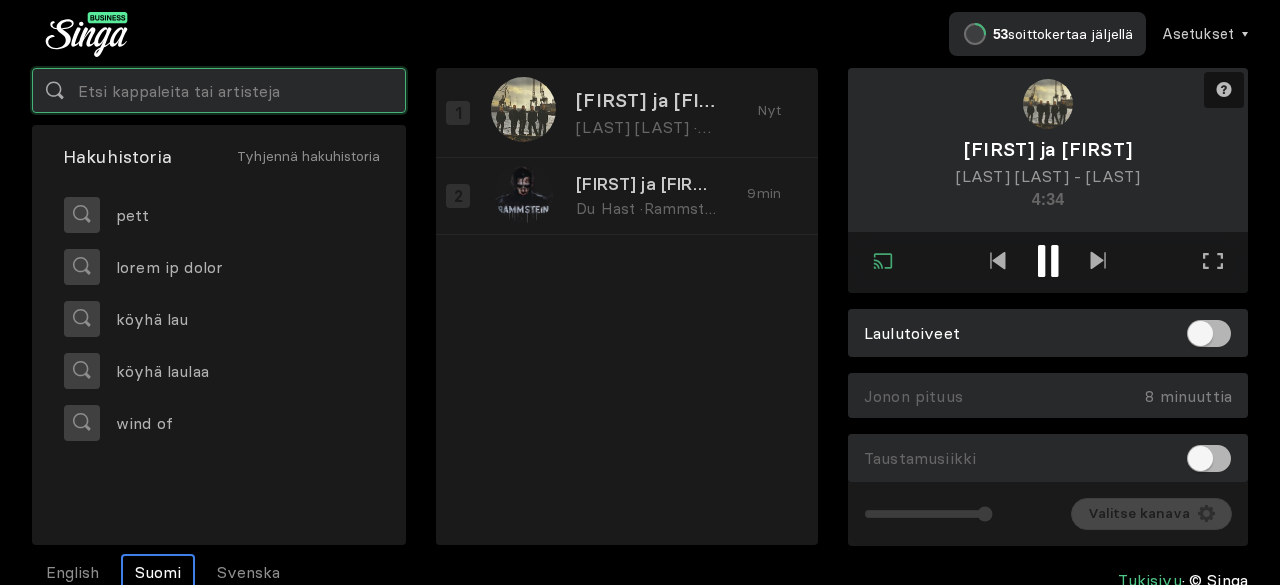 click at bounding box center [219, 90] 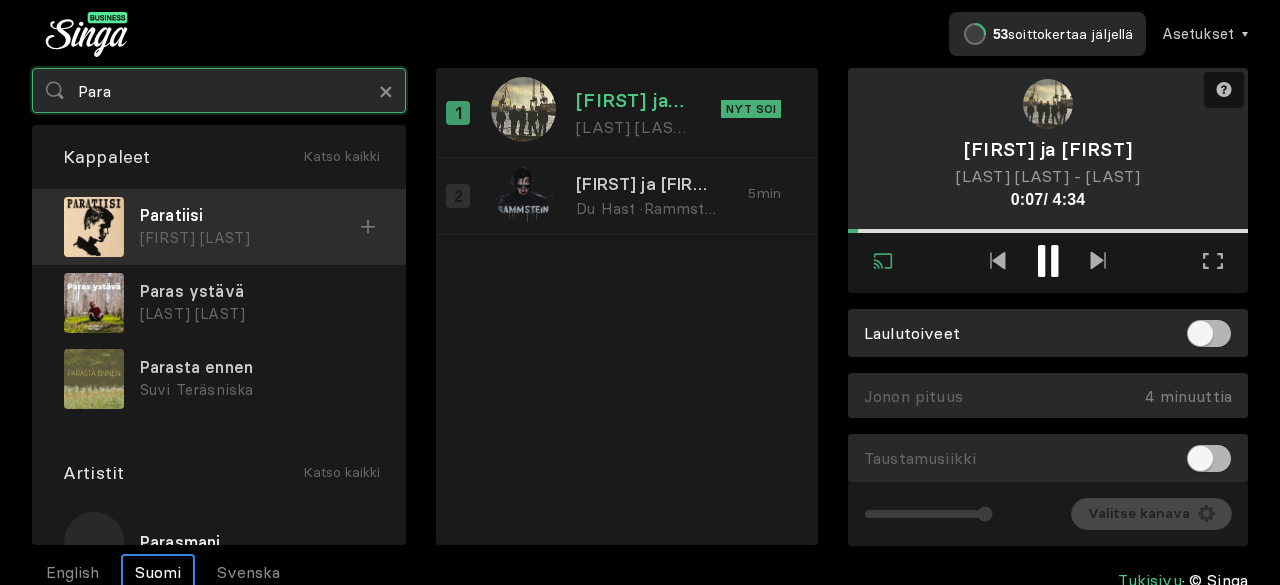 type on "Para" 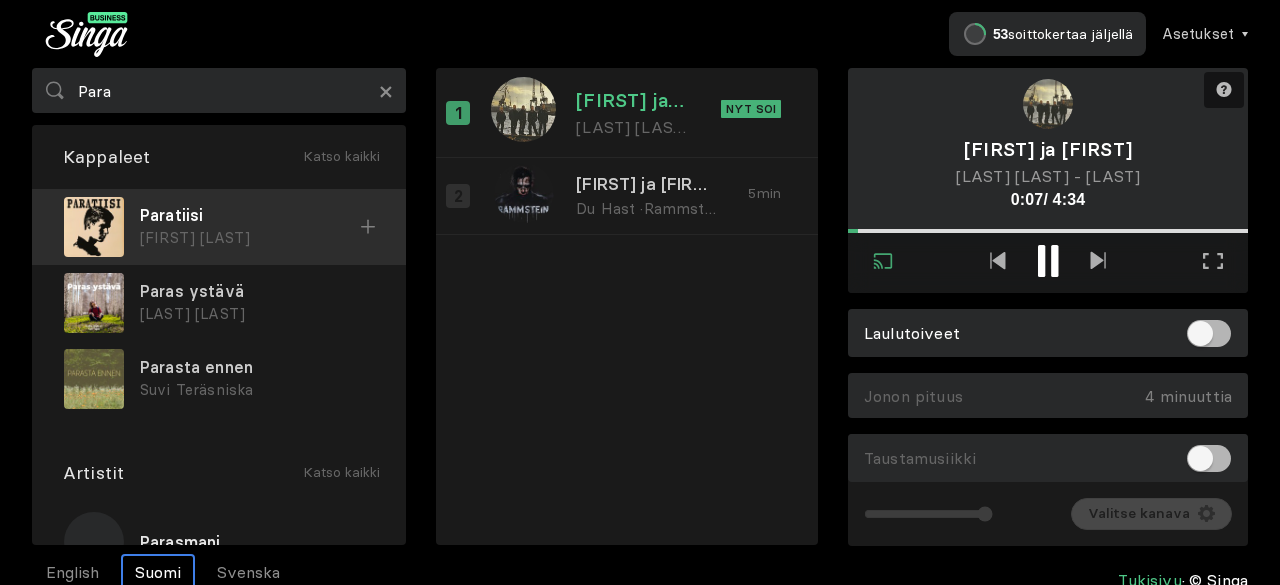 click on "[FIRST] [LAST]" at bounding box center [250, 238] 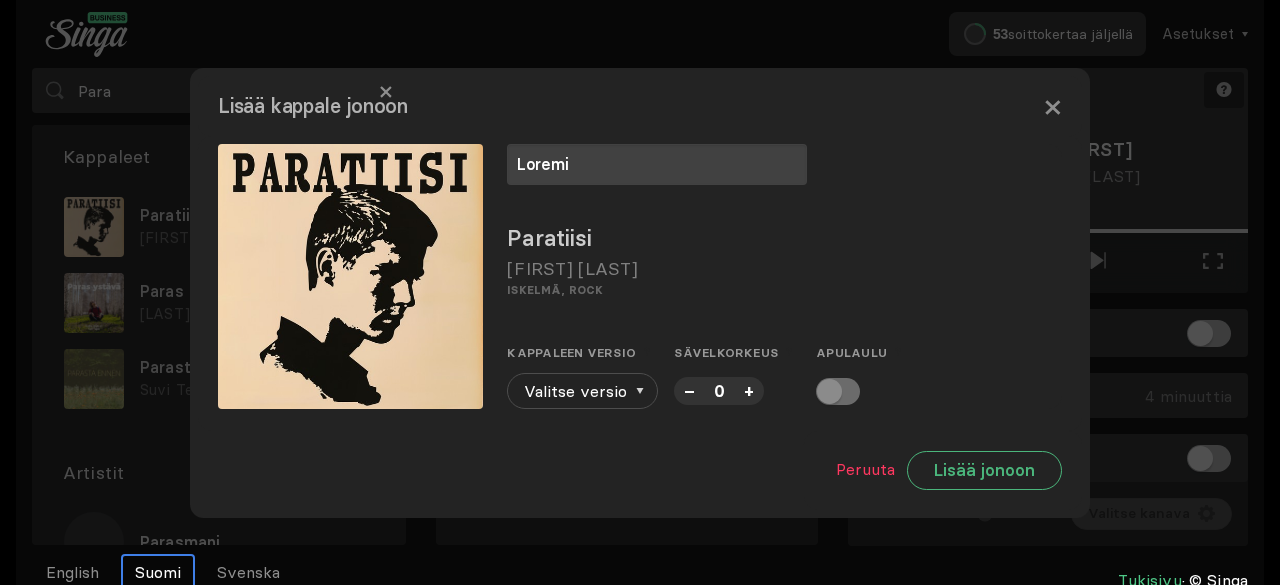 type on "Loremi" 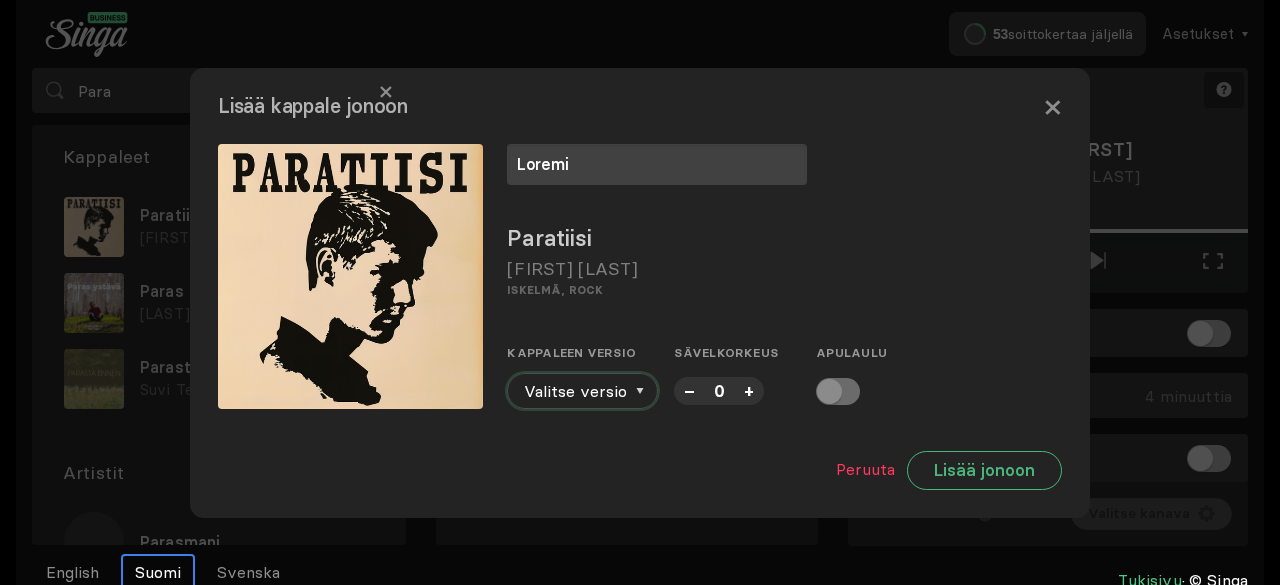 click on "Valitse versio" at bounding box center [582, 391] 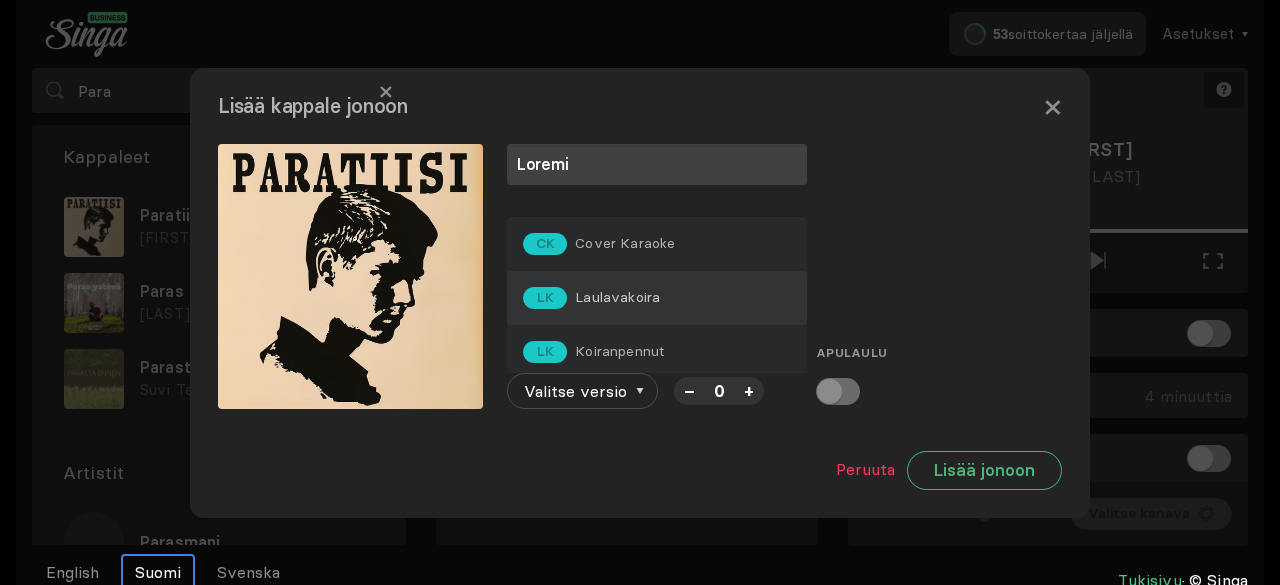click on "LK Laulavakoira" at bounding box center [599, 244] 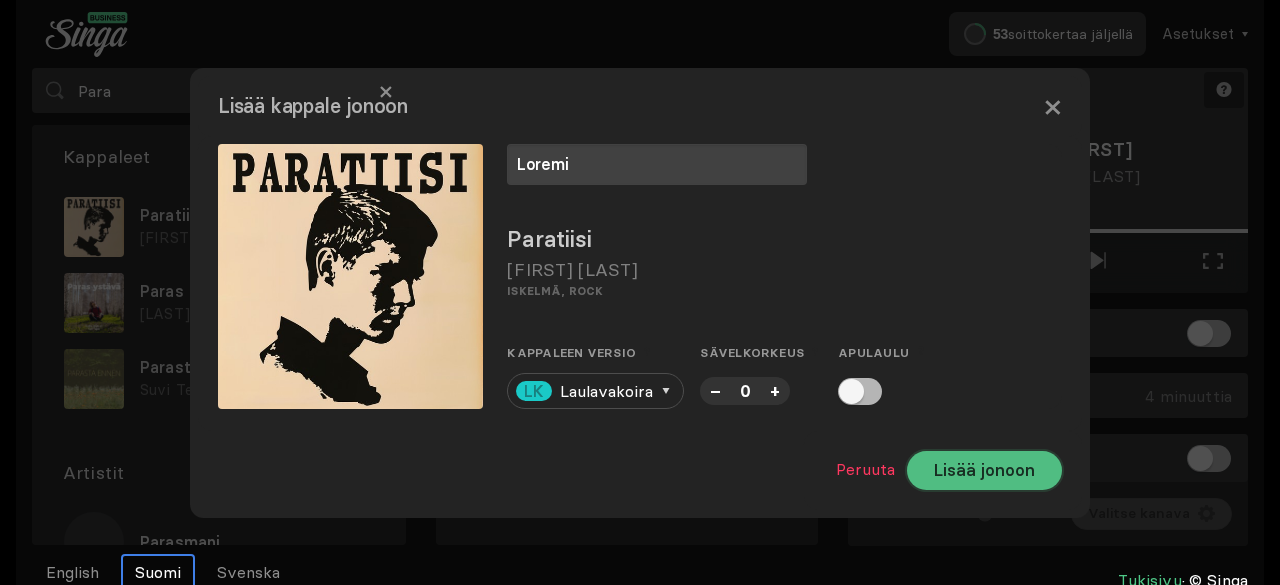 click on "Lisää jonoon" at bounding box center (984, 470) 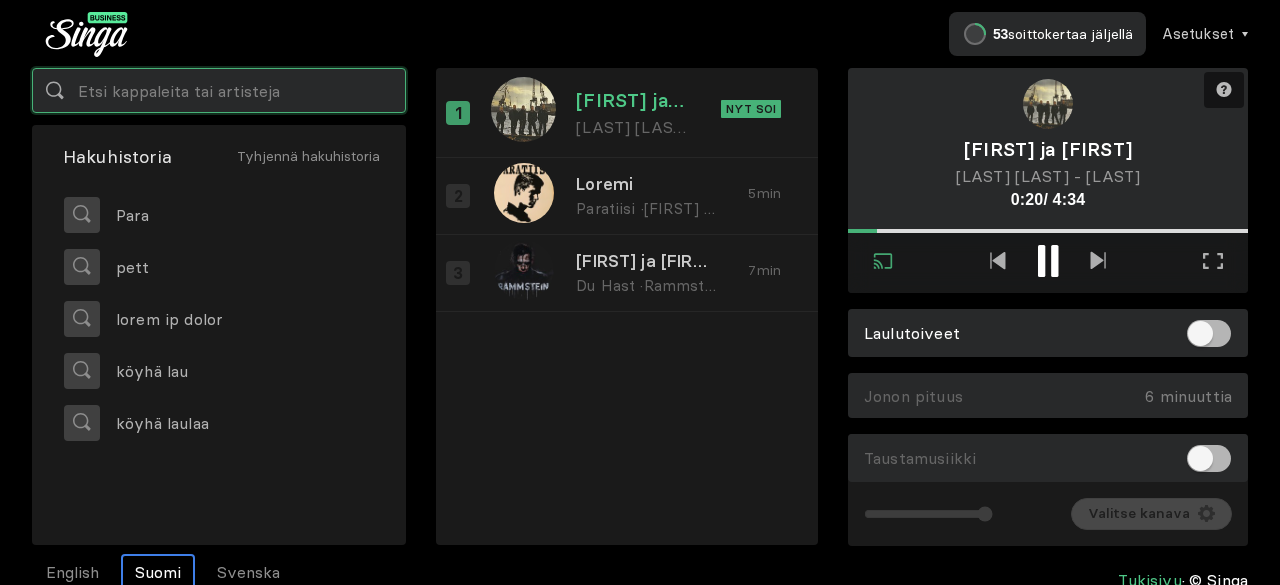 click at bounding box center [219, 90] 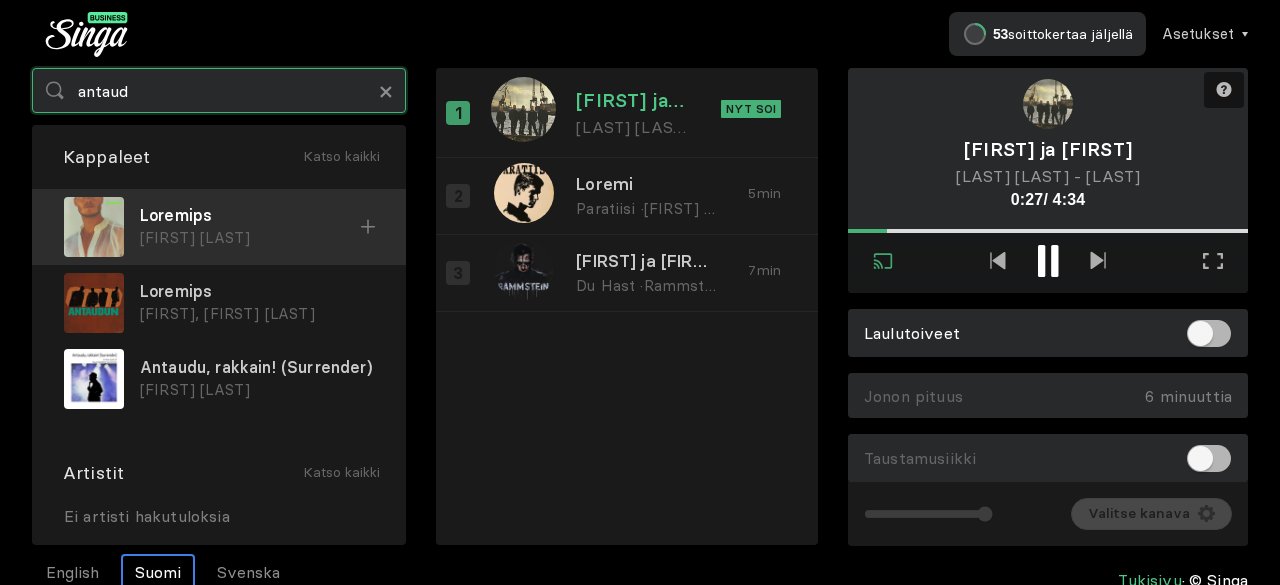 type on "antaud" 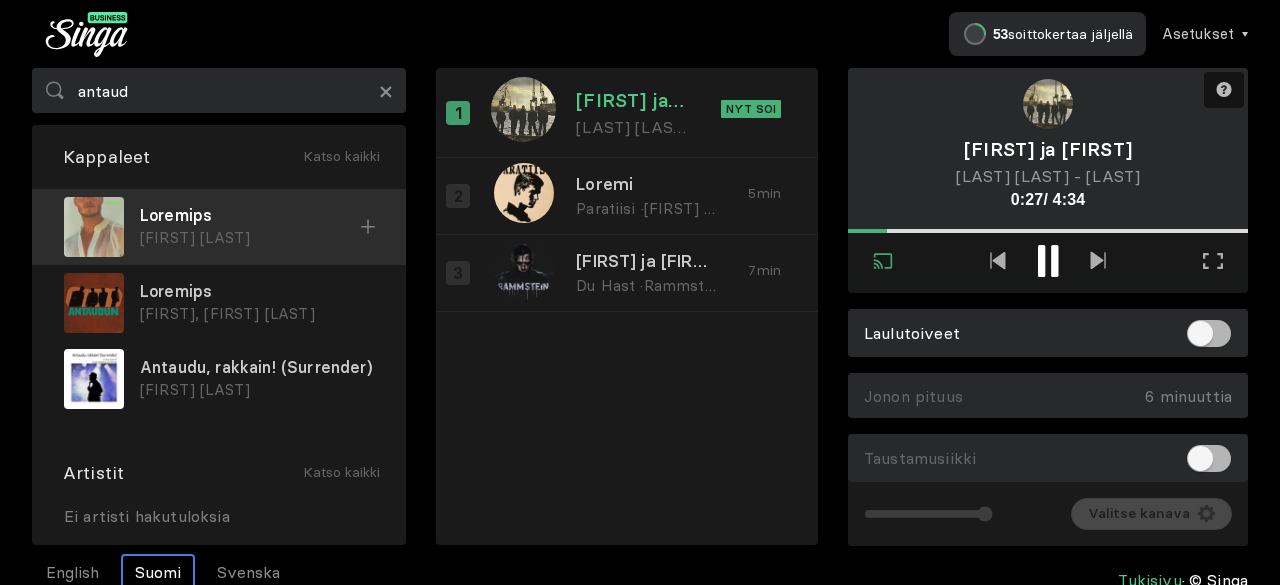 click on "[FIRST] [LAST]" at bounding box center (250, 238) 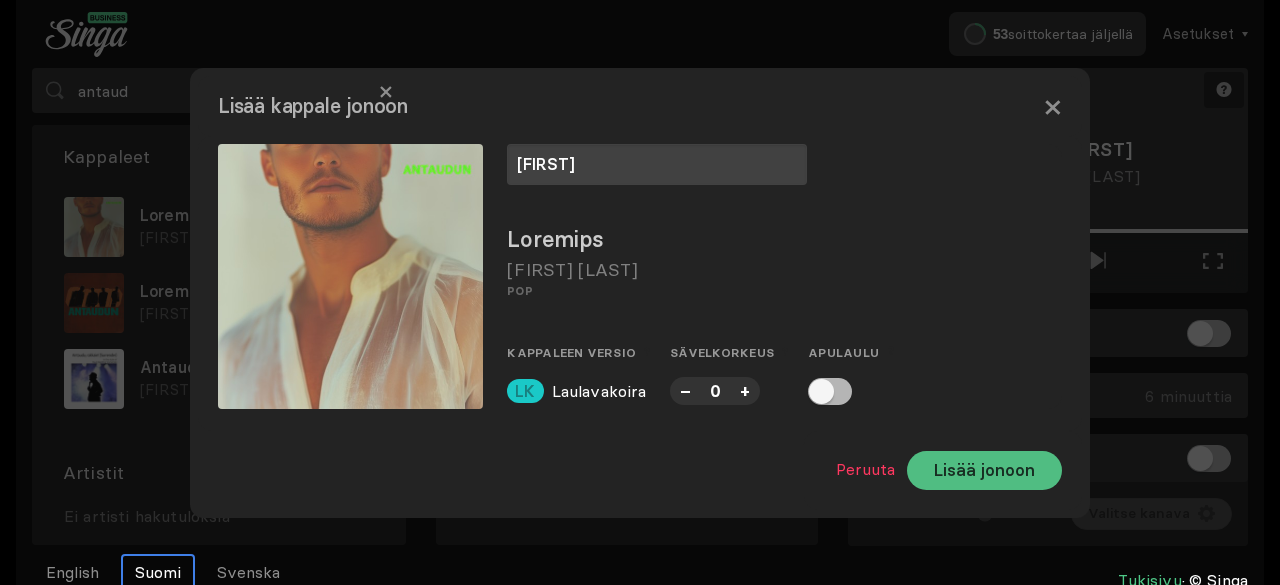 type on "[FIRST]" 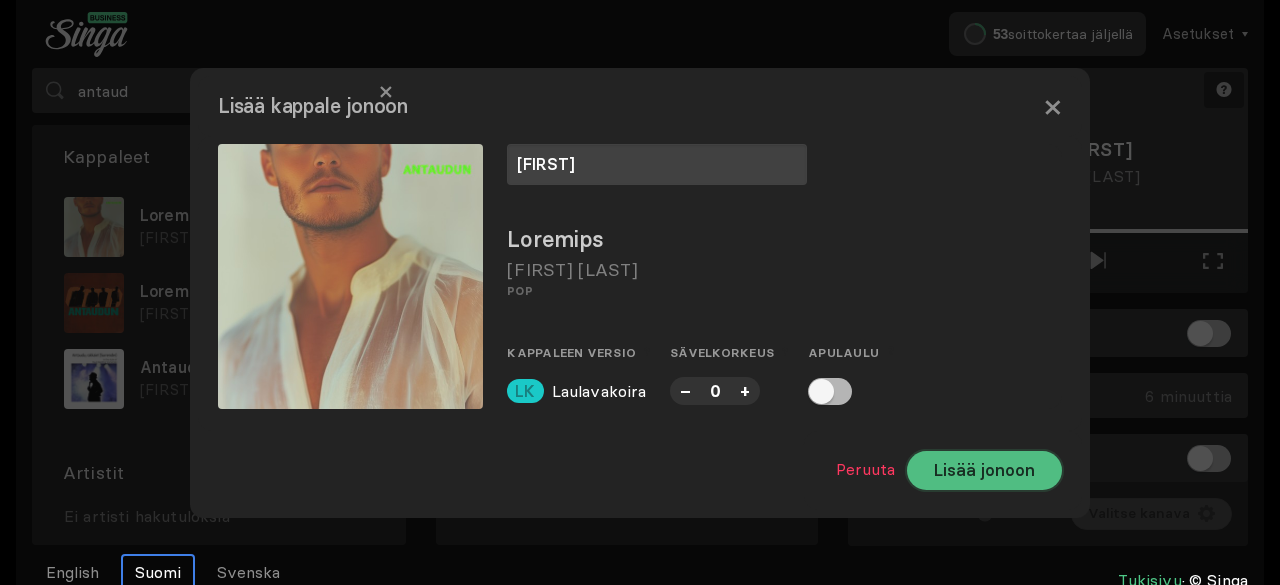 click on "Lisää jonoon" at bounding box center [984, 470] 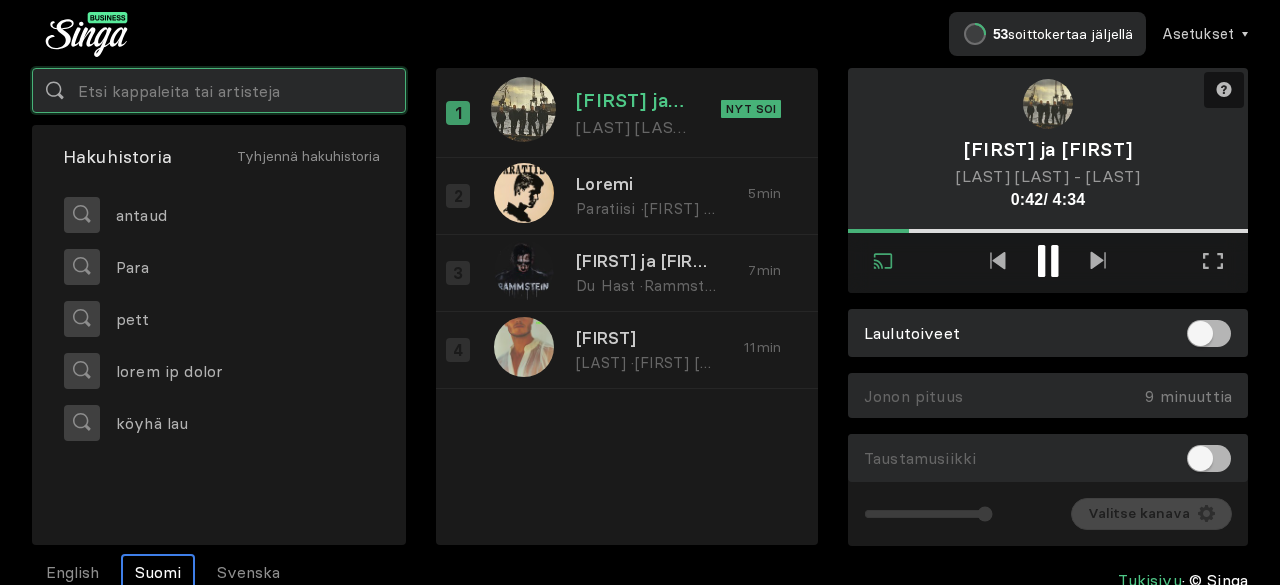 click at bounding box center [219, 90] 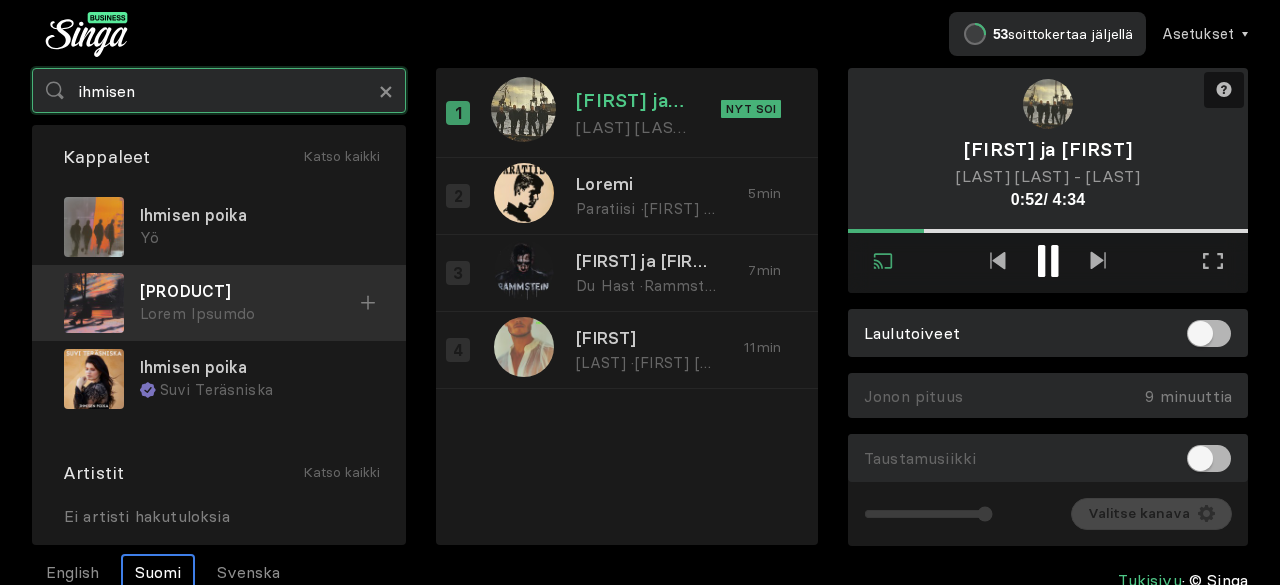 type on "ihmisen" 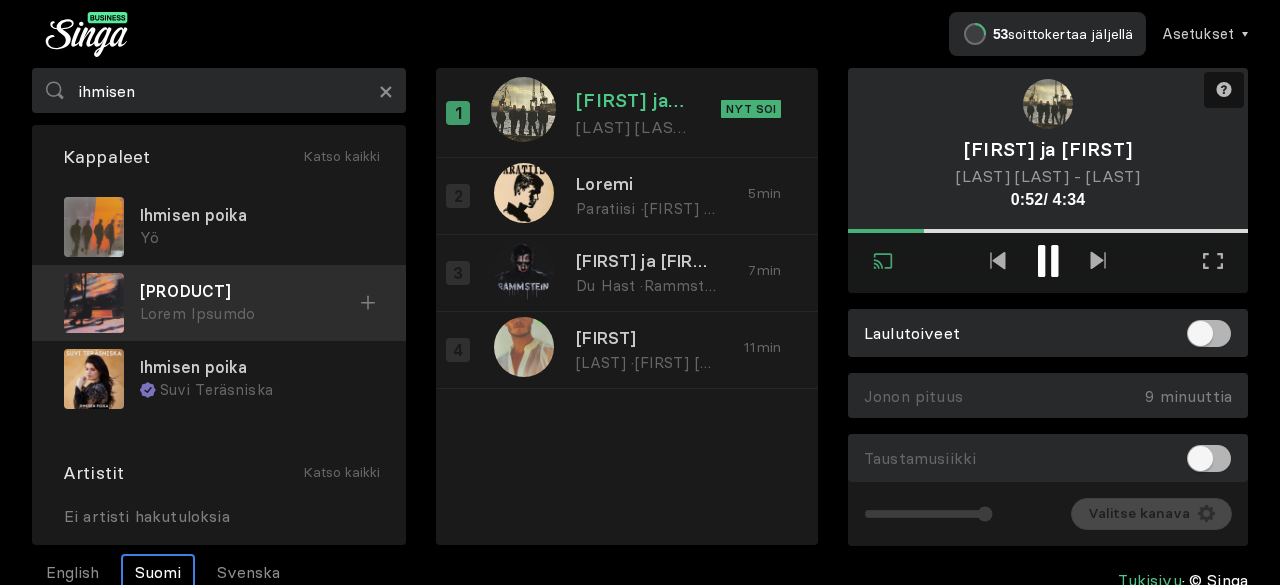 click on "Lorem Ipsumdo" at bounding box center [257, 238] 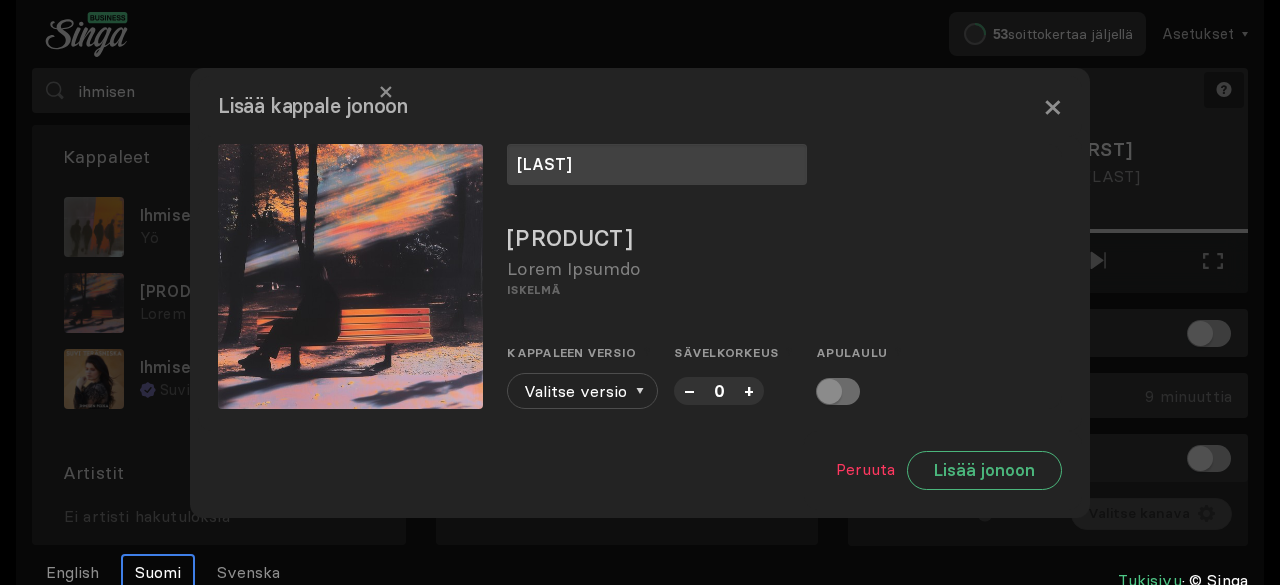 type on "[LAST]" 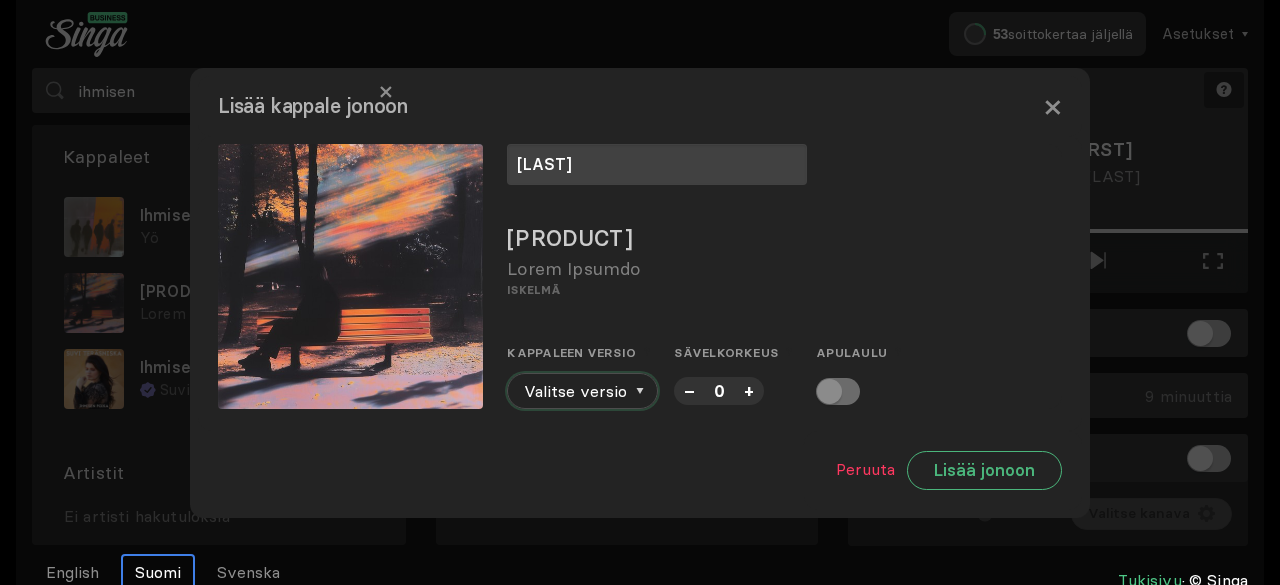 click on "Valitse versio" at bounding box center (582, 391) 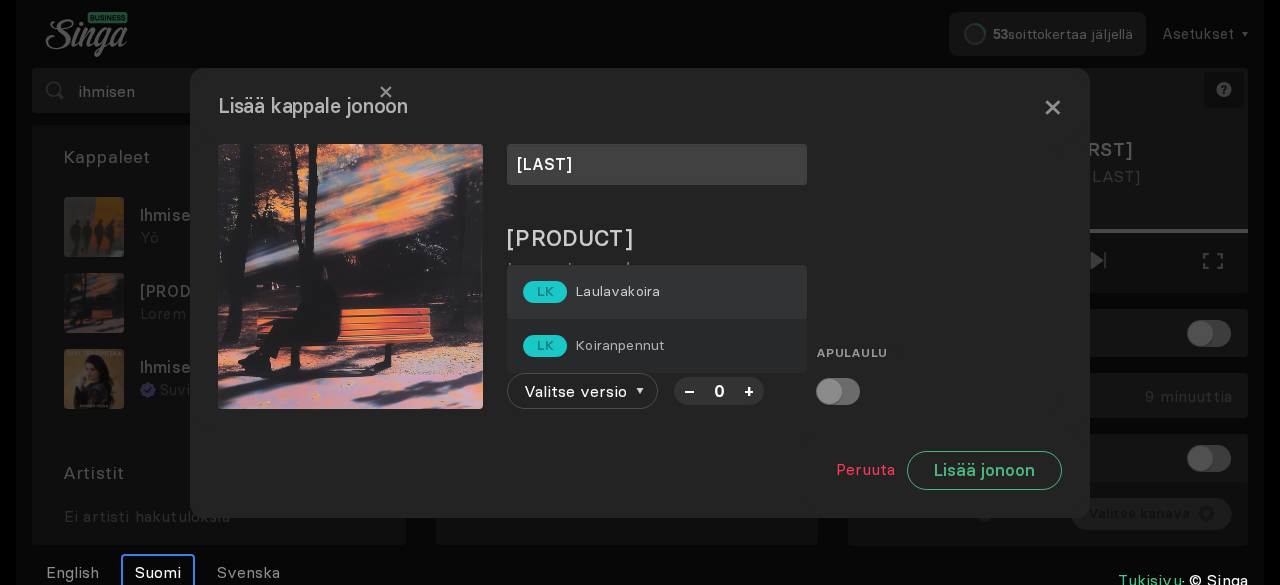 click on "LK Laulavakoira" at bounding box center [591, 292] 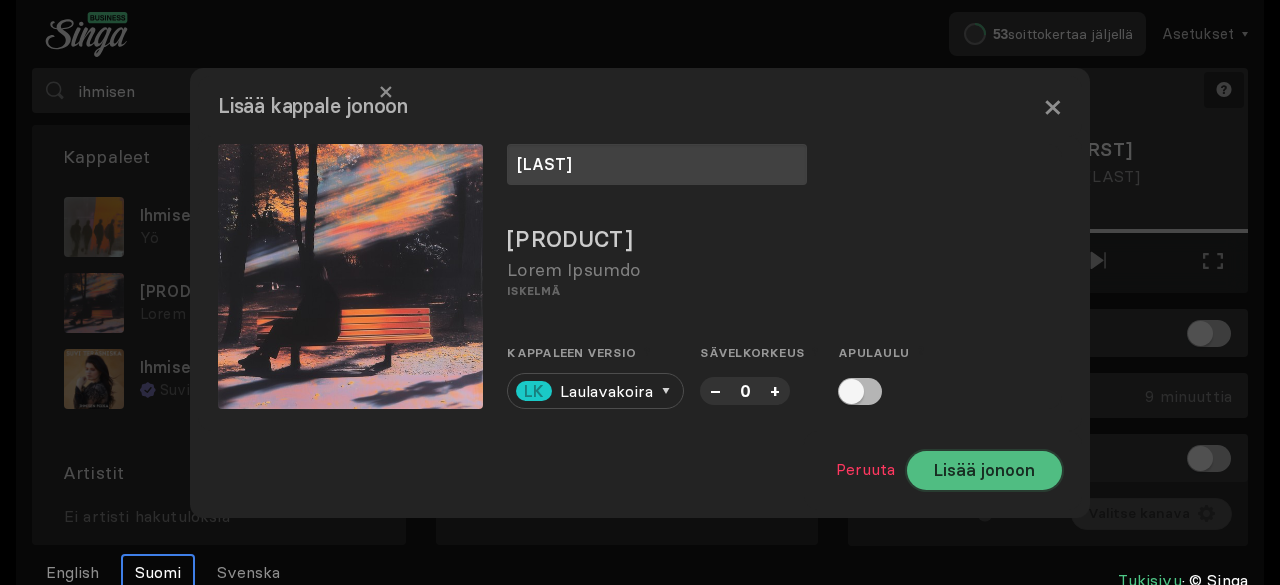 click on "Lisää jonoon" at bounding box center [984, 470] 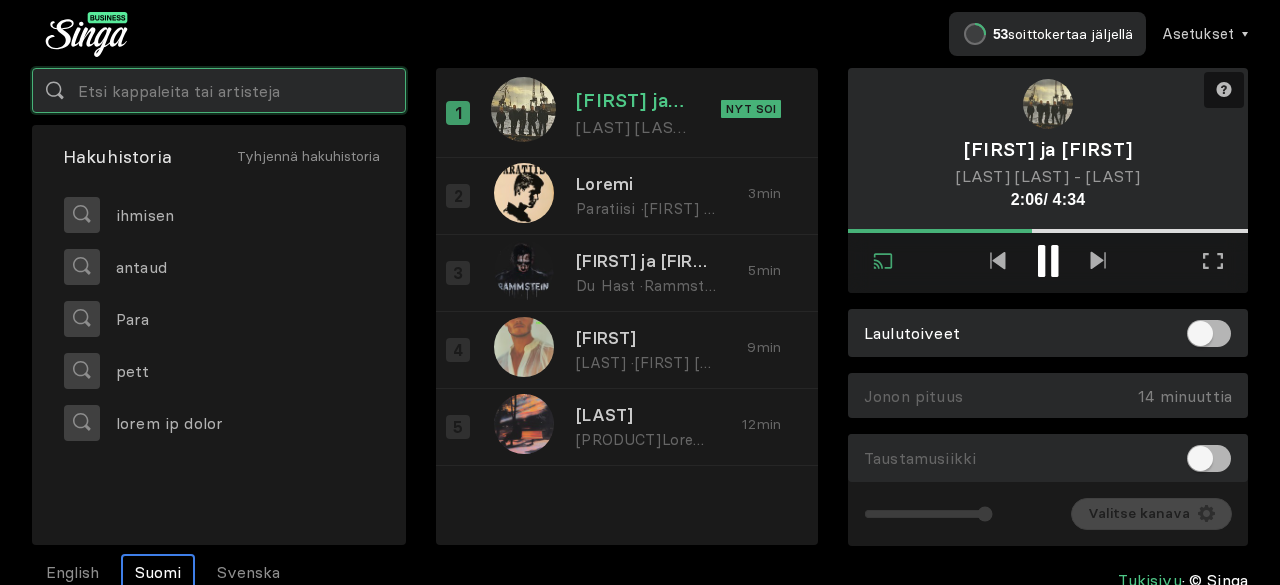 click at bounding box center (219, 90) 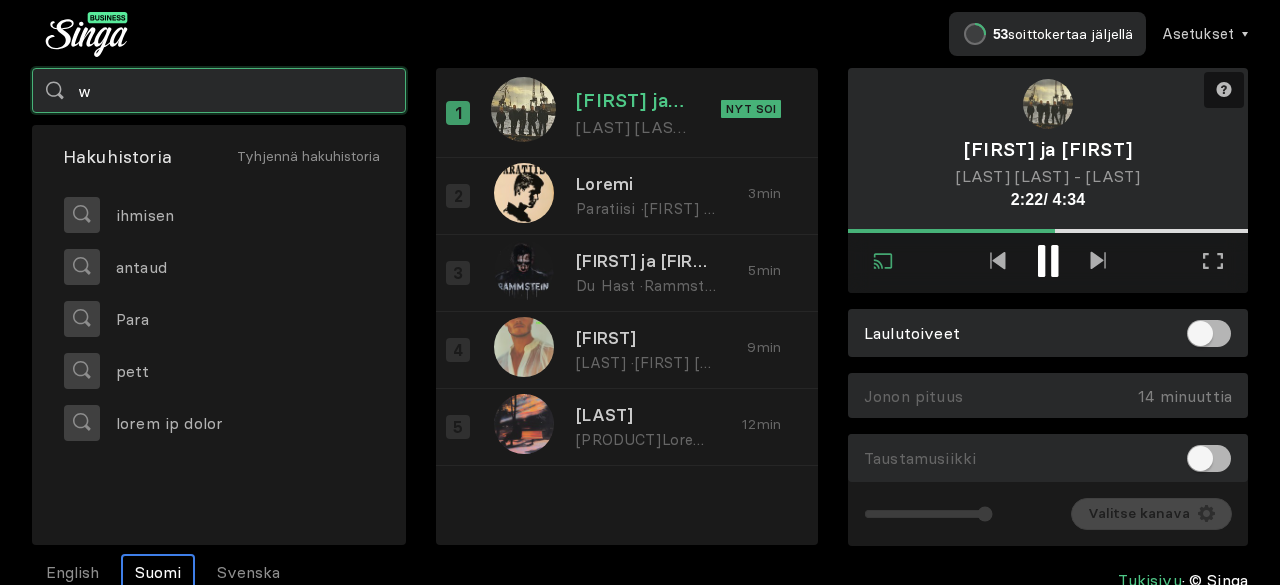 click on "w" at bounding box center (219, 90) 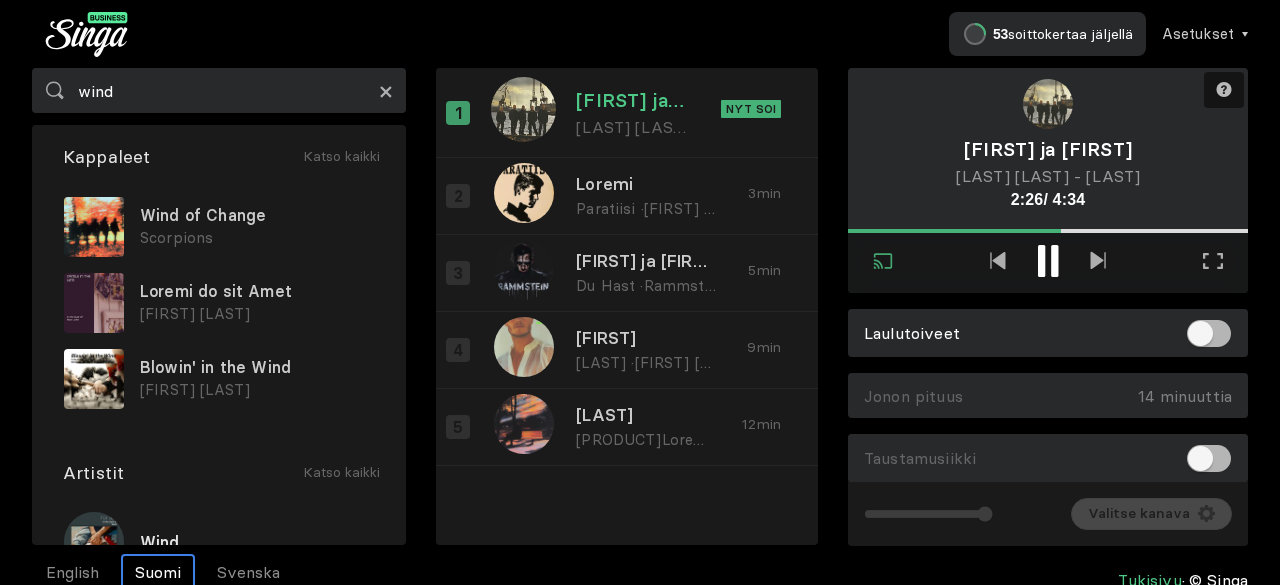 click on "×" at bounding box center (386, 91) 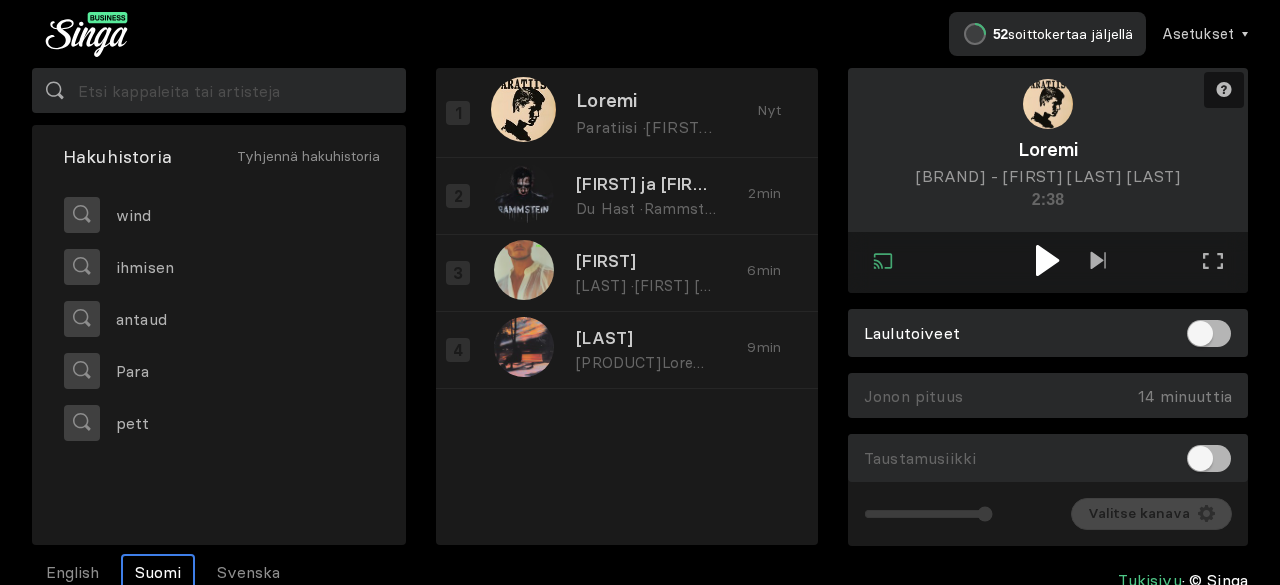 click at bounding box center [1047, 260] 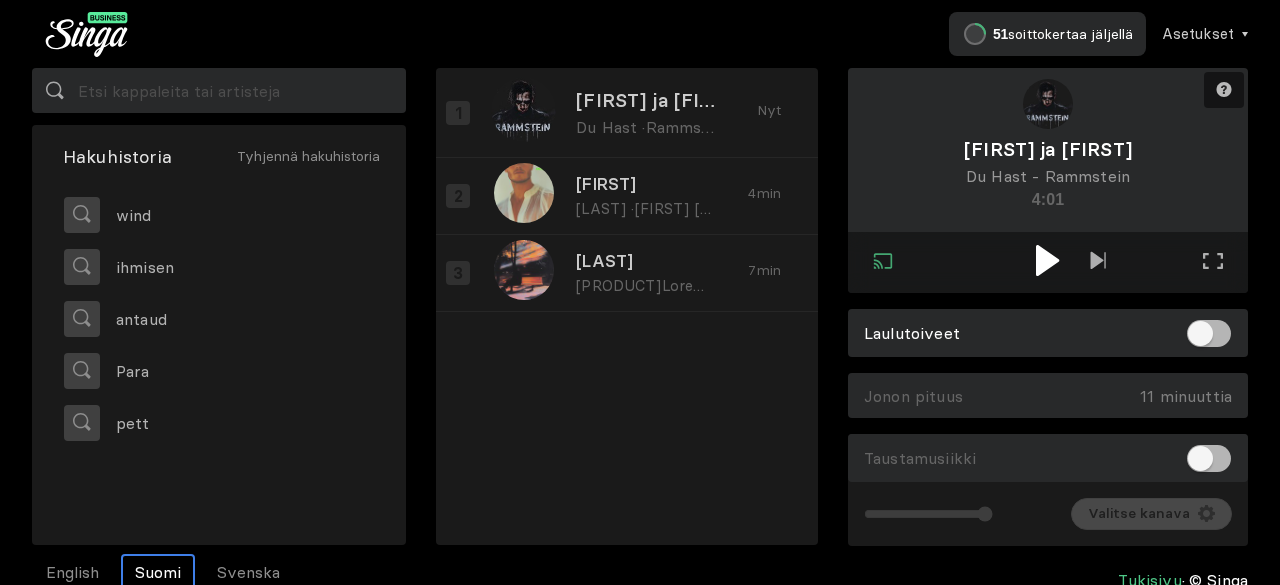 click at bounding box center (1047, 260) 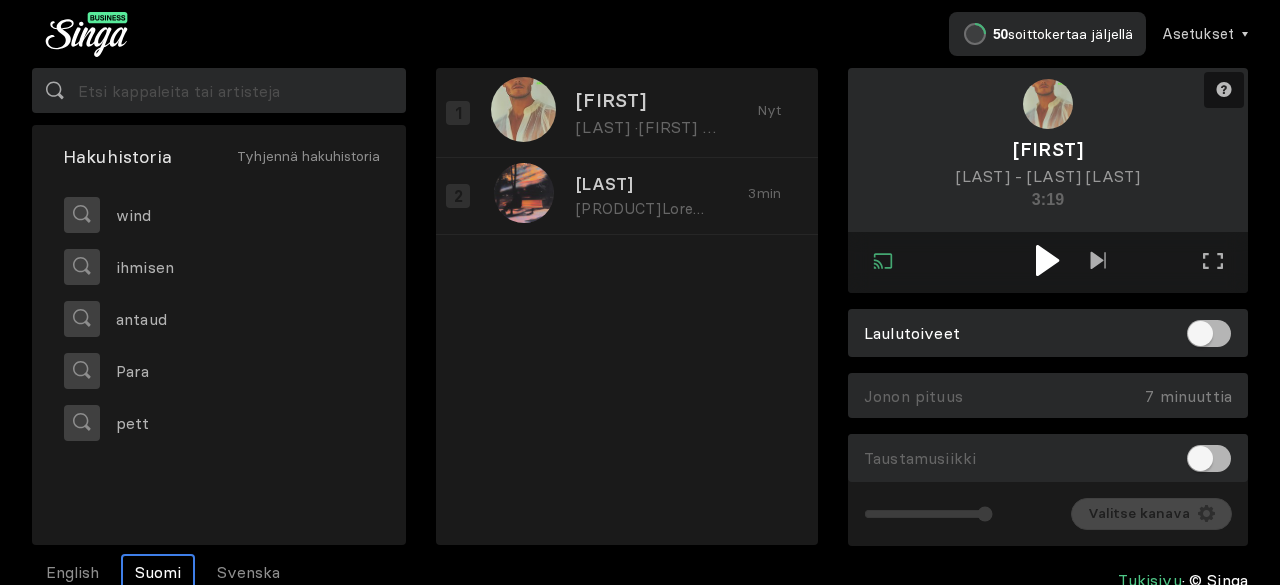 click at bounding box center (1047, 260) 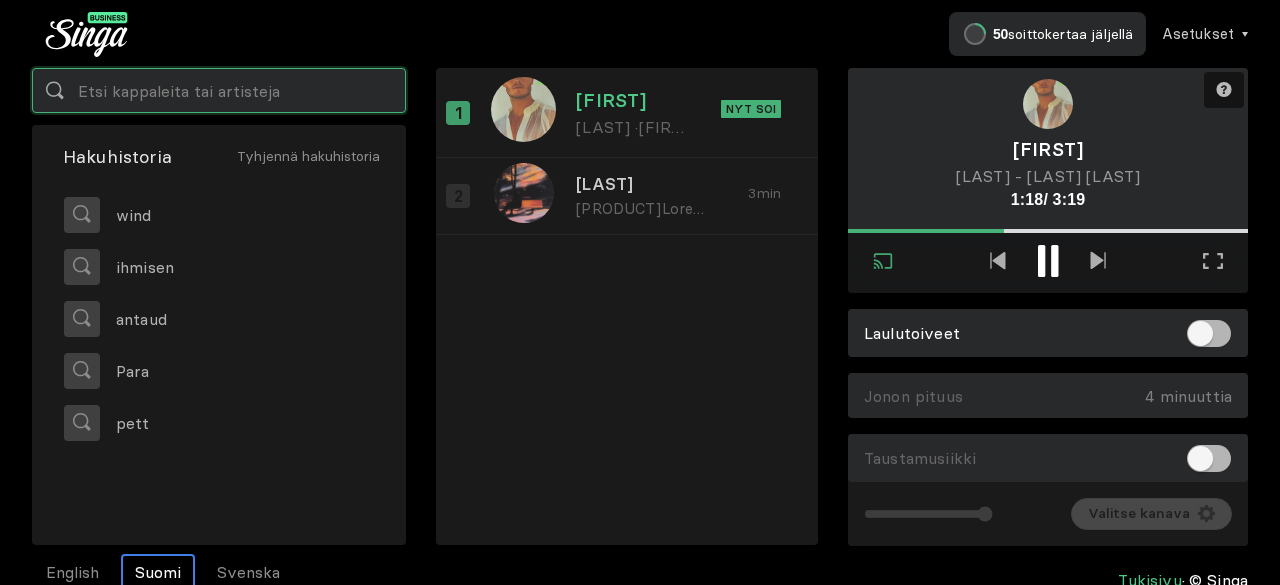 click at bounding box center [219, 90] 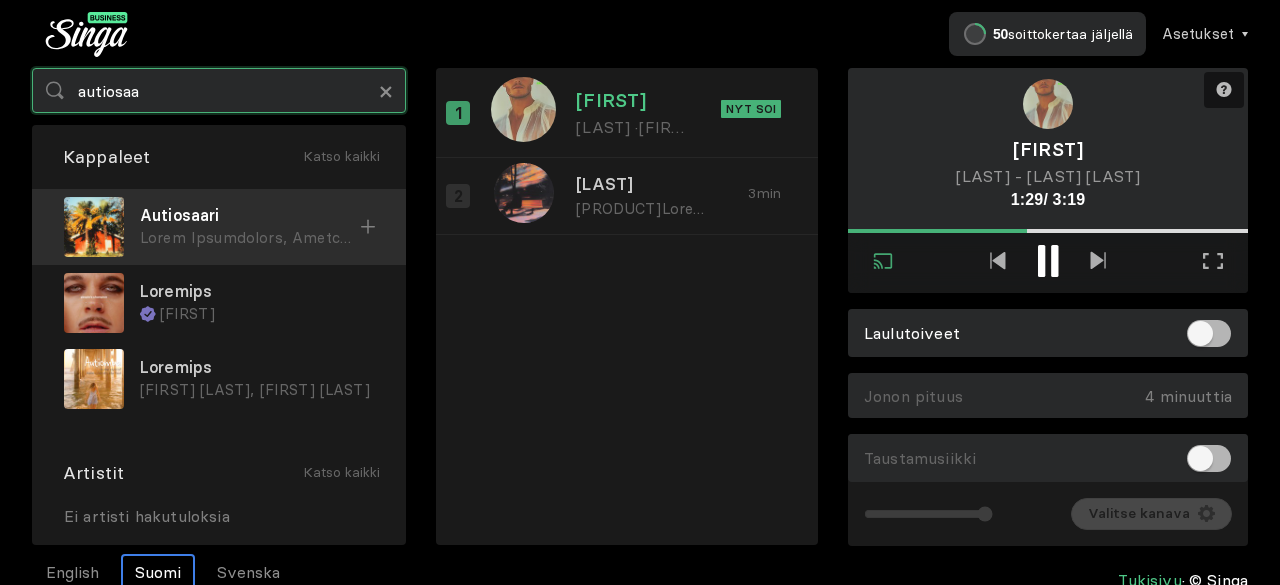type on "autiosaa" 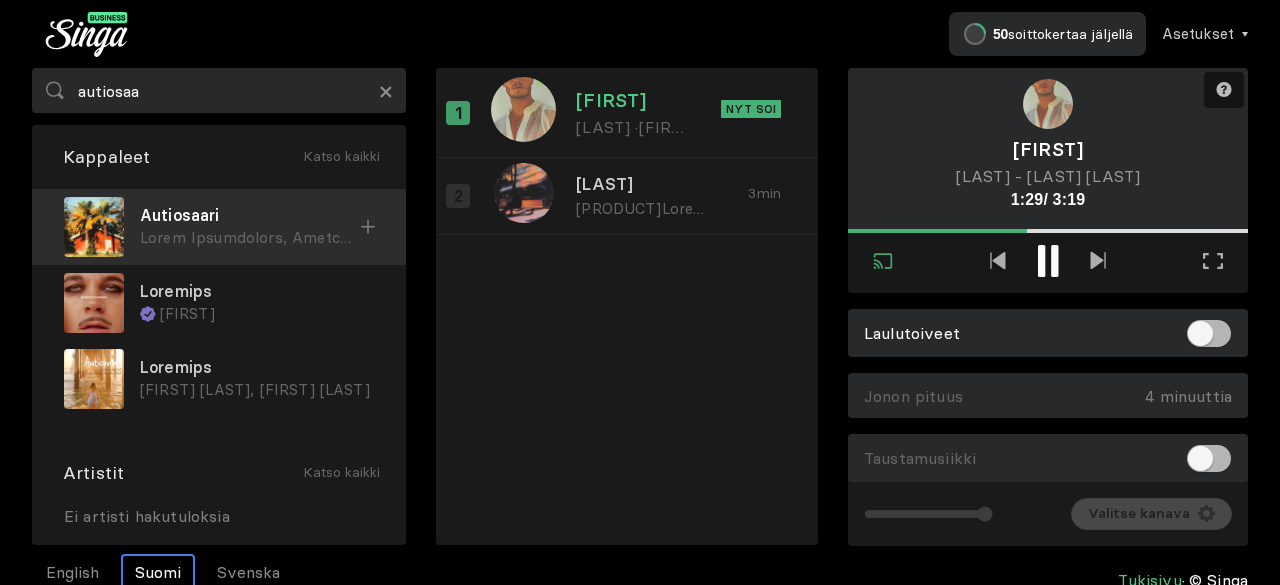 click on "Autiosaari" at bounding box center (250, 215) 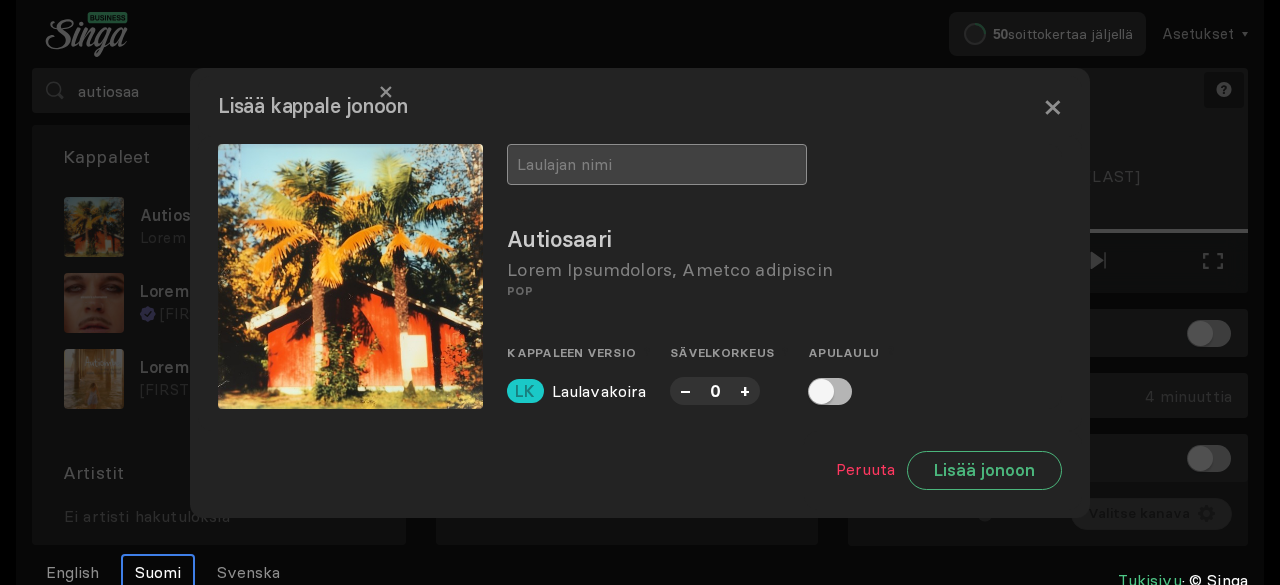 click at bounding box center [657, 164] 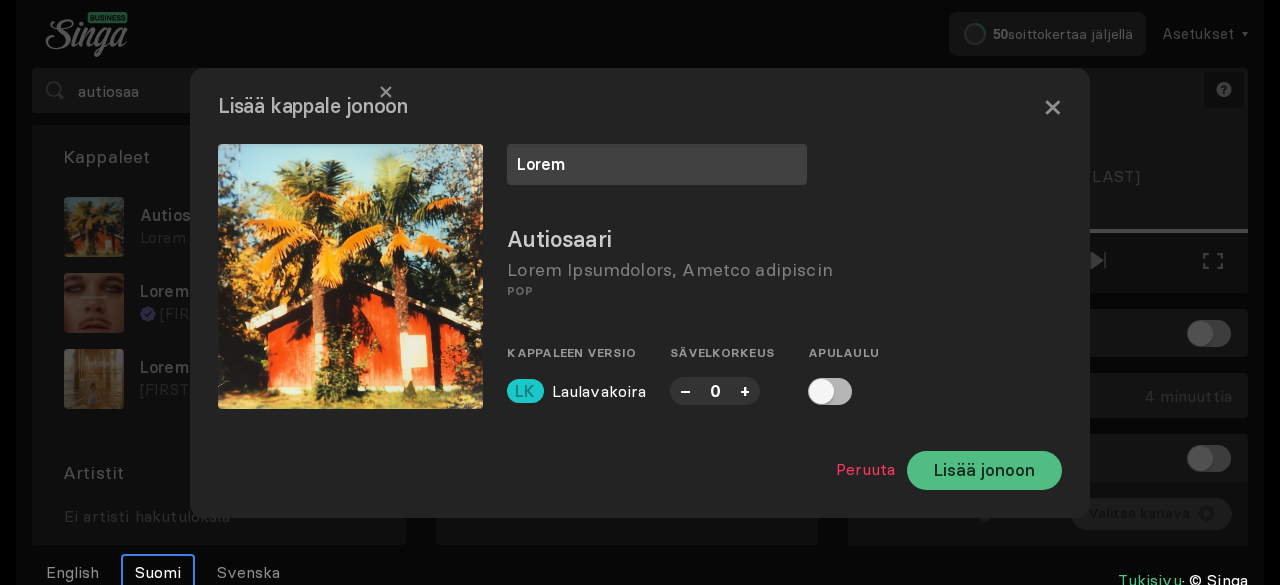 type on "Lorem" 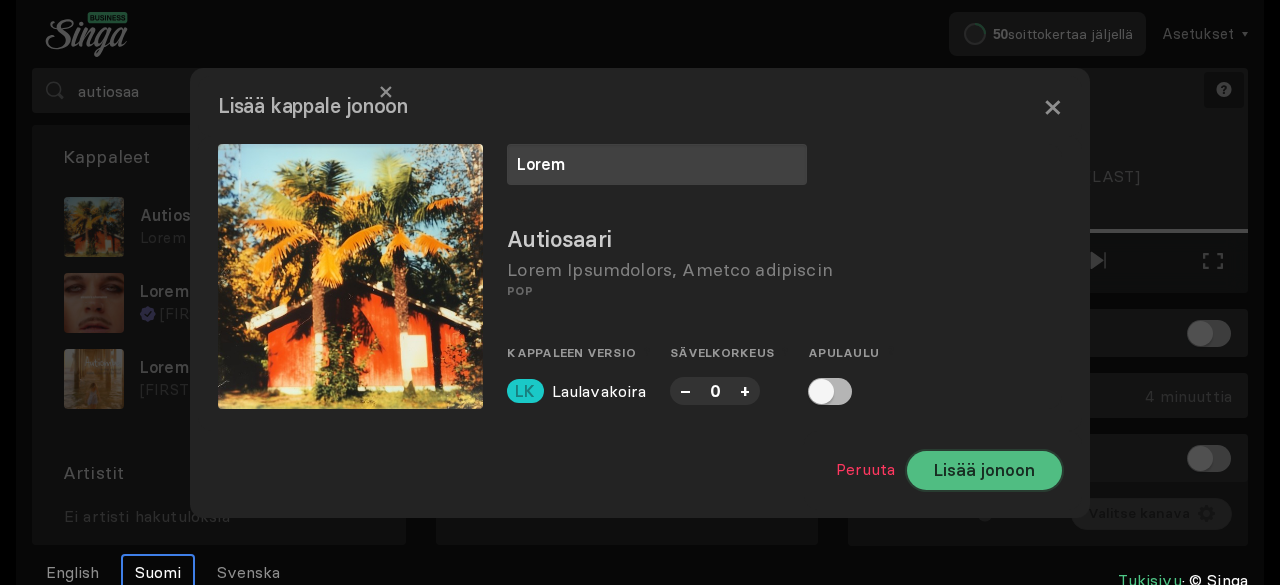 click on "Lisää jonoon" at bounding box center [984, 470] 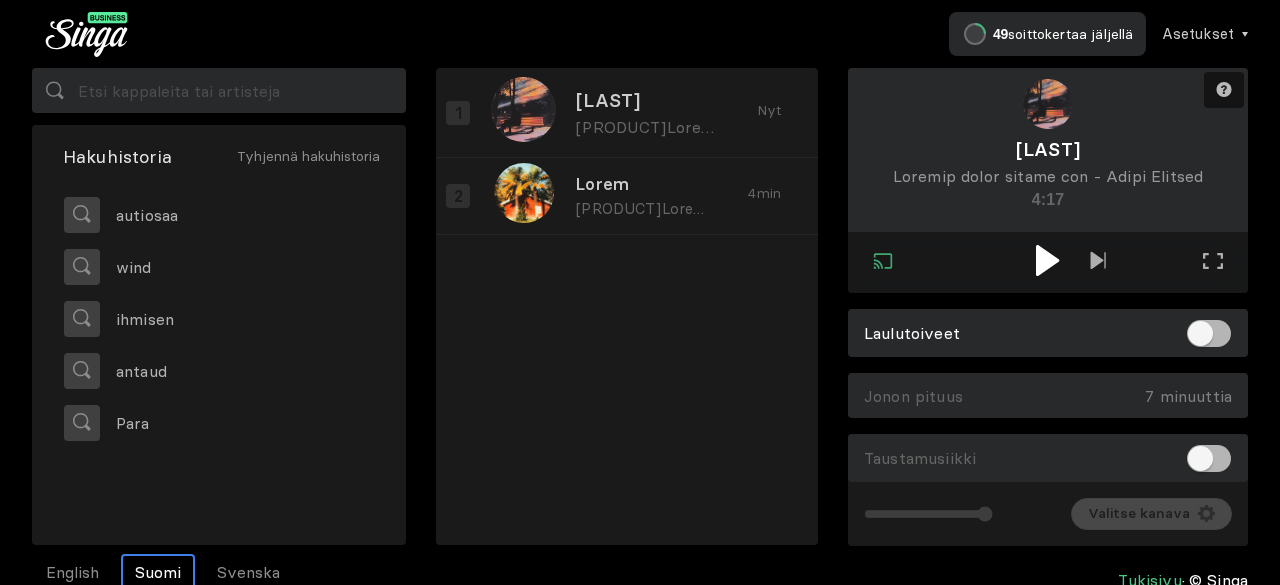 click at bounding box center [1047, 260] 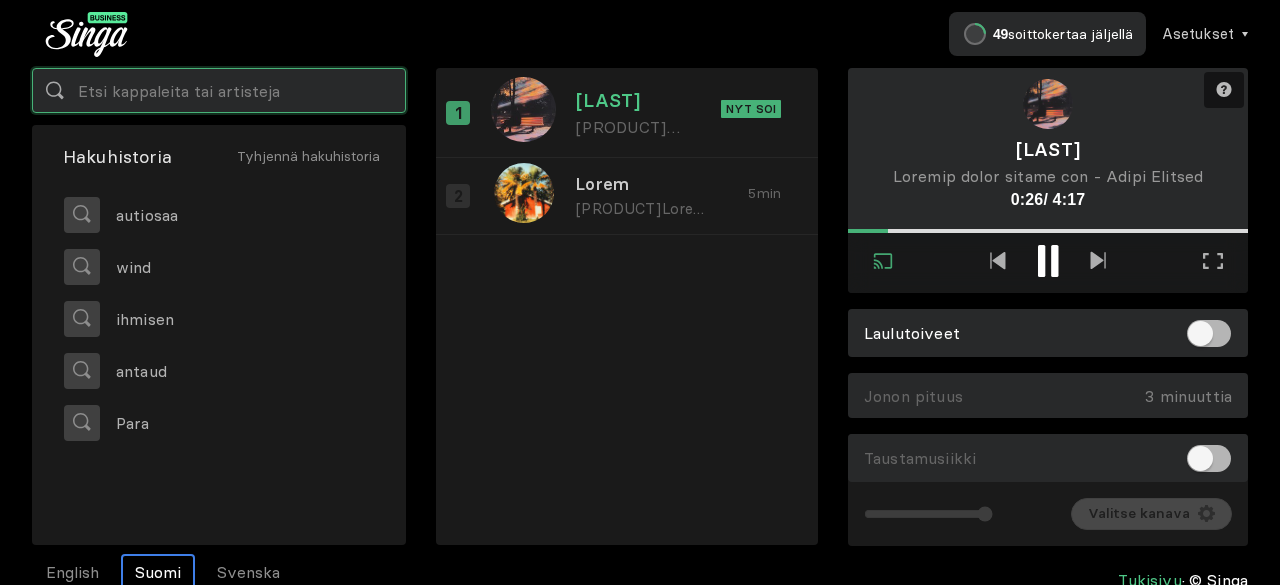 click at bounding box center (219, 90) 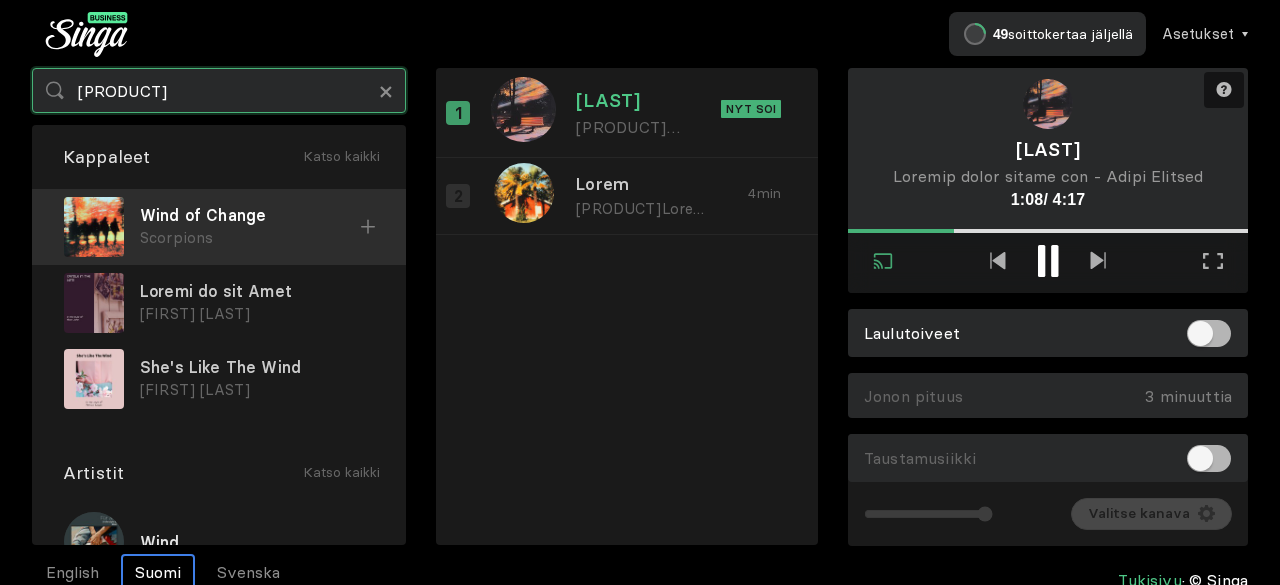 type on "[PRODUCT]" 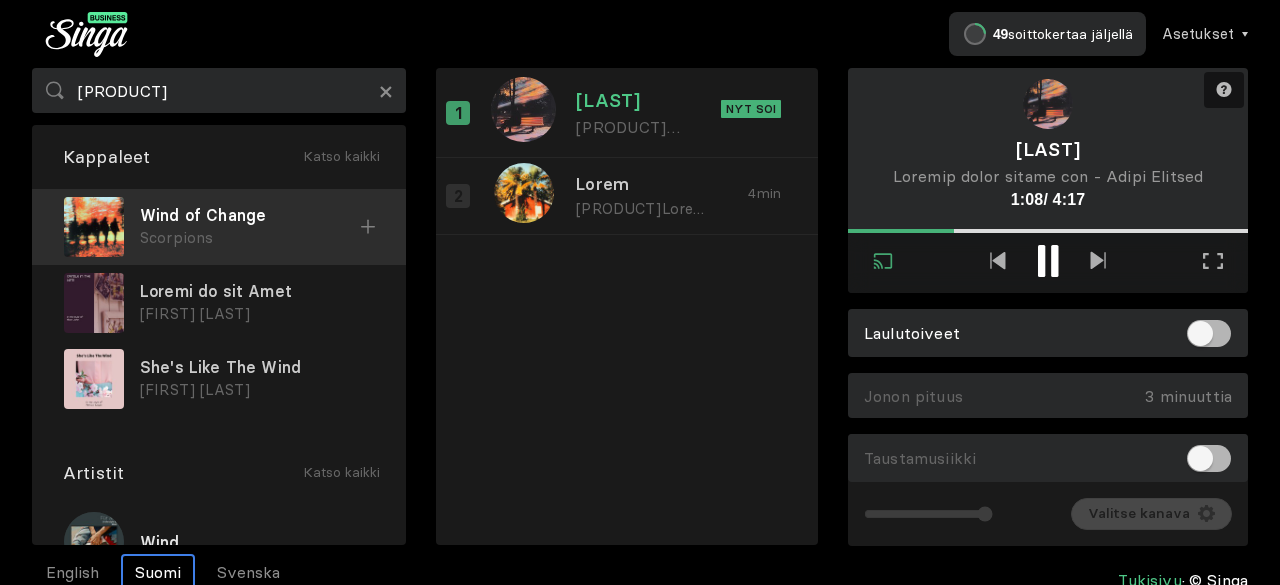 click on "Scorpions" at bounding box center [250, 238] 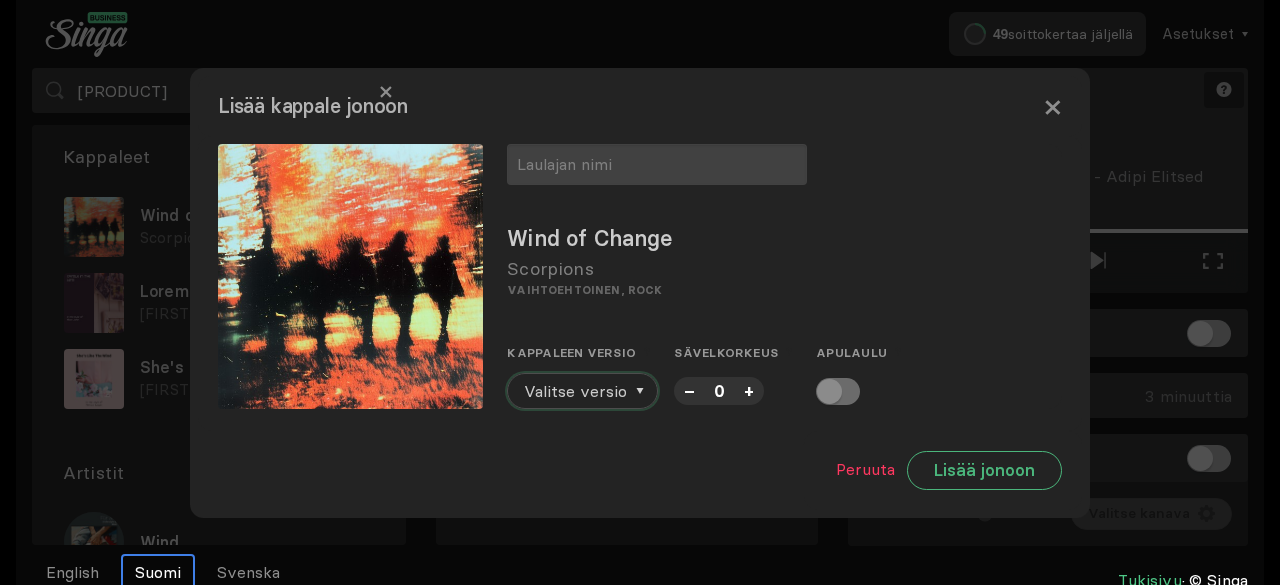 click on "Valitse versio" at bounding box center [575, 391] 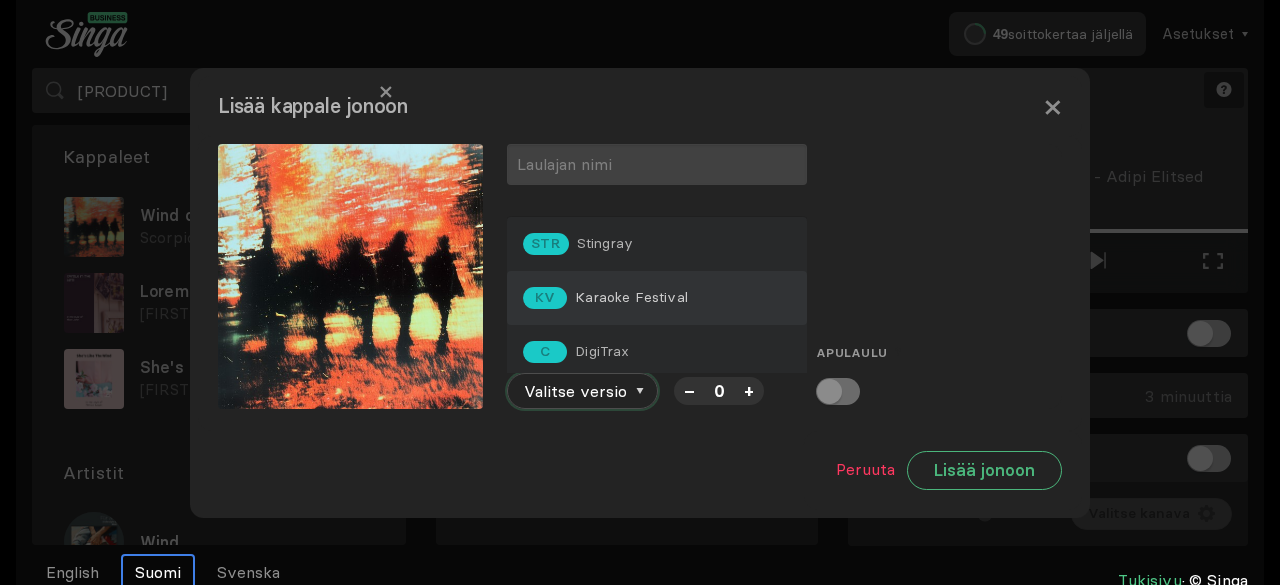scroll, scrollTop: 168, scrollLeft: 0, axis: vertical 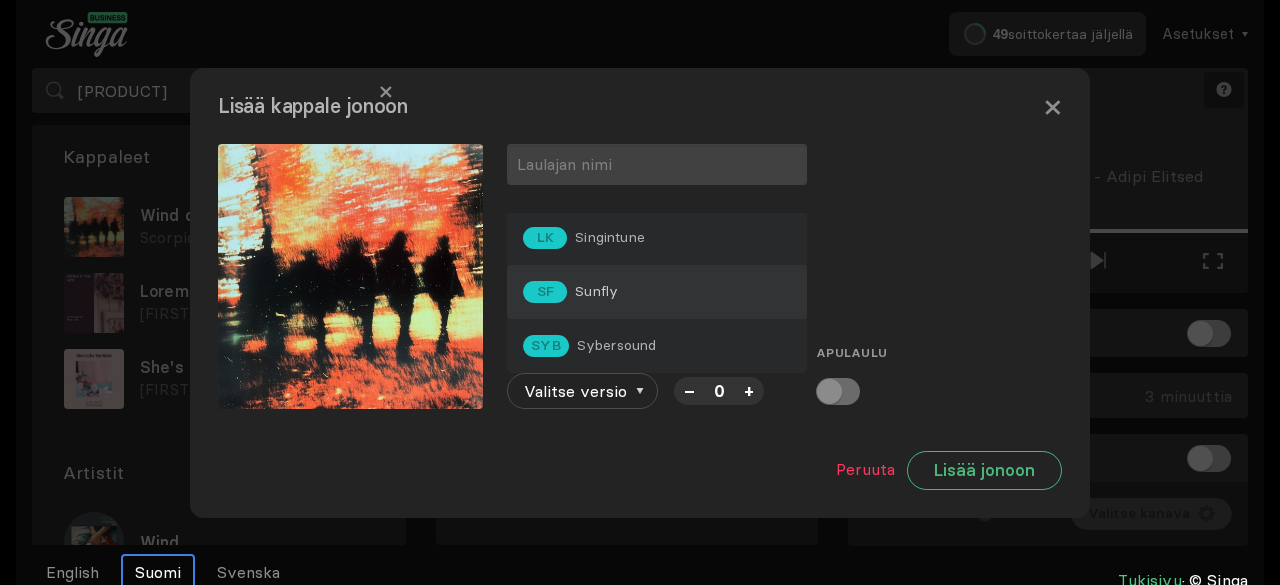 click on "SF Sunfly" at bounding box center (657, 292) 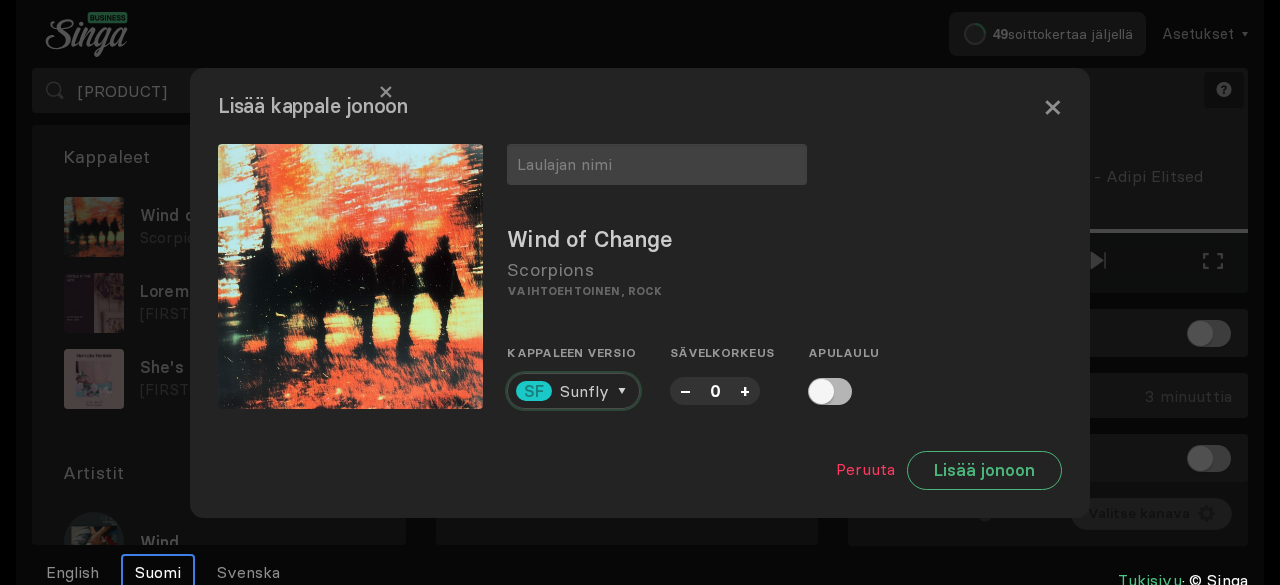 click on "Sunfly" at bounding box center (584, 391) 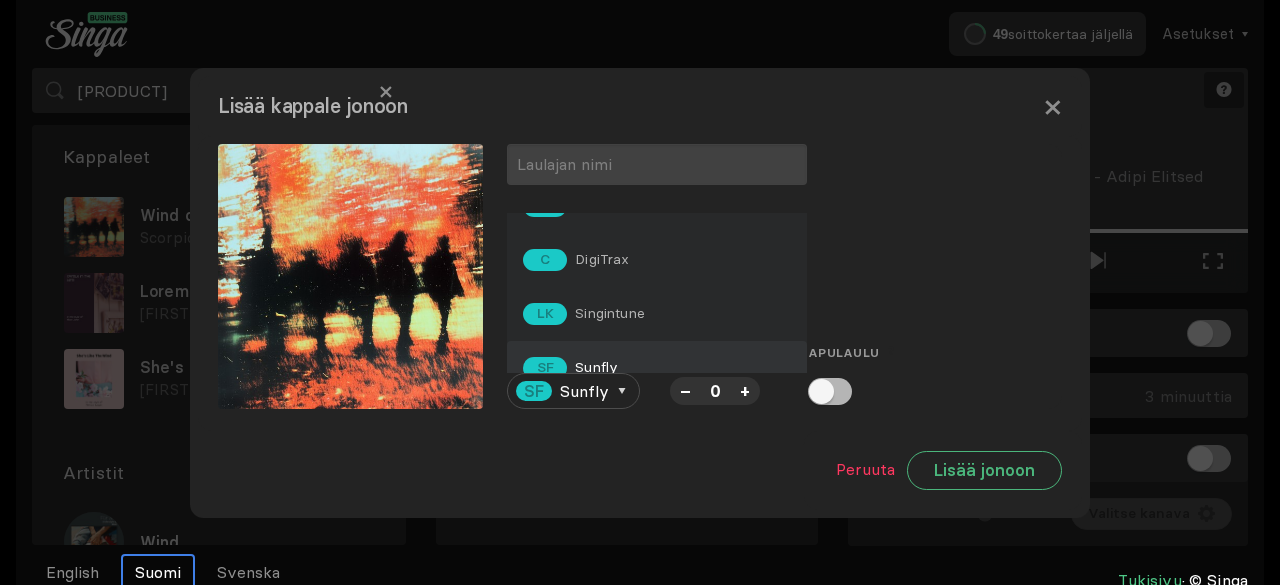 scroll, scrollTop: 0, scrollLeft: 0, axis: both 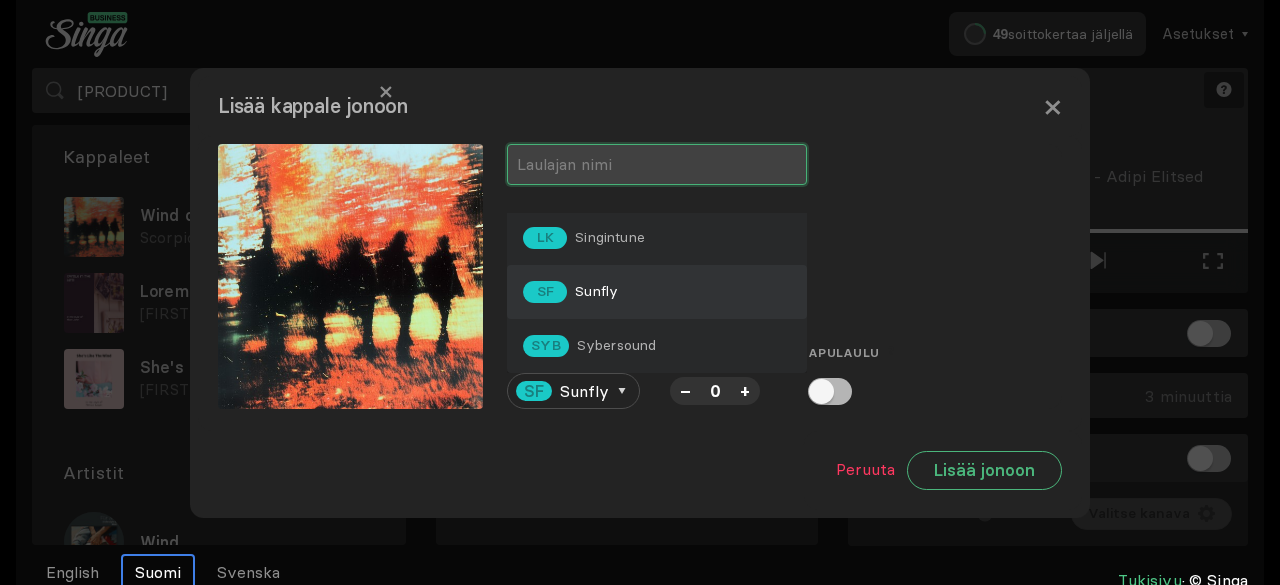 click at bounding box center (657, 164) 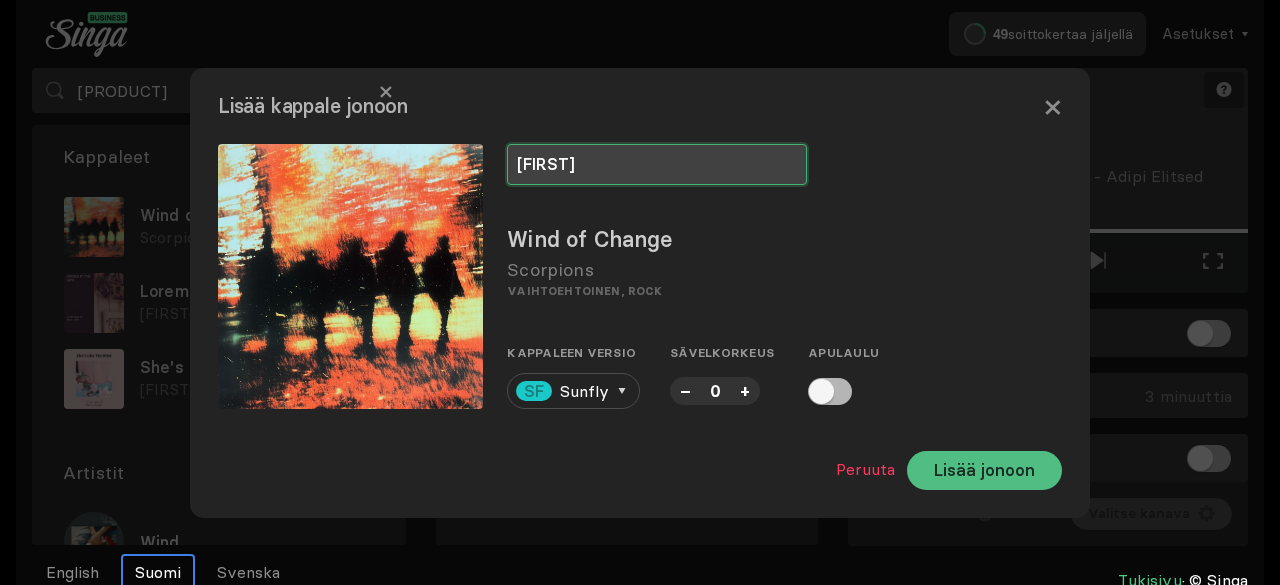 type on "[FIRST]" 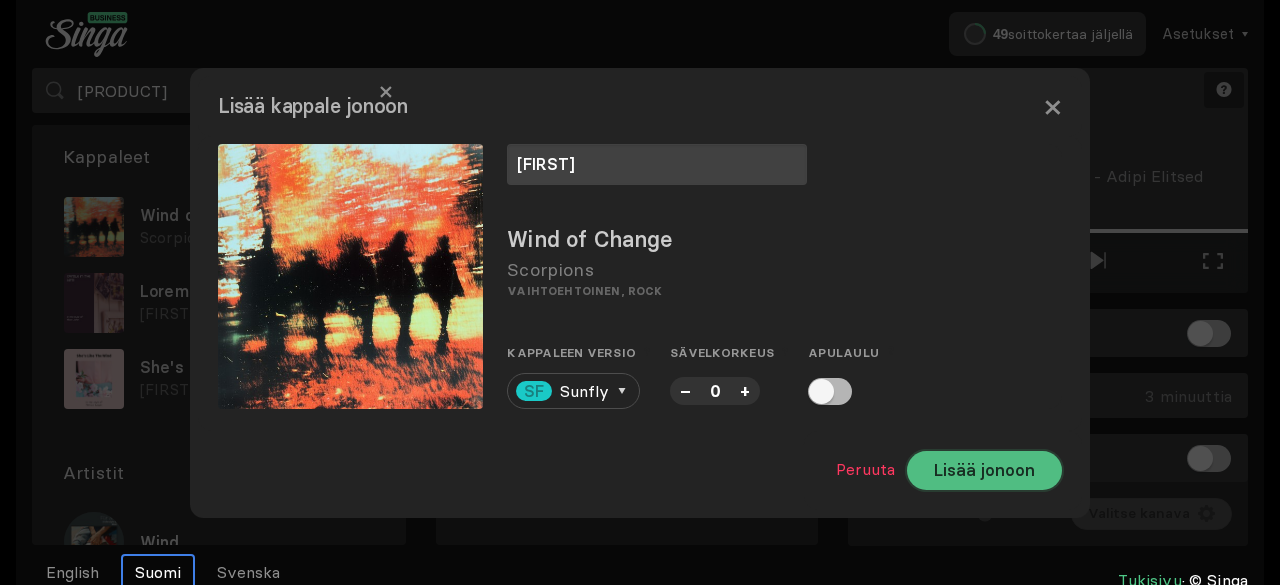 click on "Lisää jonoon" at bounding box center (984, 470) 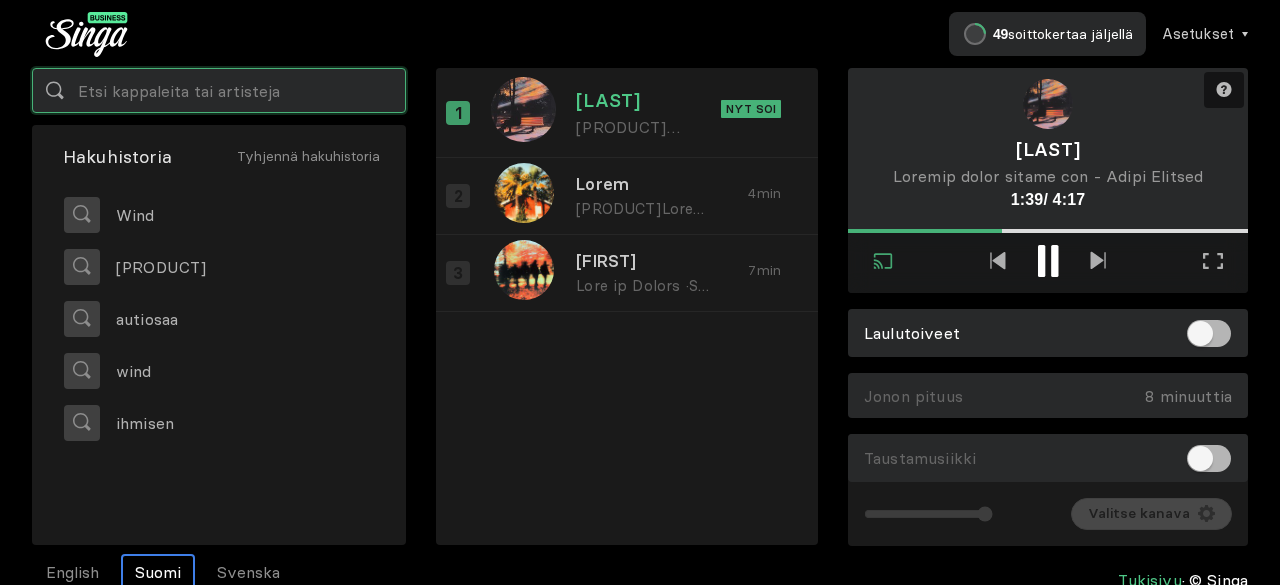 click at bounding box center [219, 90] 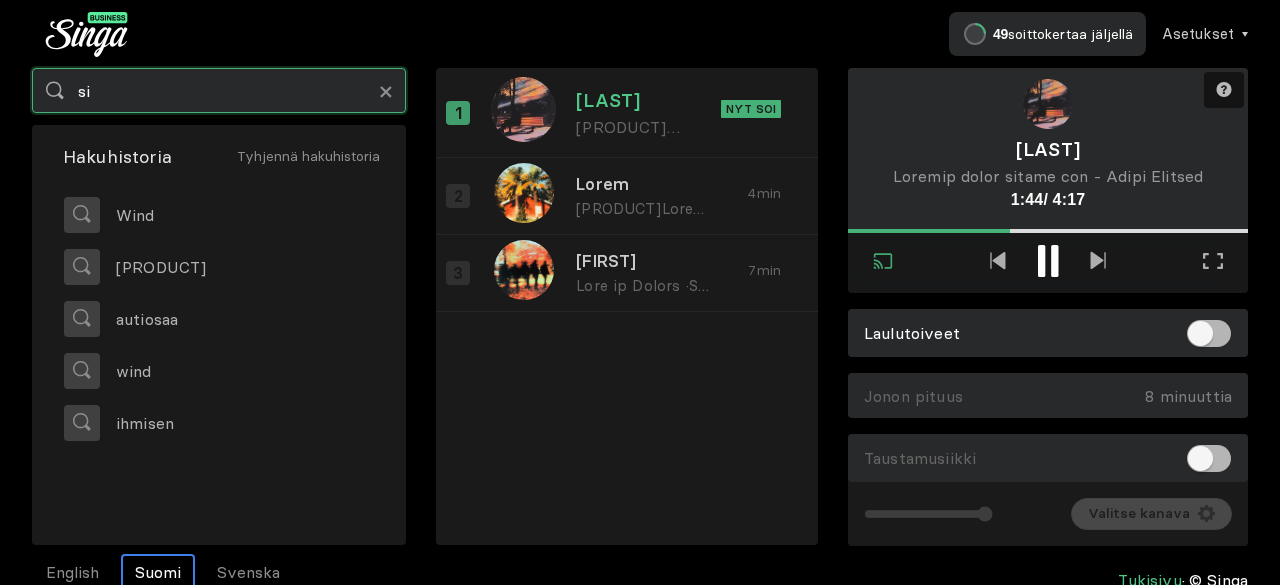 click on "si" at bounding box center [219, 90] 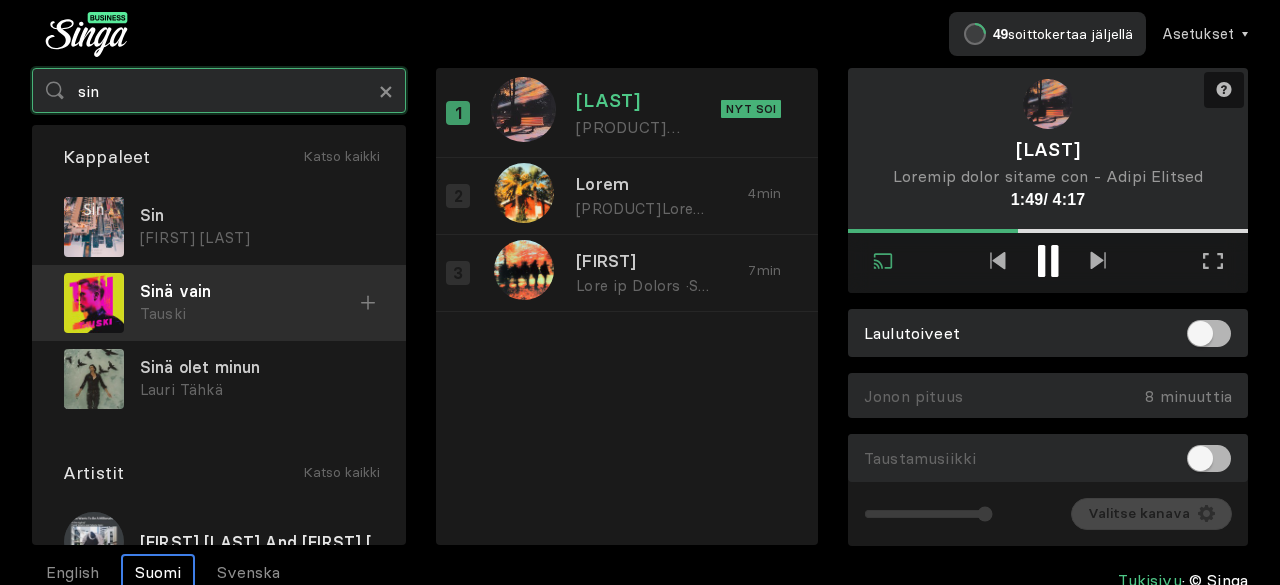 type on "sin" 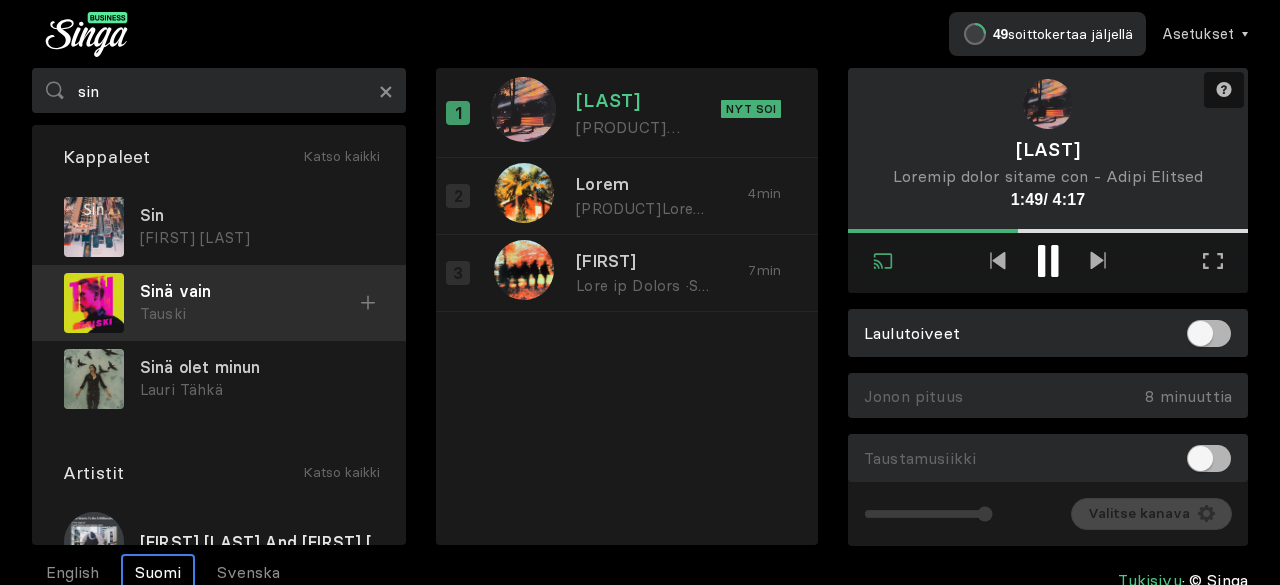 click on "Tauski" at bounding box center (257, 238) 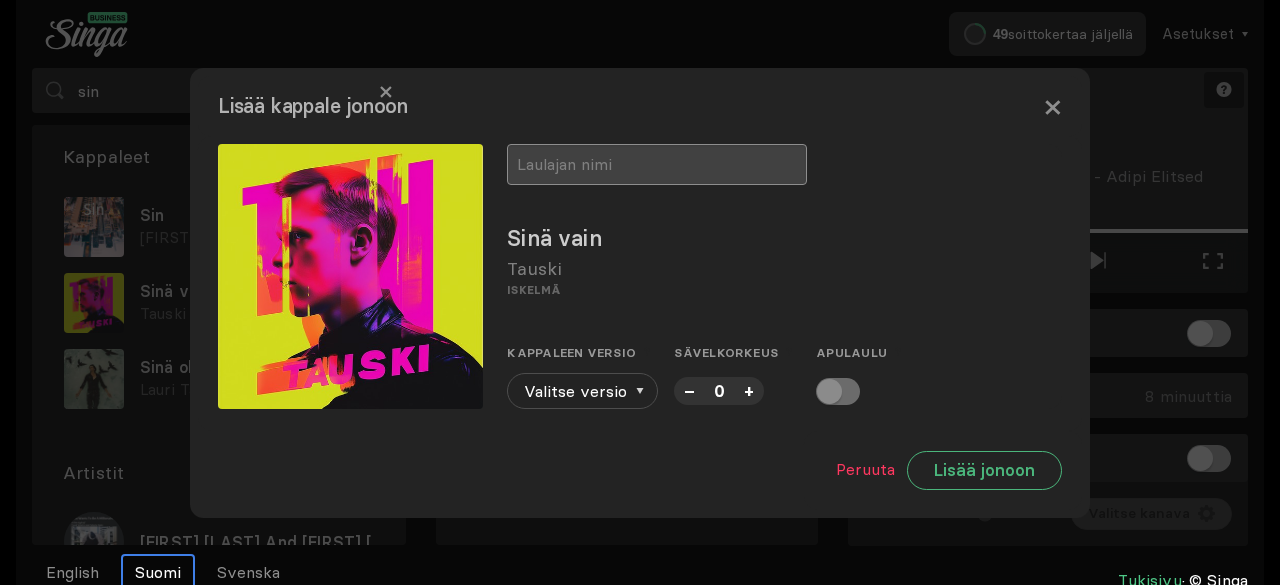 click at bounding box center [657, 164] 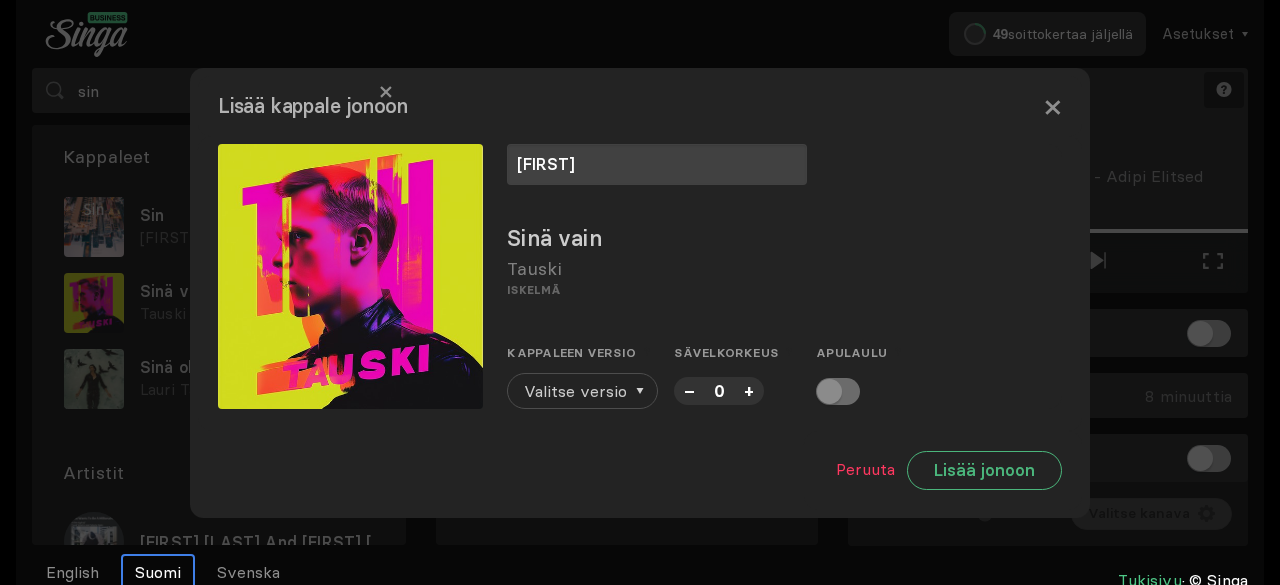 type on "[FIRST]" 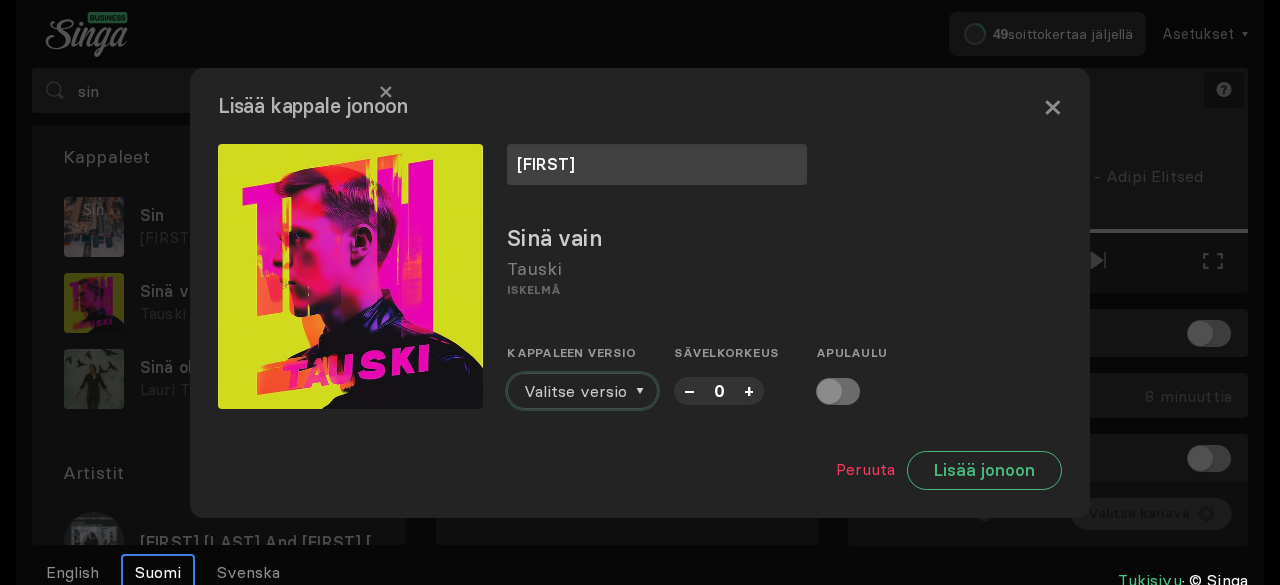 click on "Valitse versio" at bounding box center (575, 391) 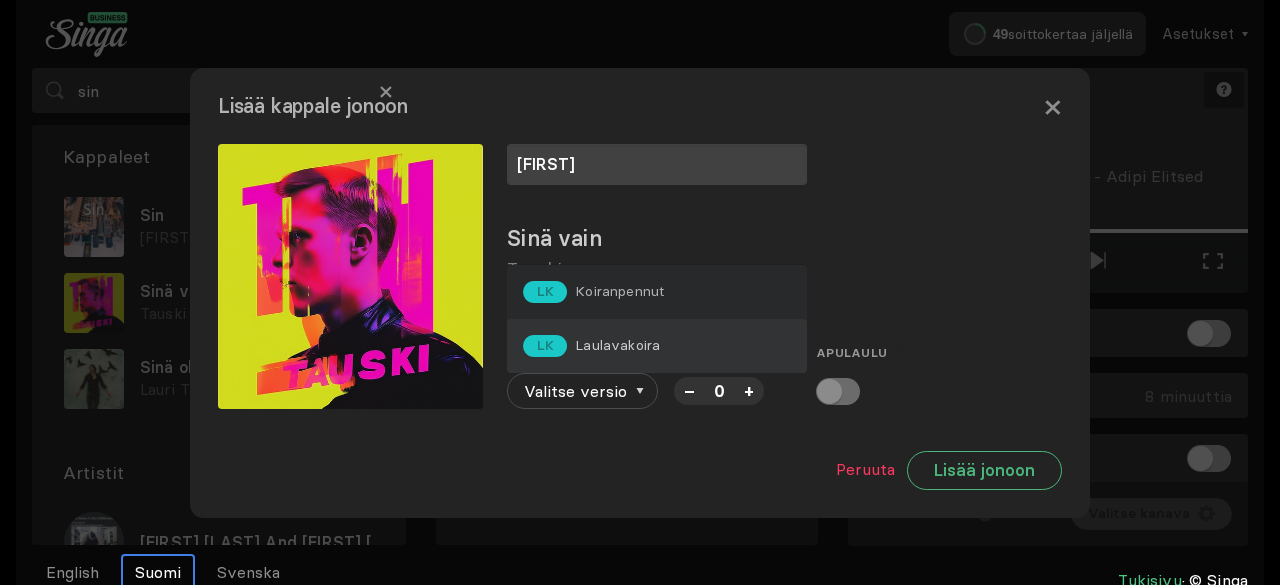 click on "Laulavakoira" at bounding box center (619, 291) 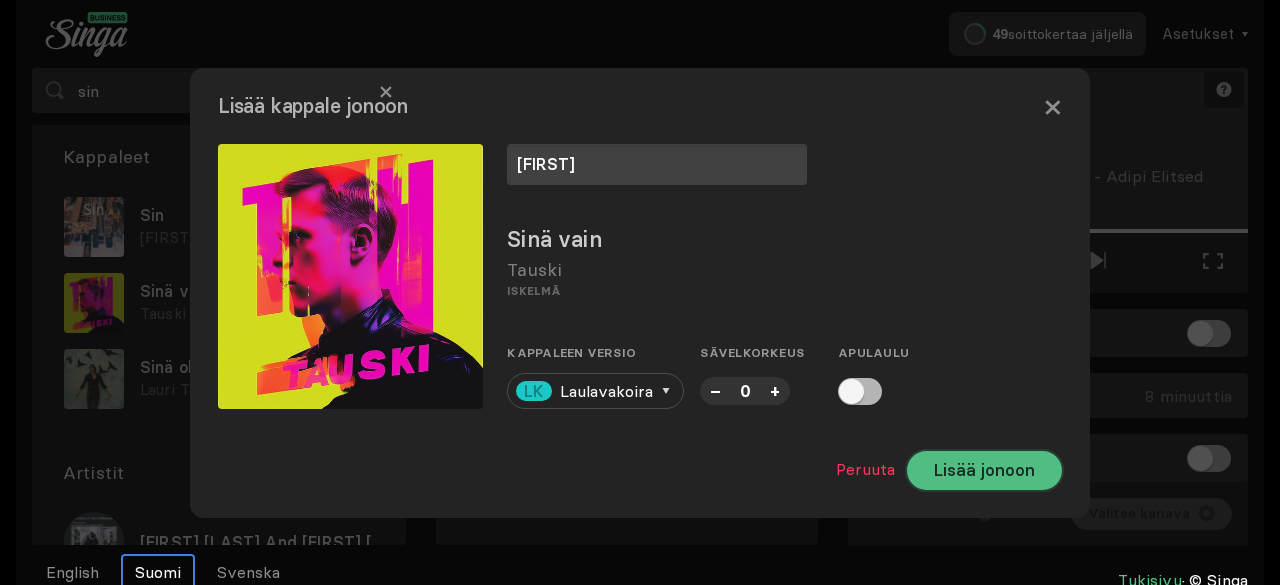 click on "Lisää jonoon" at bounding box center [984, 470] 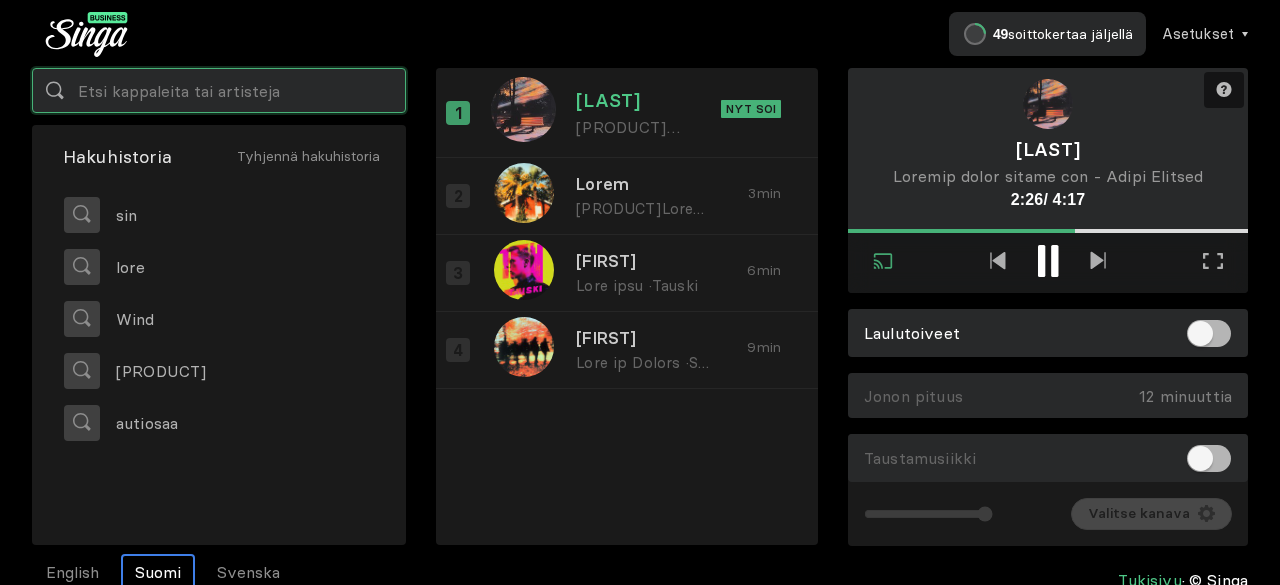 click at bounding box center (219, 90) 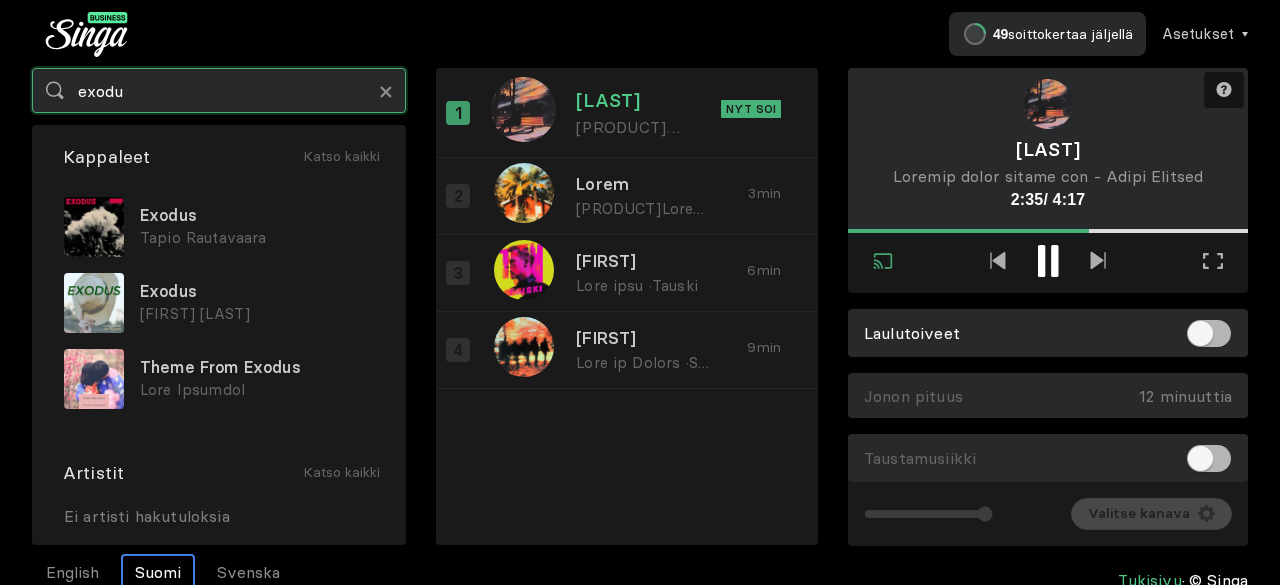 drag, startPoint x: 182, startPoint y: 106, endPoint x: 33, endPoint y: 97, distance: 149.27156 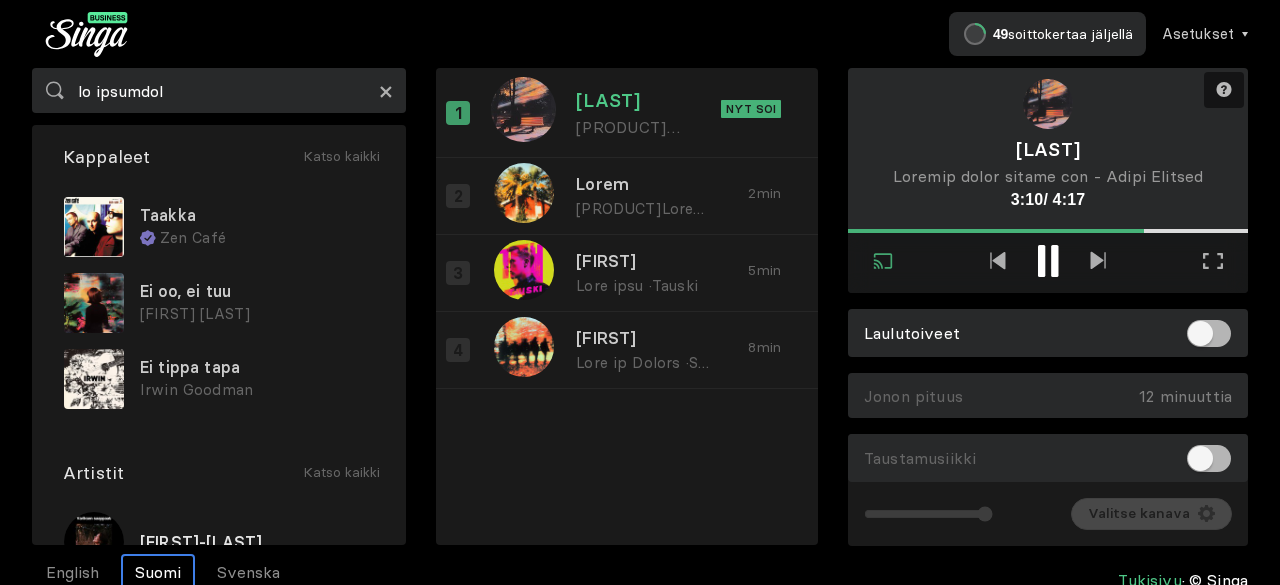 click on "×" at bounding box center [386, 90] 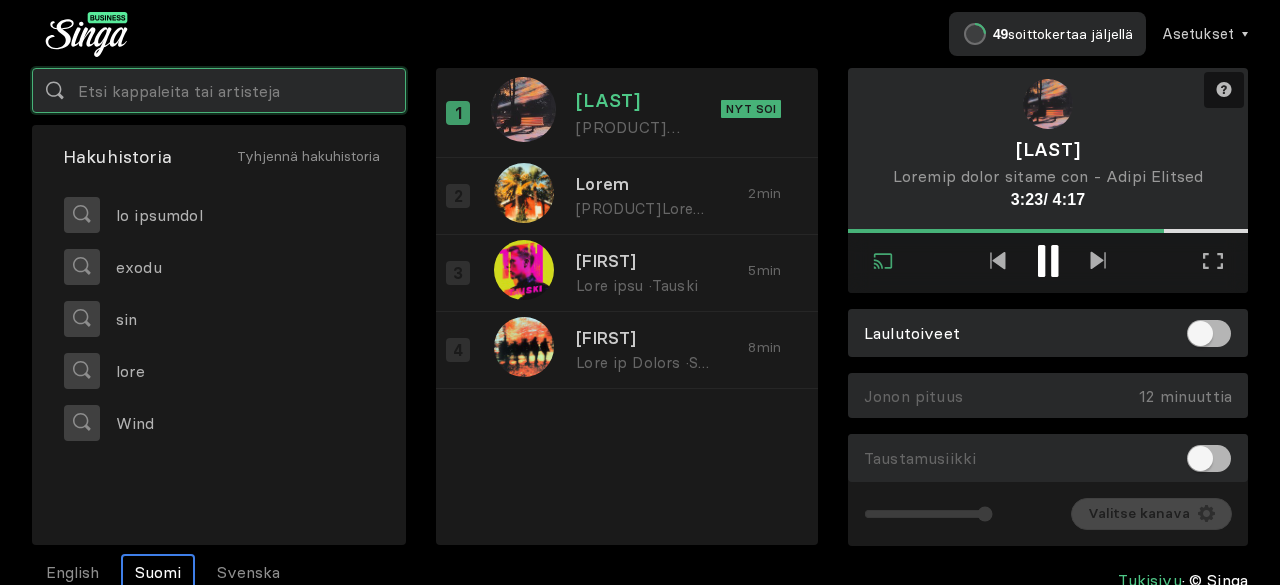 click at bounding box center (219, 90) 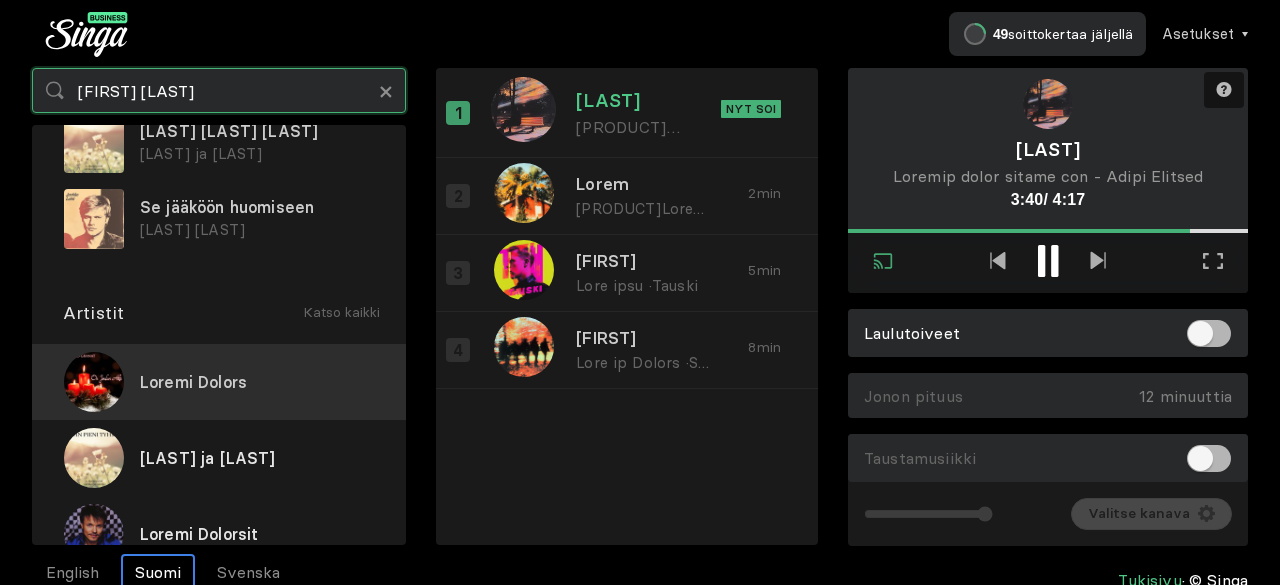 scroll, scrollTop: 186, scrollLeft: 0, axis: vertical 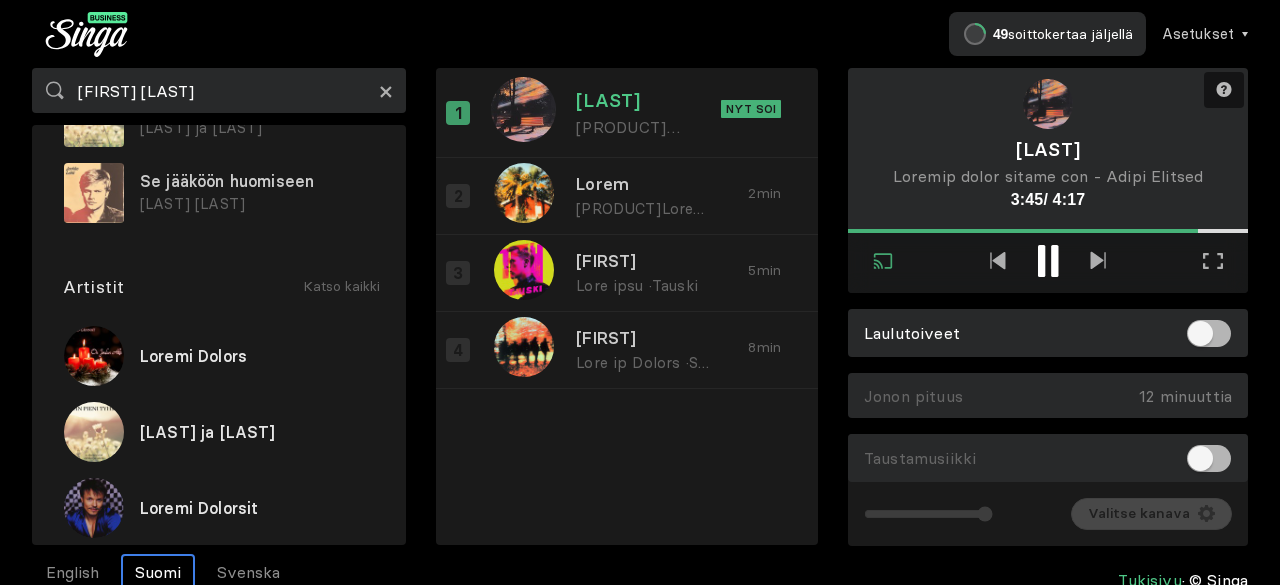 click on "×" at bounding box center [386, 91] 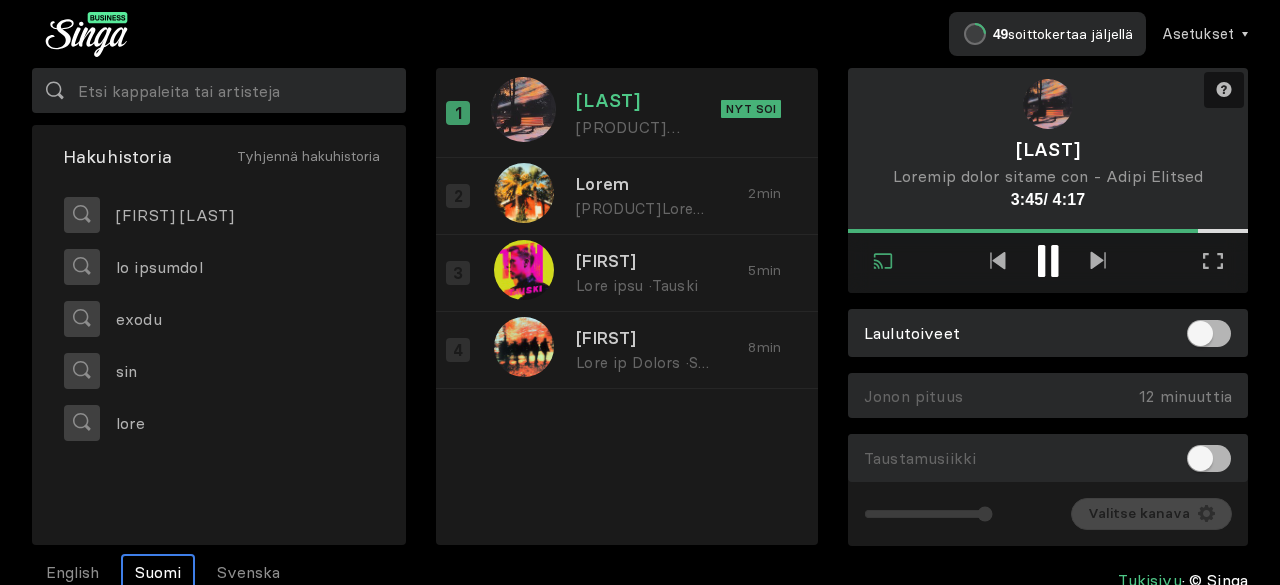 scroll, scrollTop: 0, scrollLeft: 0, axis: both 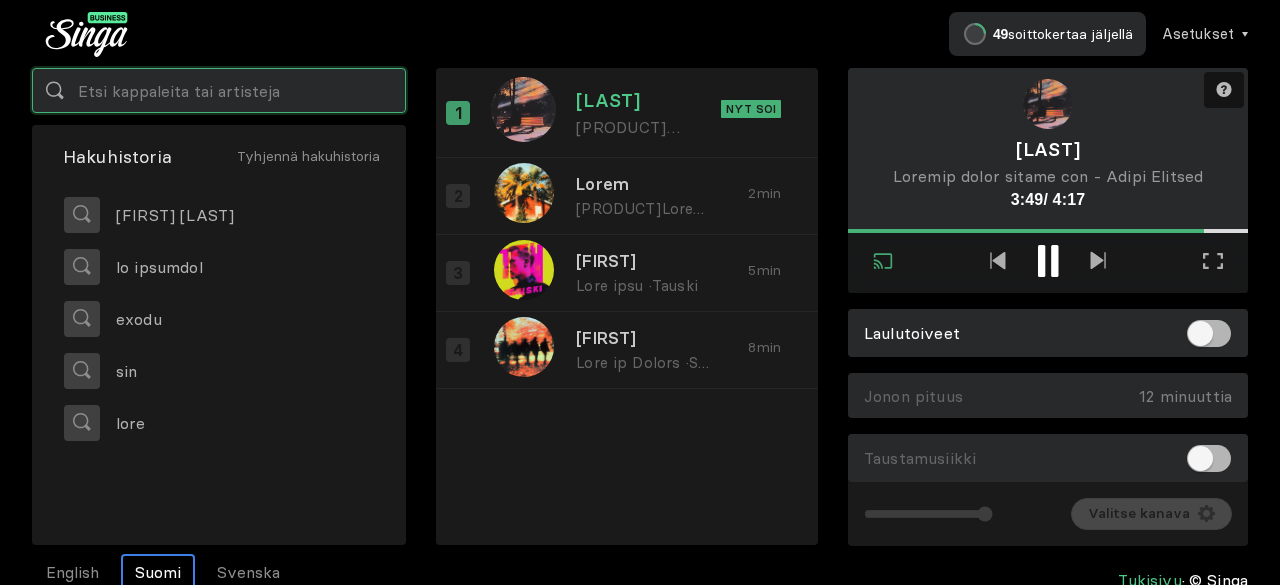 click at bounding box center (219, 90) 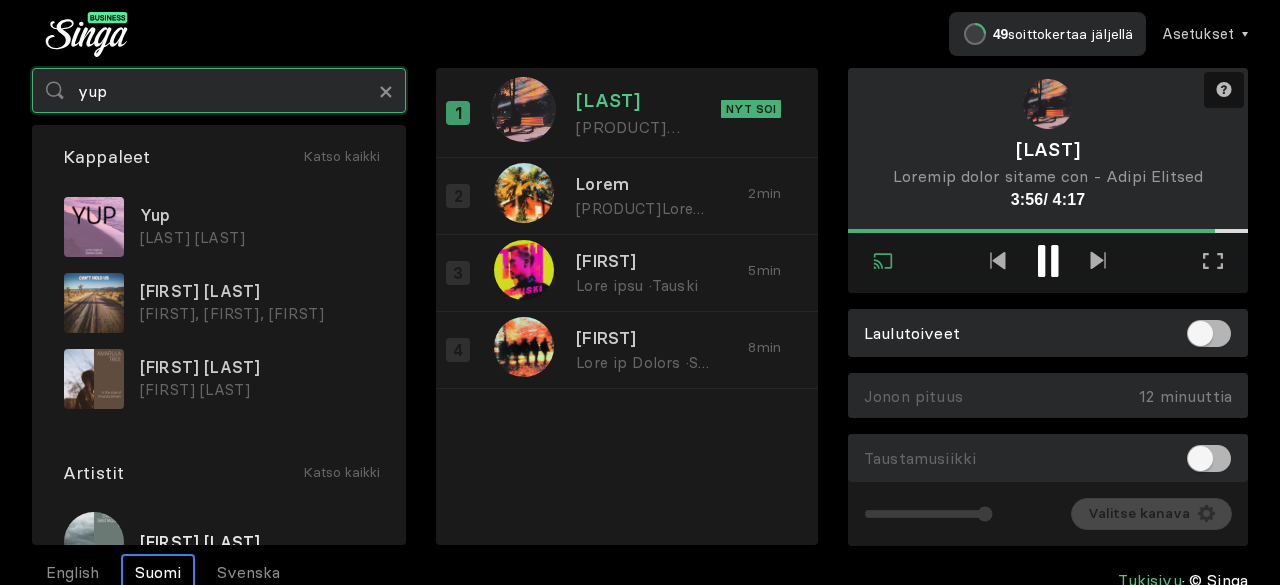 drag, startPoint x: 140, startPoint y: 97, endPoint x: 16, endPoint y: 92, distance: 124.10077 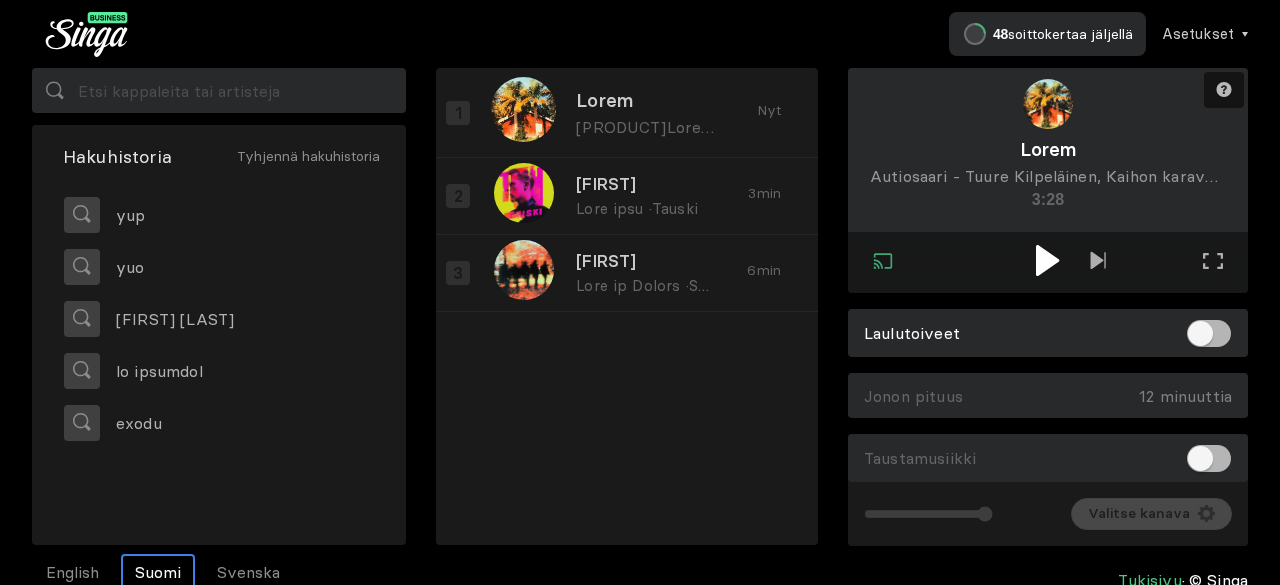 click at bounding box center [1047, 260] 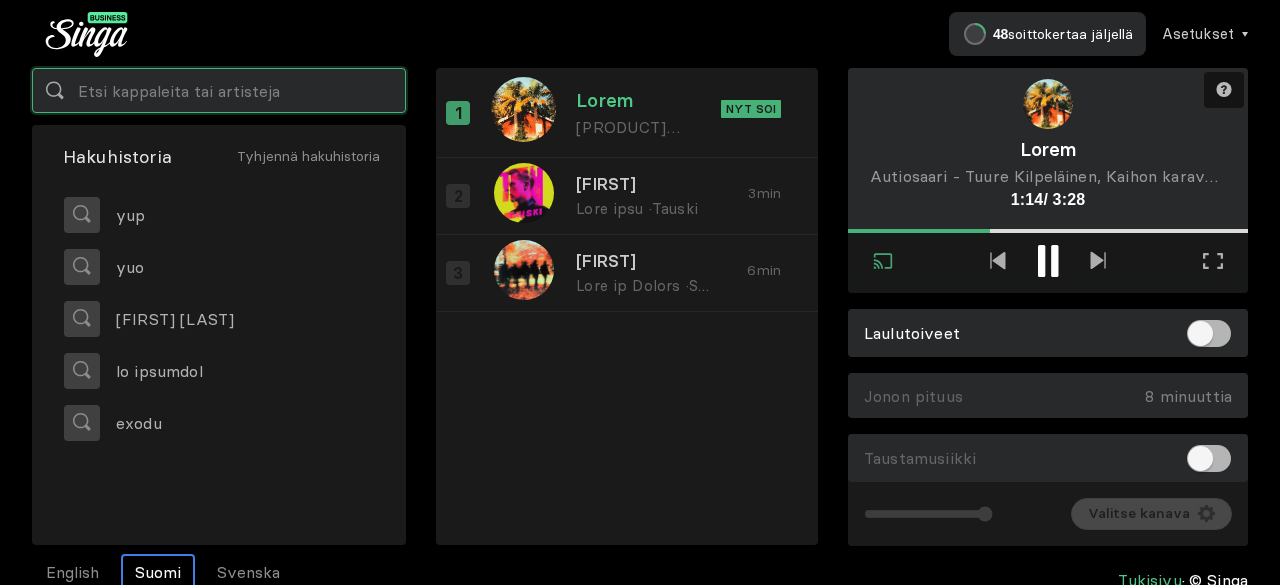 click at bounding box center [219, 90] 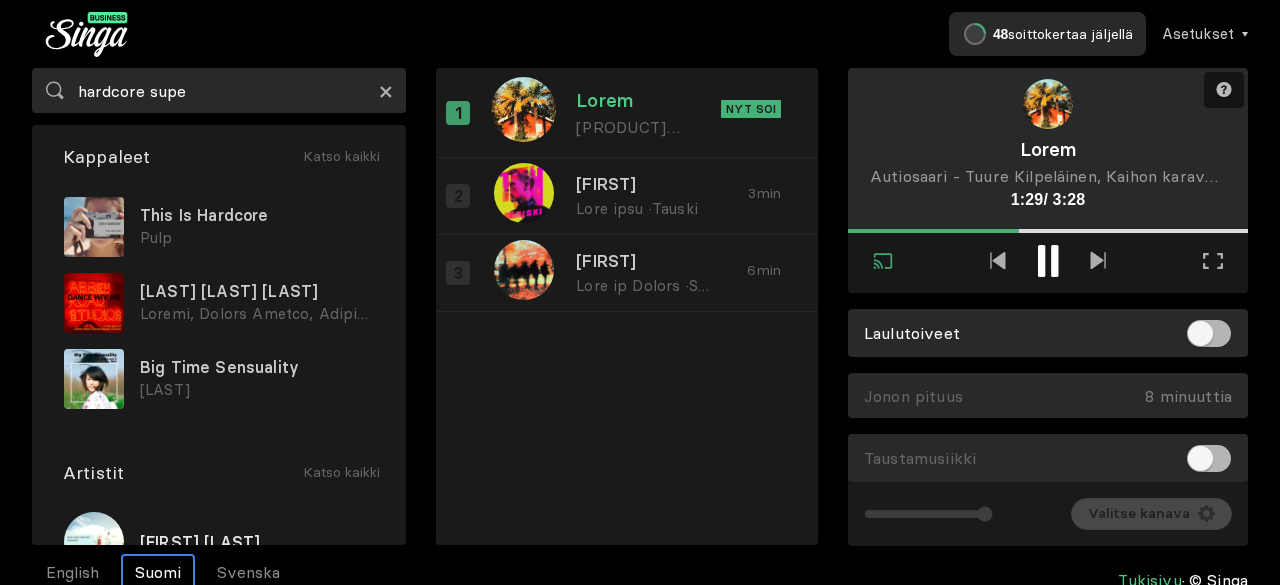 click on "×" at bounding box center [386, 91] 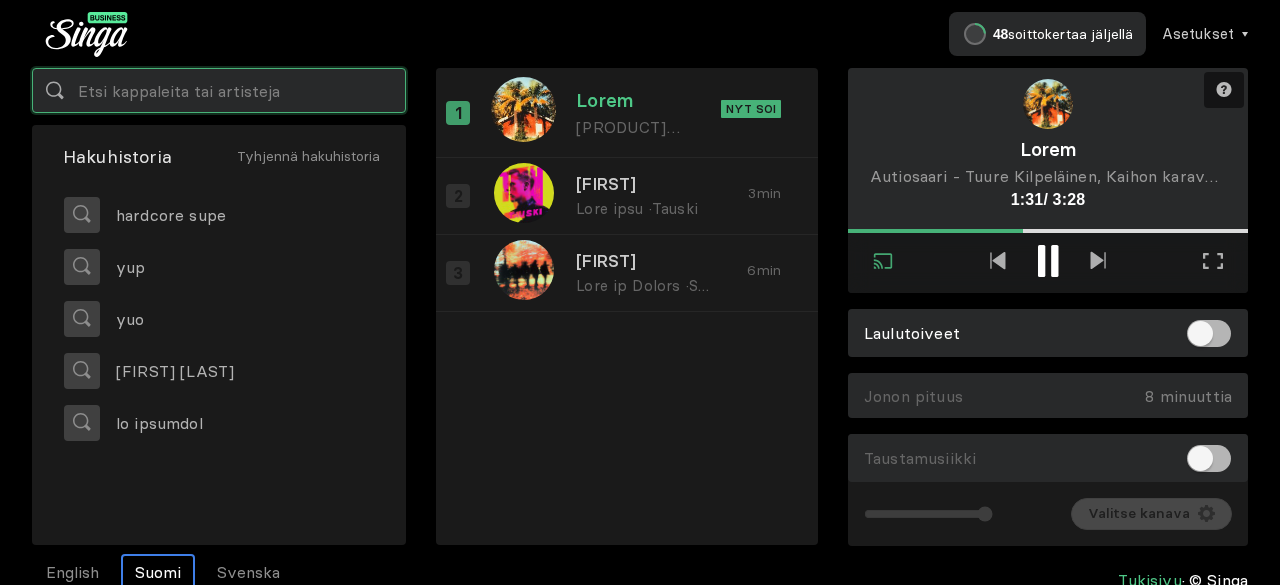 click at bounding box center [219, 90] 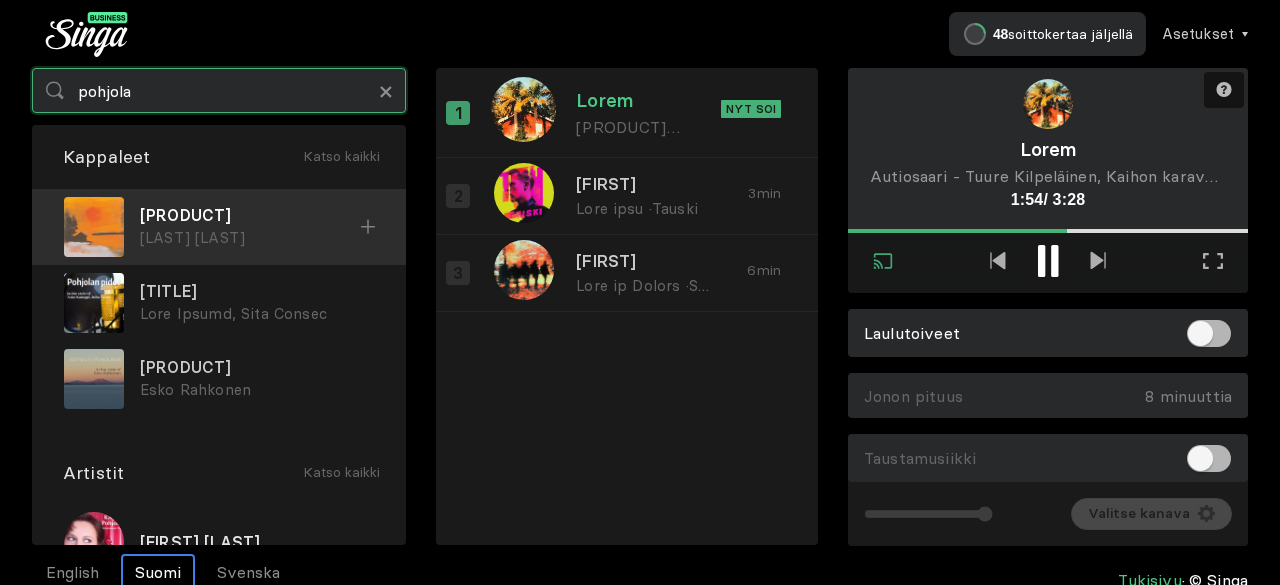 type on "pohjola" 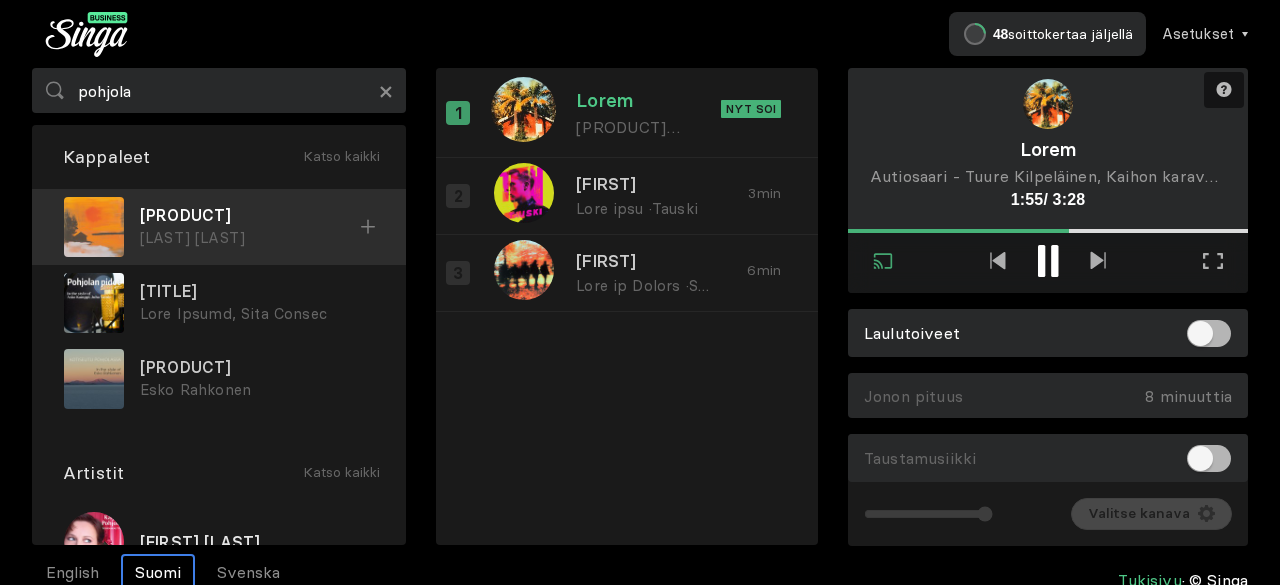 click on "[LAST] [LAST]" at bounding box center (250, 238) 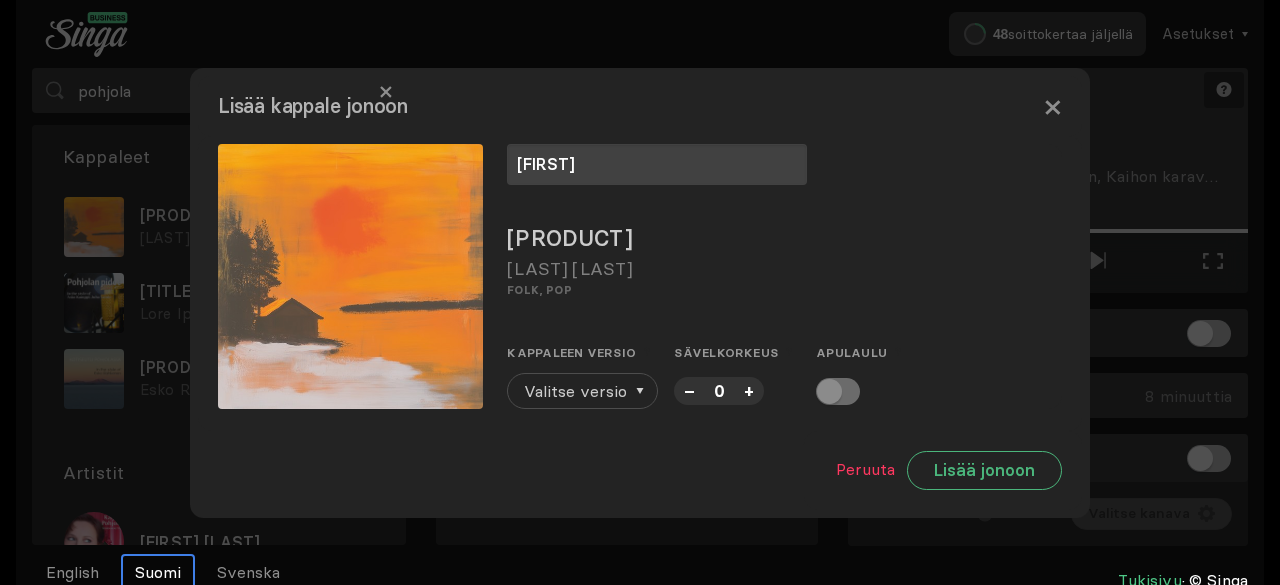 type on "[FIRST]" 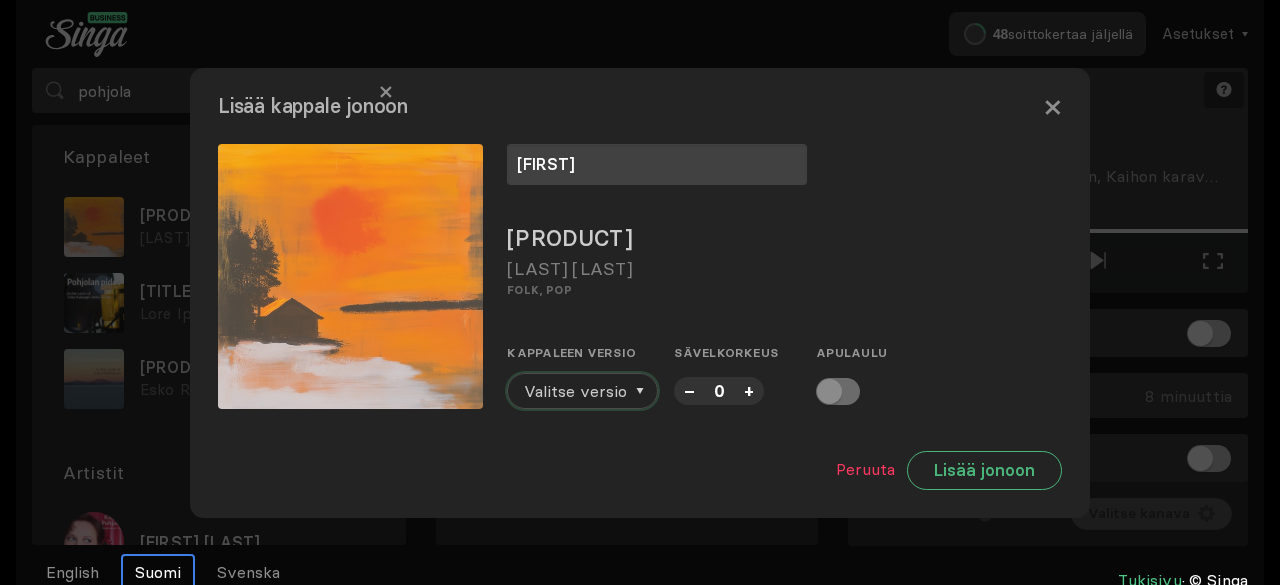 click on "Valitse versio" at bounding box center [575, 391] 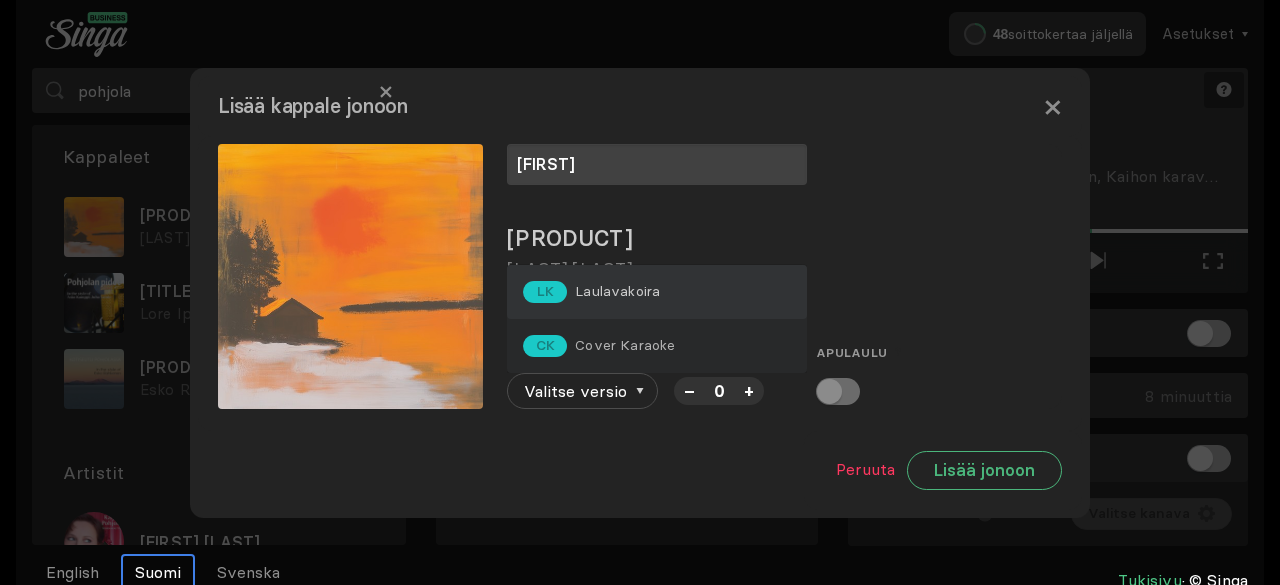 click on "Laulavakoira" at bounding box center [617, 291] 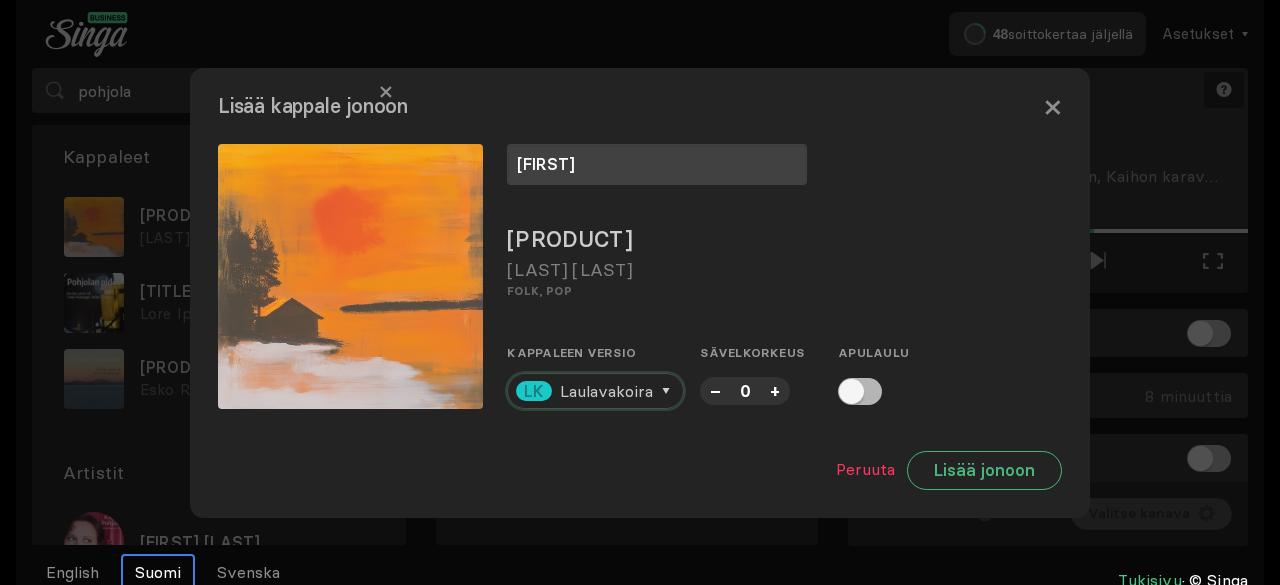 click on "Laulavakoira" at bounding box center [606, 391] 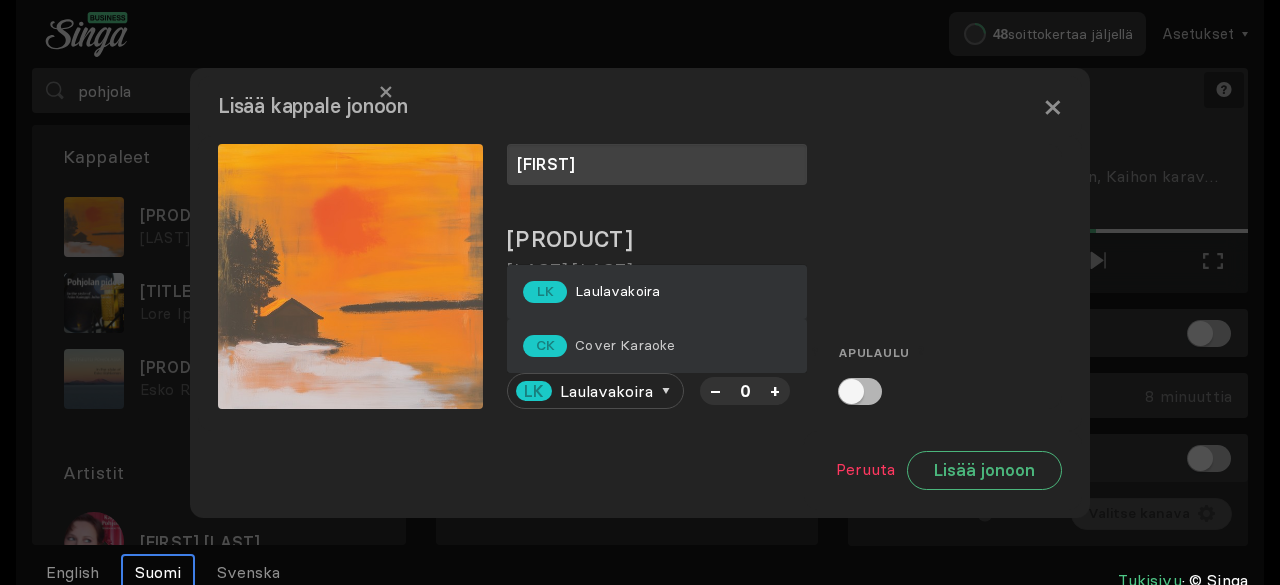 click on "CK Cover Karaoke" at bounding box center [657, 346] 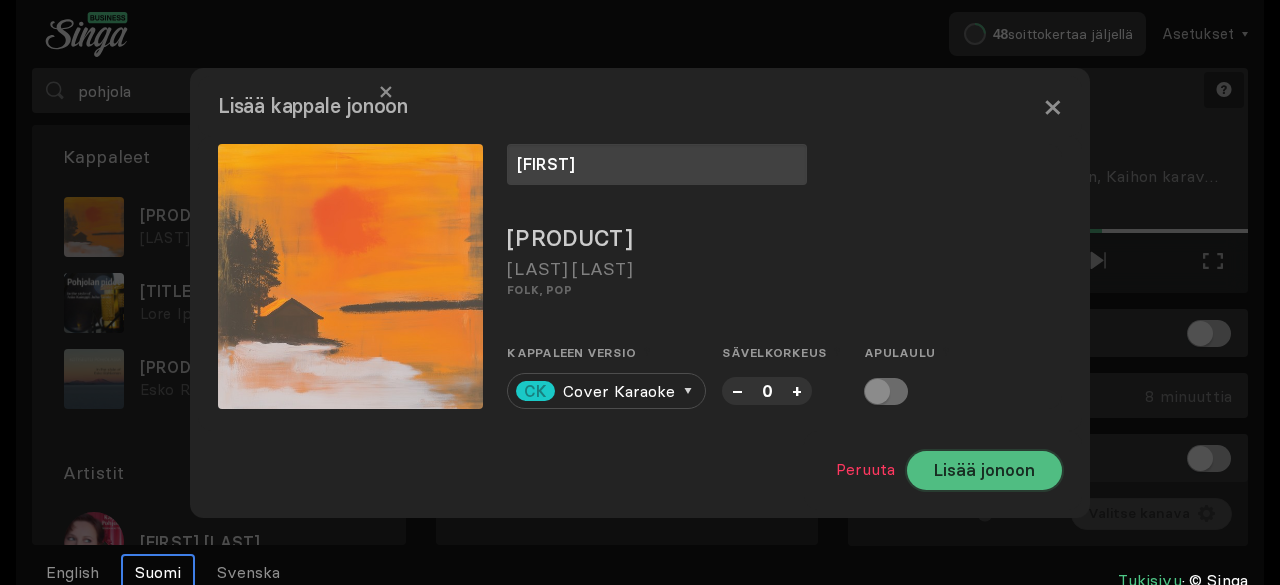 click on "Lisää jonoon" at bounding box center (984, 470) 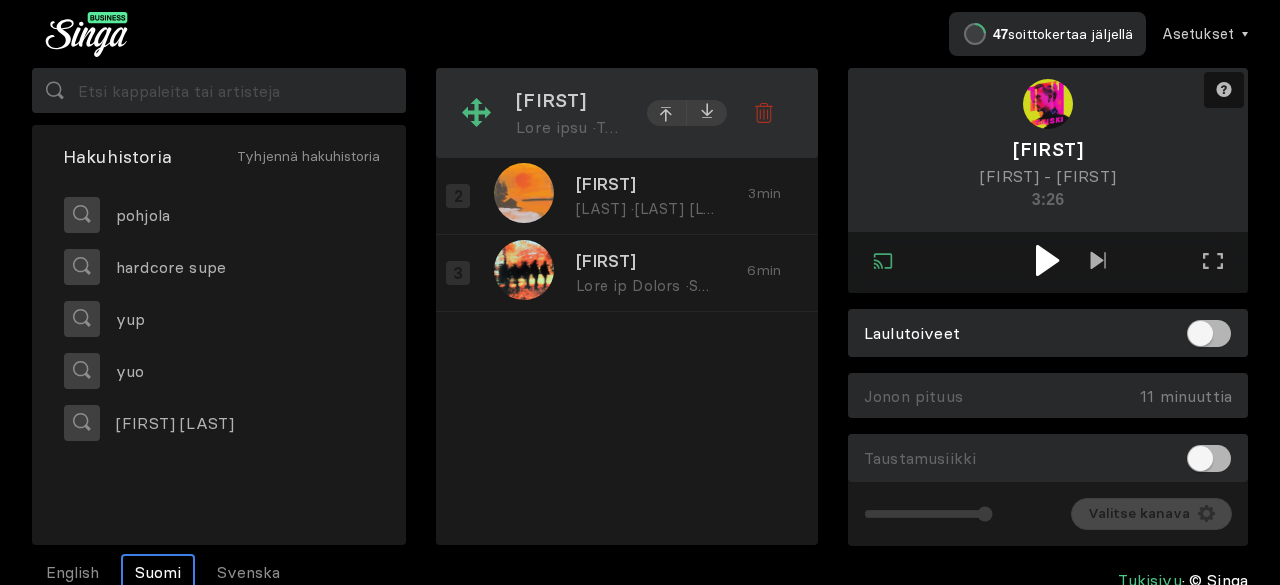 click on "Lore ipsu ·" at bounding box center (556, 127) 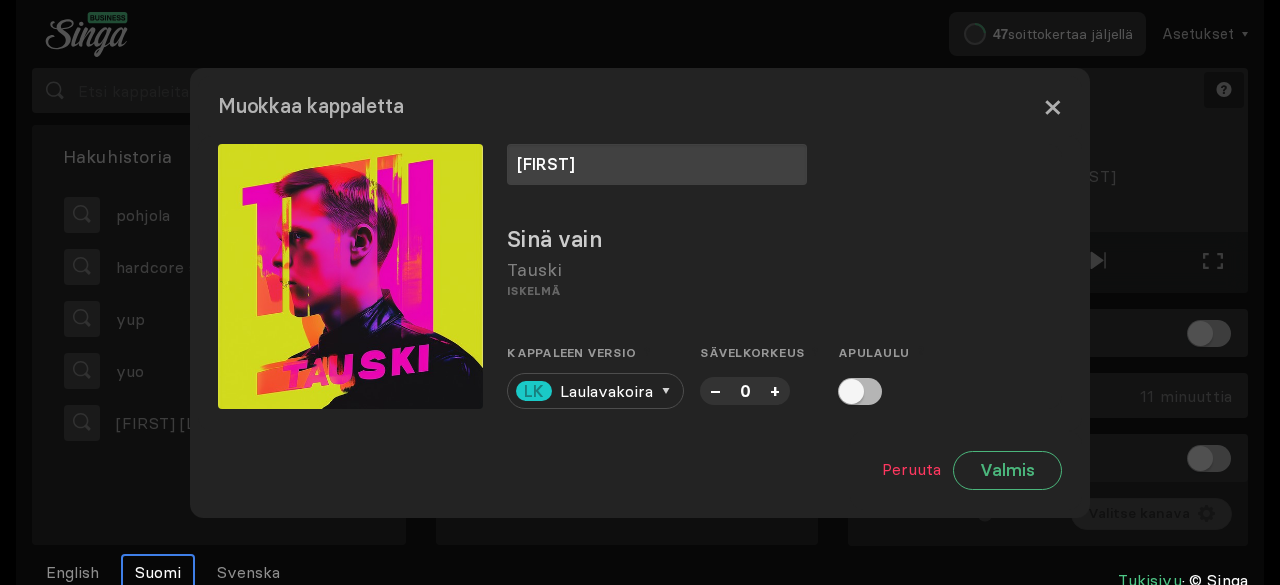 click on "×" at bounding box center [1052, 106] 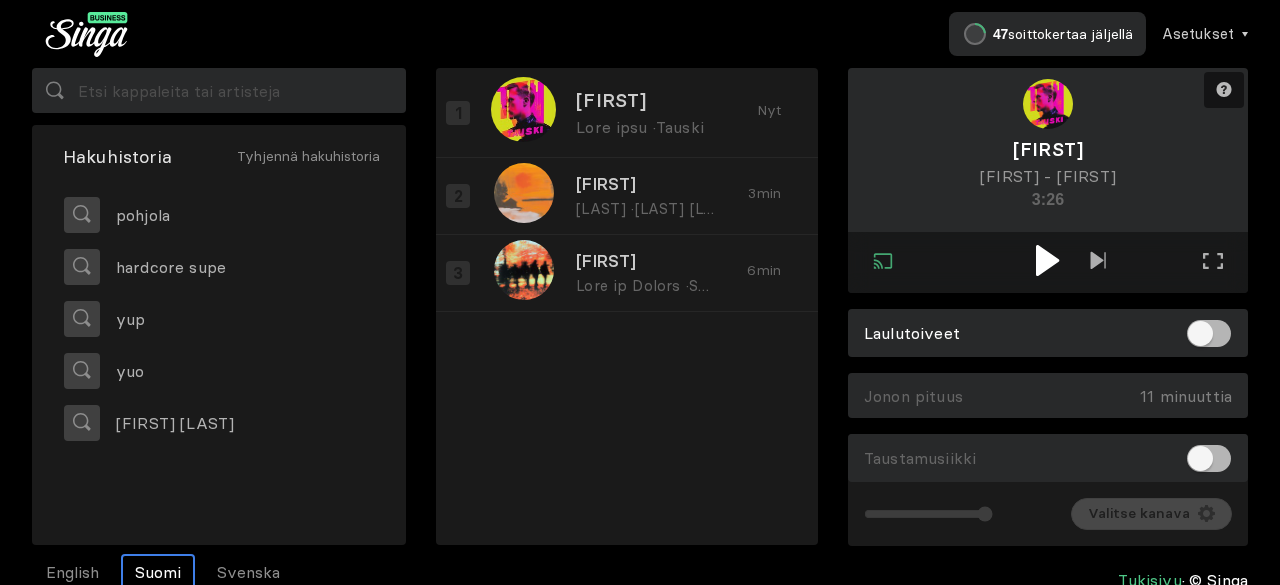 click at bounding box center [1047, 260] 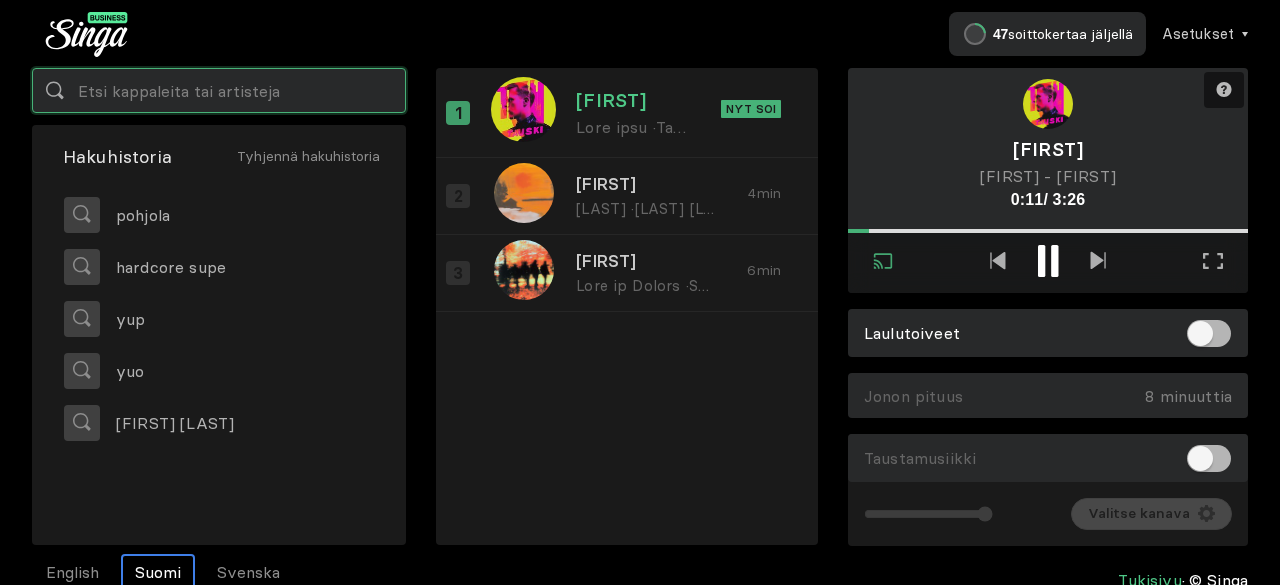 click at bounding box center [219, 90] 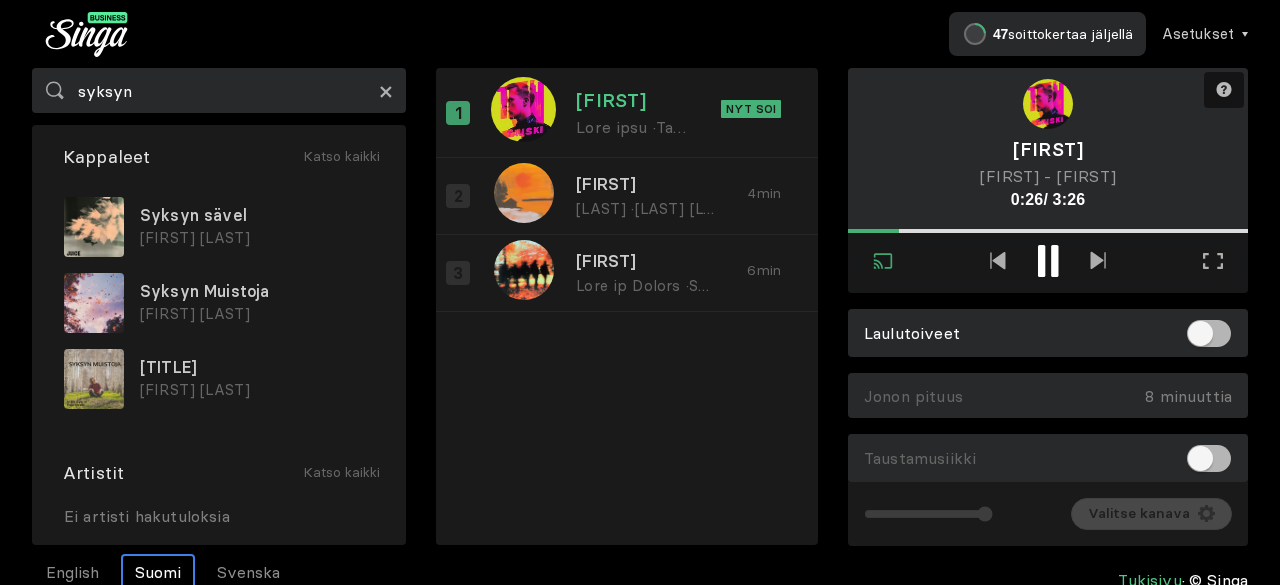 click on "×" at bounding box center (386, 91) 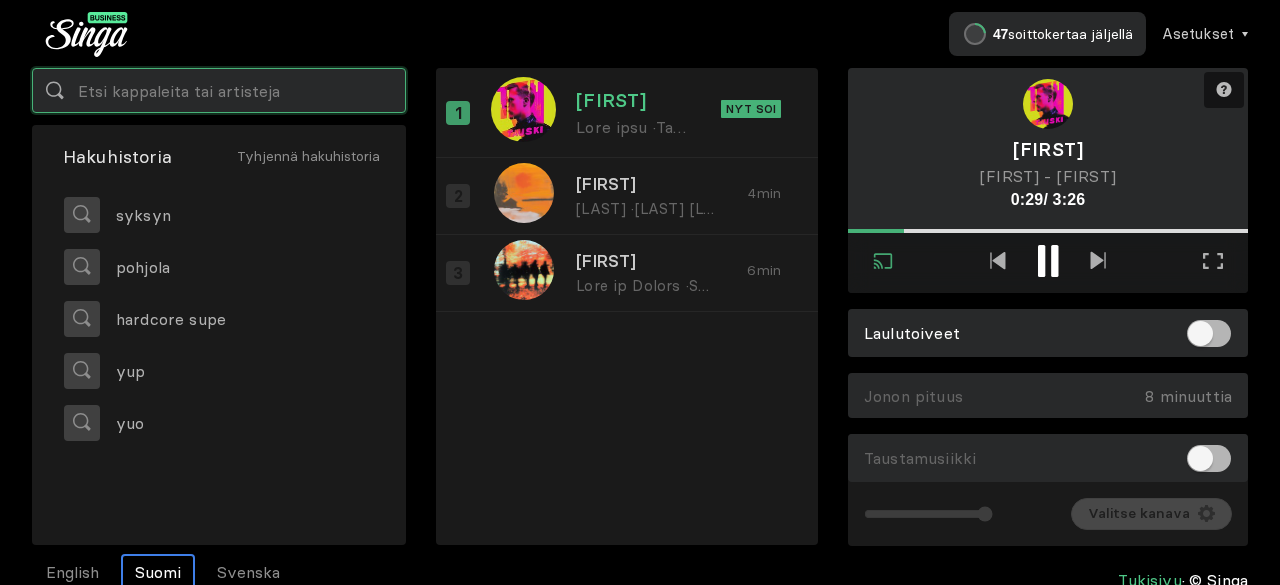 drag, startPoint x: 264, startPoint y: 85, endPoint x: 265, endPoint y: 69, distance: 16.03122 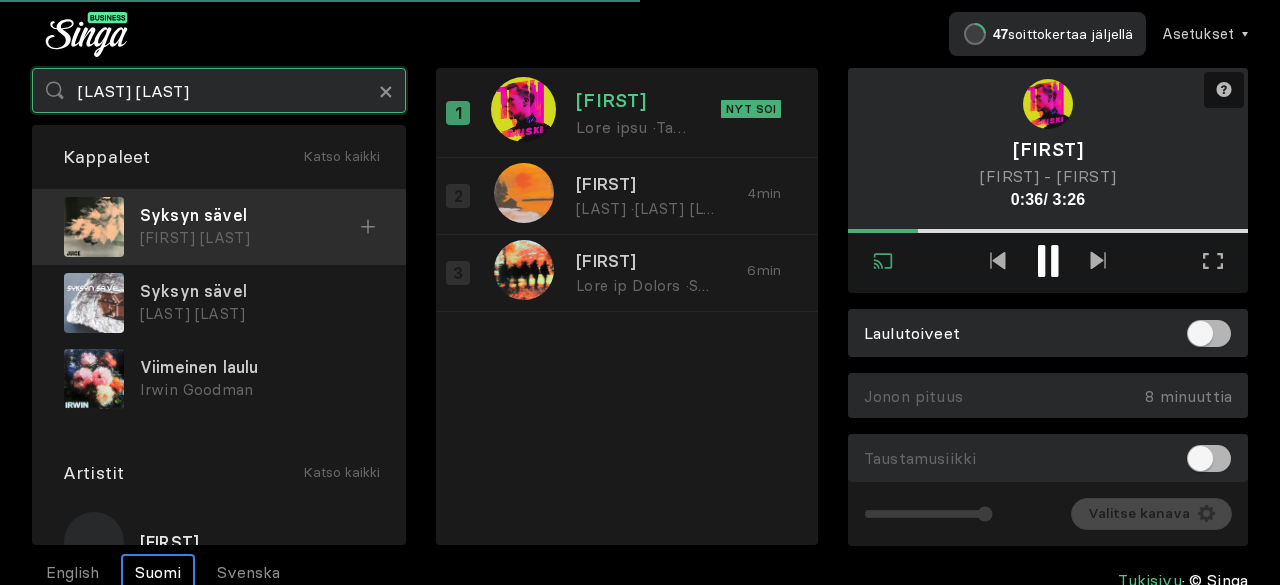 type on "[LAST] [LAST]" 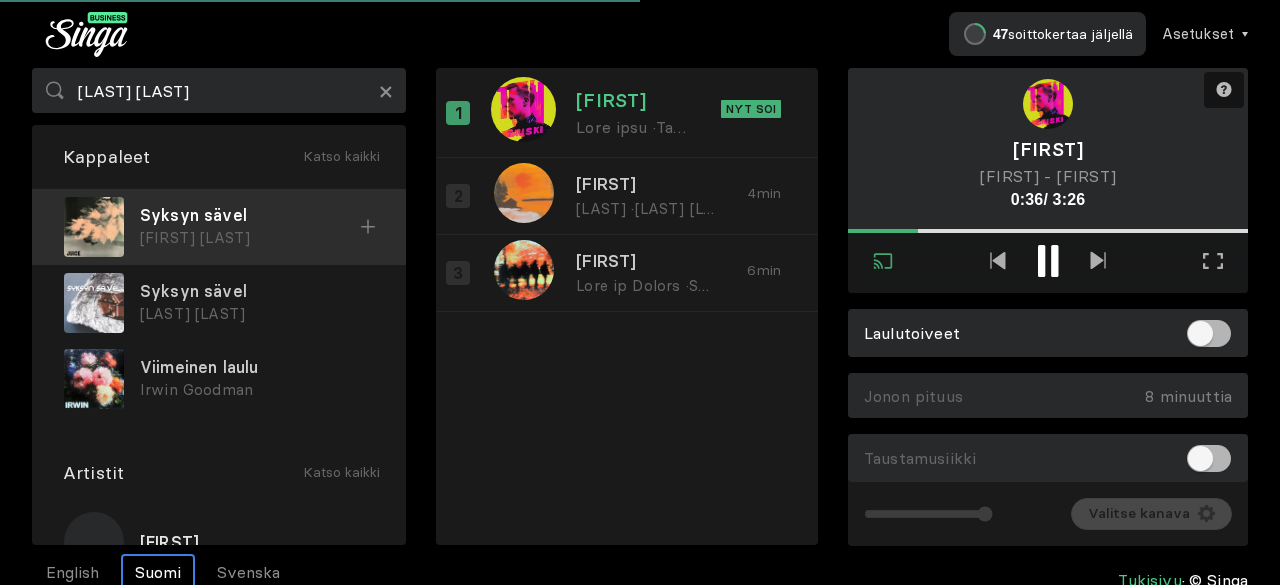 click on "[FIRST] [LAST]" at bounding box center [250, 238] 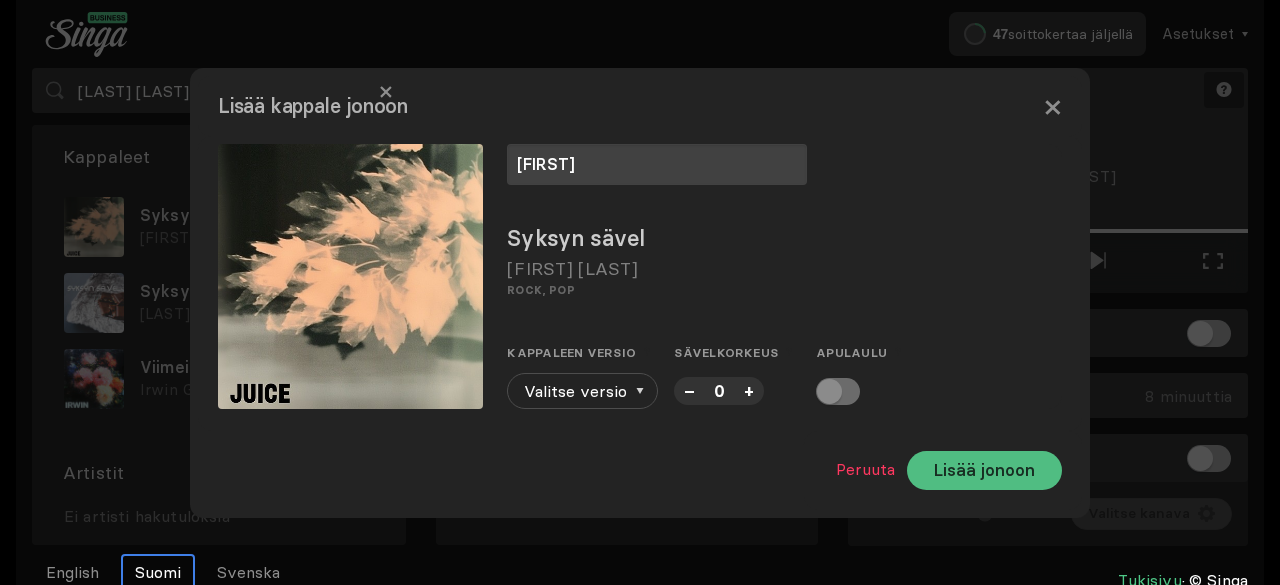 type on "[FIRST]" 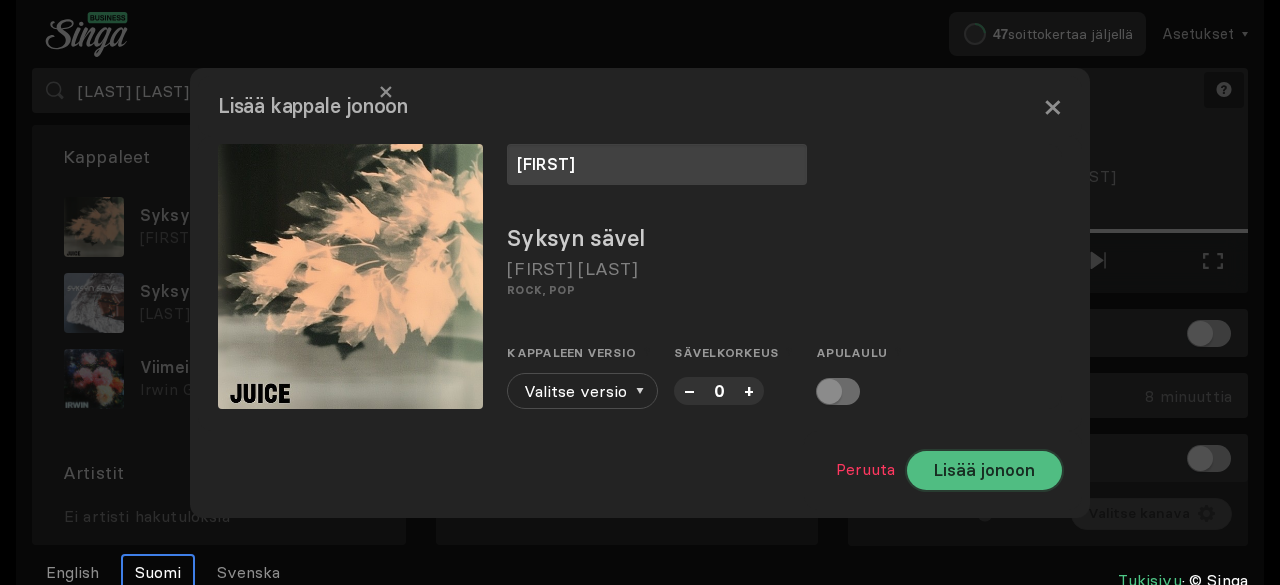 click on "Lisää jonoon" at bounding box center [984, 470] 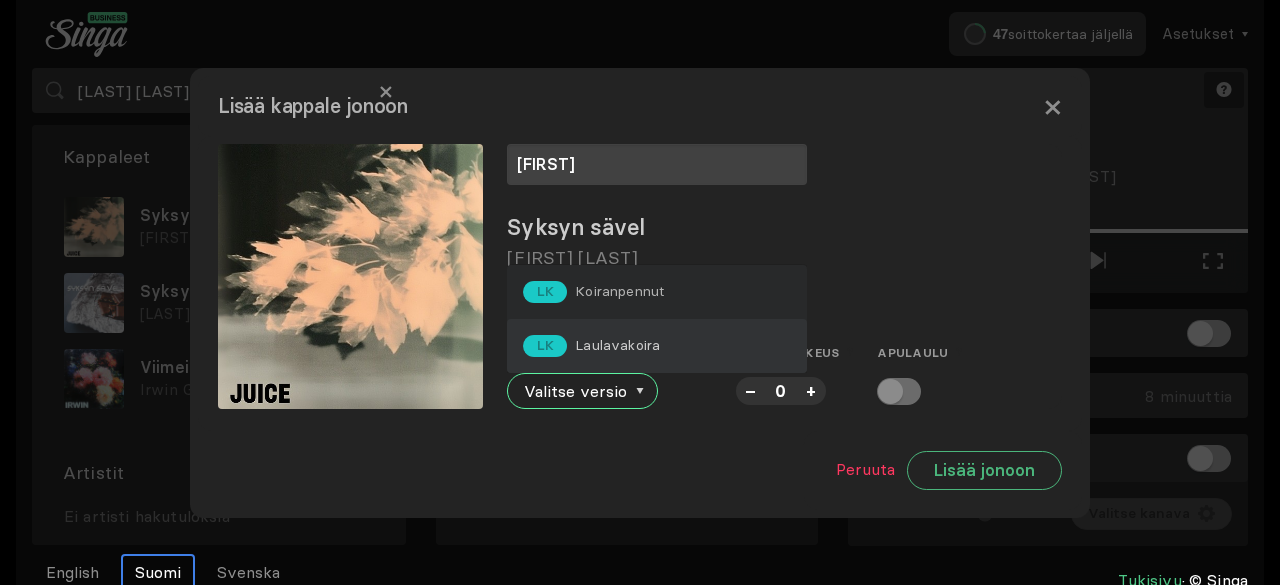click on "Laulavakoira" at bounding box center [619, 291] 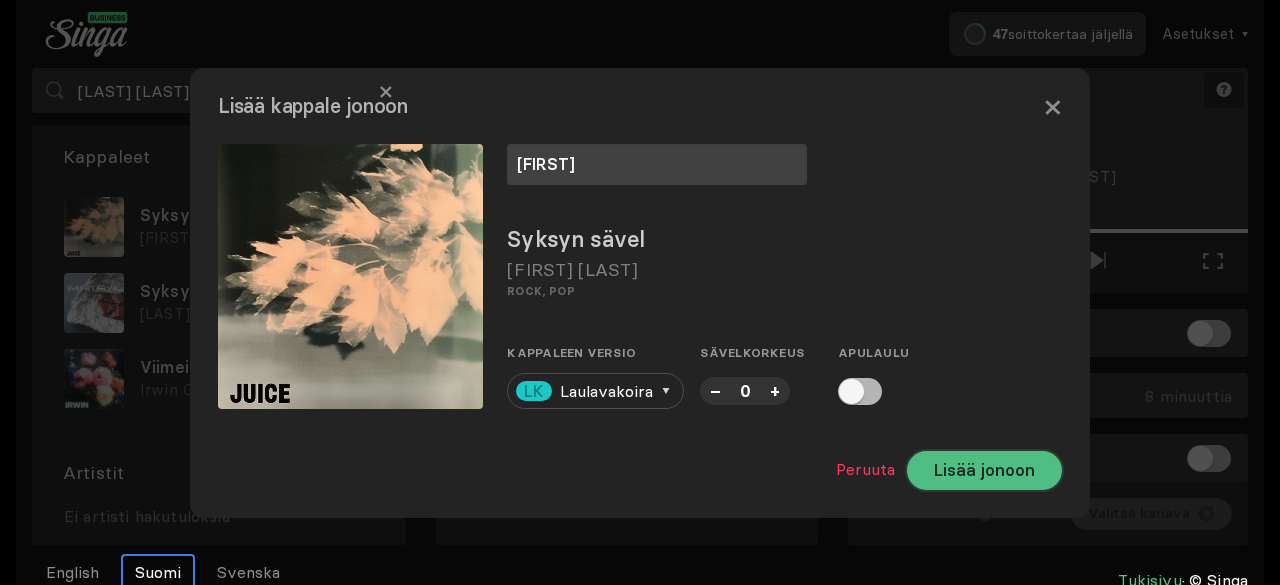 click on "Lisää jonoon" at bounding box center (984, 470) 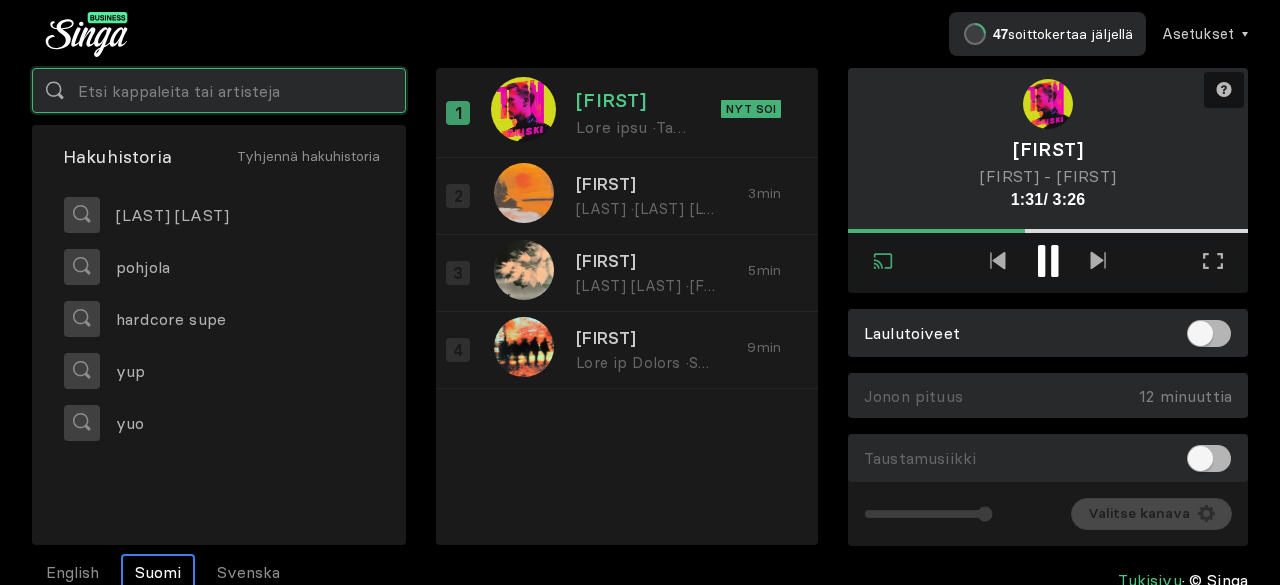click at bounding box center (219, 90) 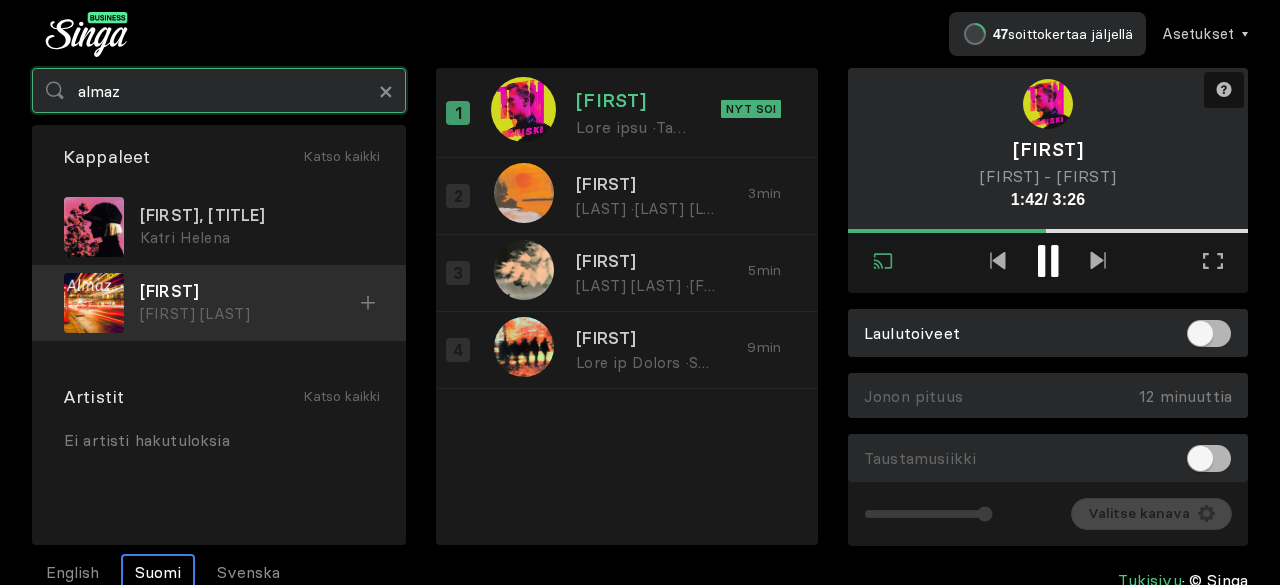 type on "almaz" 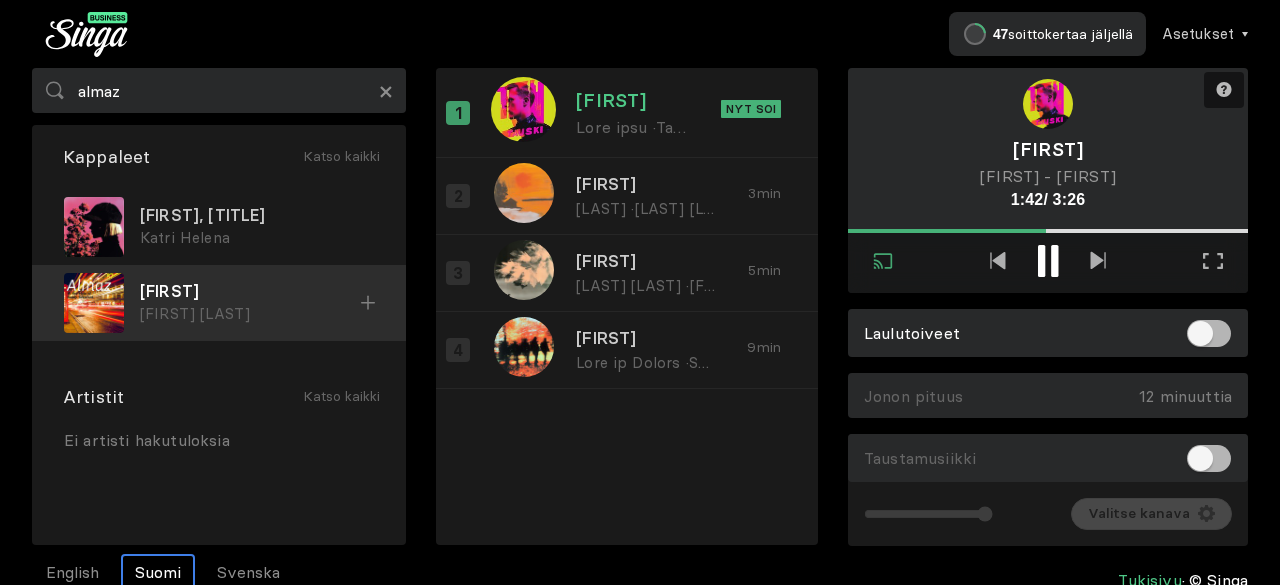 click on "[FIRST]" at bounding box center [257, 215] 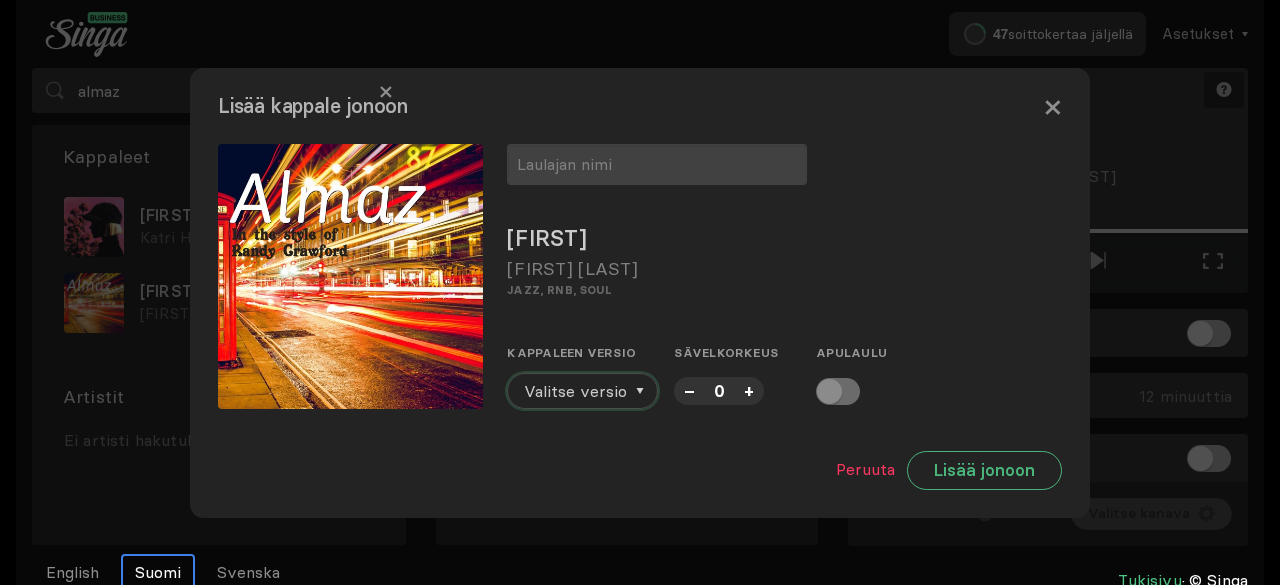 click on "Valitse versio" at bounding box center [575, 391] 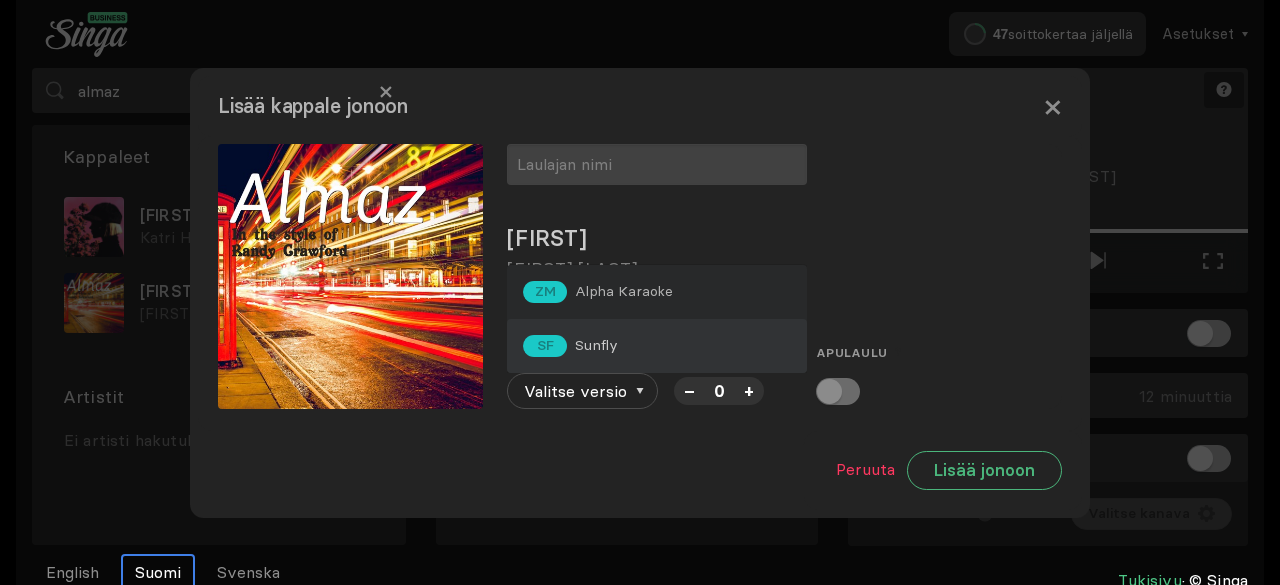 click on "Sunfly" at bounding box center [624, 291] 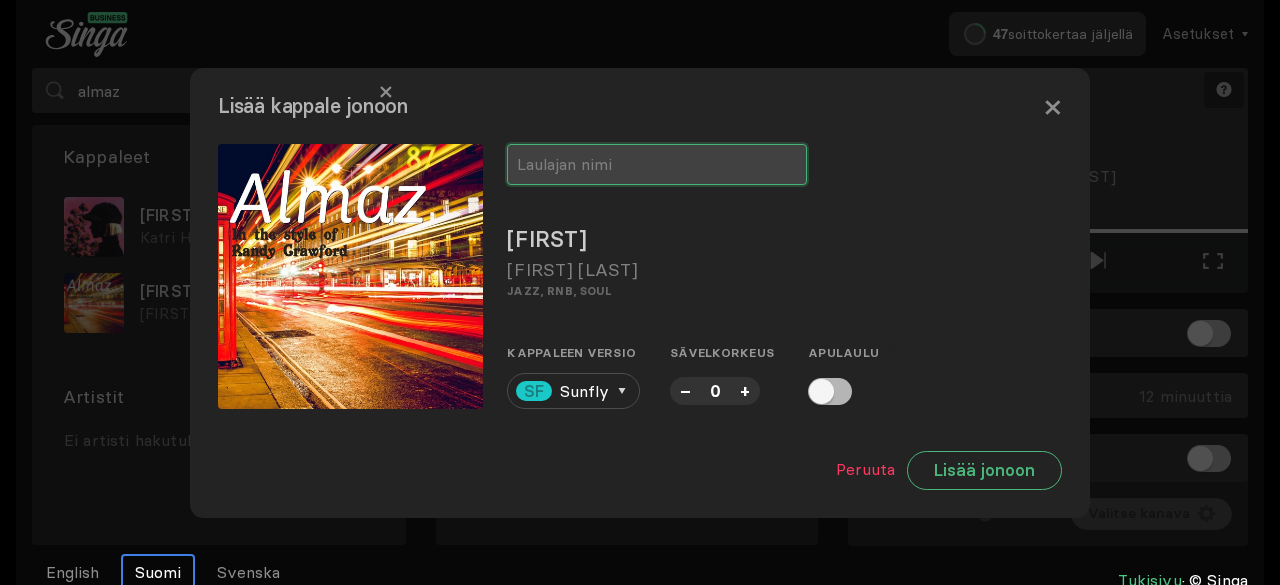 click at bounding box center (657, 164) 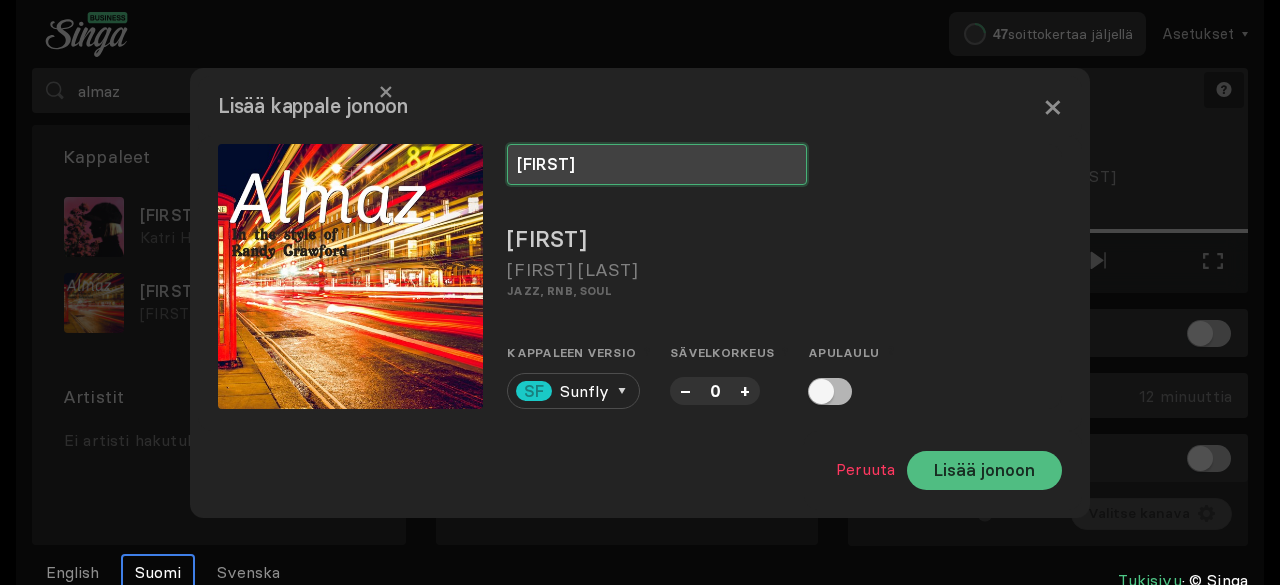type on "[FIRST]" 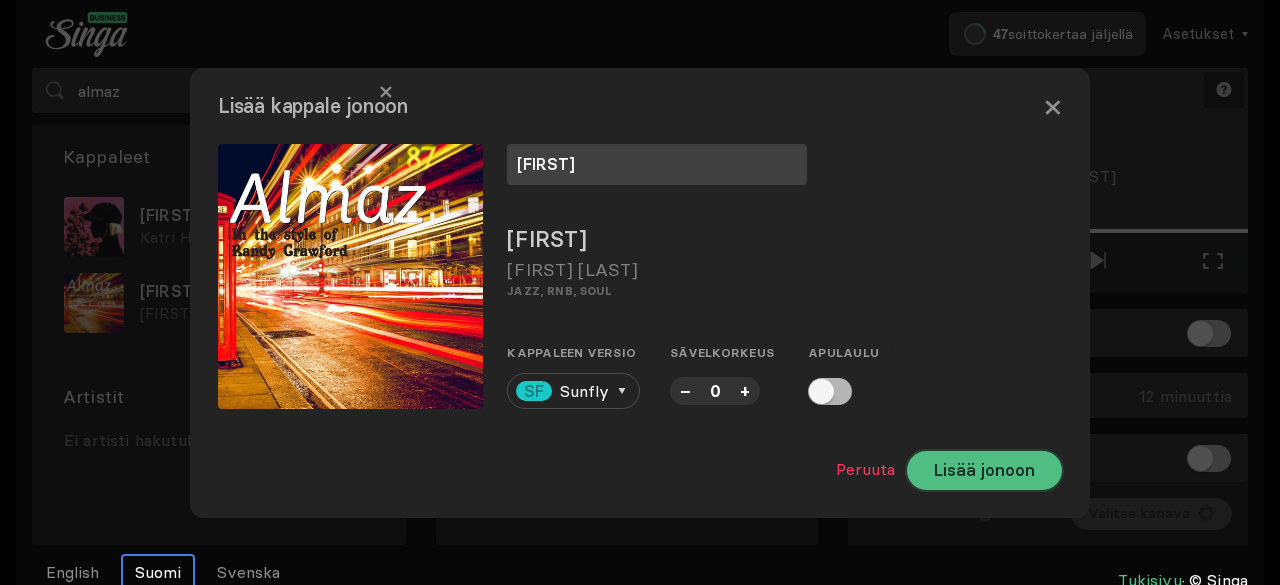 click on "Lisää jonoon" at bounding box center (984, 470) 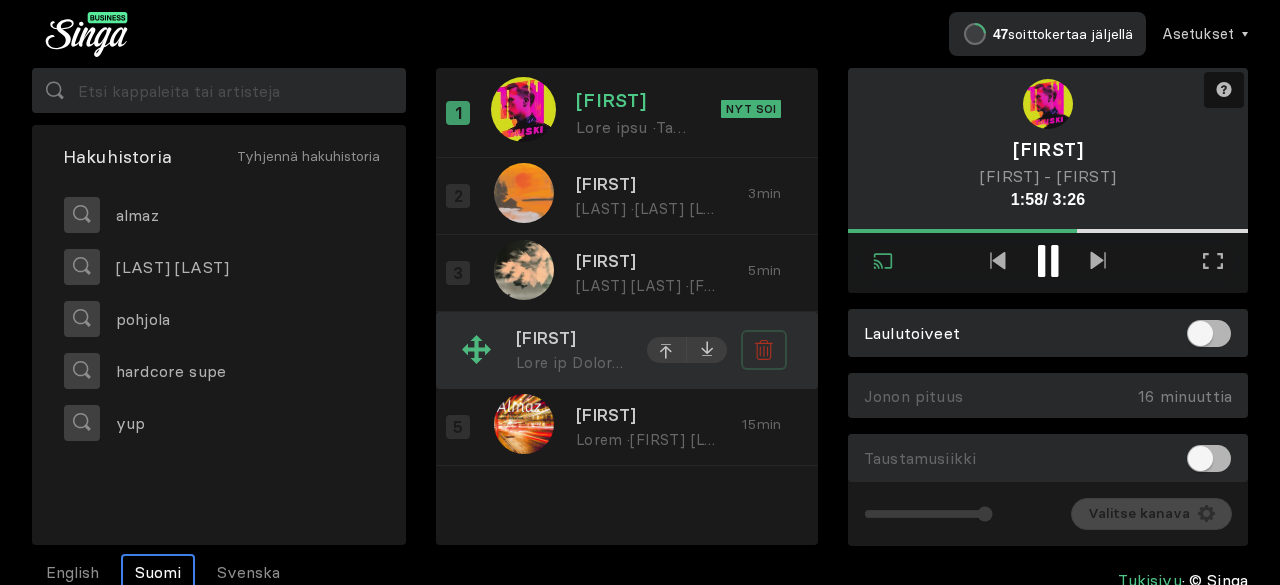click at bounding box center [760, 352] 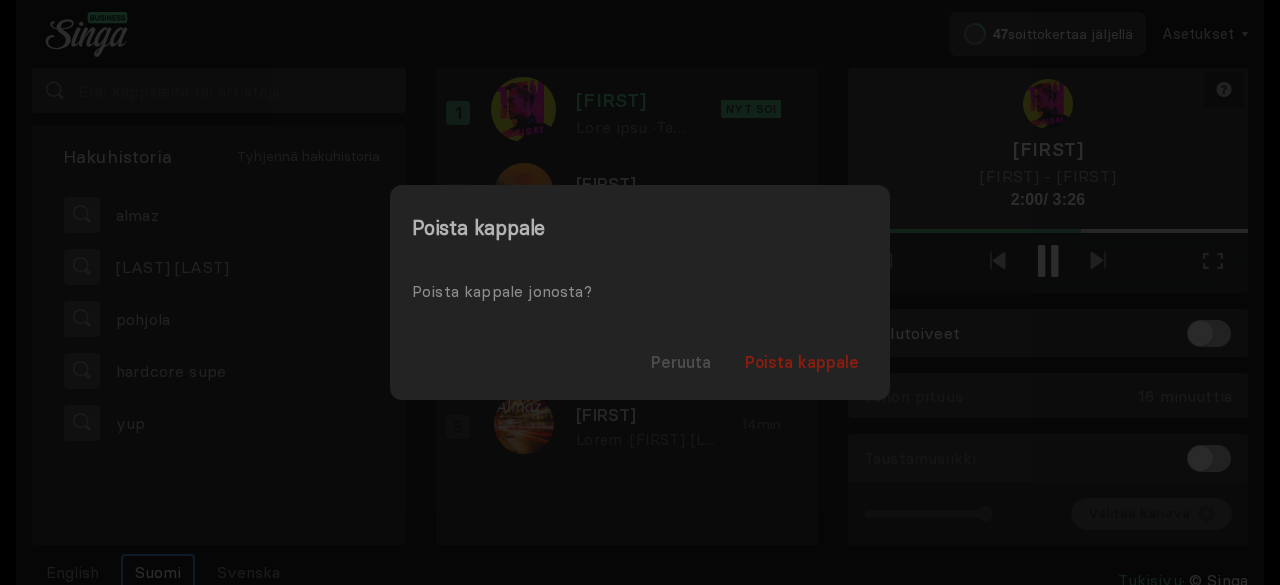 click on "Poista kappale" at bounding box center [802, 362] 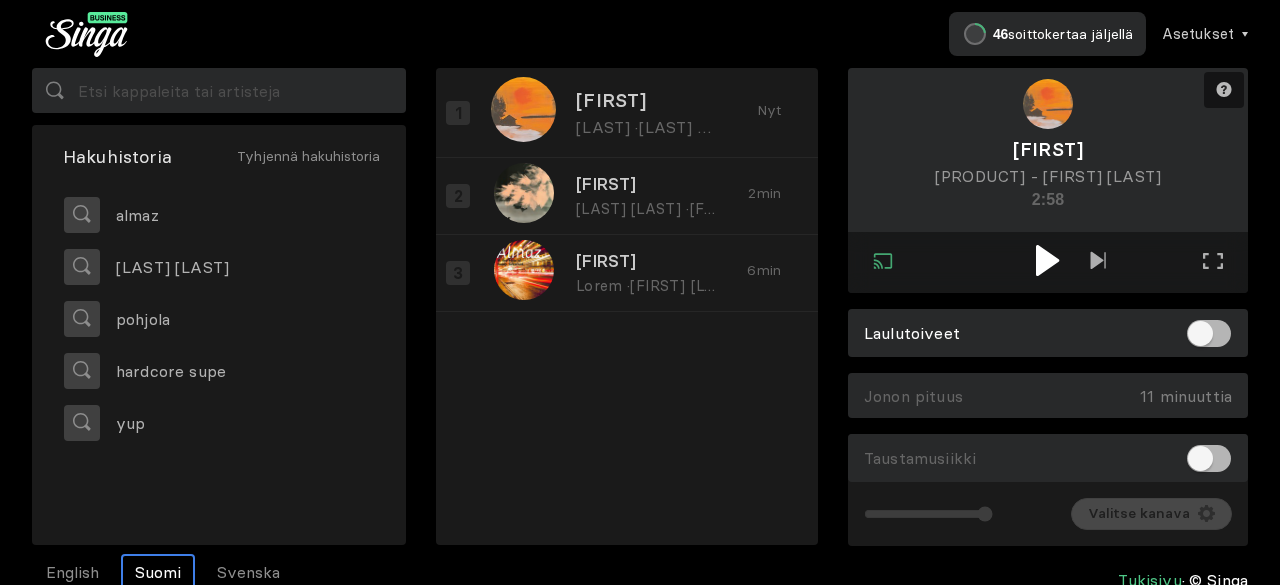 click at bounding box center [1047, 260] 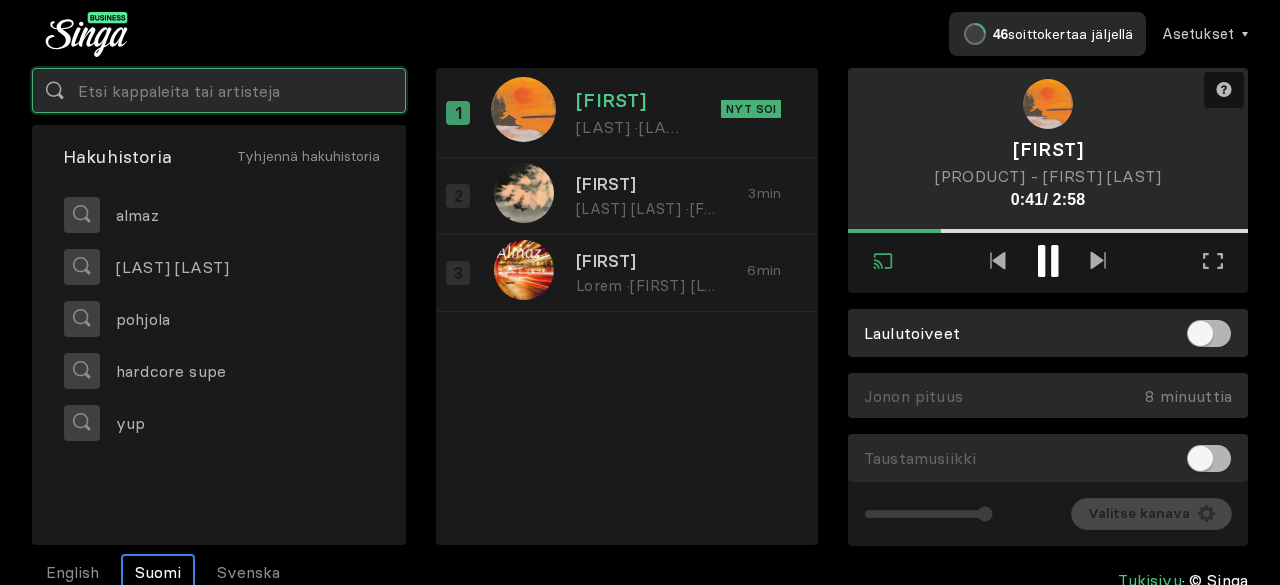 click at bounding box center (219, 90) 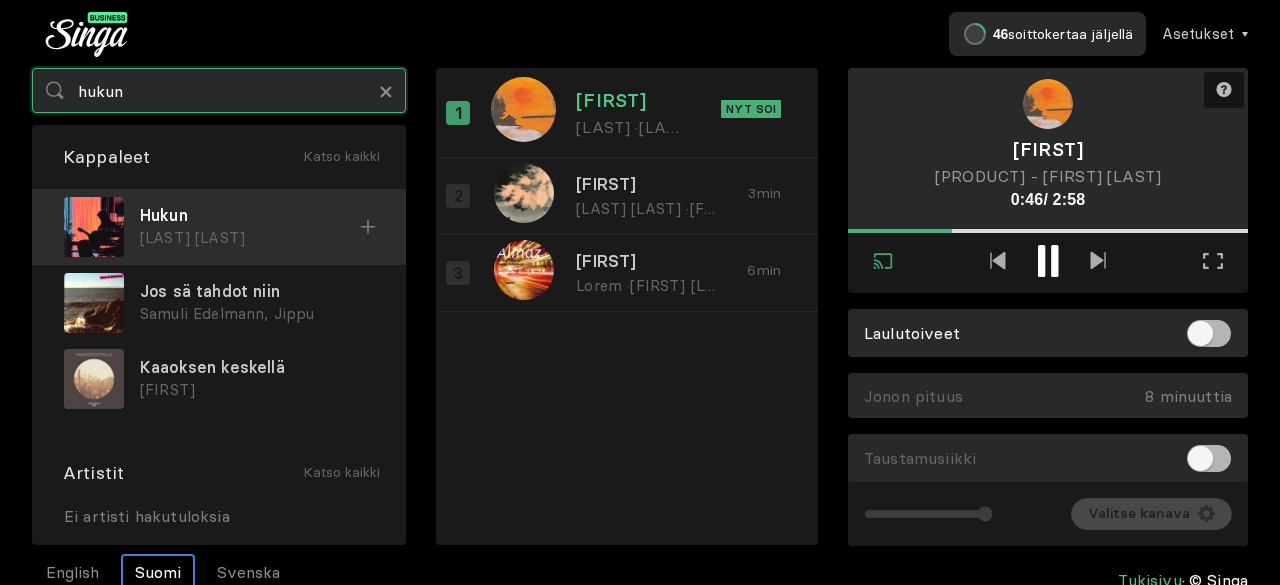 type on "hukun" 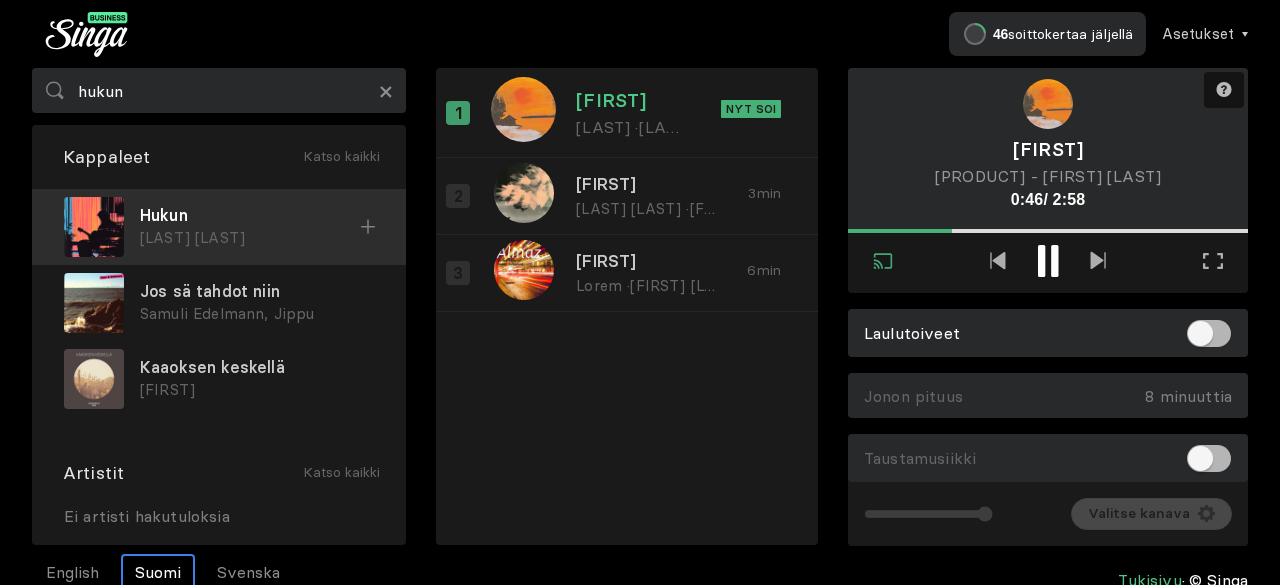 click on "Hukun" at bounding box center (250, 215) 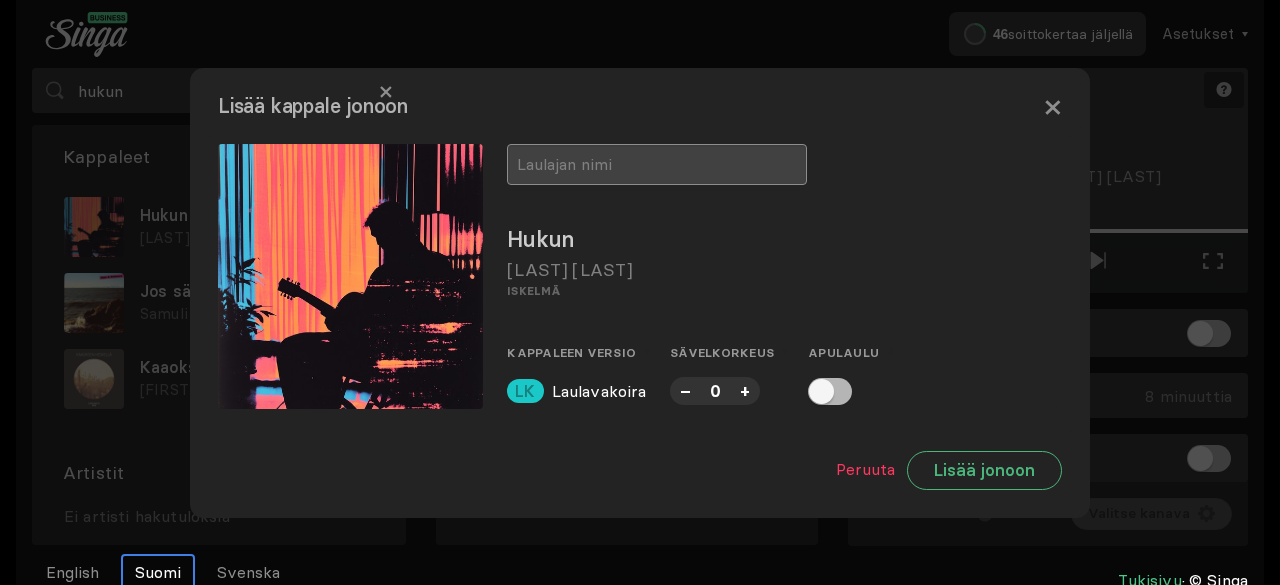 click at bounding box center (657, 164) 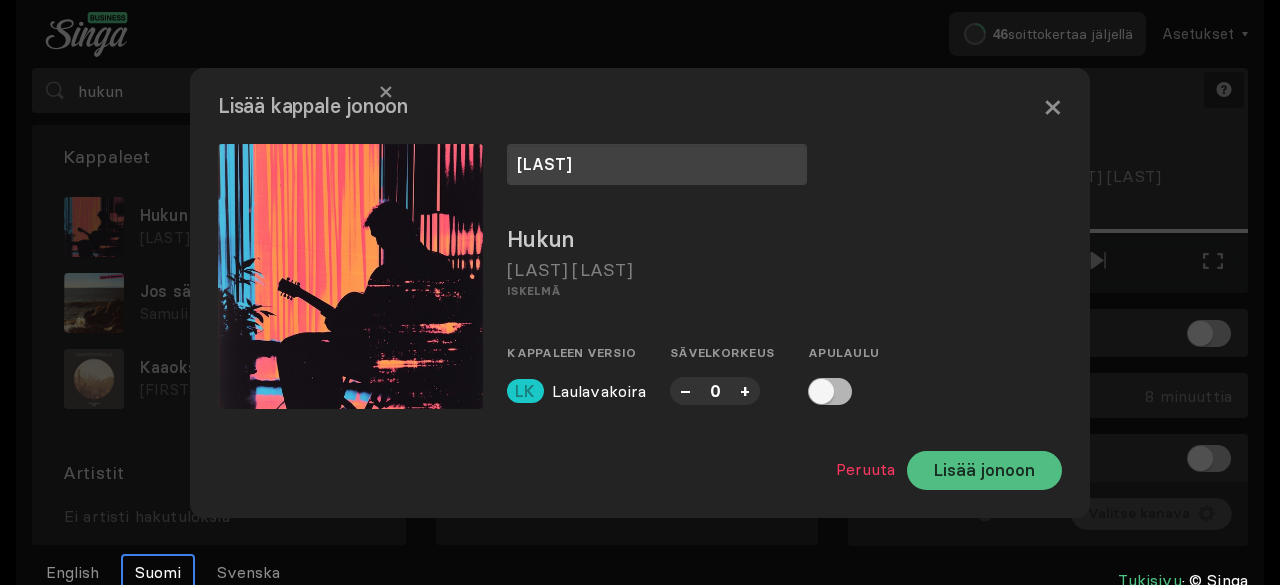 type on "[LAST]" 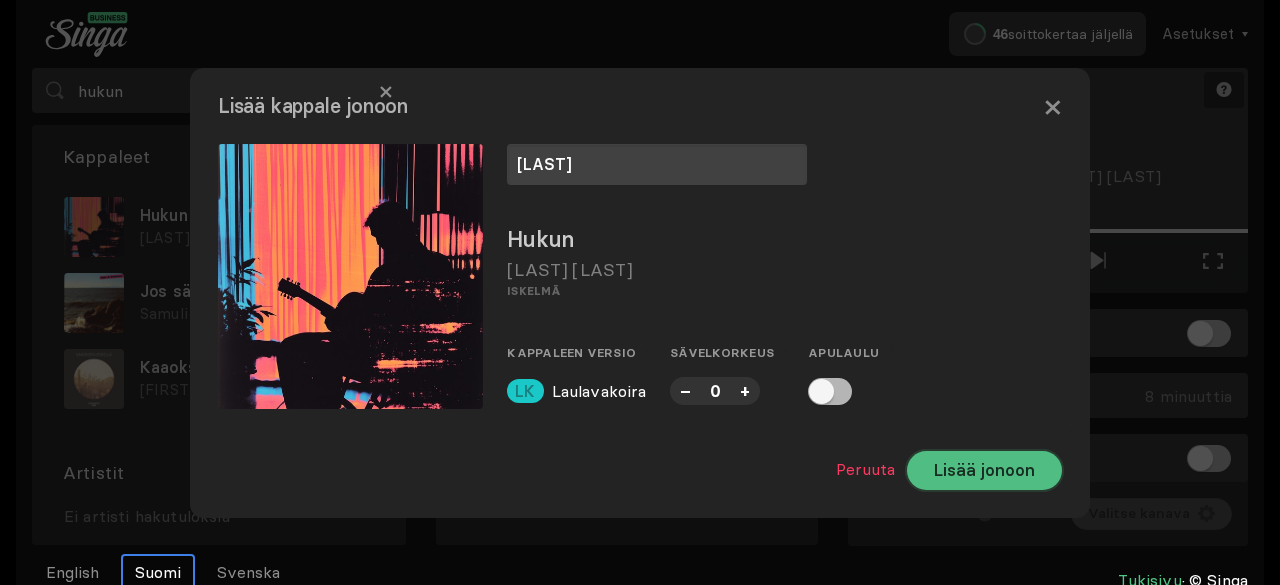 click on "Lisää jonoon" at bounding box center (984, 470) 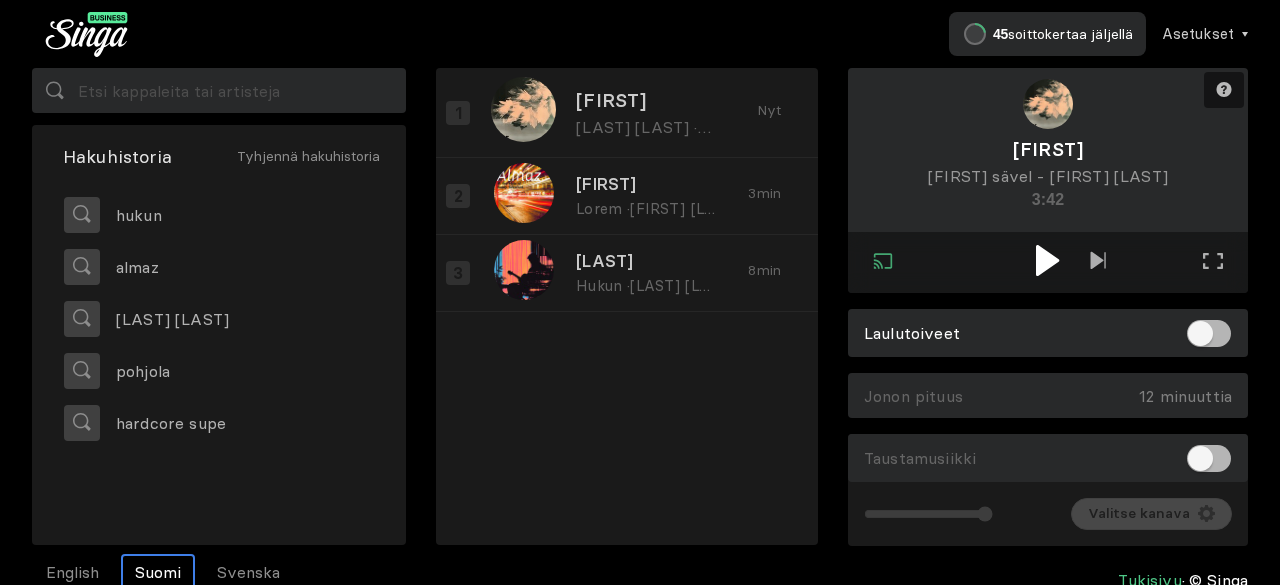 click at bounding box center (1047, 260) 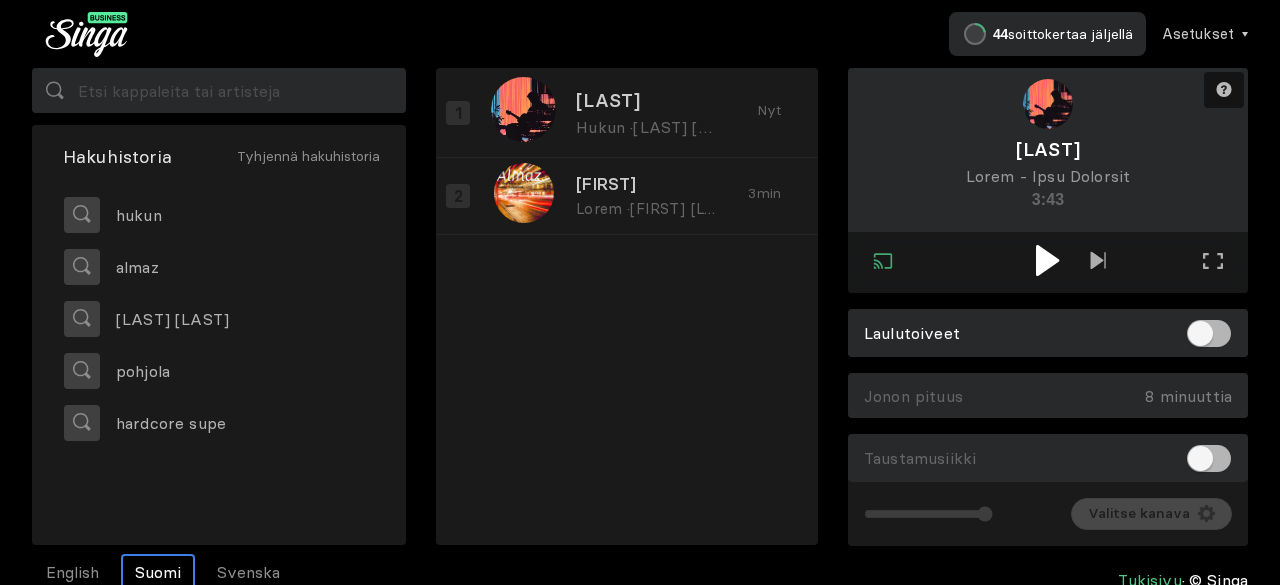 click at bounding box center [1047, 260] 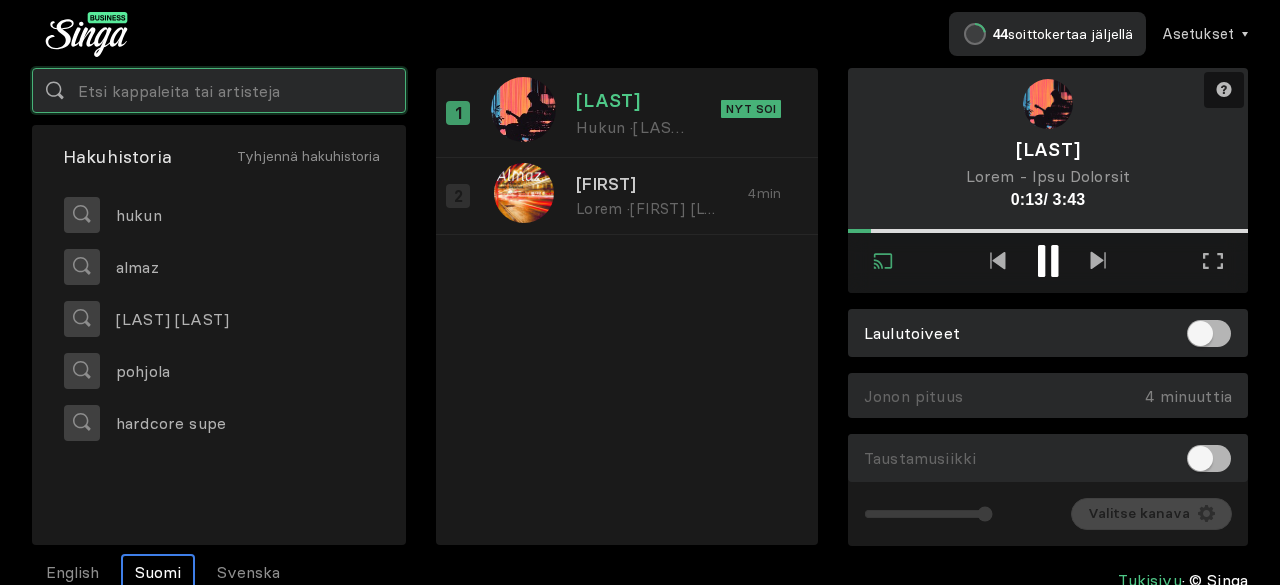 click at bounding box center [219, 90] 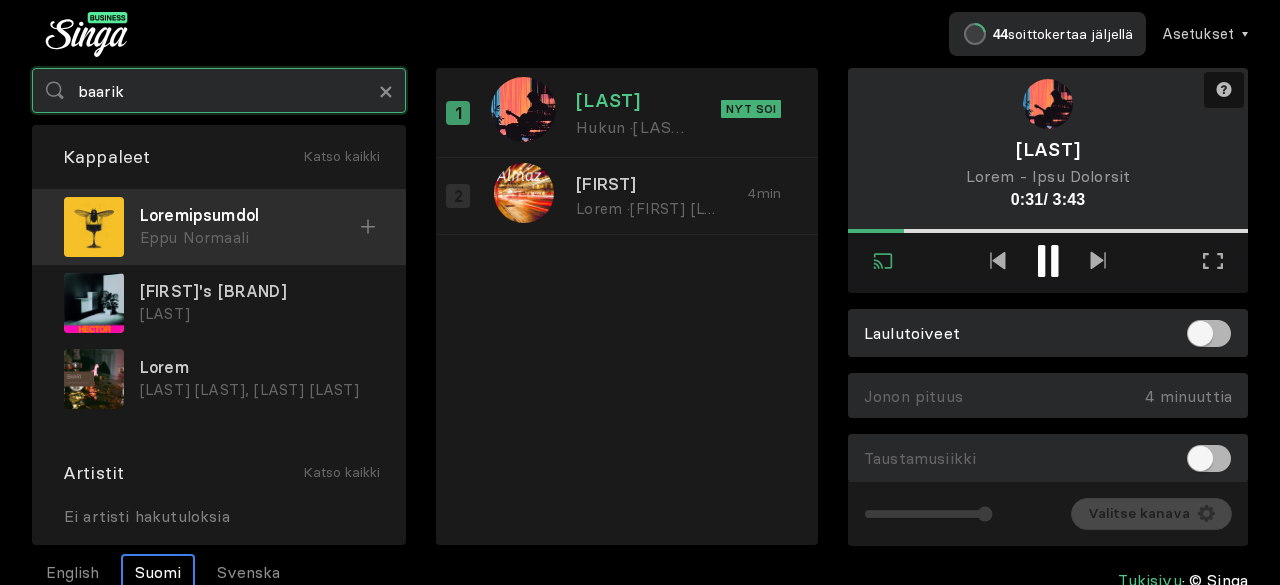type on "baarik" 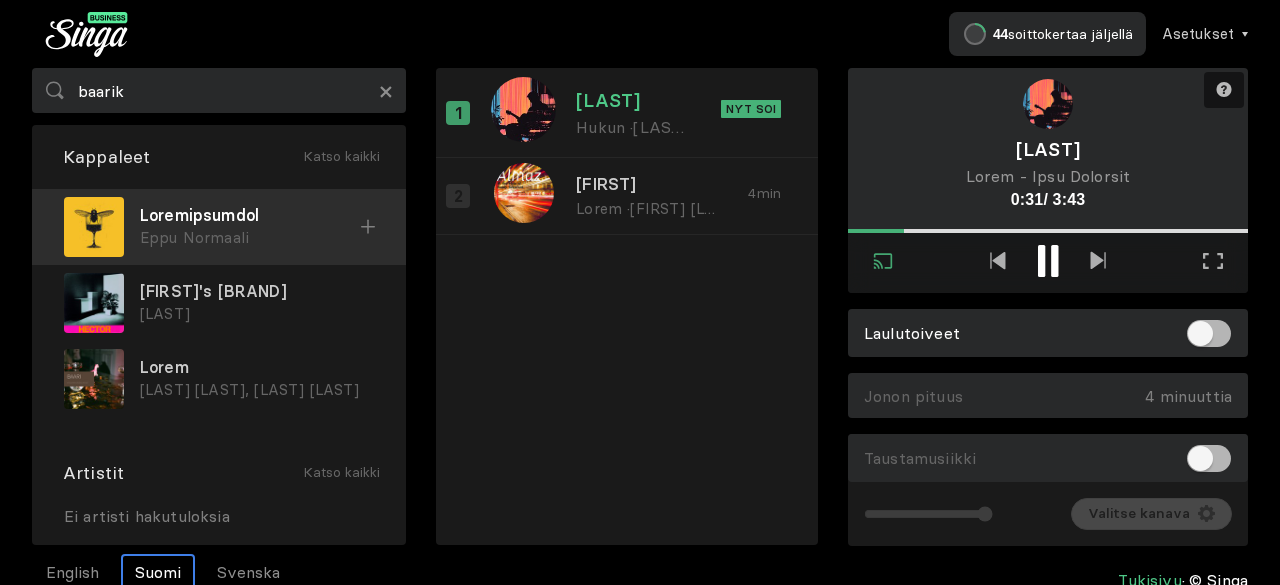 click on "Eppu Normaali" at bounding box center [250, 238] 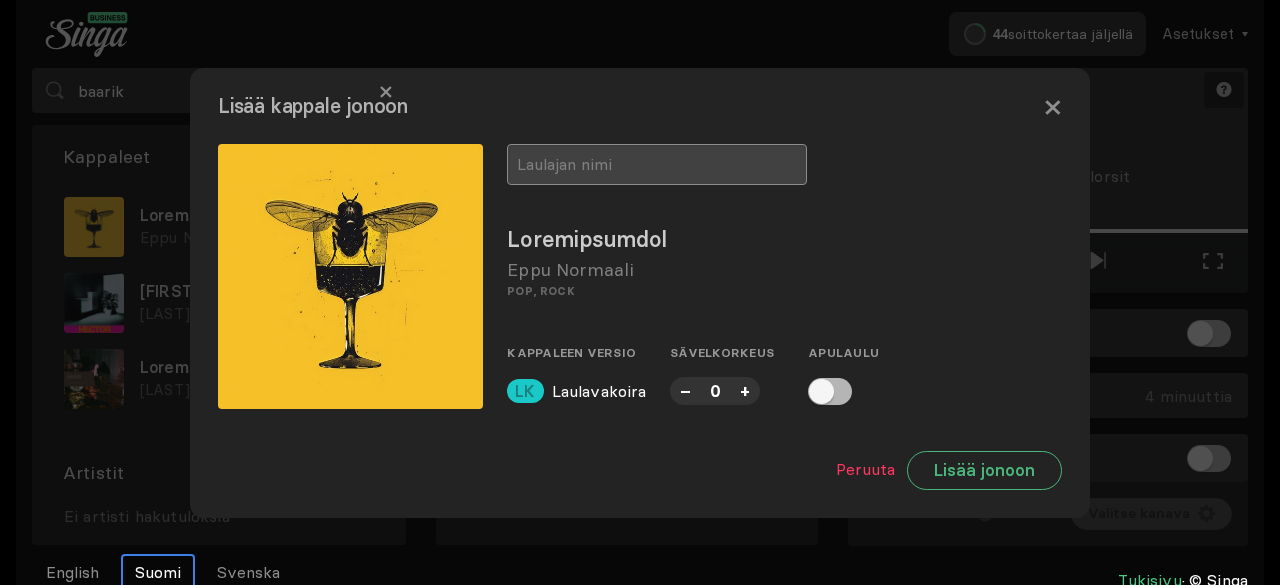 click at bounding box center (657, 164) 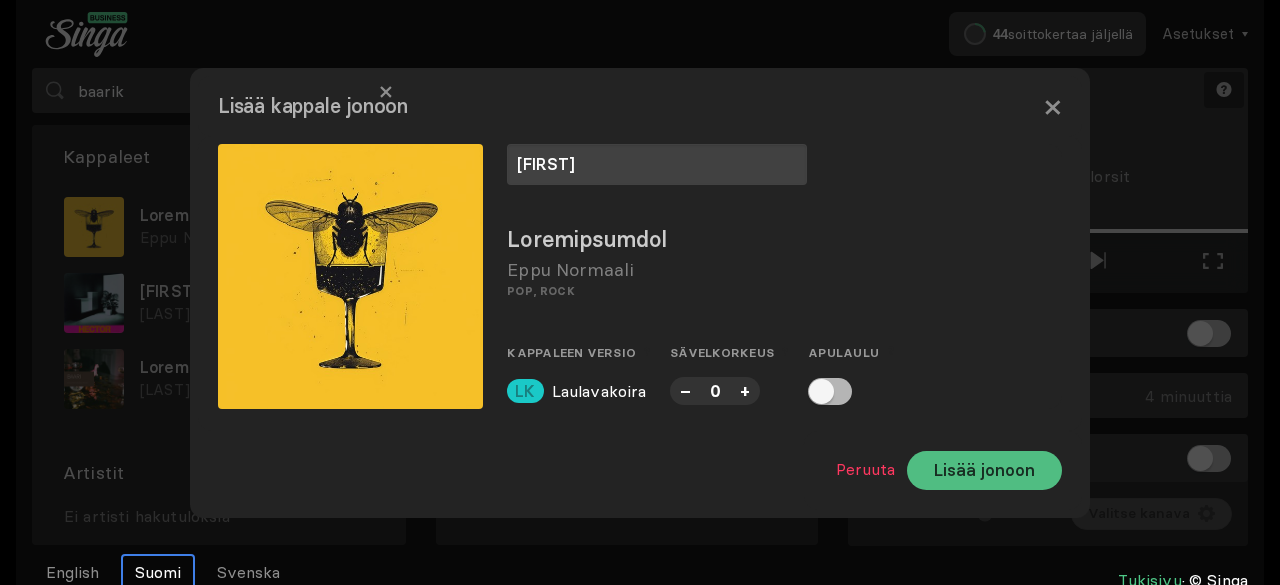 type on "[FIRST]" 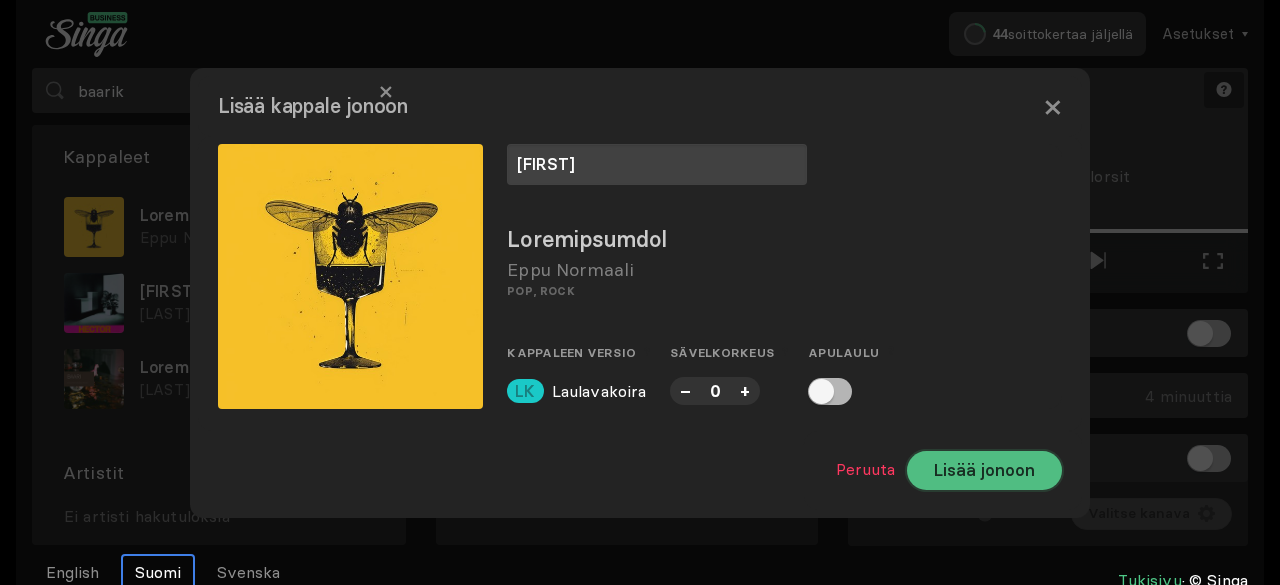 click on "Lisää jonoon" at bounding box center [984, 470] 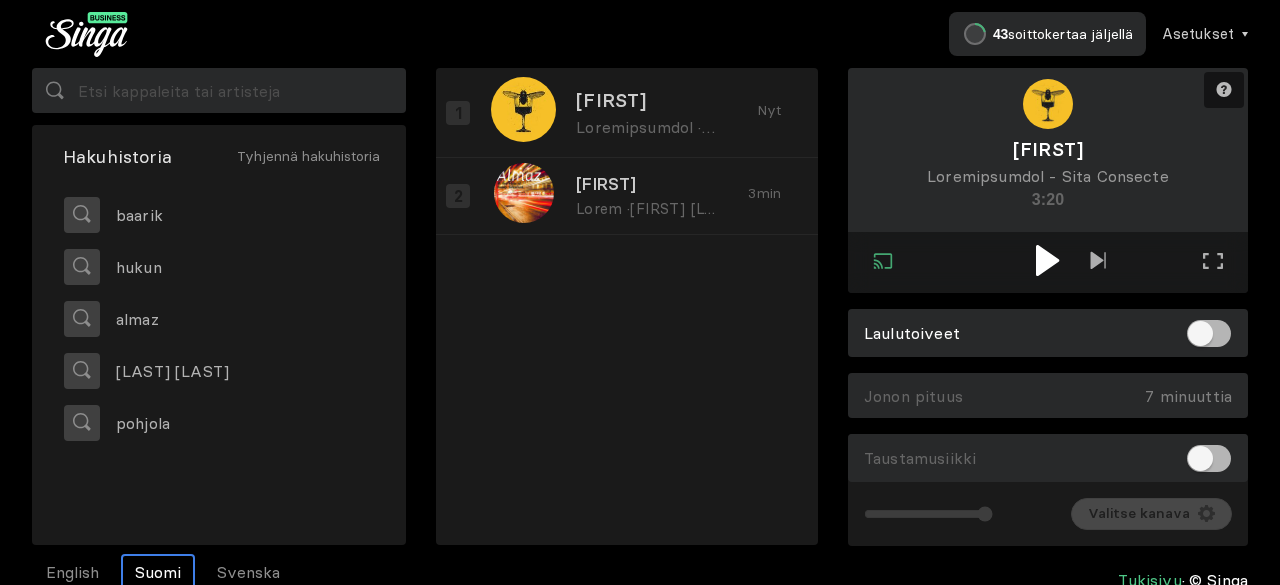 click at bounding box center (1047, 260) 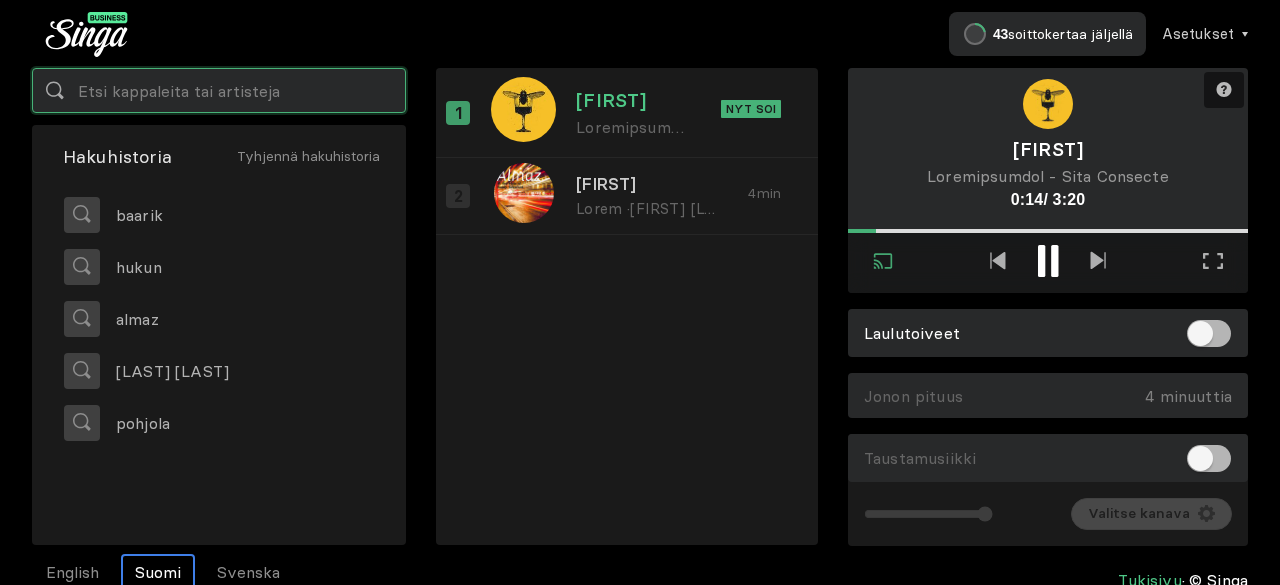 click at bounding box center [219, 90] 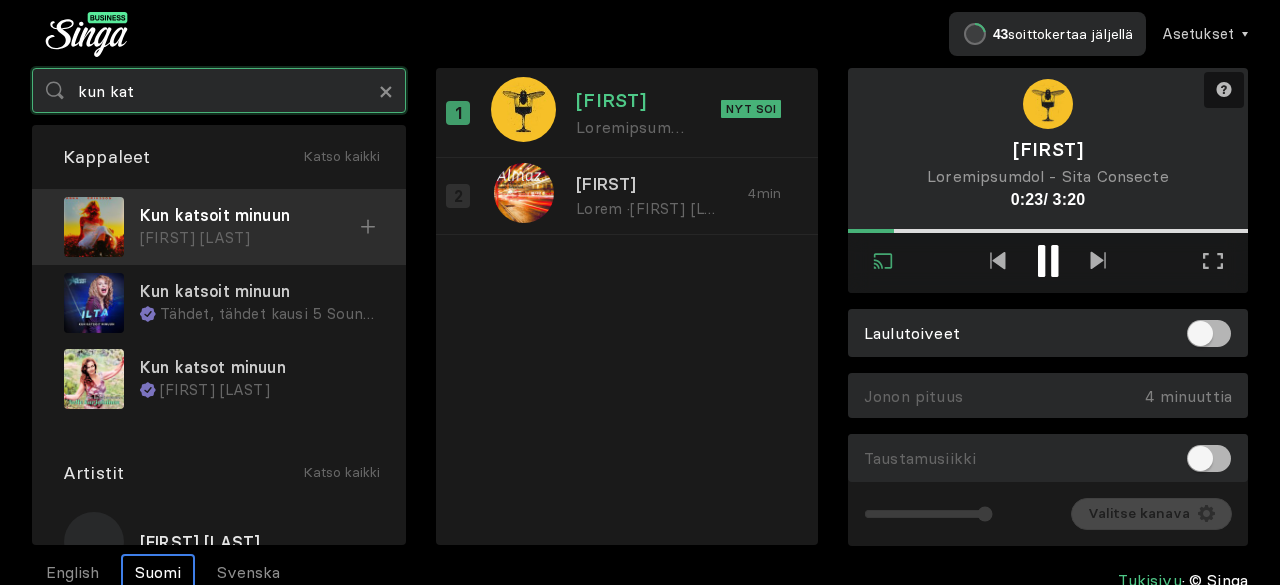 type on "kun kat" 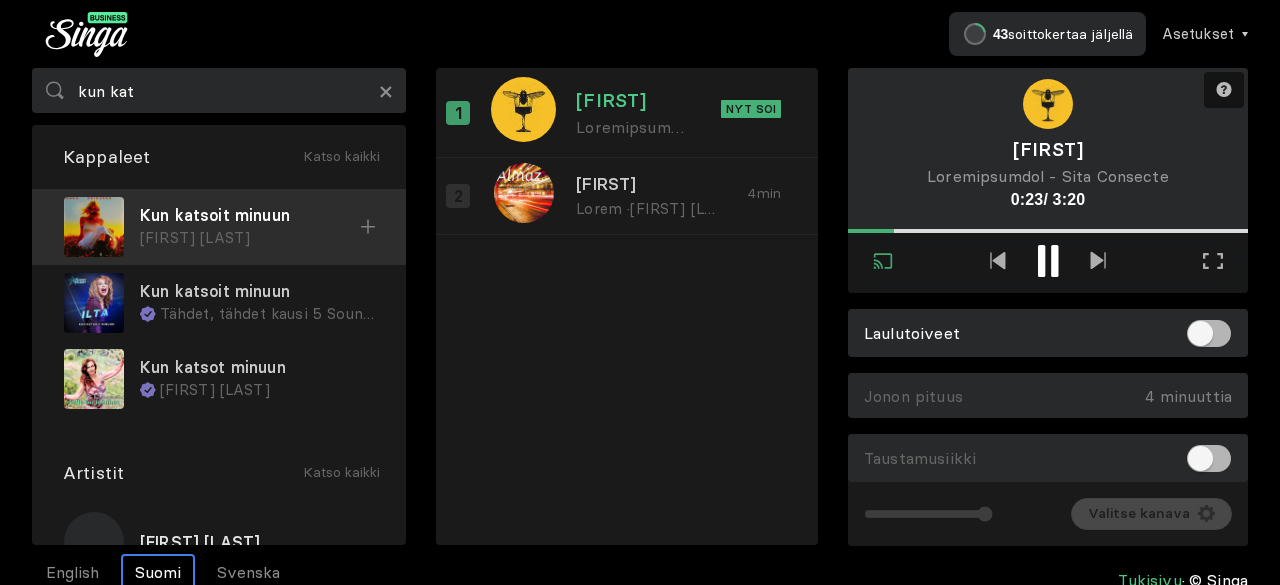 click on "[FIRST] [LAST]" at bounding box center [250, 238] 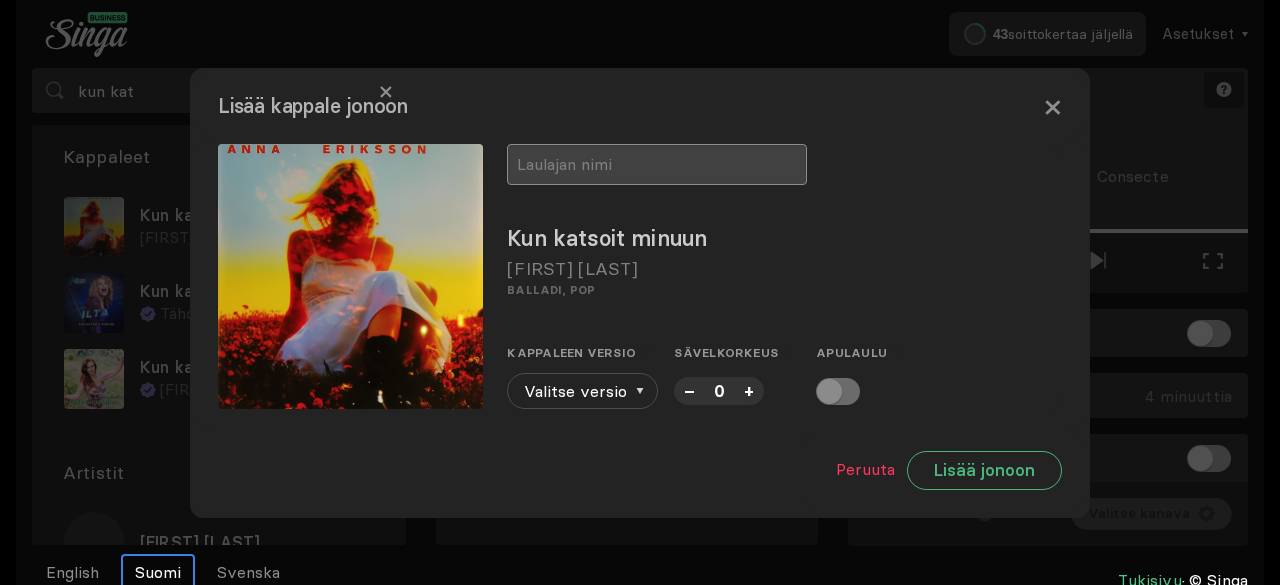 click at bounding box center (657, 164) 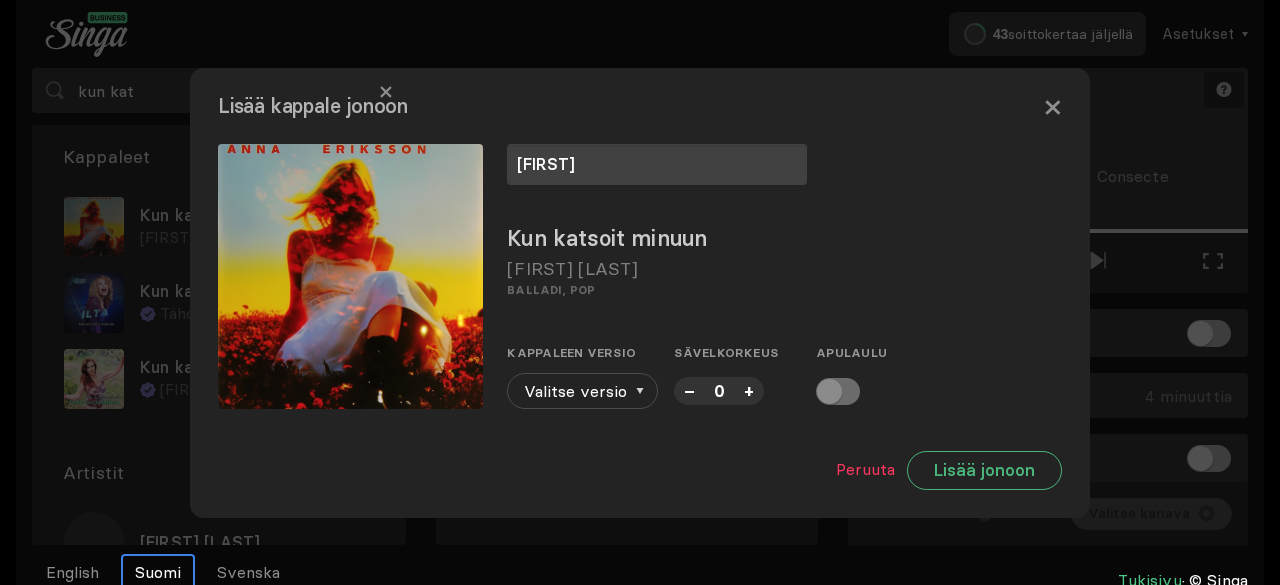 type on "[FIRST]" 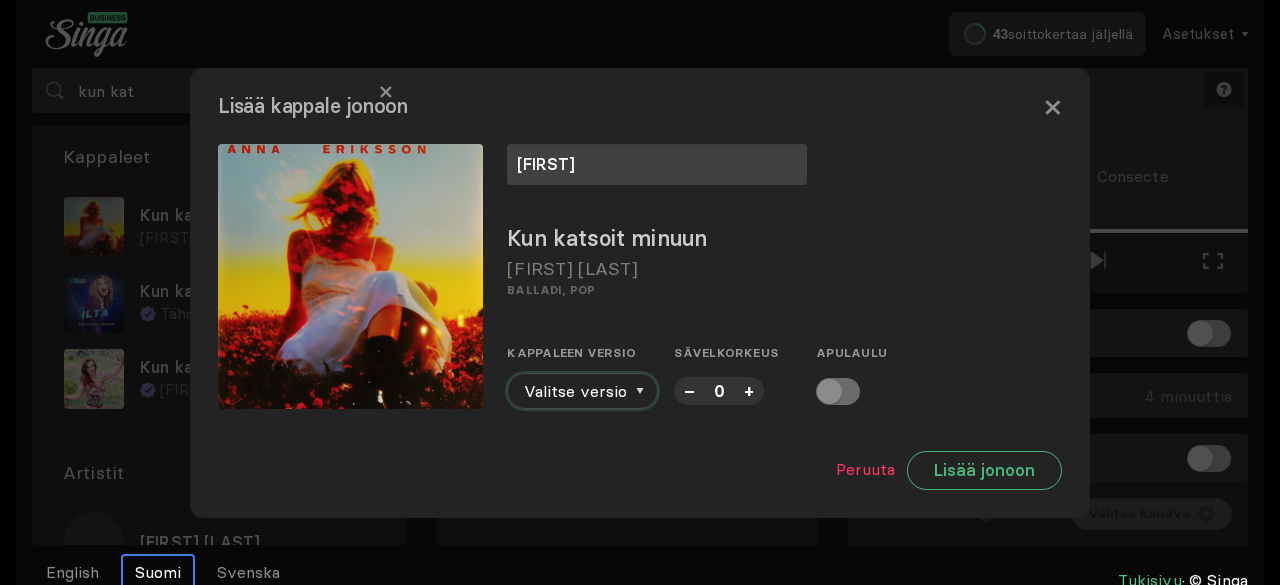 click on "Valitse versio" at bounding box center [582, 391] 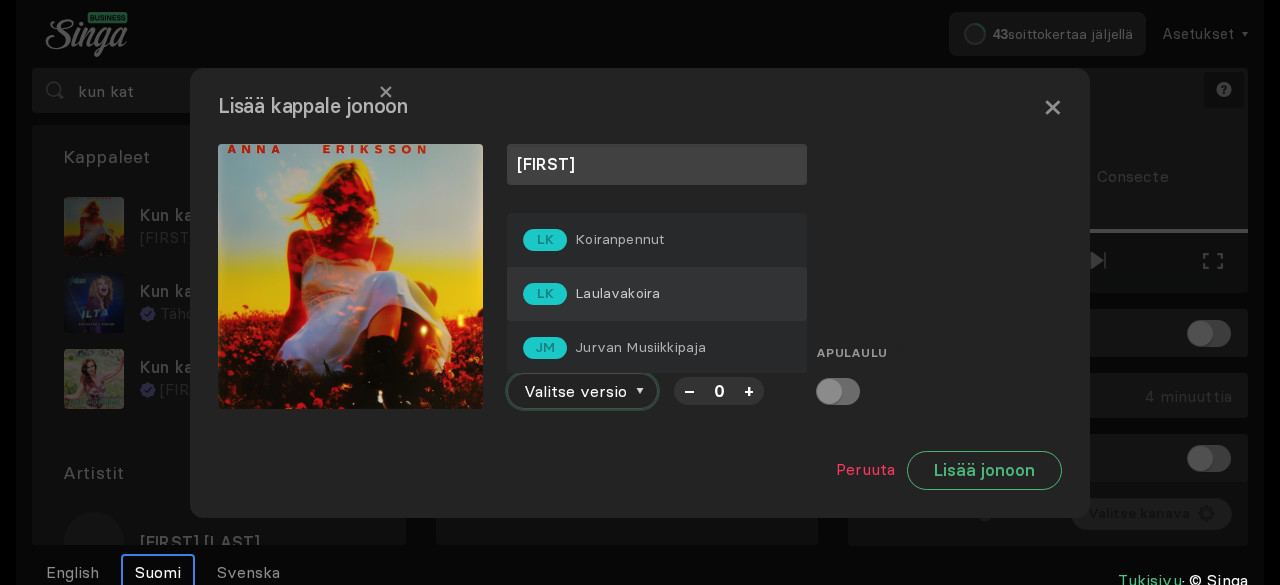 scroll, scrollTop: 6, scrollLeft: 0, axis: vertical 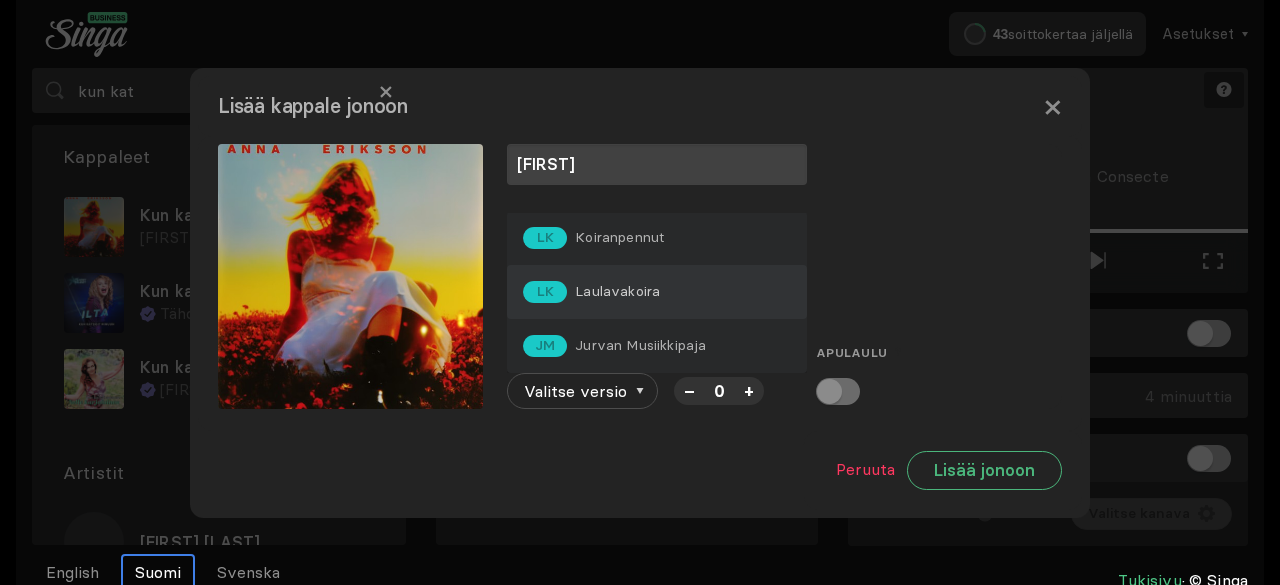 click on "LK Laulavakoira" at bounding box center [657, 238] 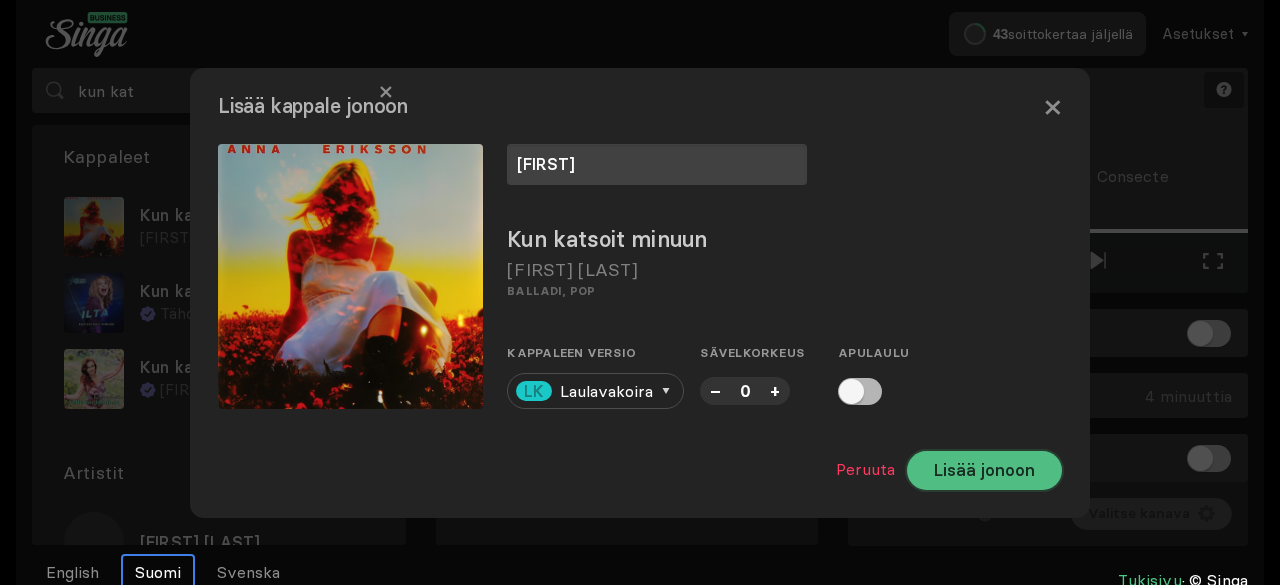 click on "Lisää jonoon" at bounding box center [984, 470] 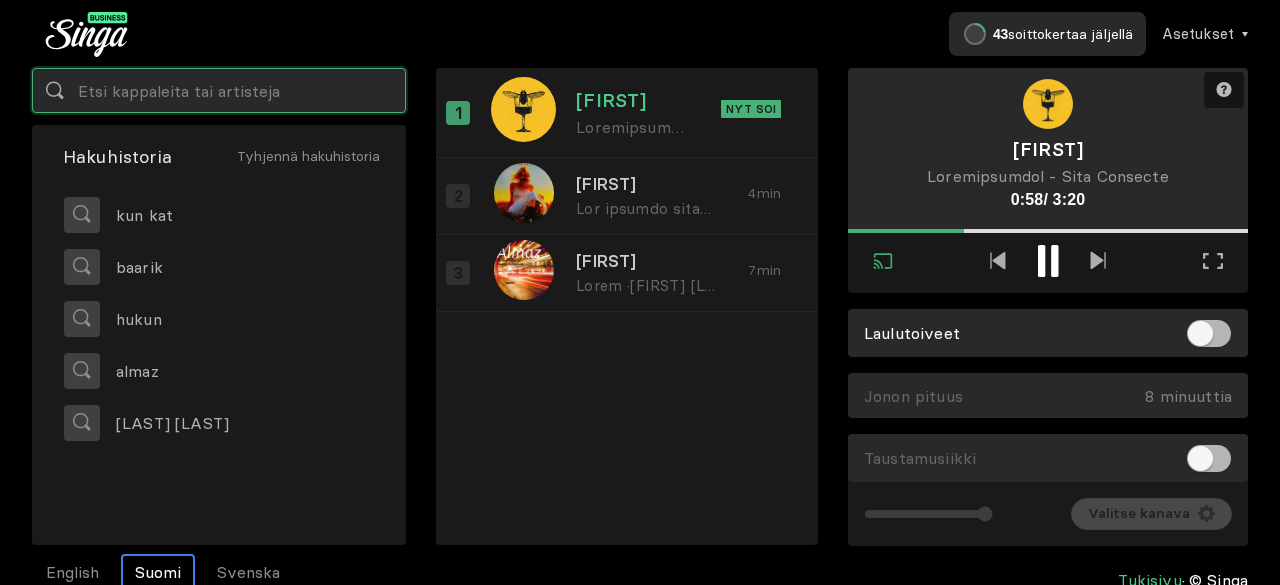 click at bounding box center [219, 90] 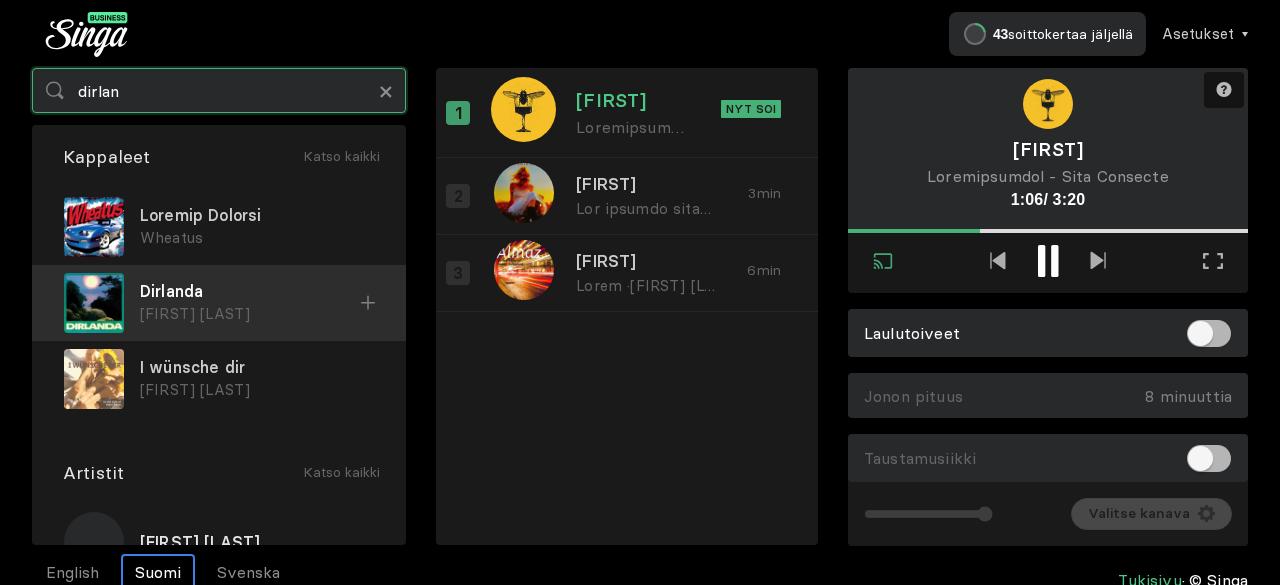 type on "dirlan" 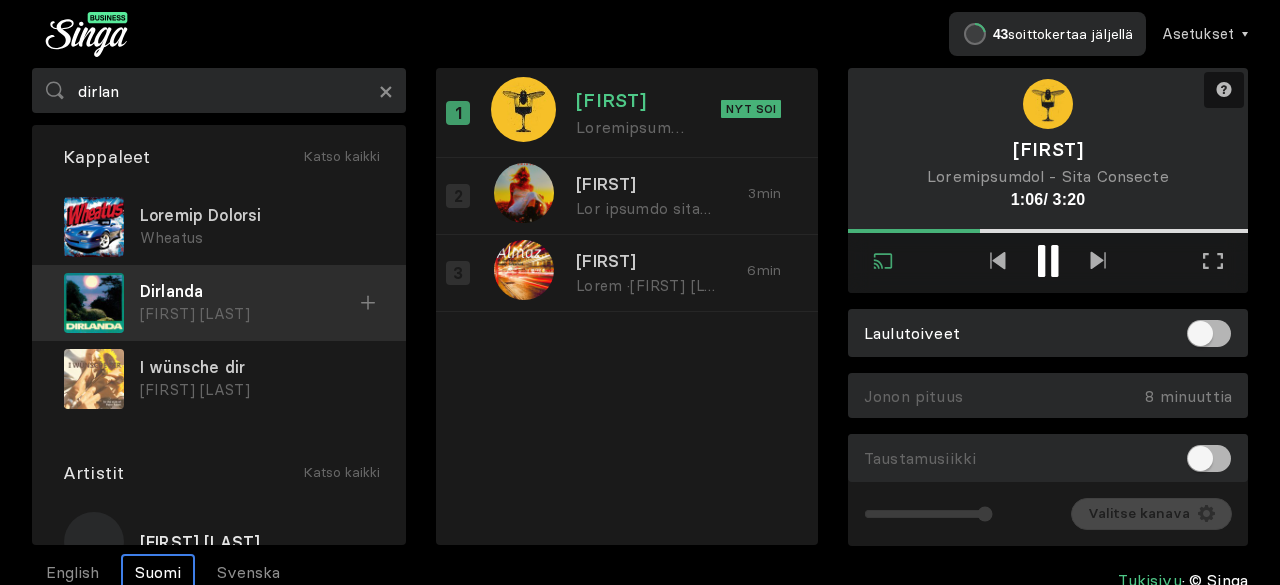 click on "[FIRST] [LAST]" at bounding box center [257, 238] 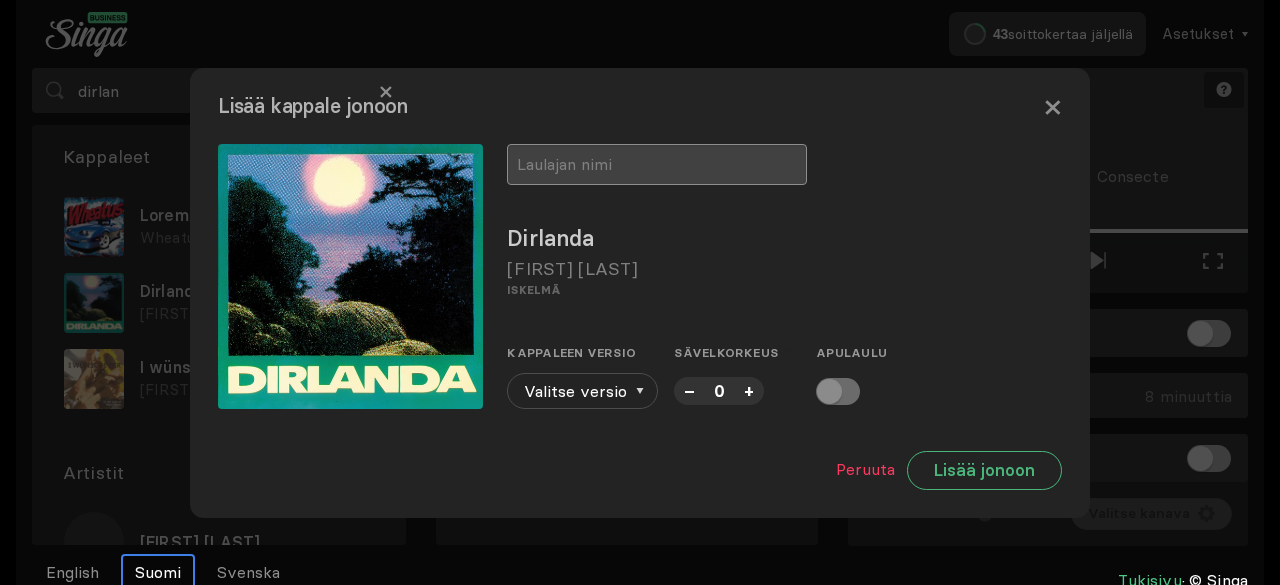 click at bounding box center [657, 164] 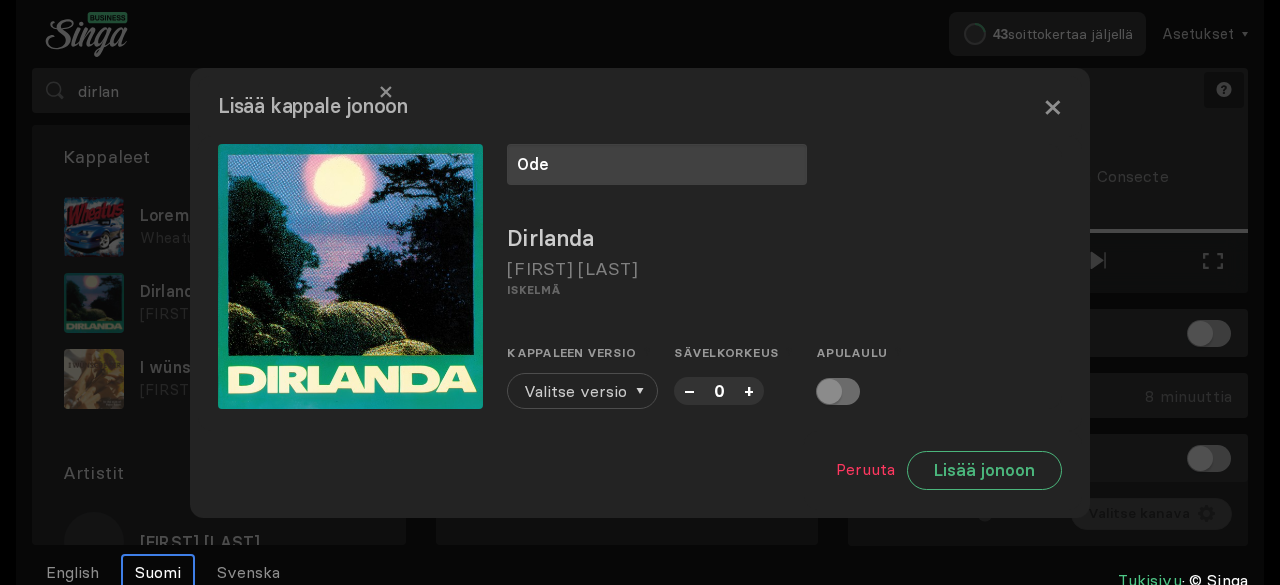 type on "Ode" 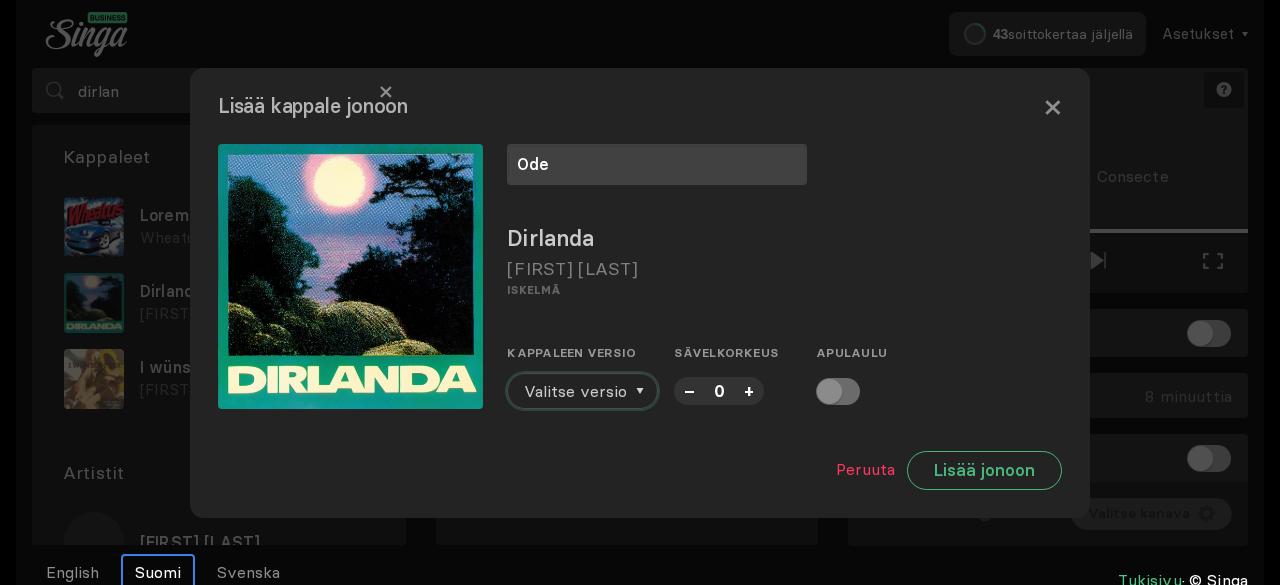 click on "Valitse versio" at bounding box center [575, 391] 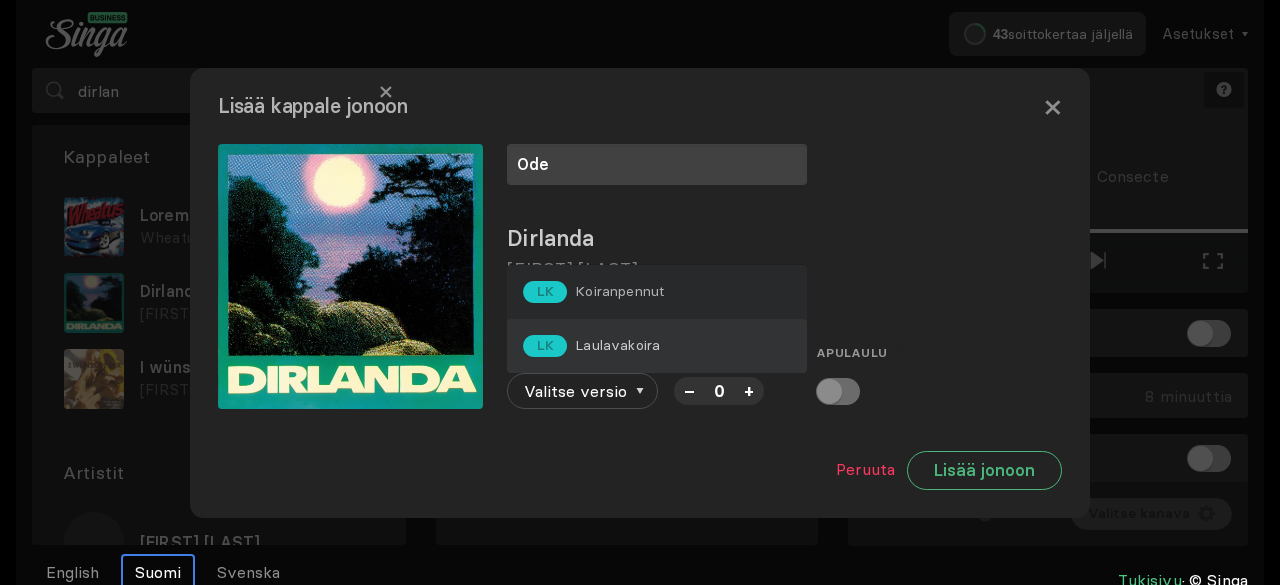 click on "LK Laulavakoira" at bounding box center [593, 292] 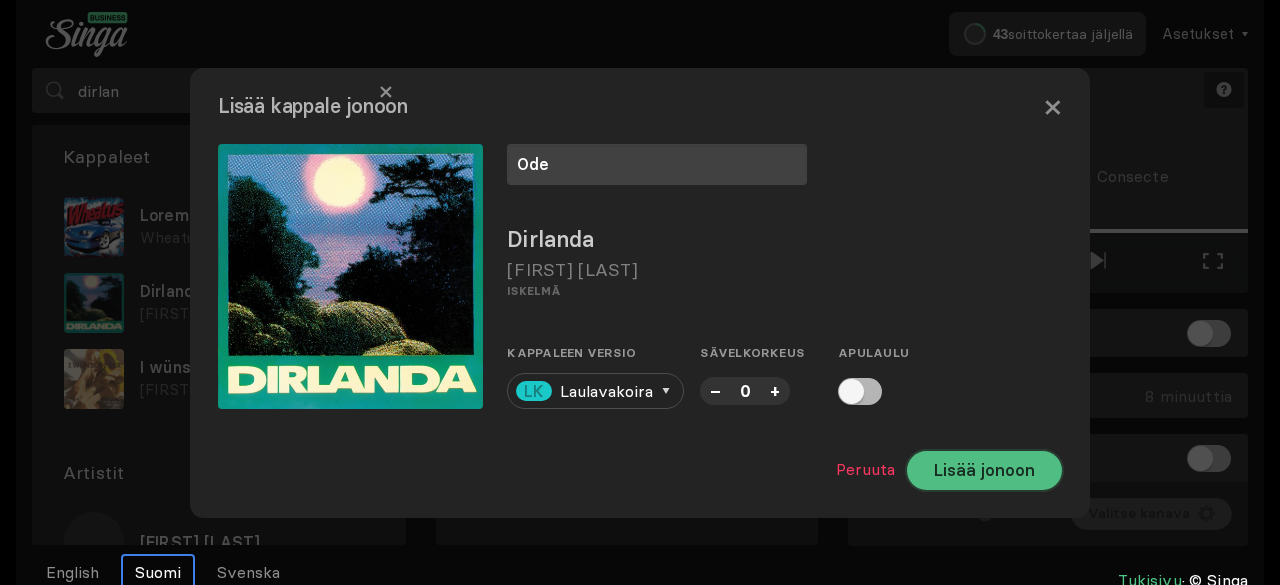 click on "Lisää jonoon" at bounding box center [984, 470] 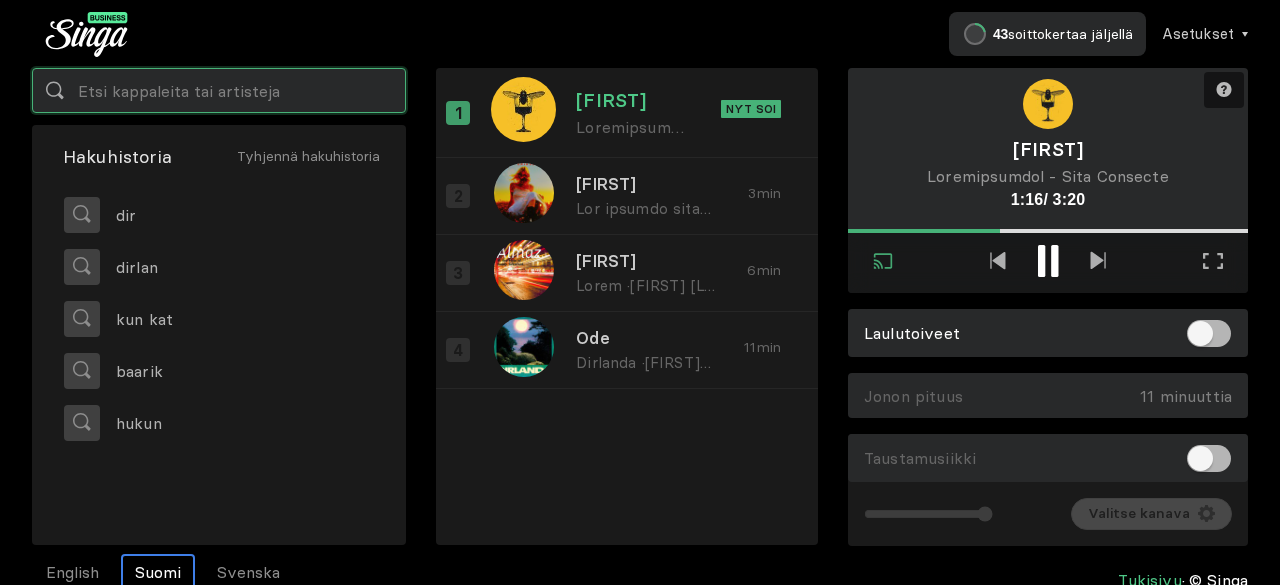 click at bounding box center [219, 90] 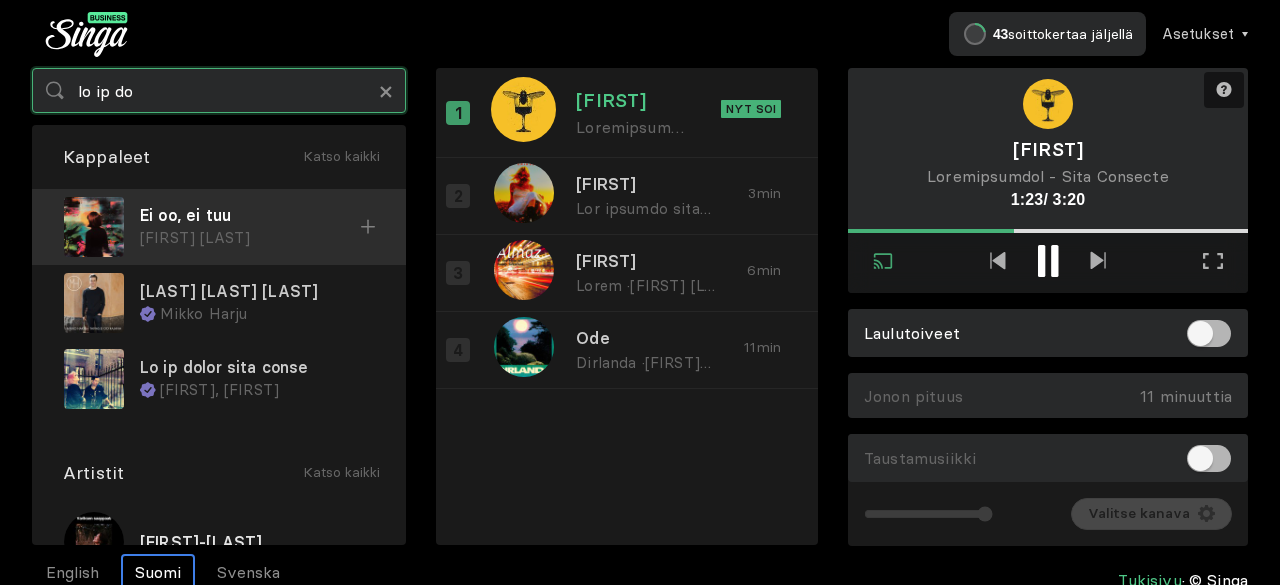 type on "lo ip do" 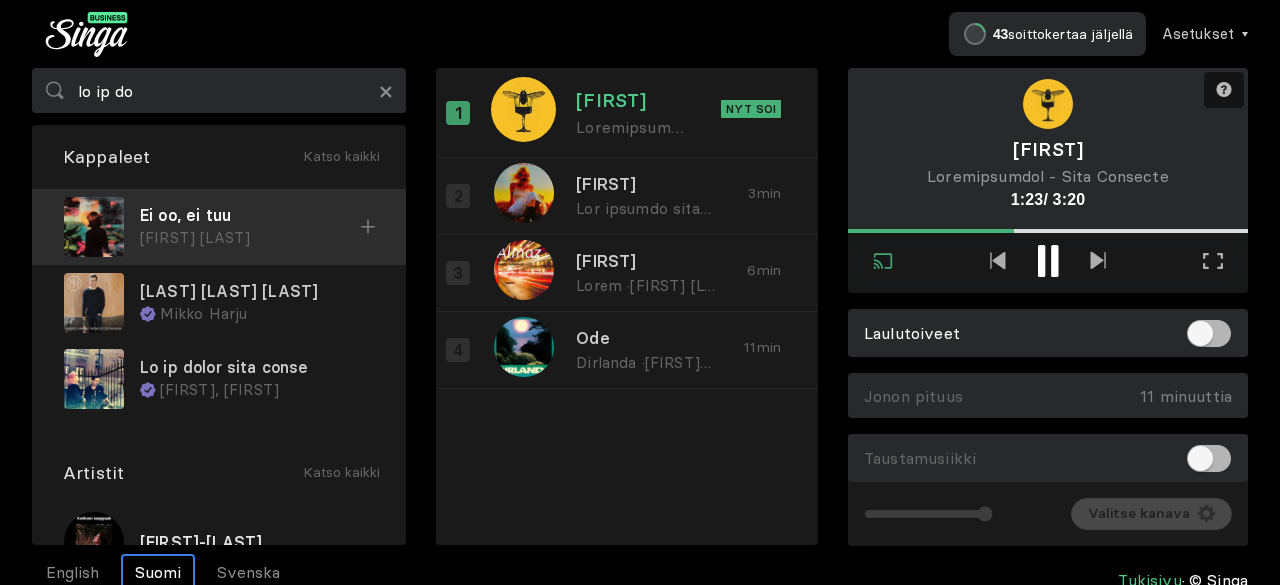 click on "Ei oo, ei tuu" at bounding box center (250, 215) 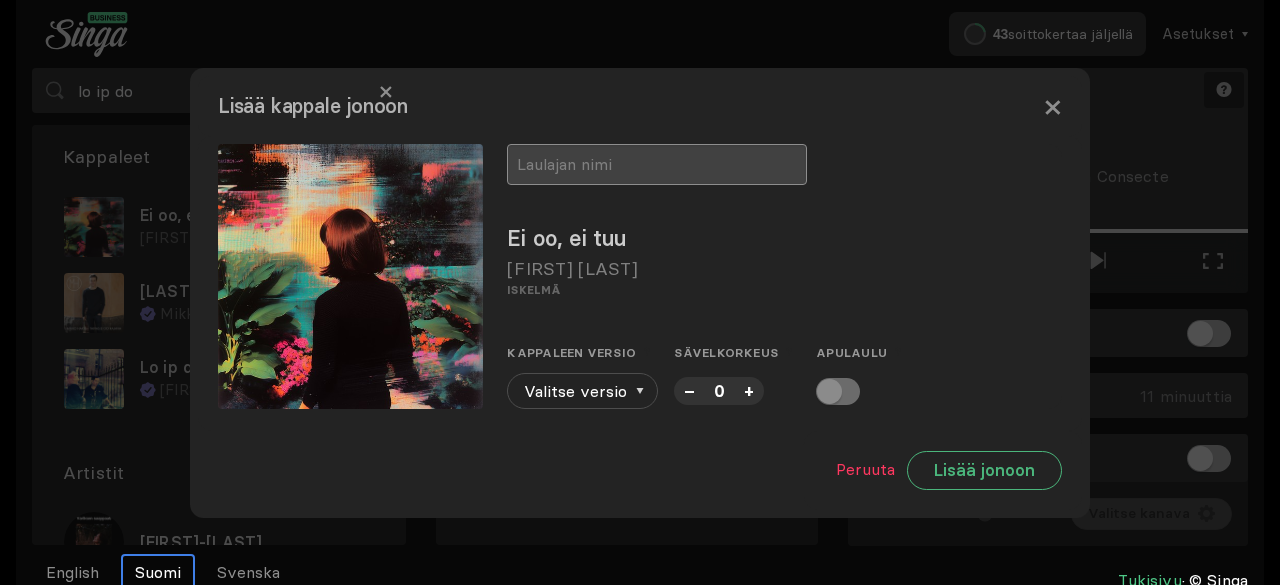 click at bounding box center (657, 164) 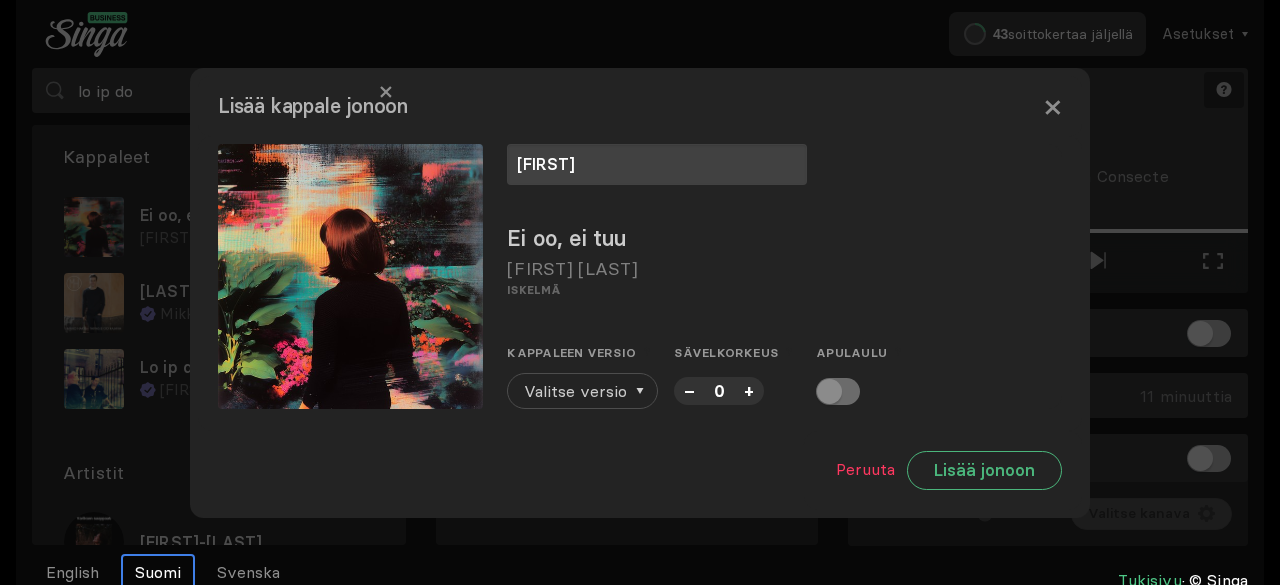 type on "[FIRST]" 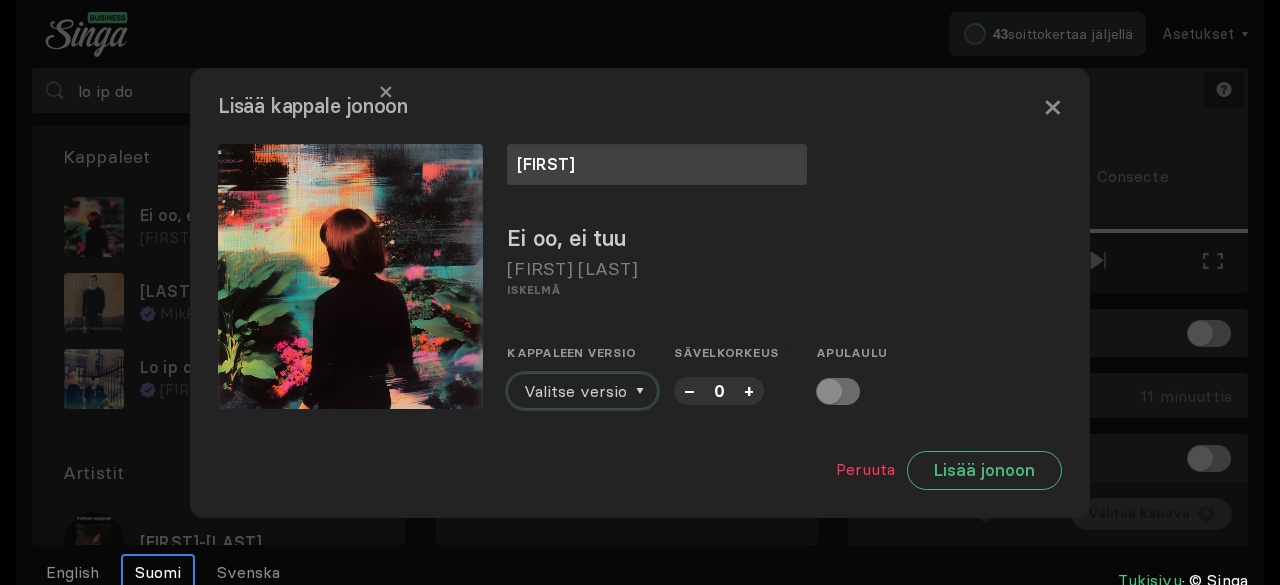 click on "Valitse versio" at bounding box center (575, 391) 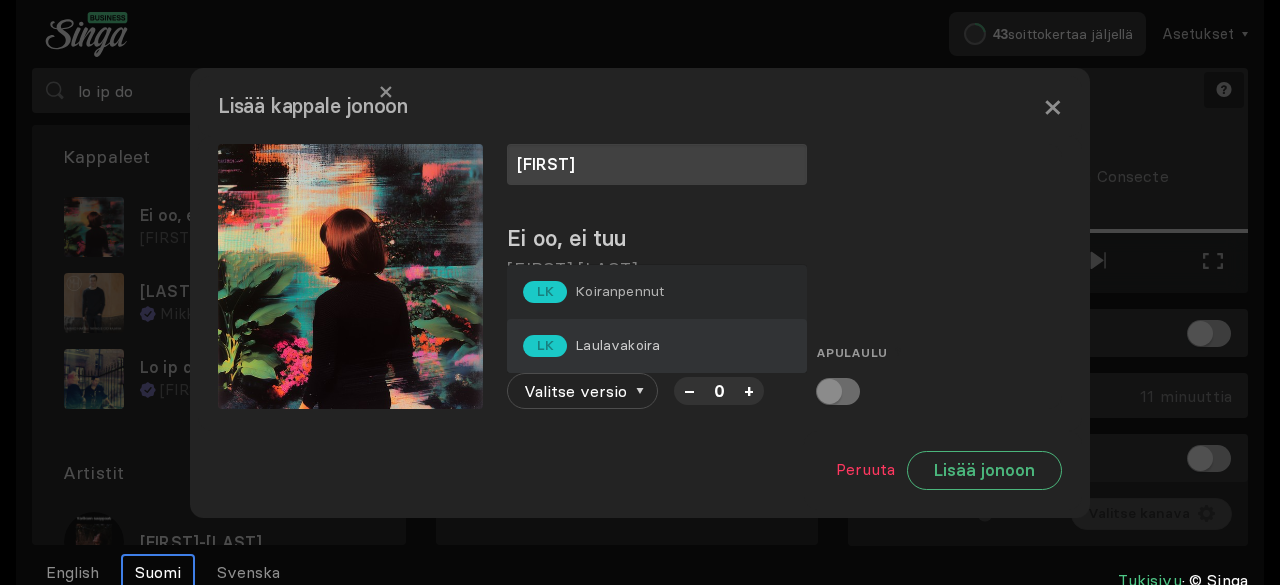 click on "LK Laulavakoira" at bounding box center [593, 292] 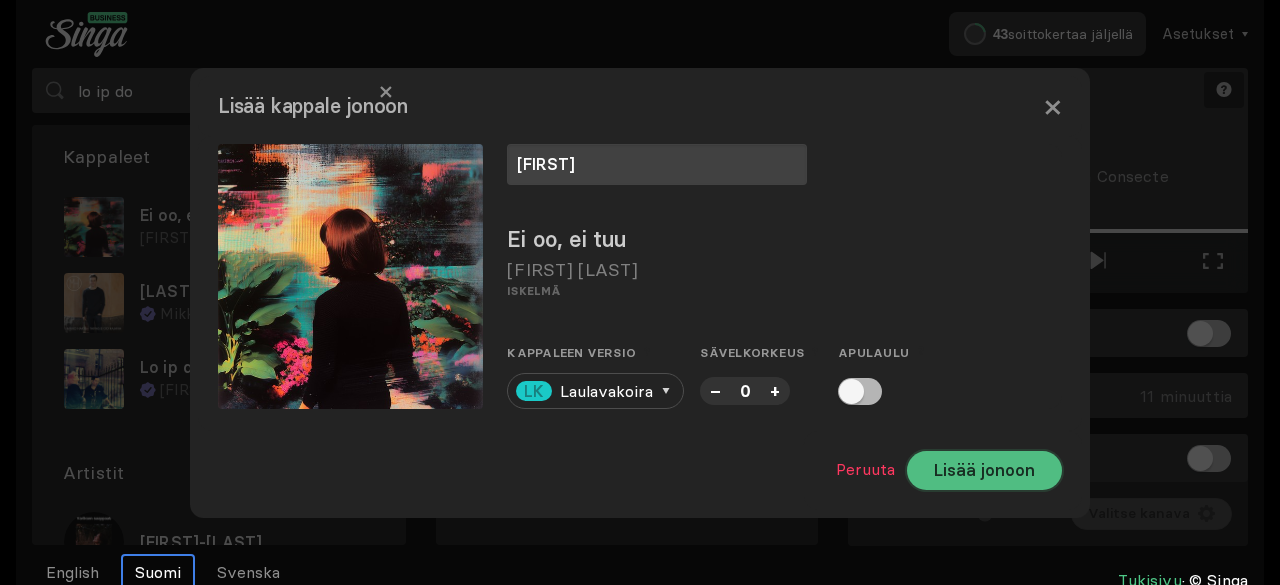 click on "Lisää jonoon" at bounding box center (984, 470) 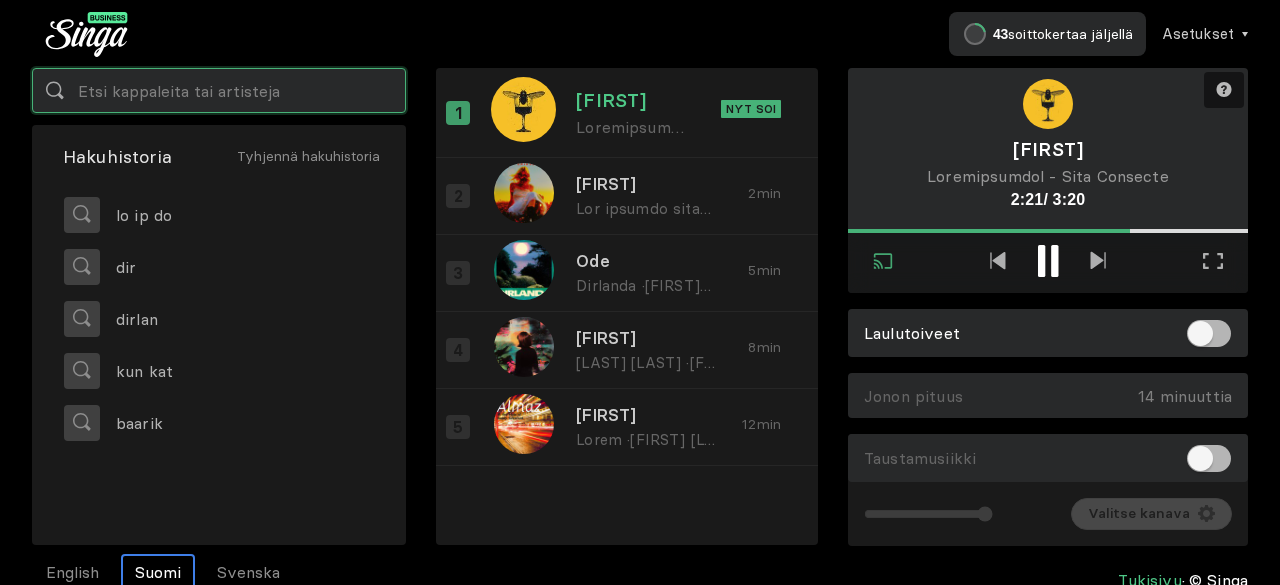 click at bounding box center (219, 90) 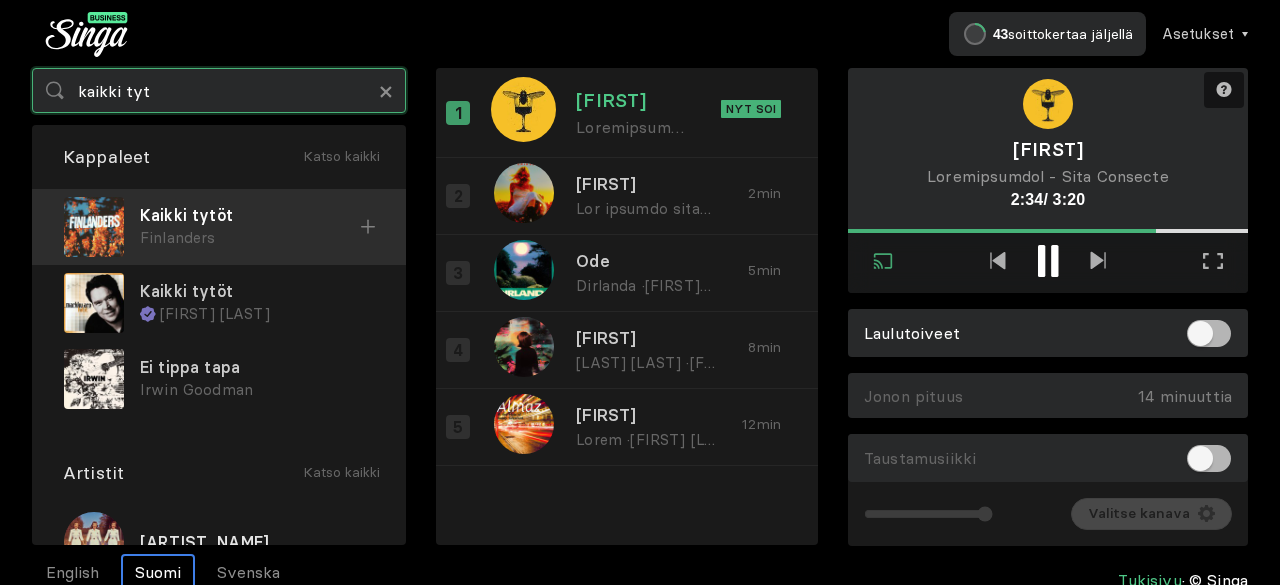 type on "kaikki tyt" 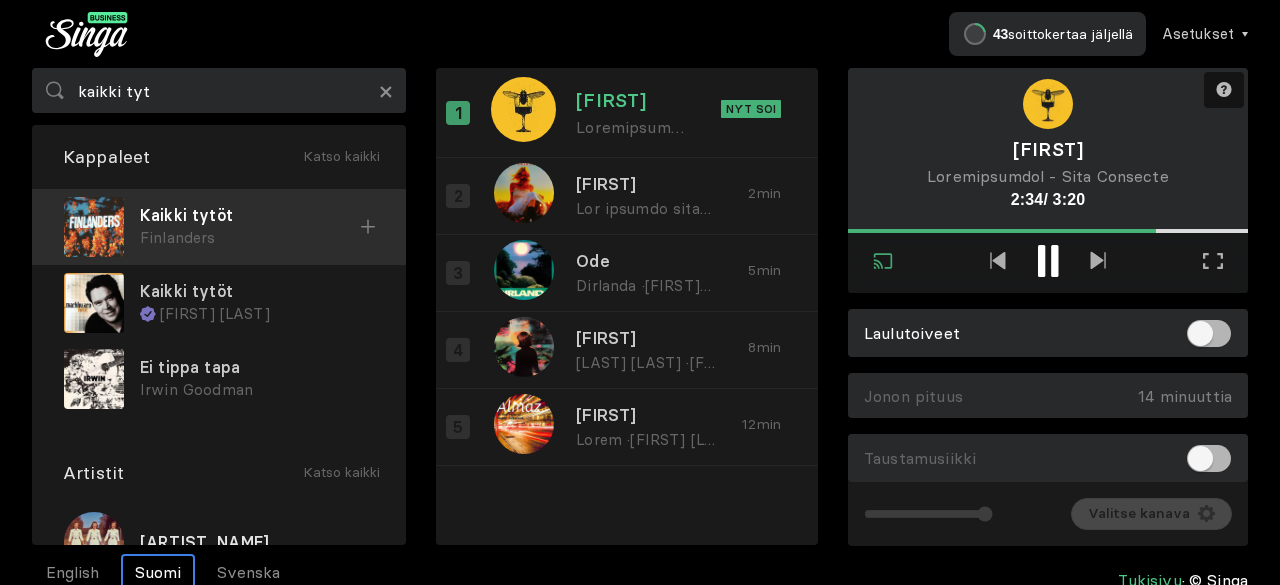 click on "Finlanders" at bounding box center (250, 238) 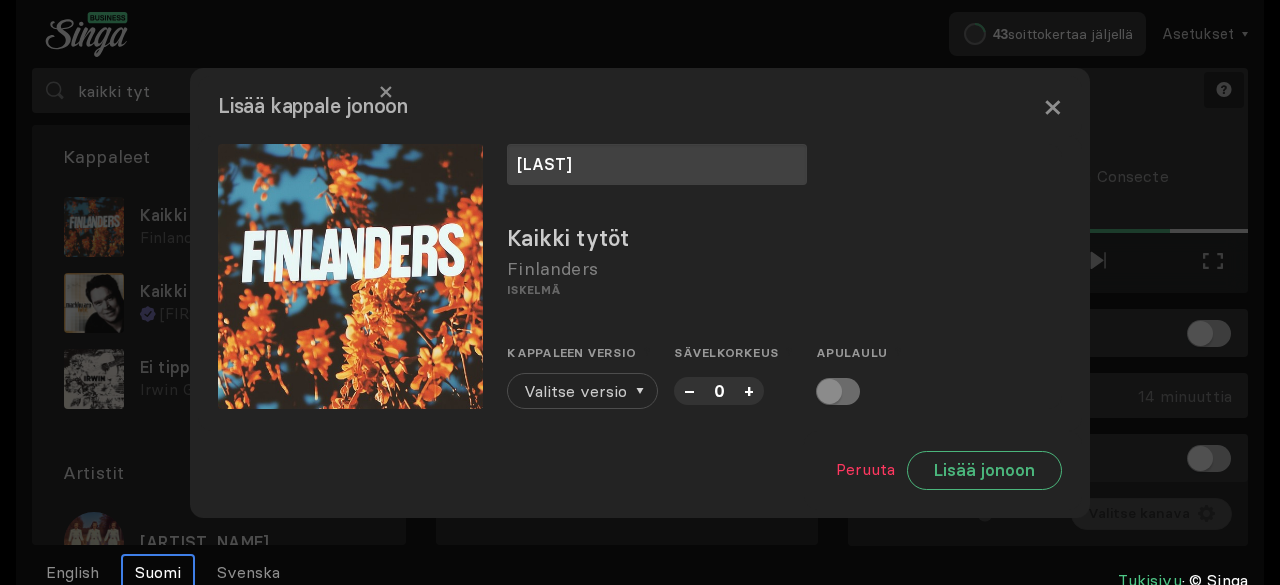 type on "[LAST]" 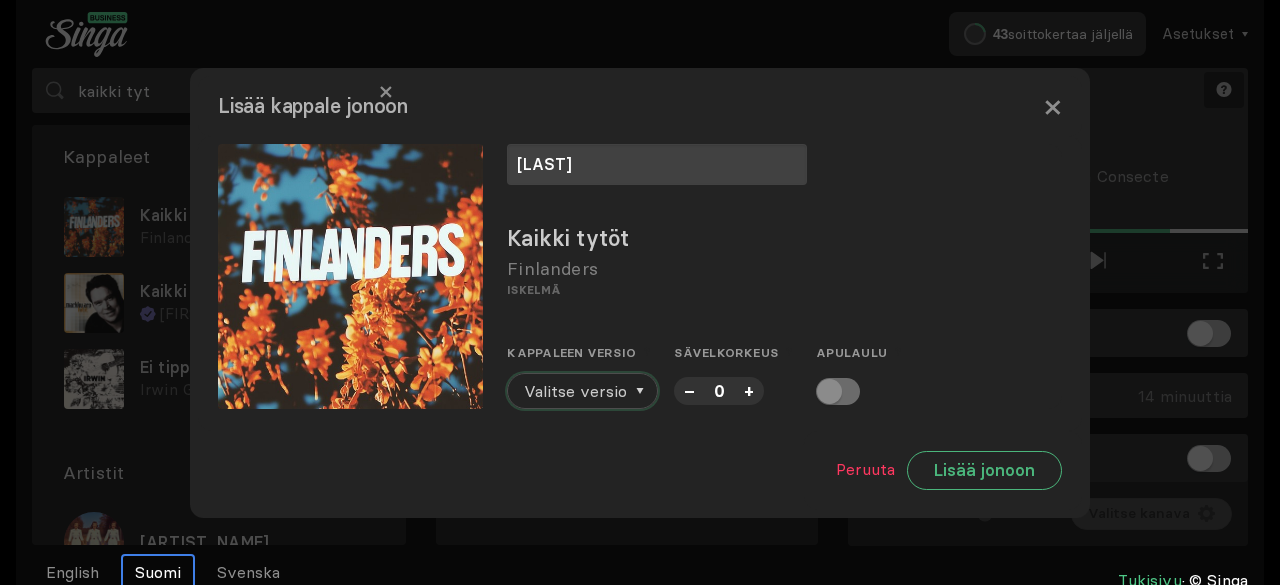 click on "Valitse versio" at bounding box center [575, 391] 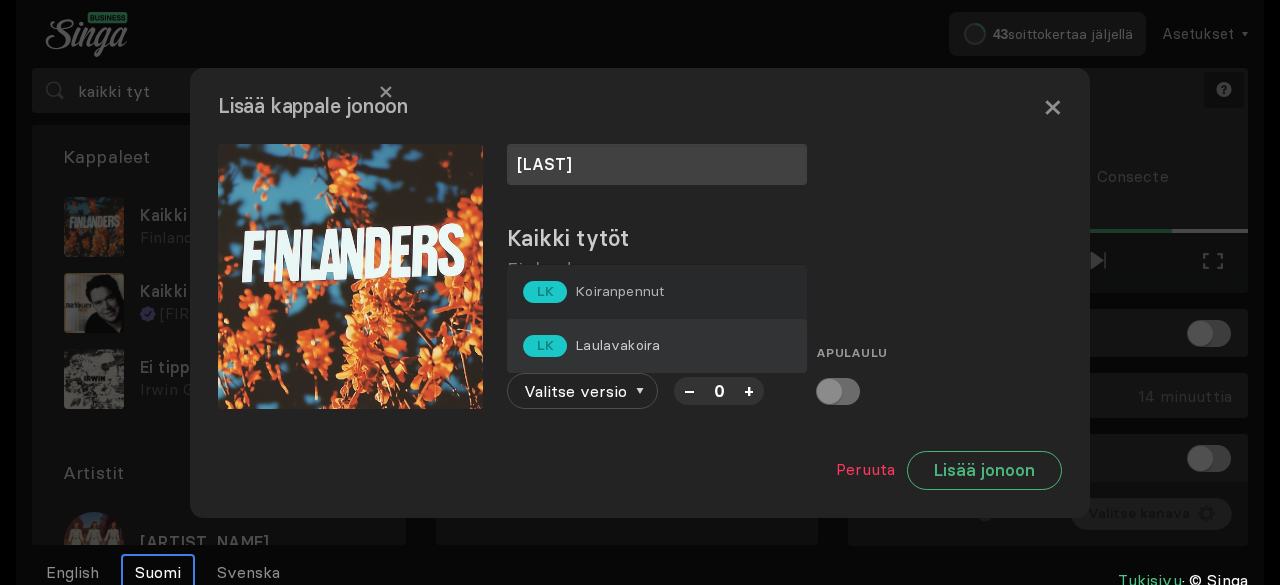click on "LK Laulavakoira" at bounding box center (657, 346) 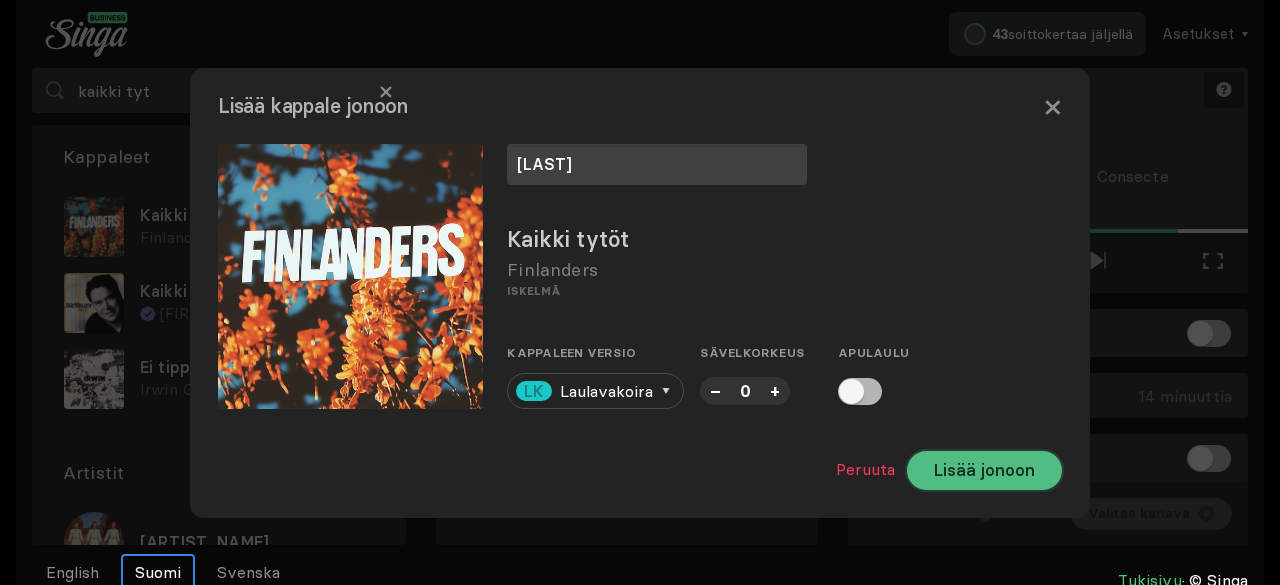 click on "Lisää jonoon" at bounding box center (984, 470) 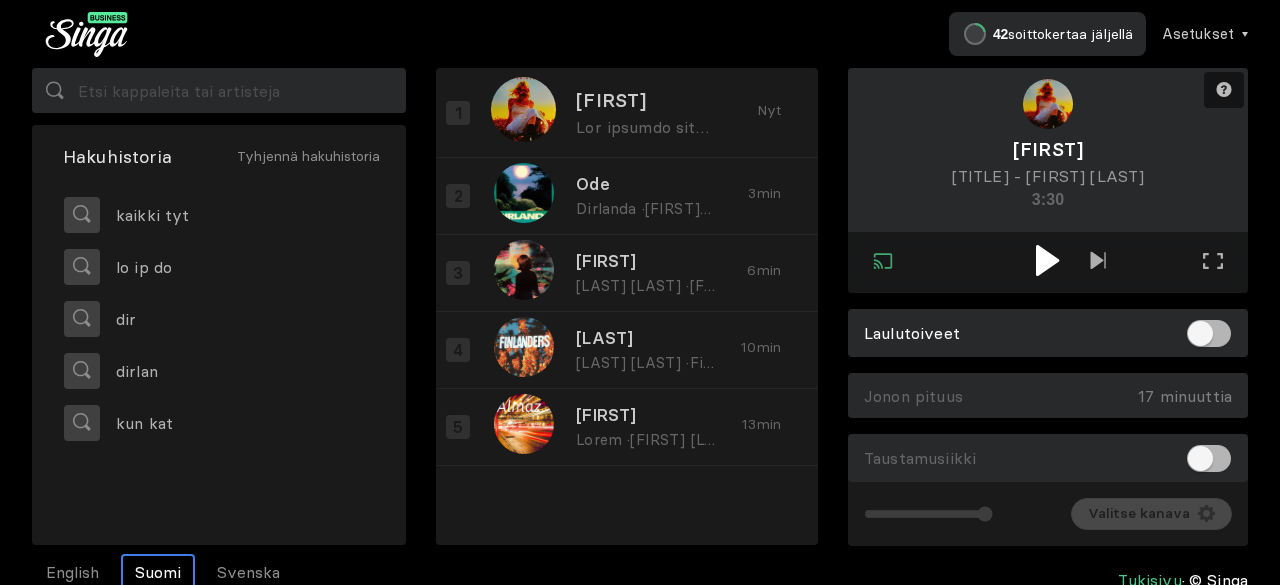 click at bounding box center [1047, 260] 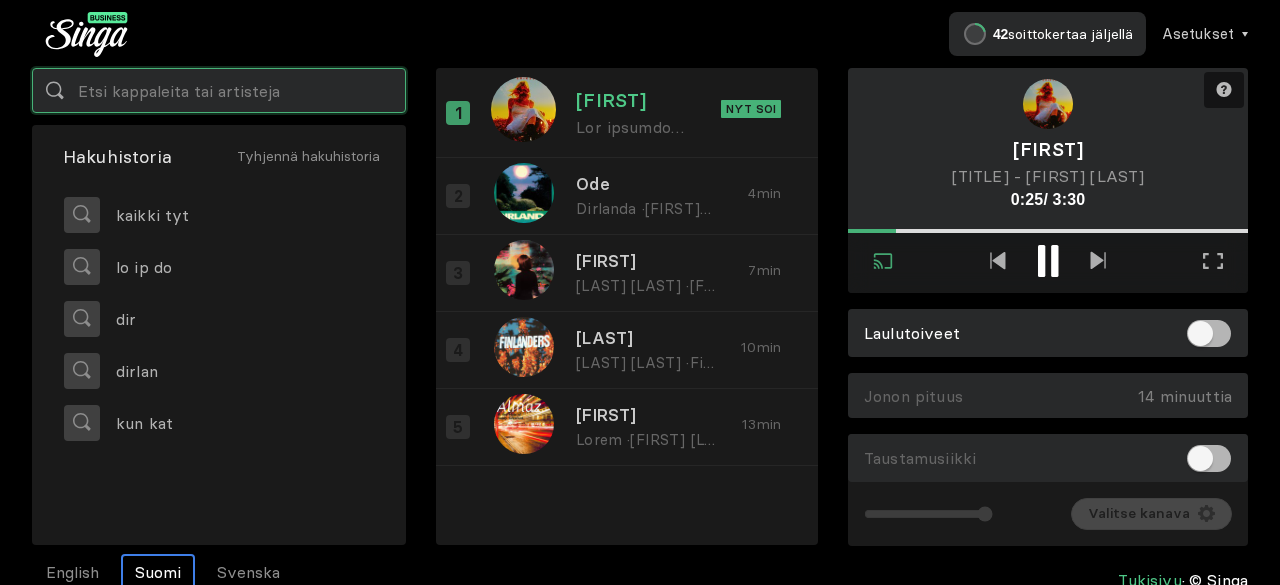 click at bounding box center (219, 90) 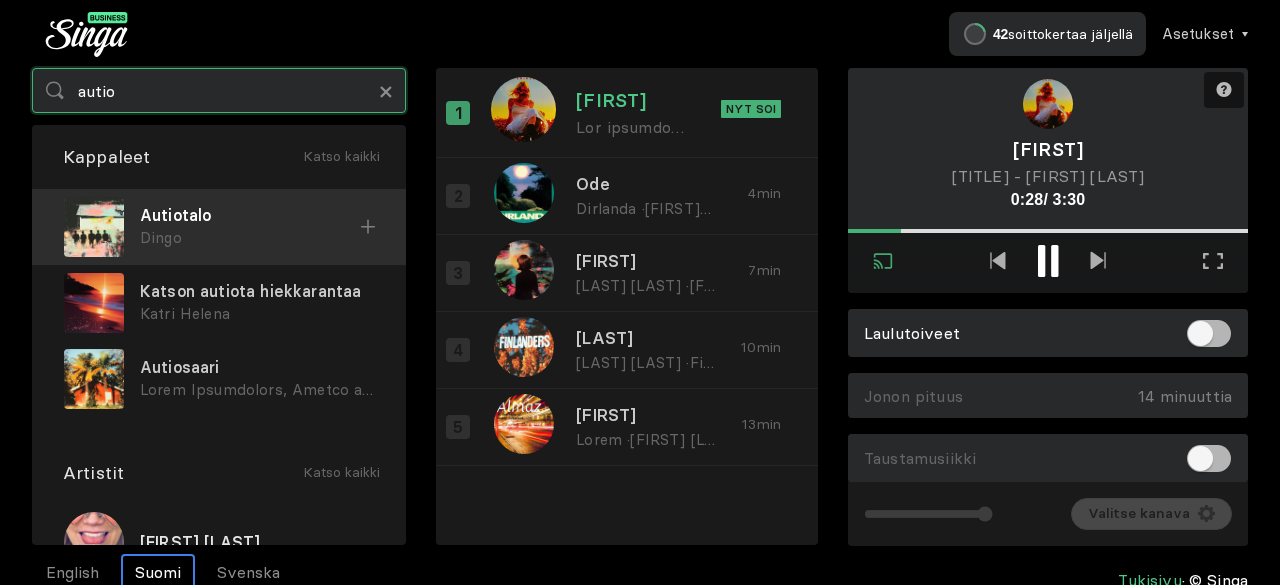 type on "autio" 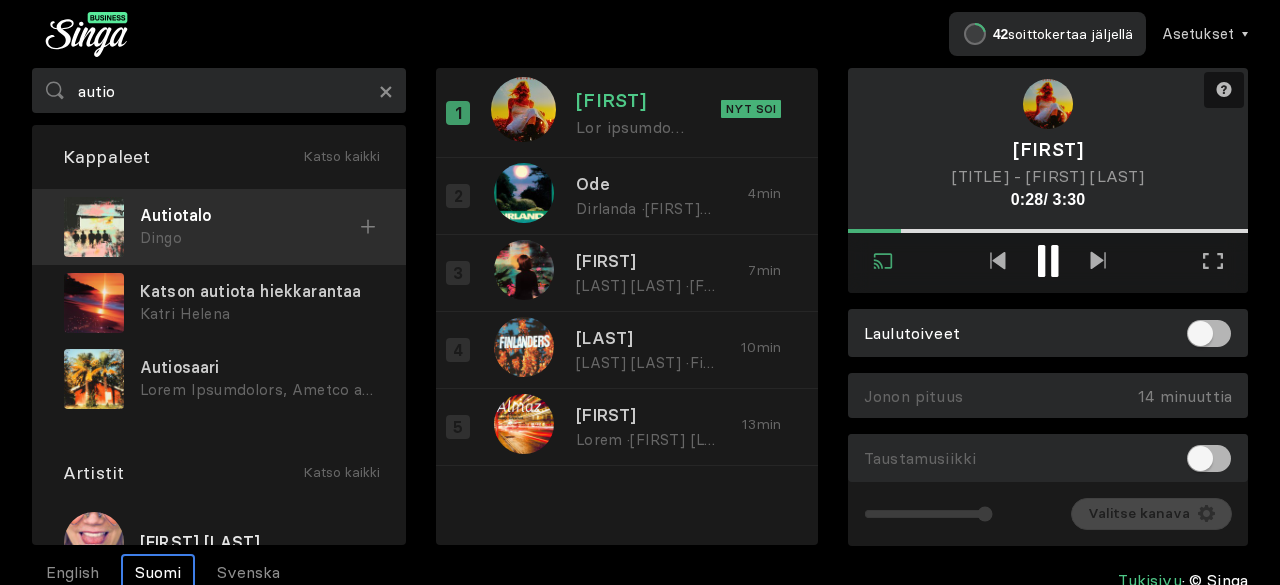 click on "Dingo" at bounding box center (250, 238) 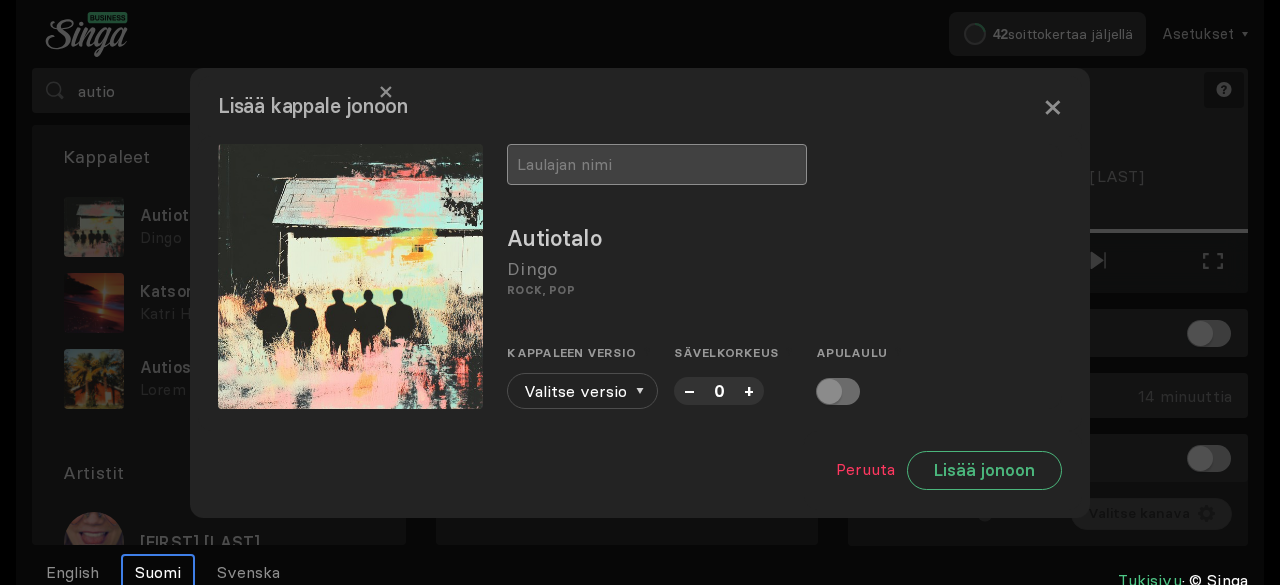click at bounding box center [657, 164] 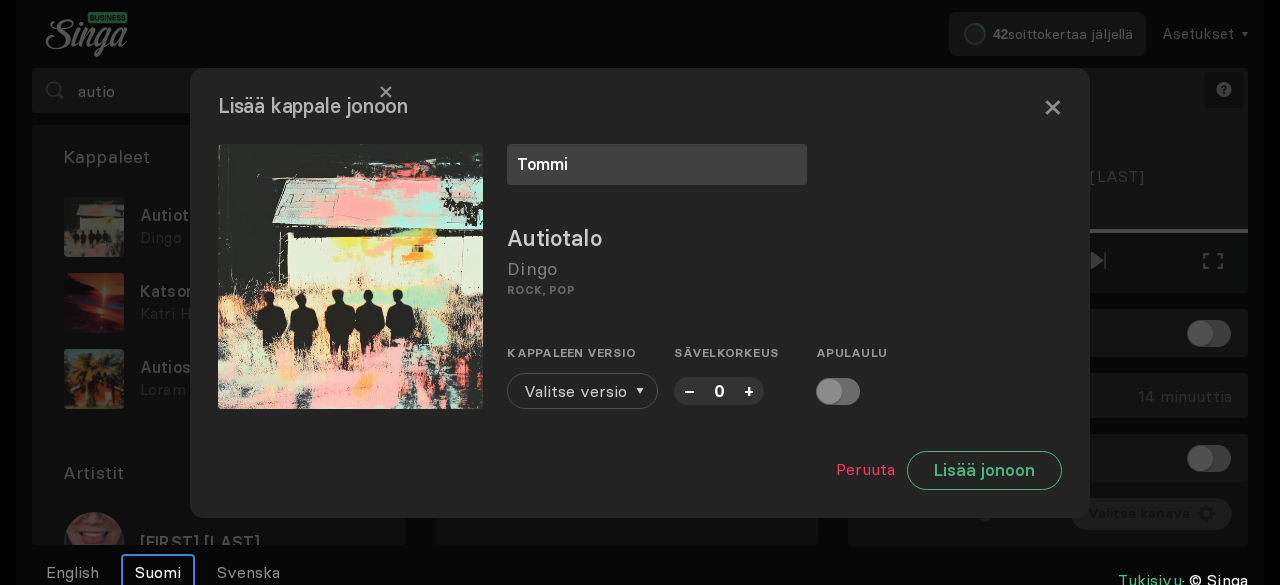 type on "Tommi" 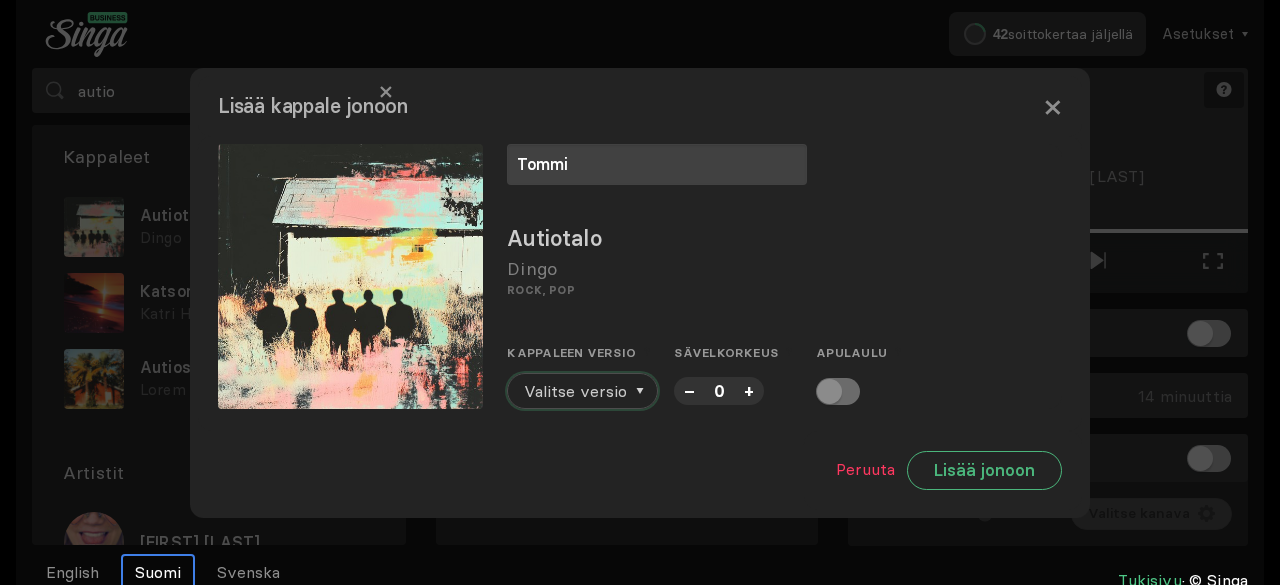 click on "Valitse versio" at bounding box center (575, 391) 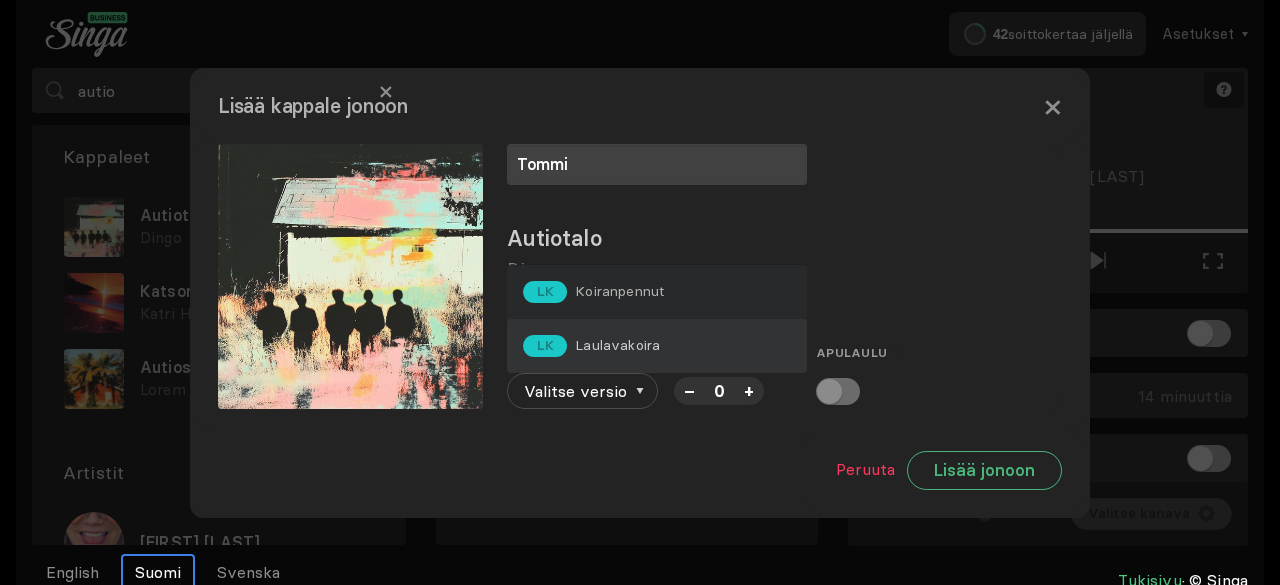 click on "LK Laulavakoira" at bounding box center [593, 292] 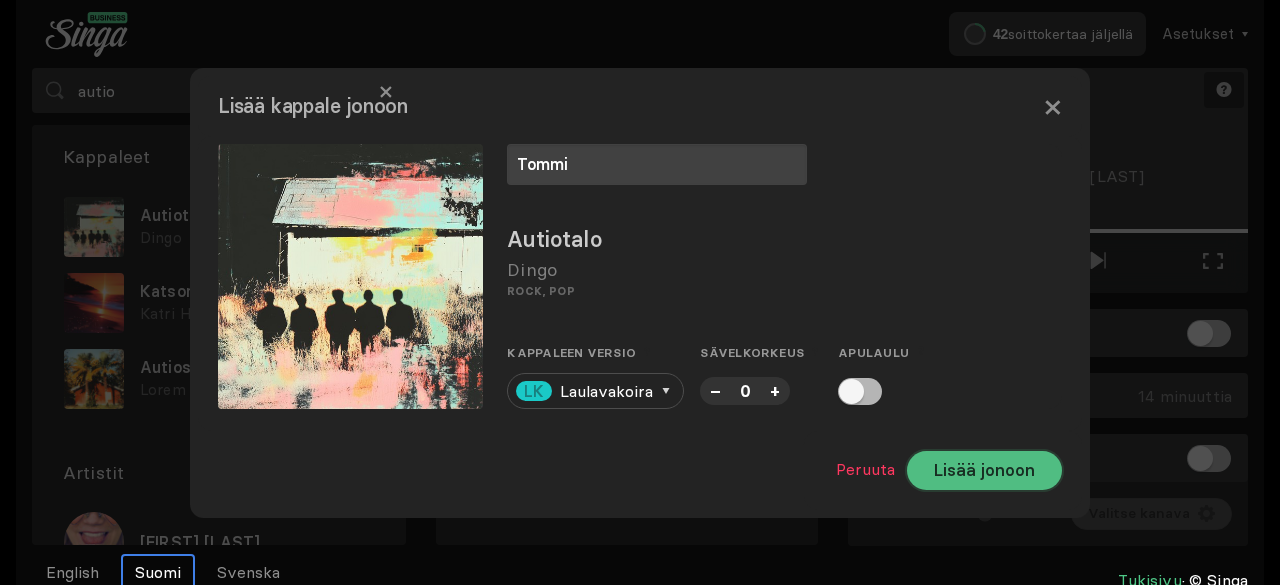click on "Lisää jonoon" at bounding box center (984, 470) 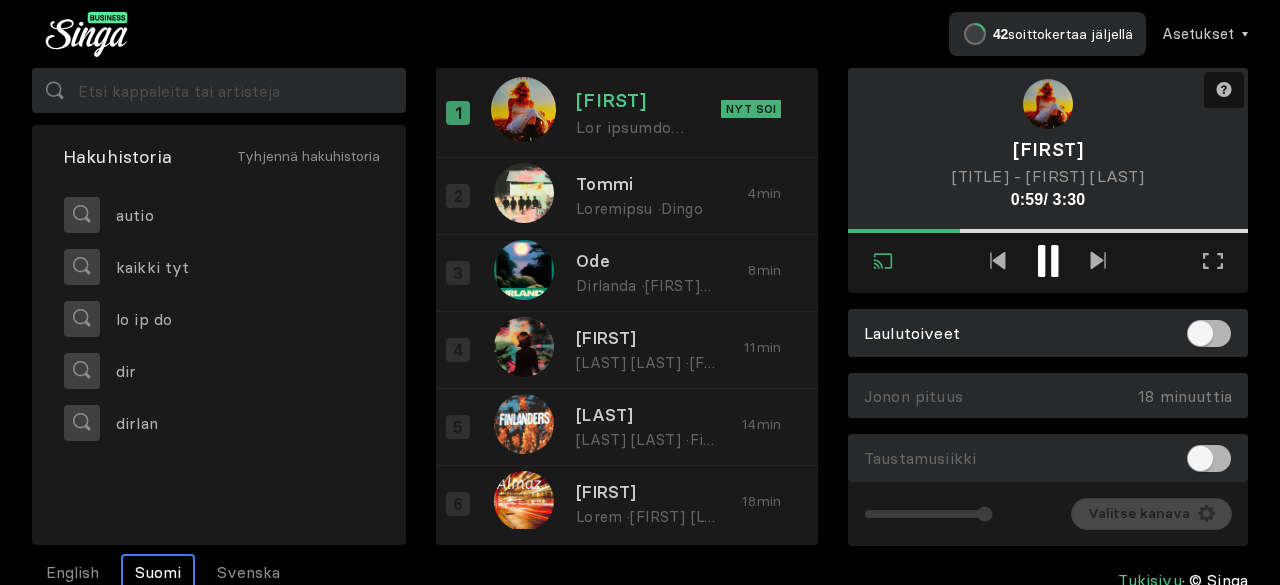 click on "[LAST] [LAST] [LAST] [LAST] · [NUMBER] [LAST] [LAST] · [NUMBER] [LAST] [LAST] [LAST] · [NUMBER] [LAST] [LAST] · [NUMBER] [LAST] [LAST]" at bounding box center (632, 100) 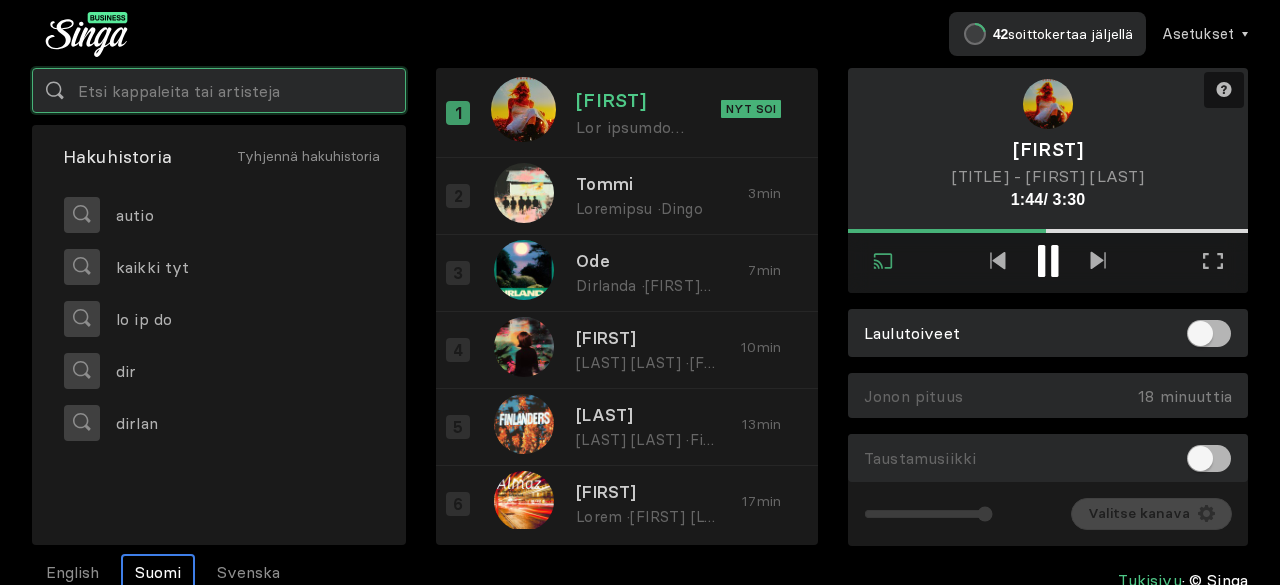 click at bounding box center [219, 90] 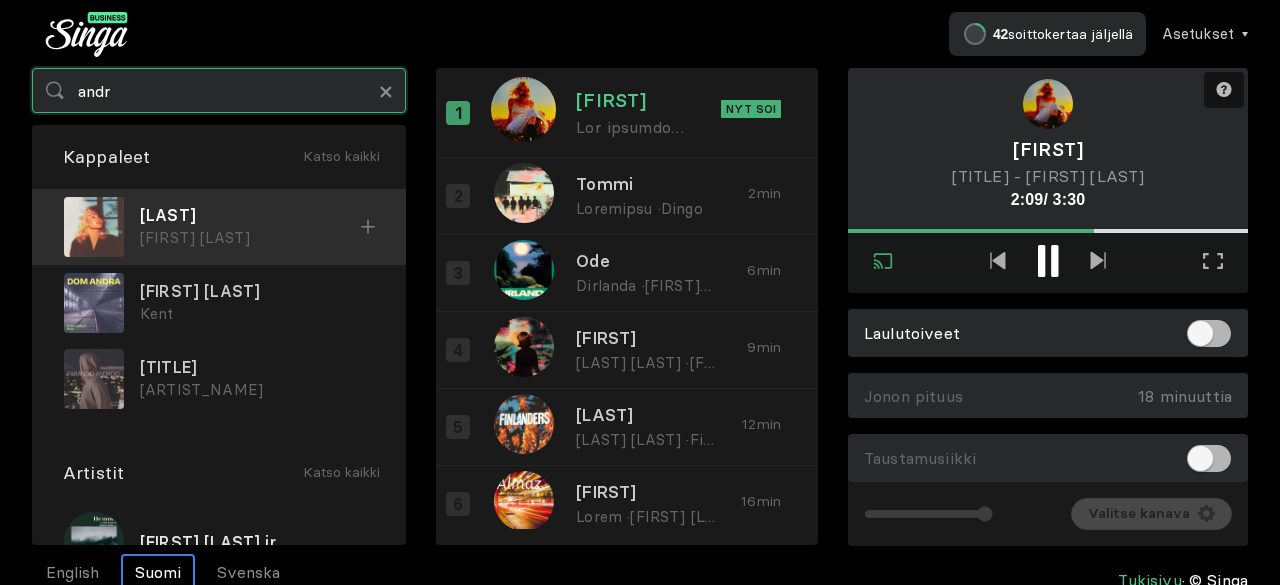 type on "andr" 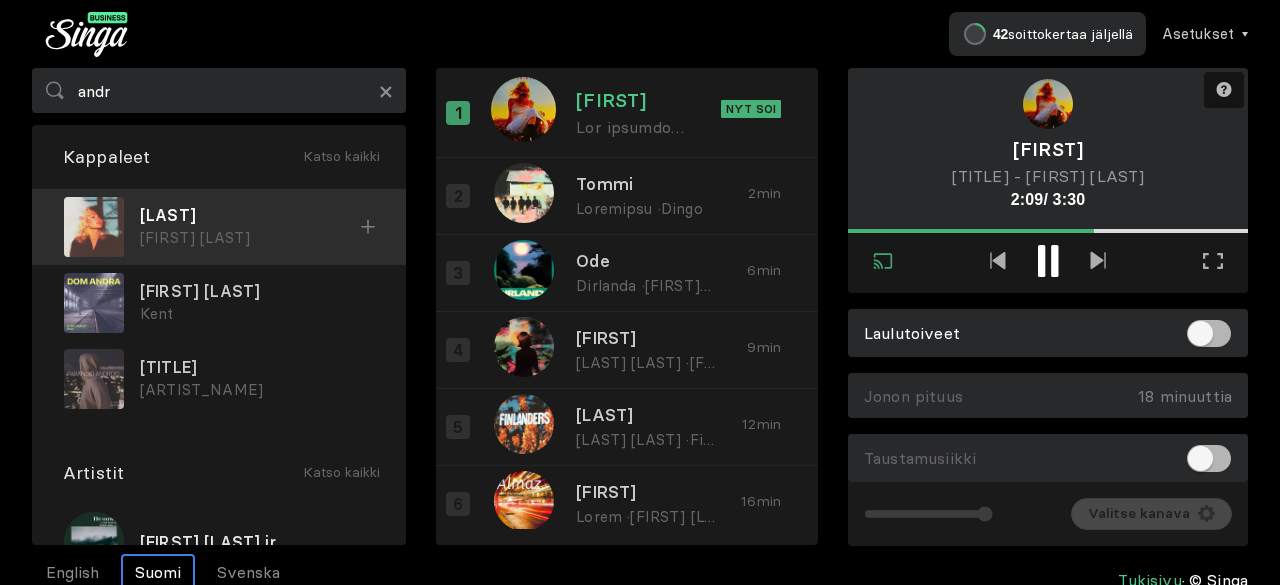 click on "[LAST]" at bounding box center (250, 215) 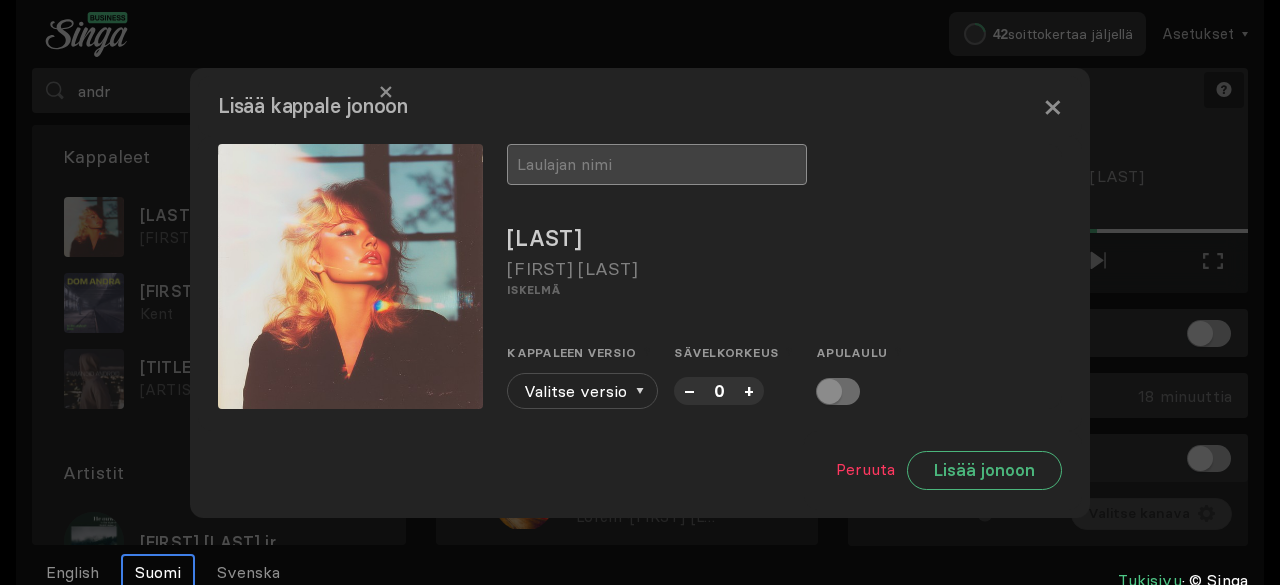 click at bounding box center [657, 164] 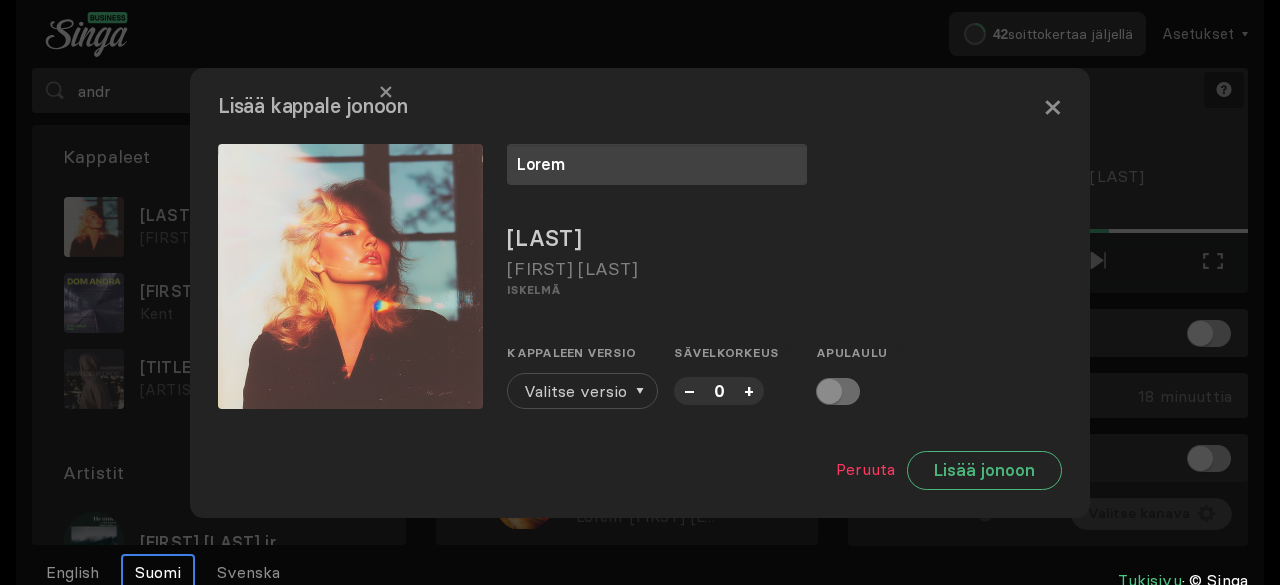 type on "Lorem" 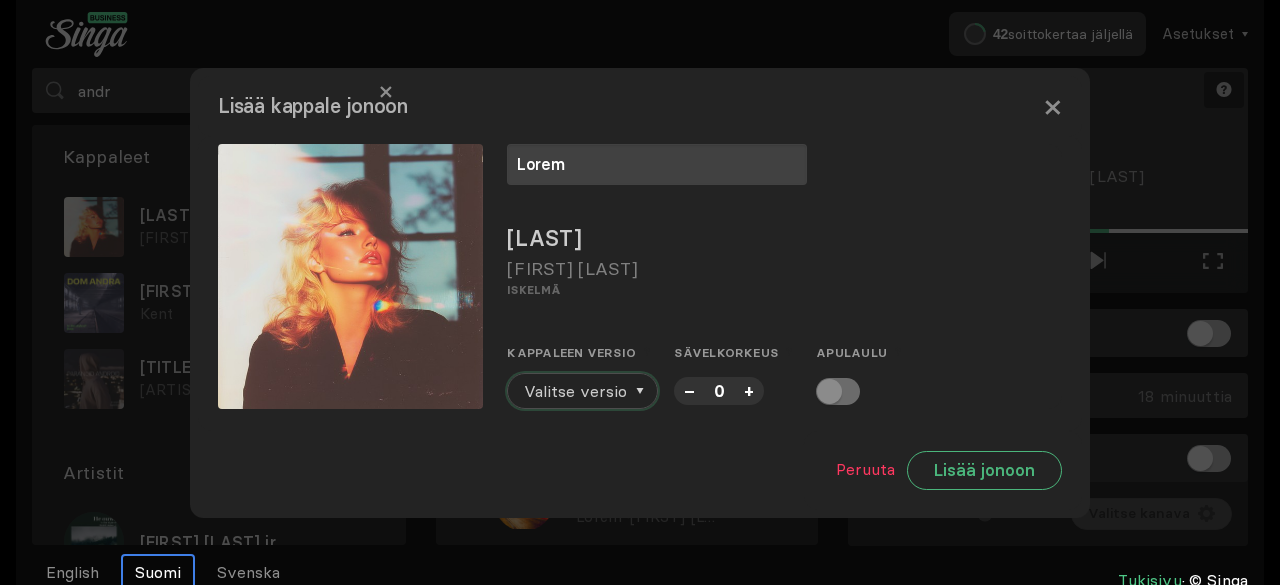click on "Valitse versio" at bounding box center [575, 391] 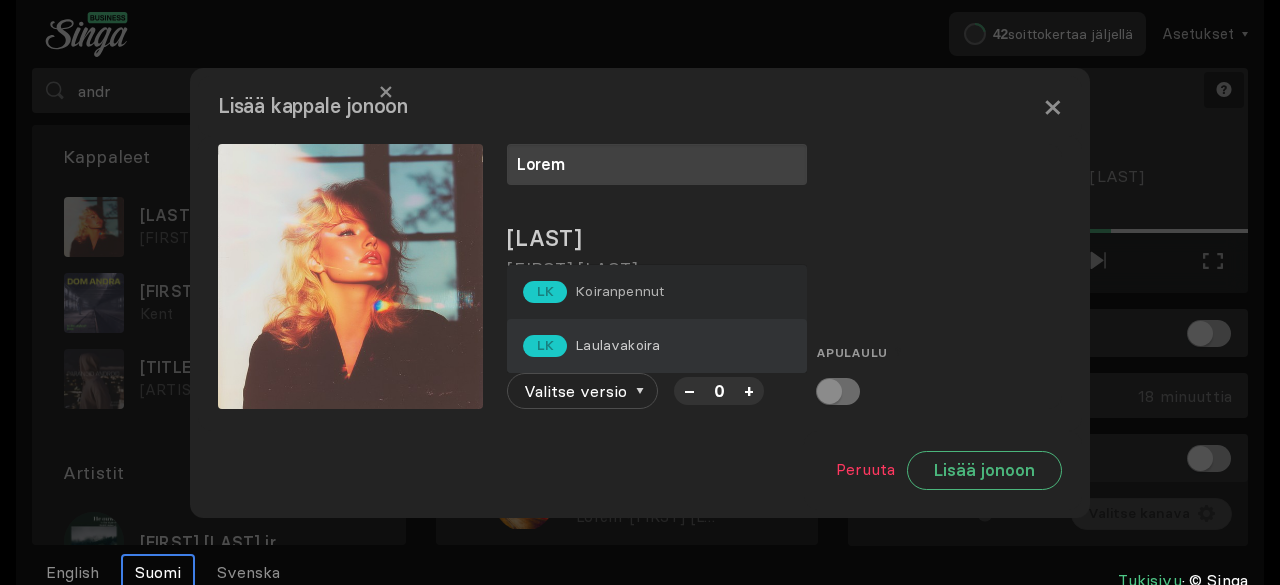 click on "Laulavakoira" at bounding box center [619, 291] 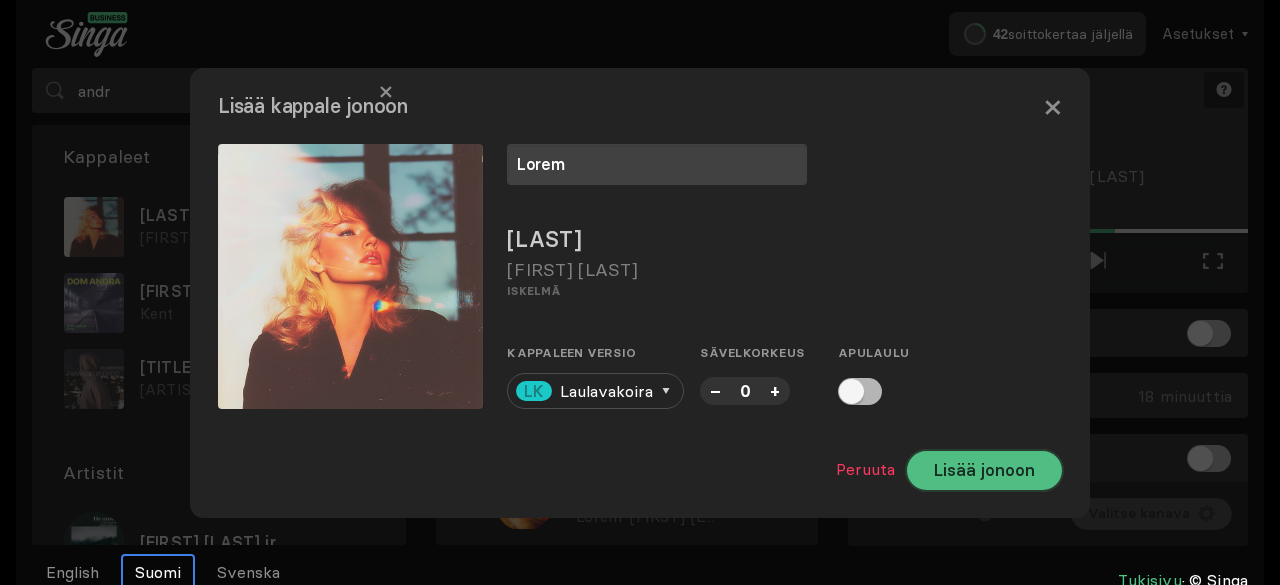 click on "Lisää jonoon" at bounding box center (984, 470) 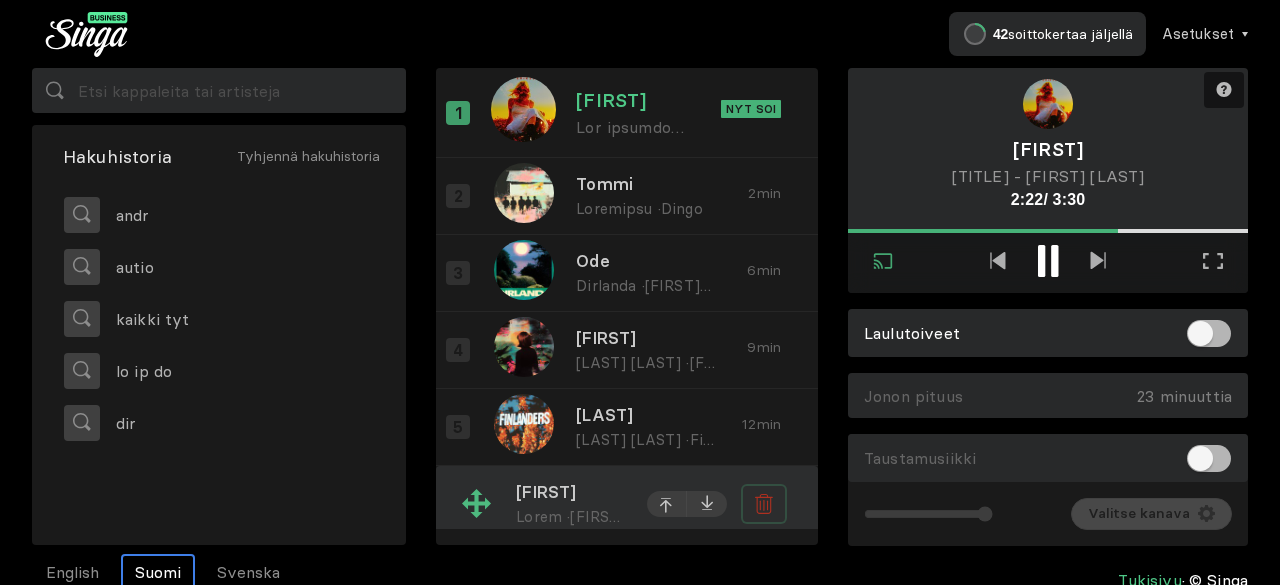 click at bounding box center [764, 196] 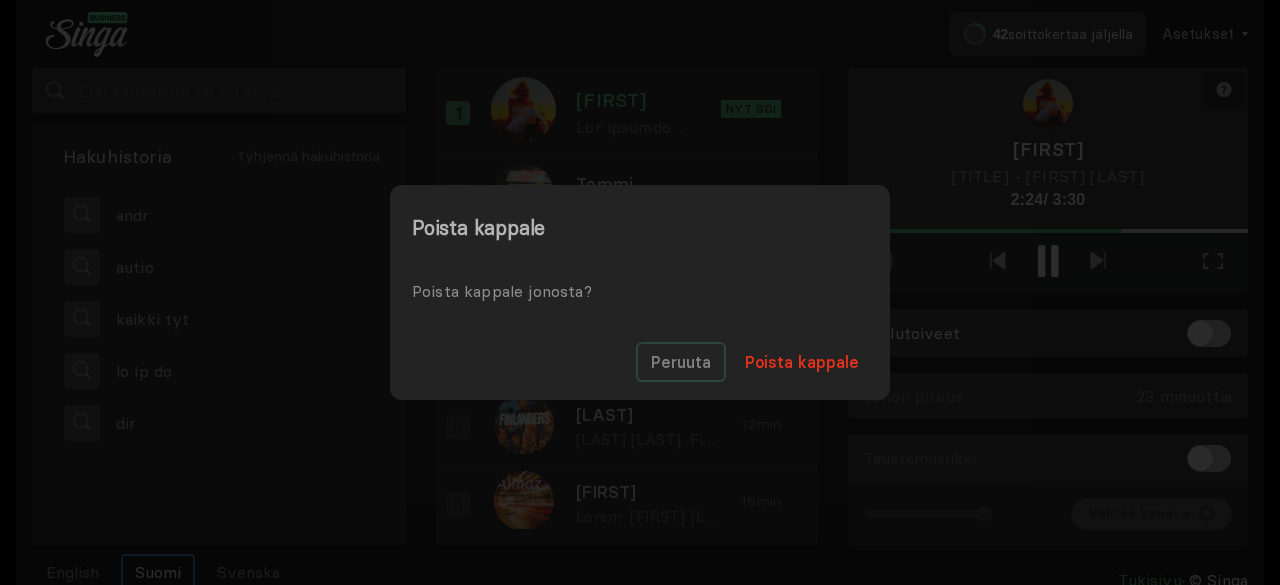 click on "Peruuta" at bounding box center [681, 362] 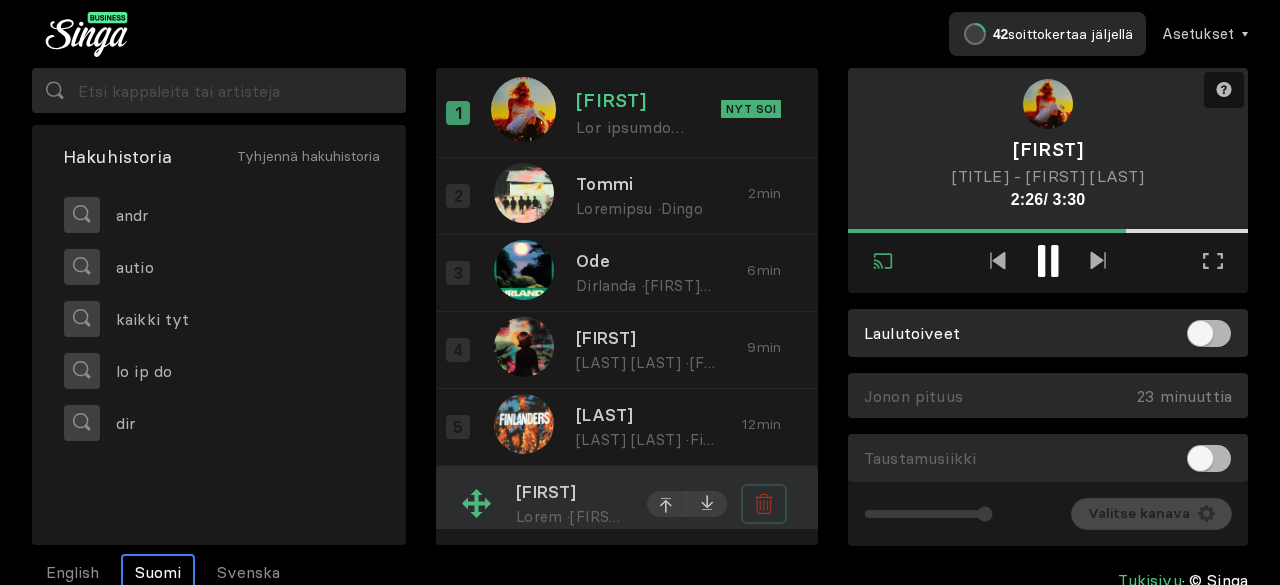 click at bounding box center (763, 197) 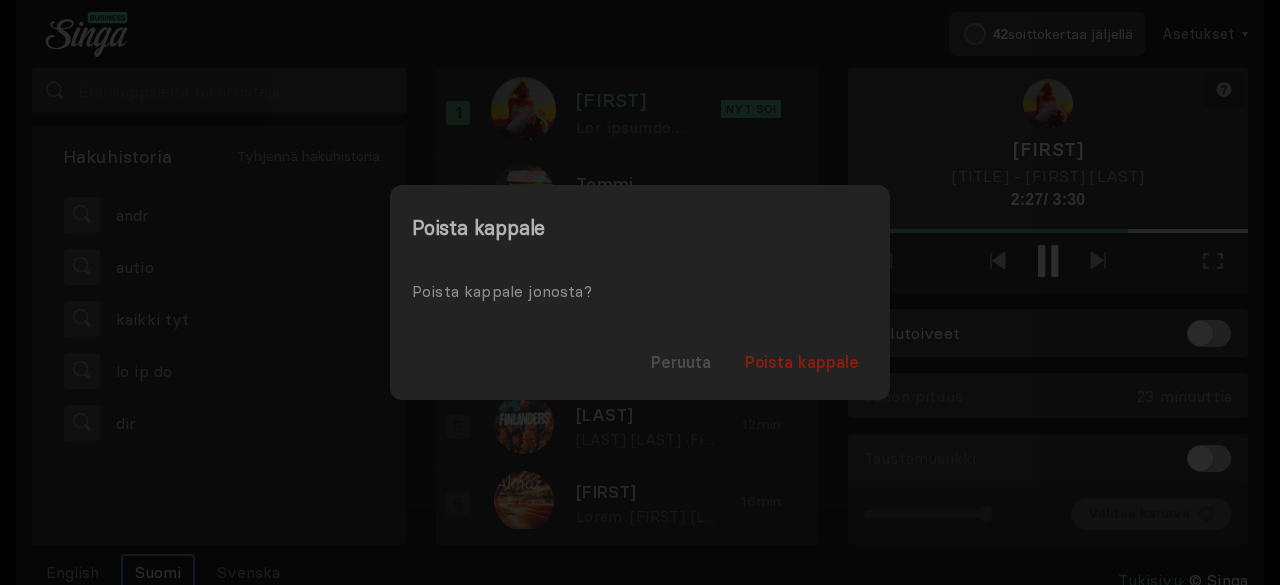 click on "Poista kappale" at bounding box center [802, 362] 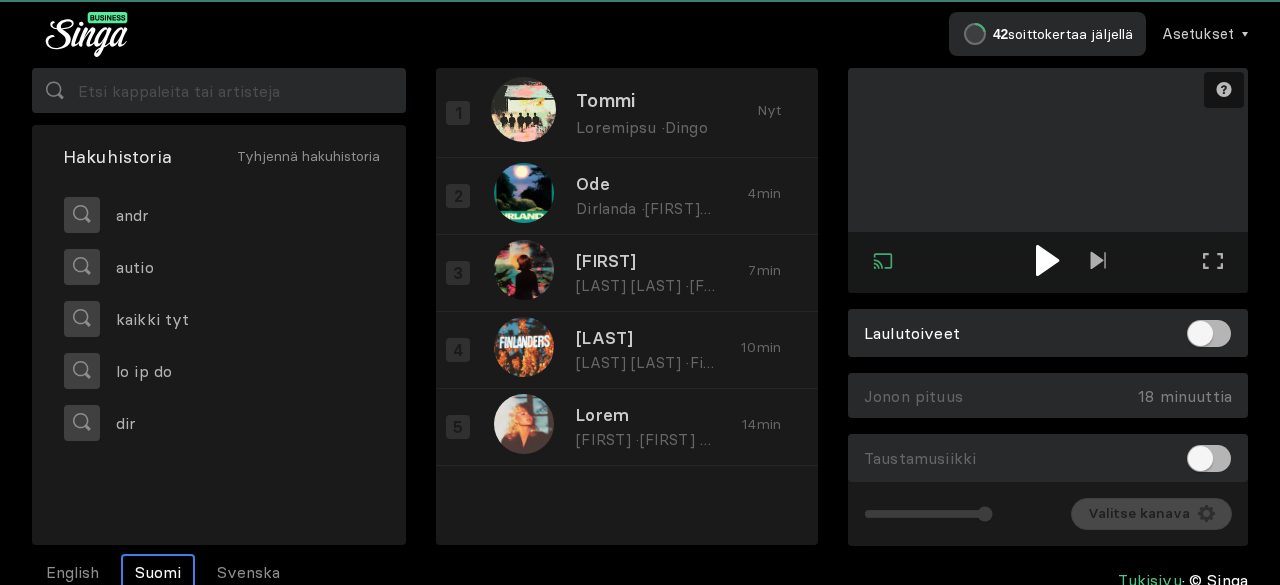 scroll, scrollTop: 0, scrollLeft: 0, axis: both 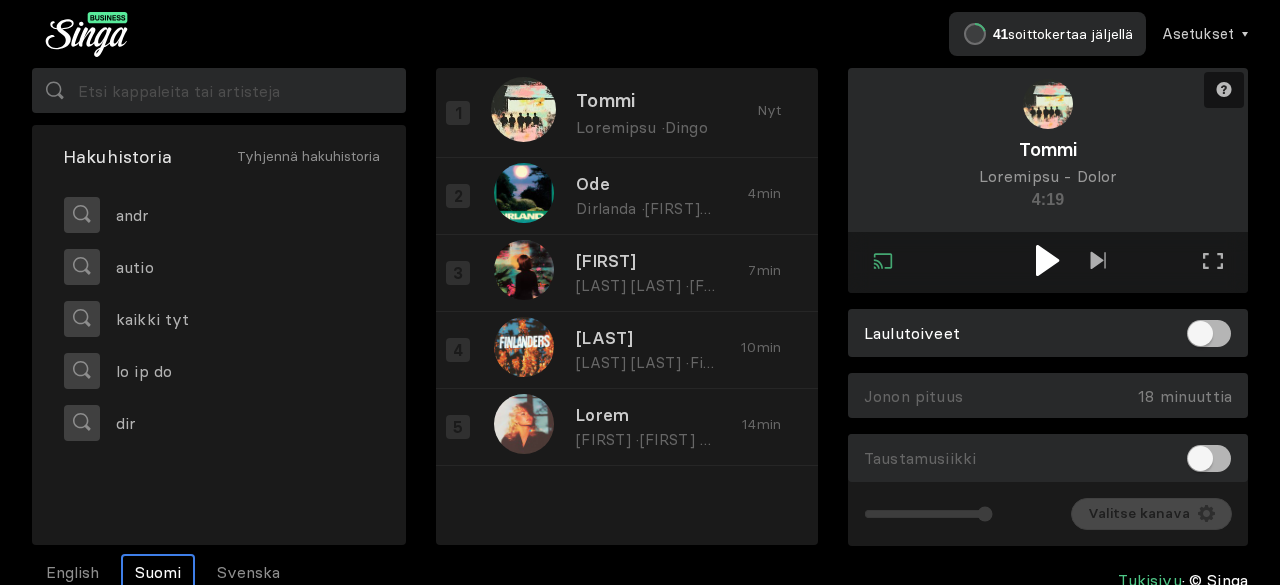 click at bounding box center [1048, 262] 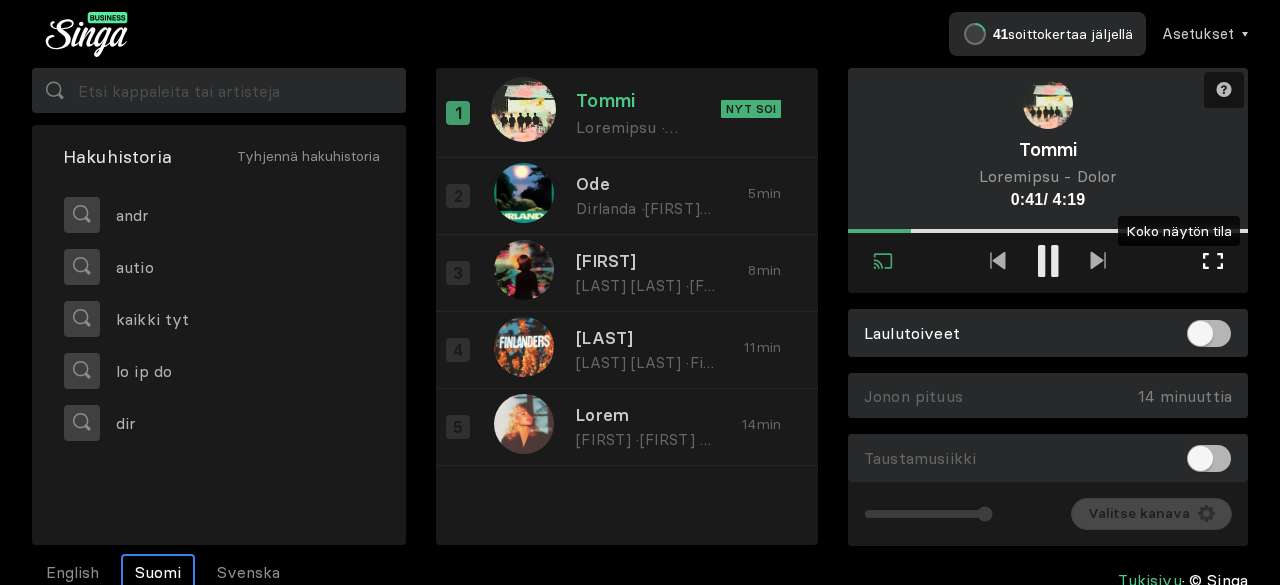 click at bounding box center (1213, 261) 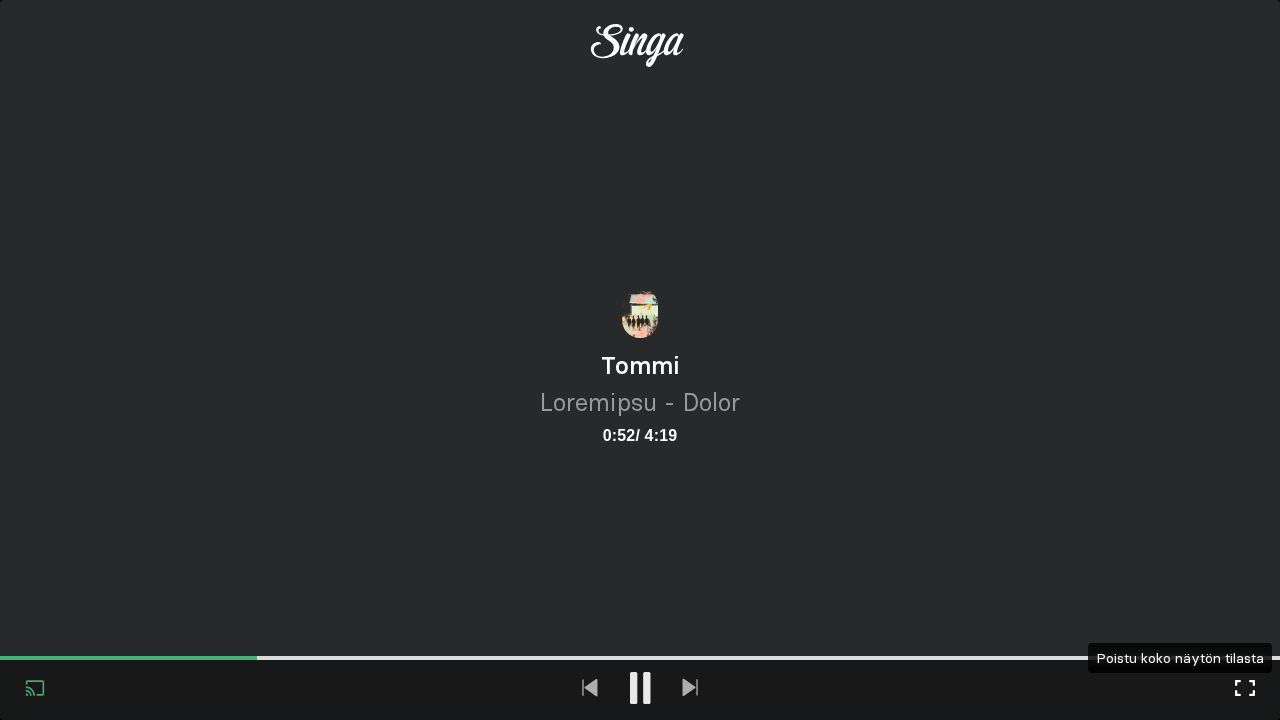 click at bounding box center (1245, 688) 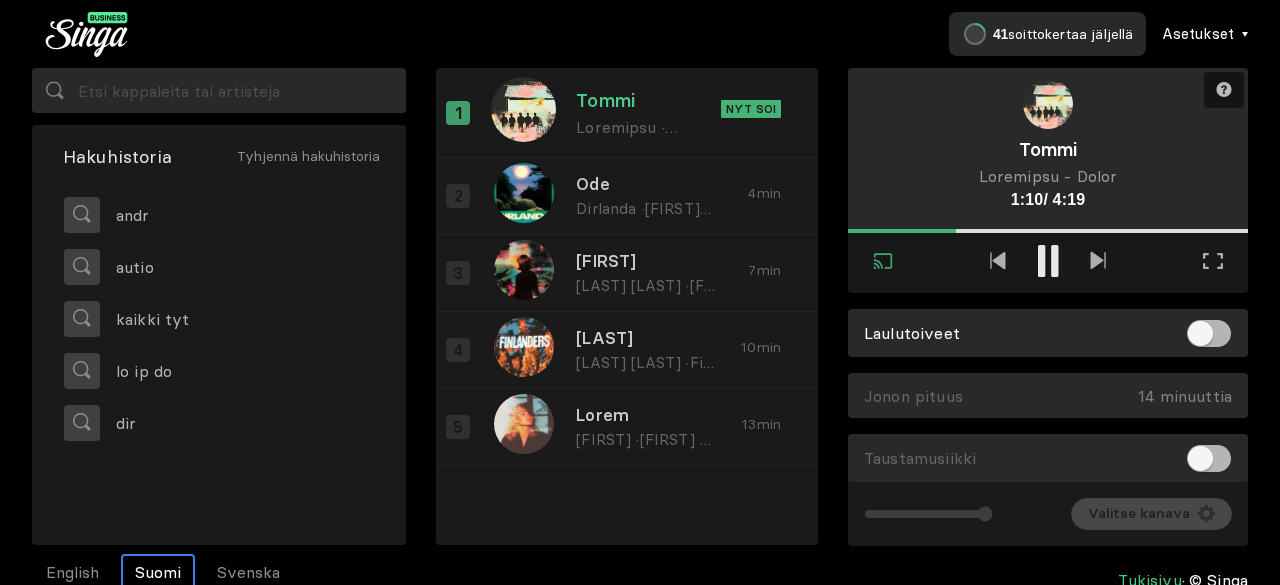 click on "Asetukset" at bounding box center (1205, 34) 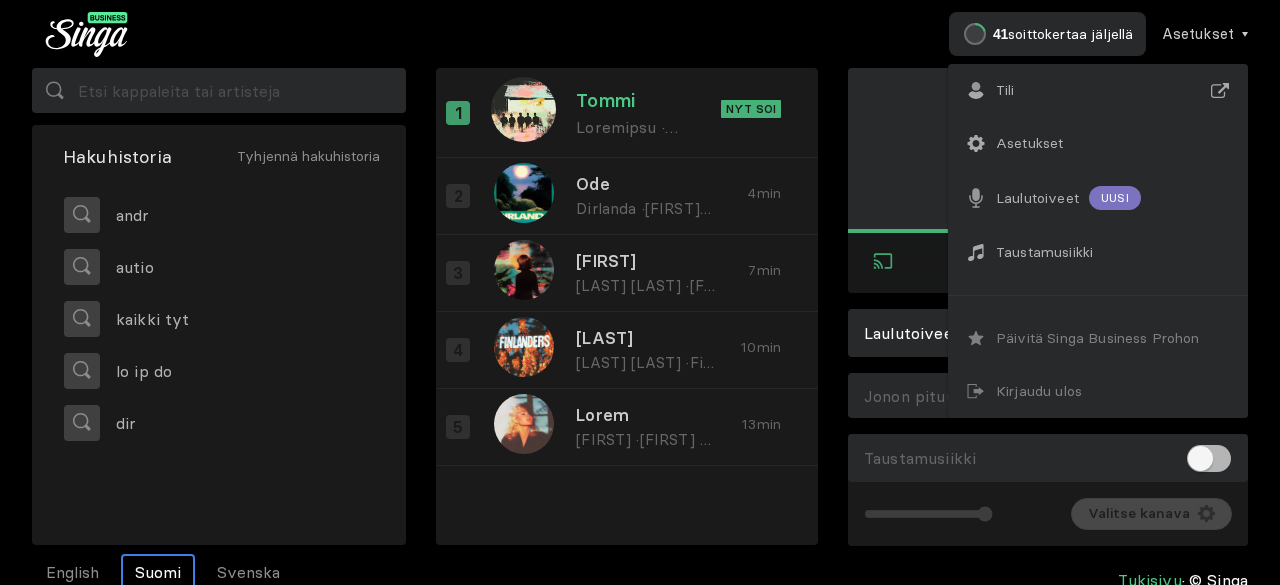 click on "41 soittokertaa jäljellä Asetukset Tili Asetukset Laulutoiveet Uusi Taustamusiikki Päivitä Singa Business Prohon Kirjaudu ulos" at bounding box center (694, 34) 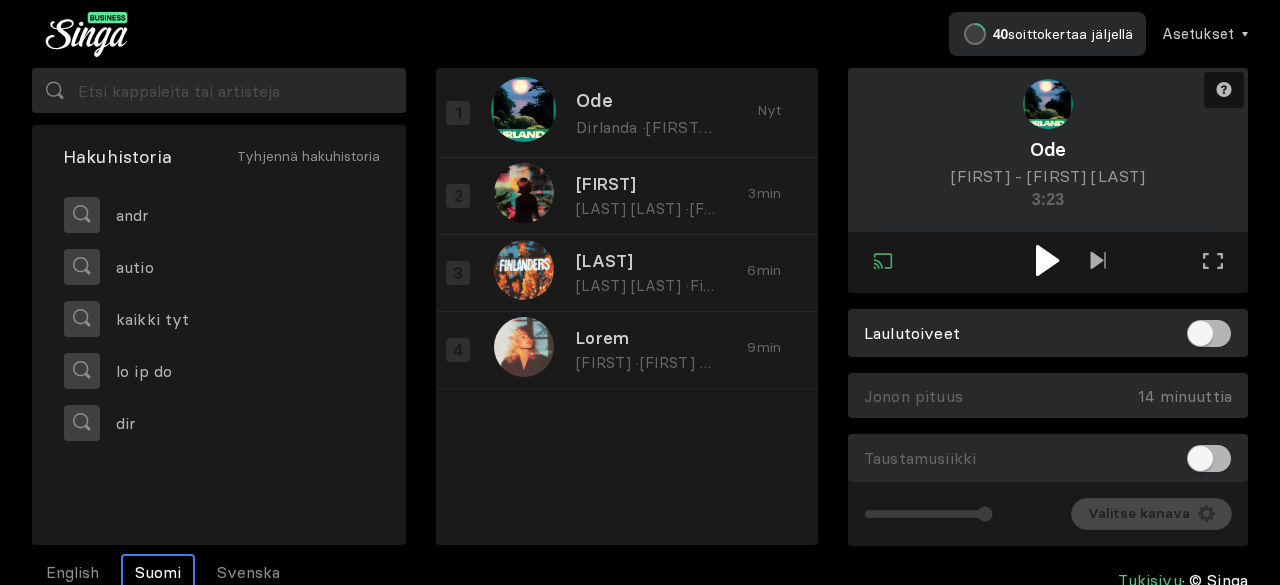 click at bounding box center [1048, 260] 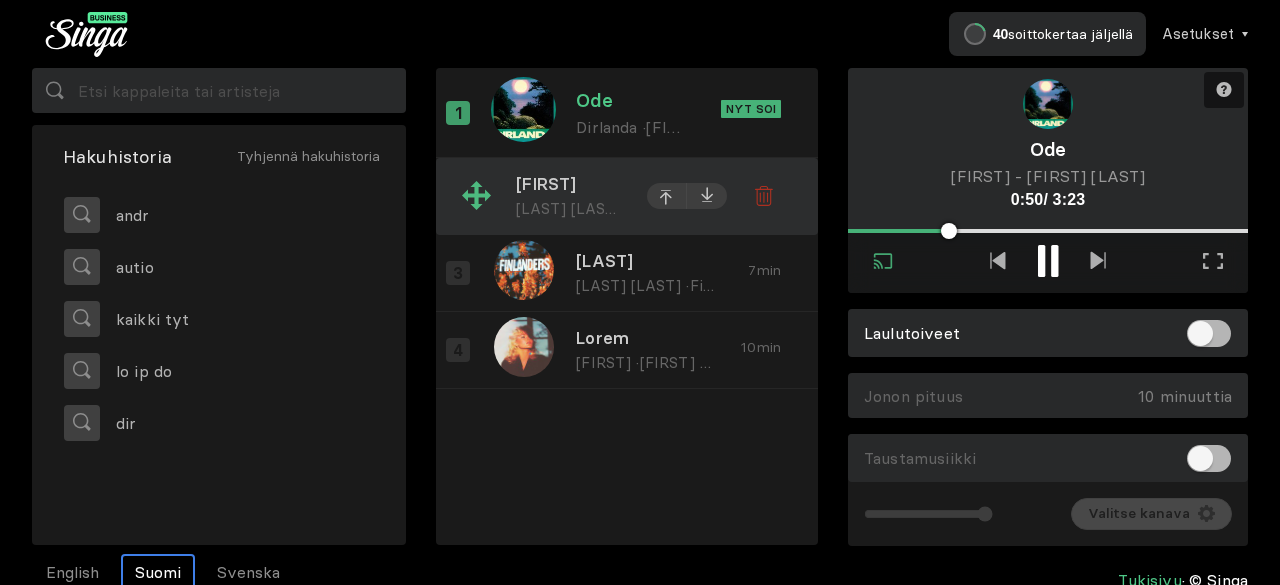 click on "[LAST] [LAST] ·" at bounding box center [572, 208] 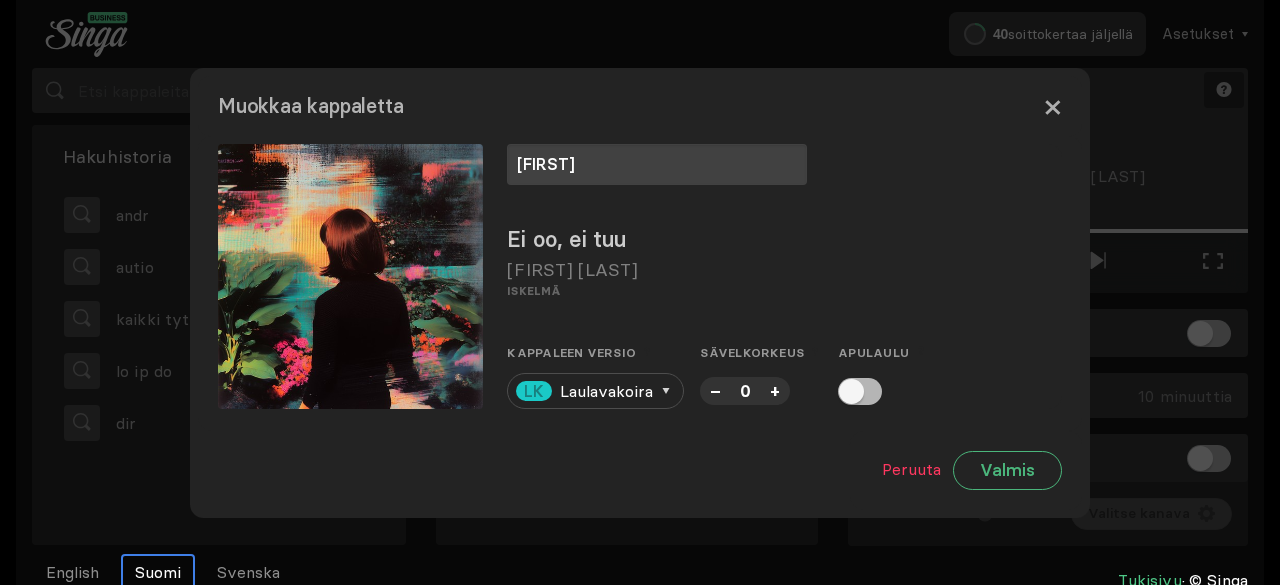 click on "×" at bounding box center (1052, 106) 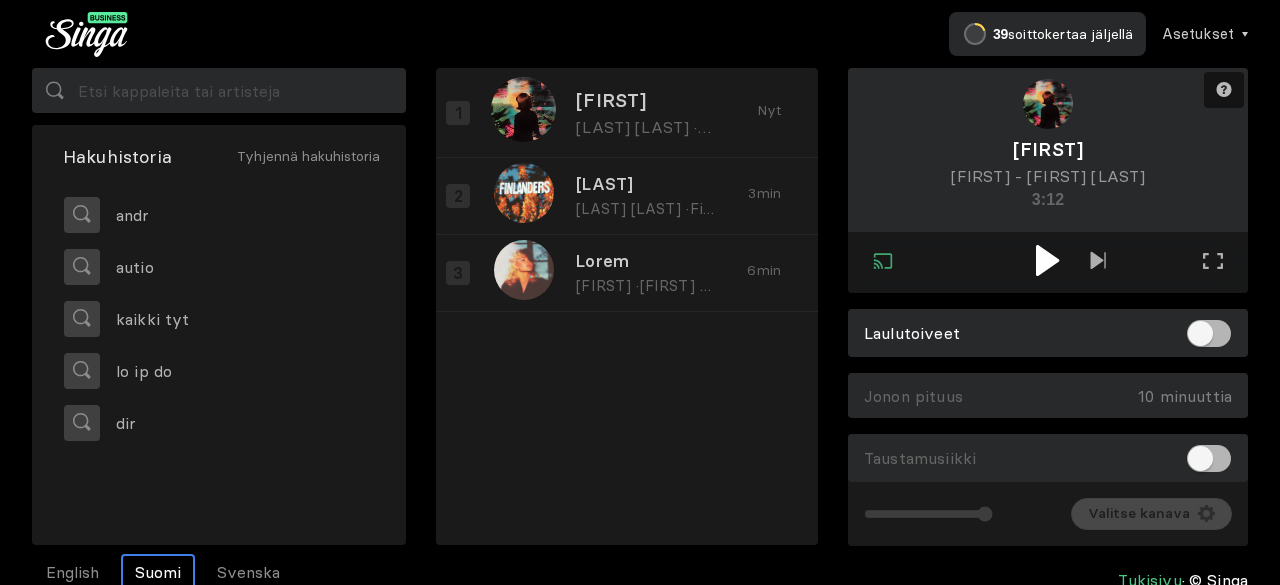 click at bounding box center (1048, 262) 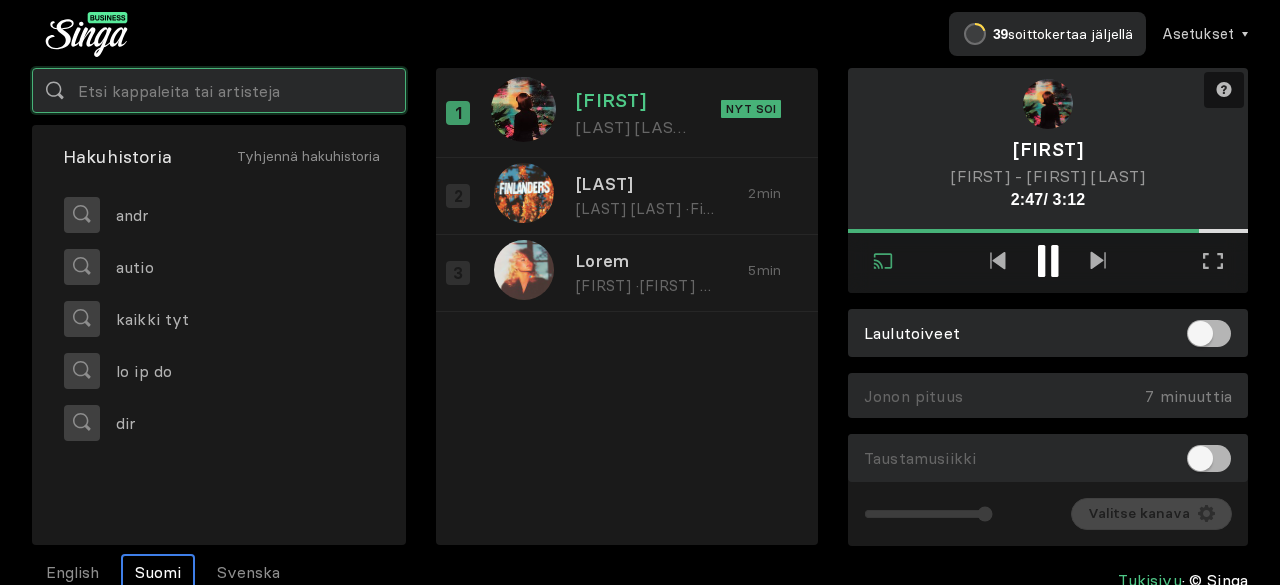 click at bounding box center (219, 90) 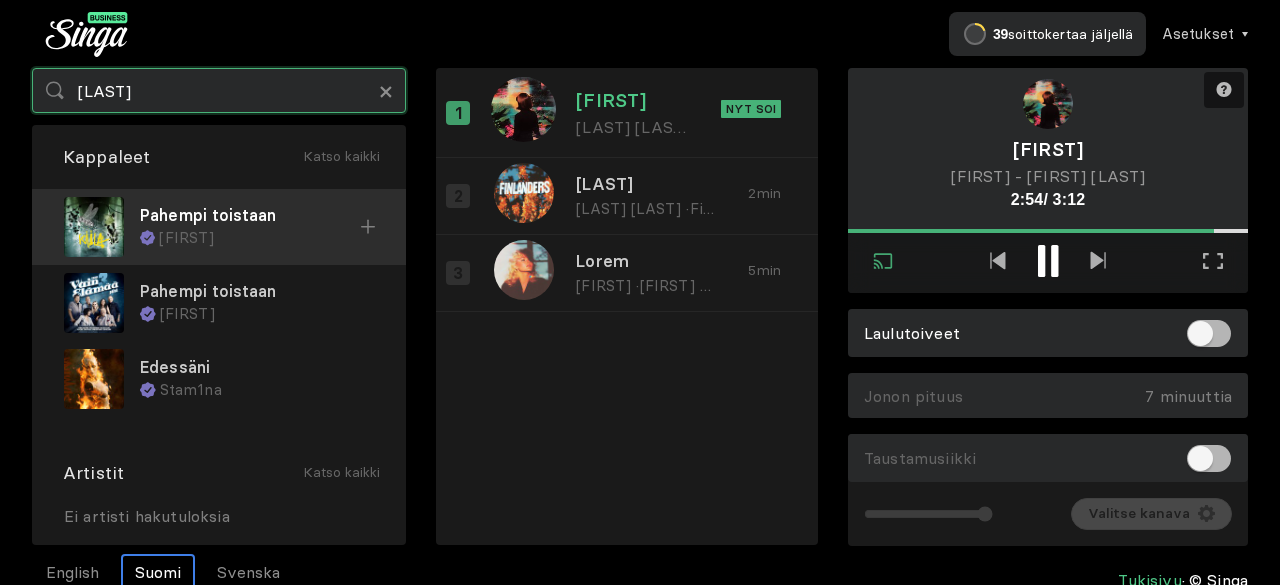 type on "[LAST]" 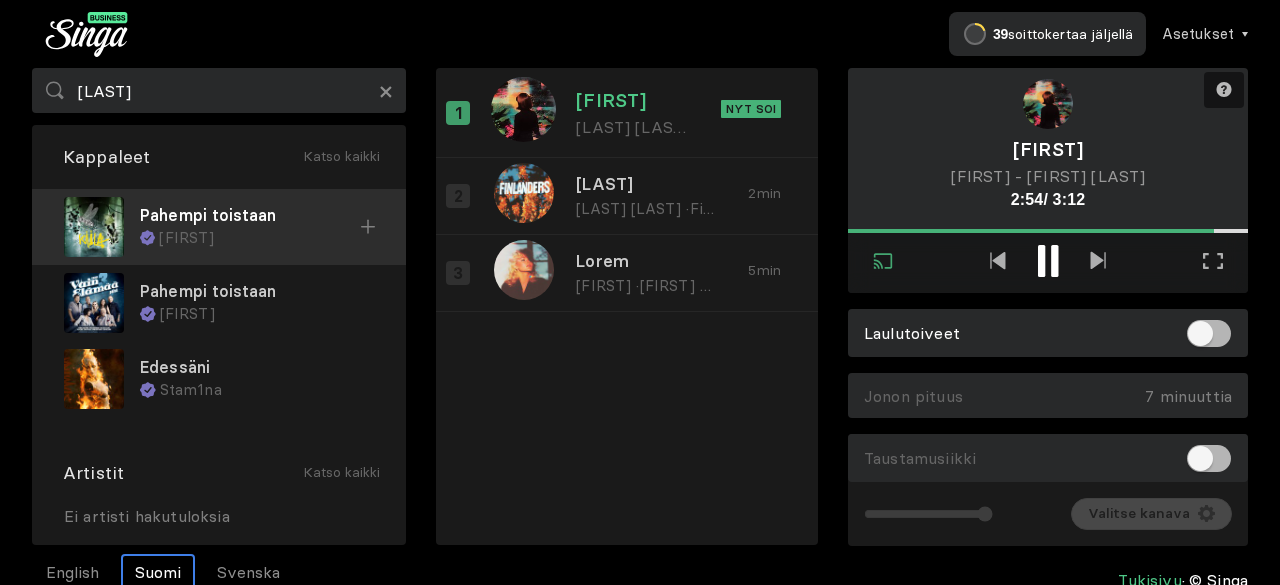 click on "[FIRST]" at bounding box center (259, 238) 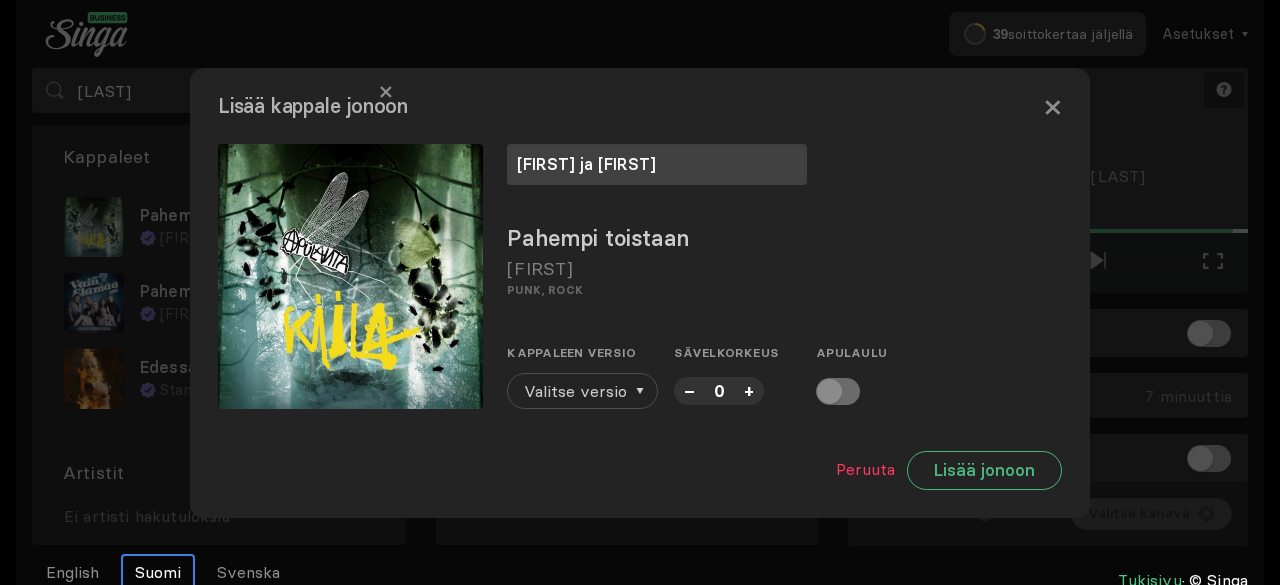type on "[FIRST] ja [FIRST]" 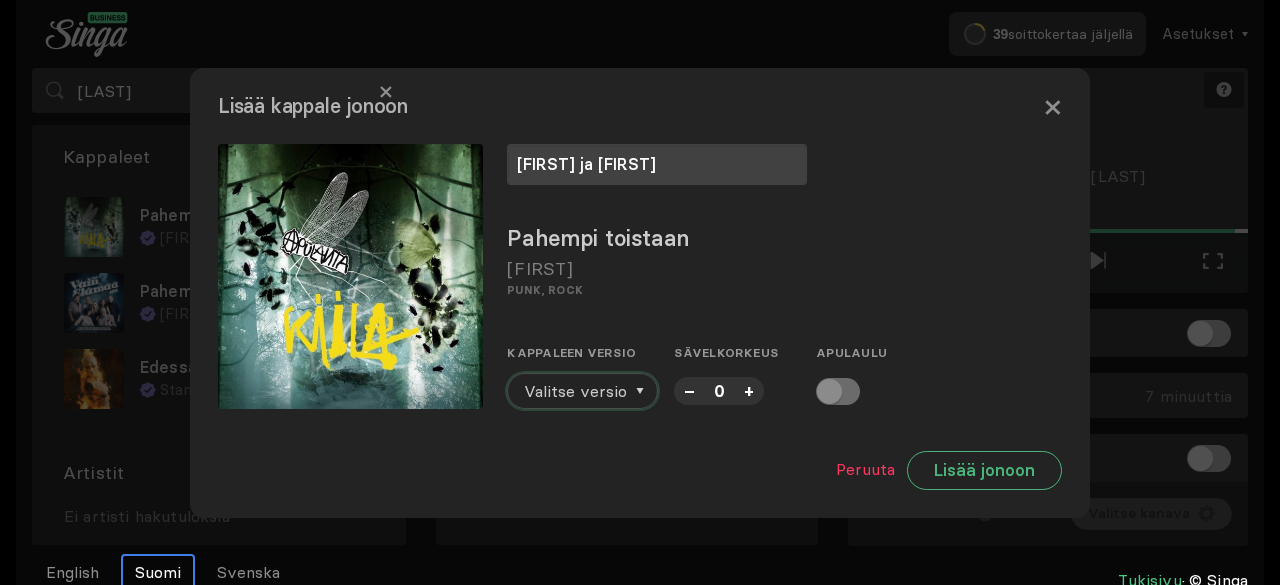 click on "Valitse versio" at bounding box center [575, 391] 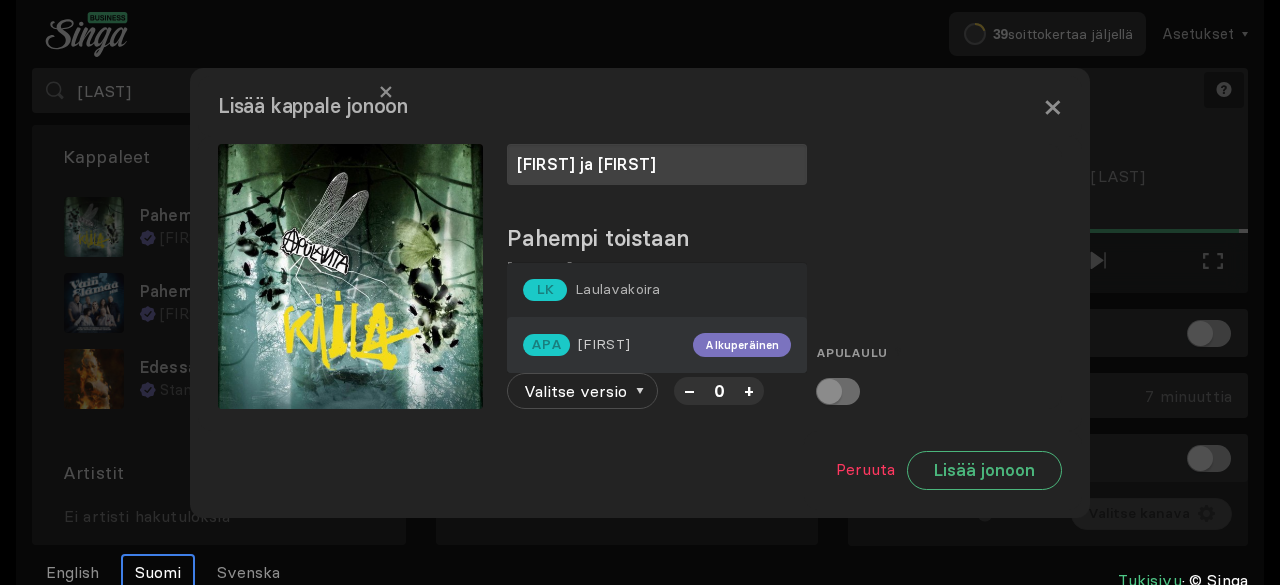 click on "[BRAND] [BRAND] [BRAND]" at bounding box center (657, 345) 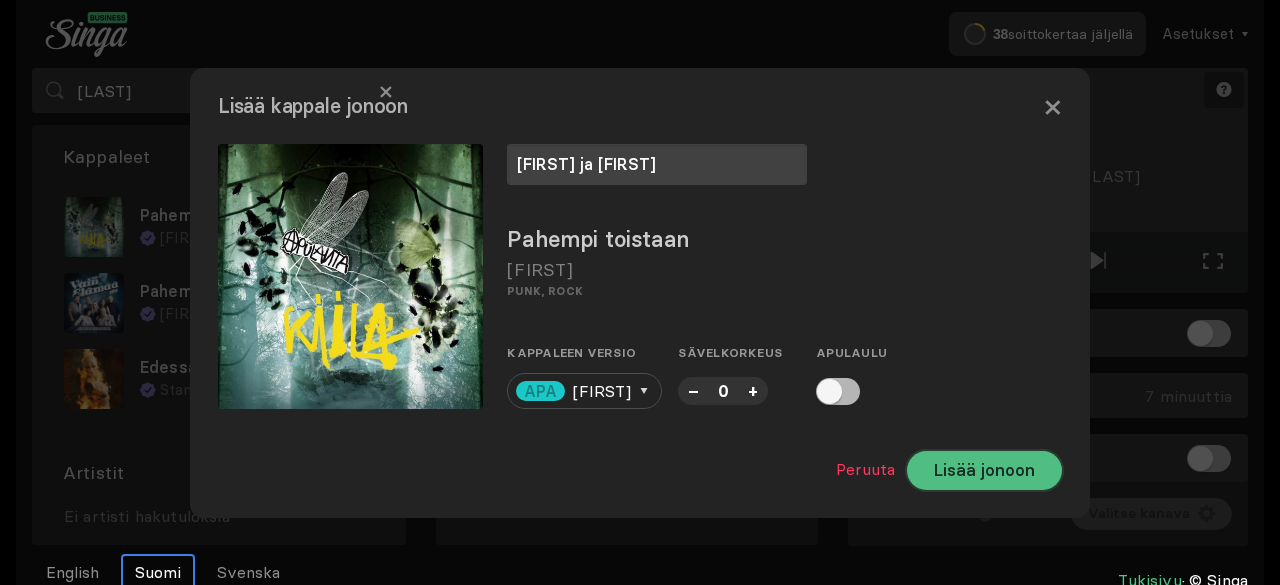 click on "Lisää jonoon" at bounding box center [984, 470] 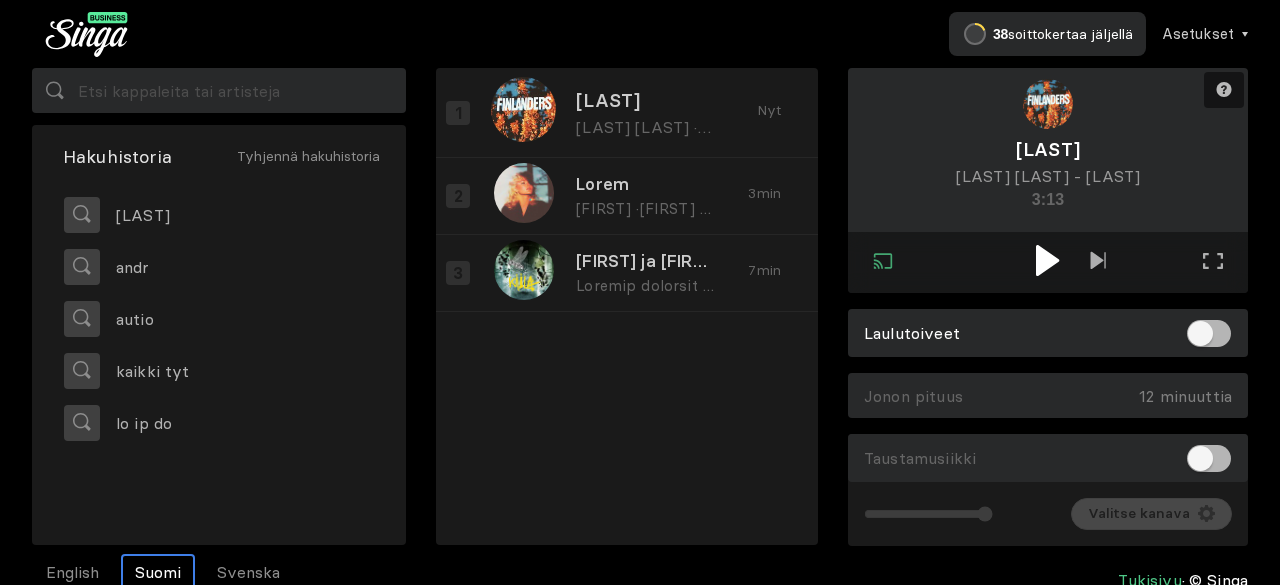click at bounding box center (1047, 260) 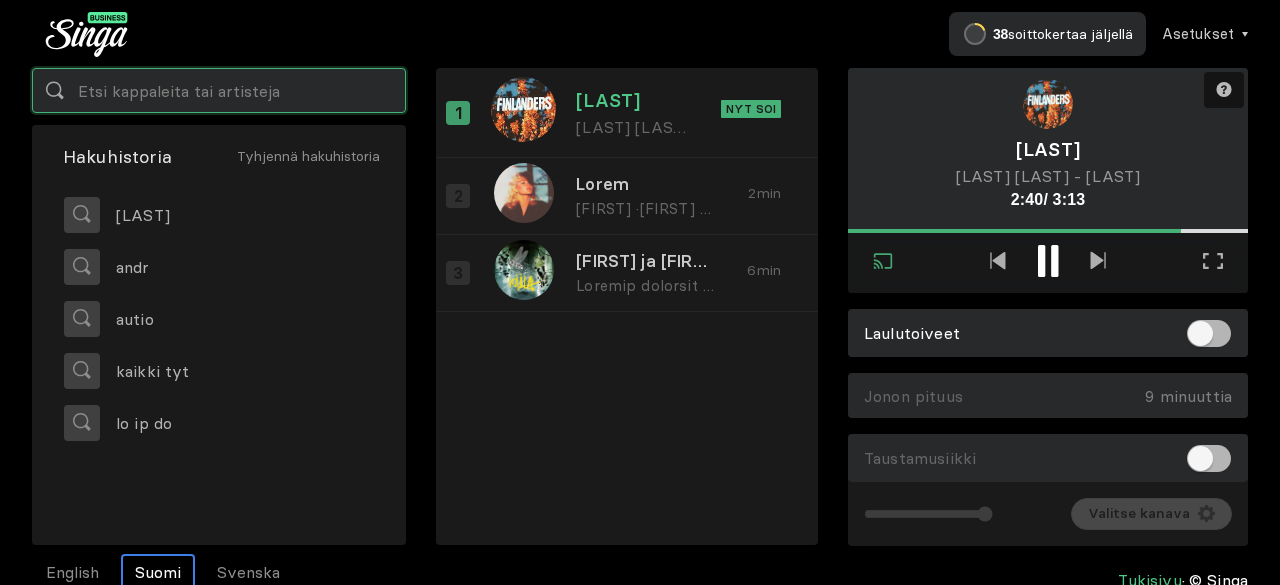 click at bounding box center [219, 90] 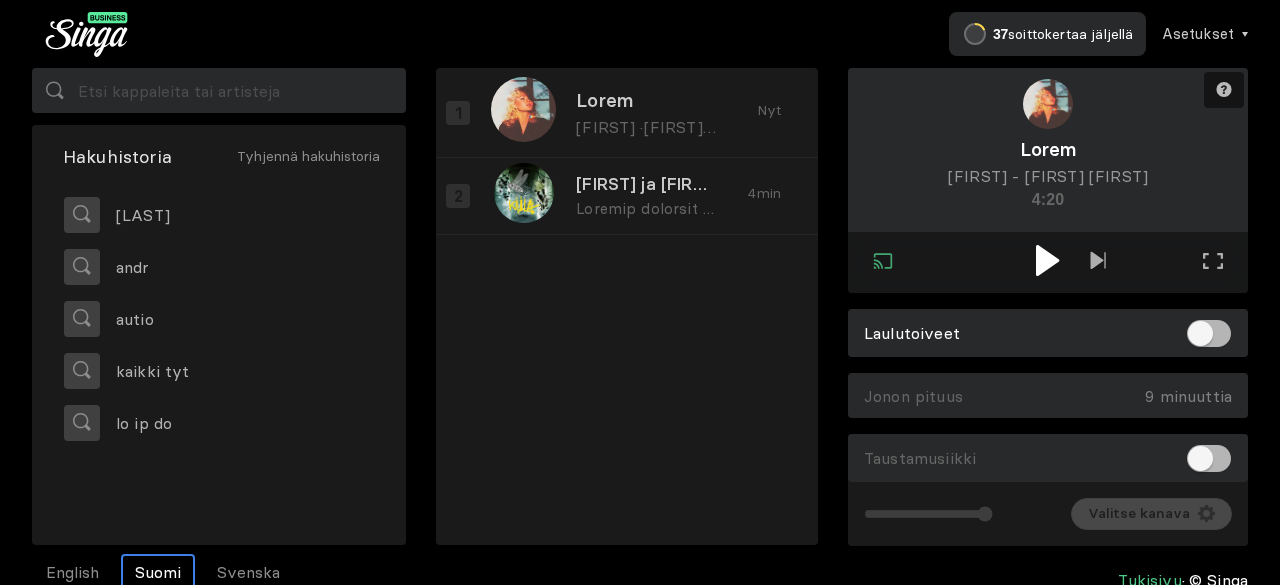 click at bounding box center (1047, 260) 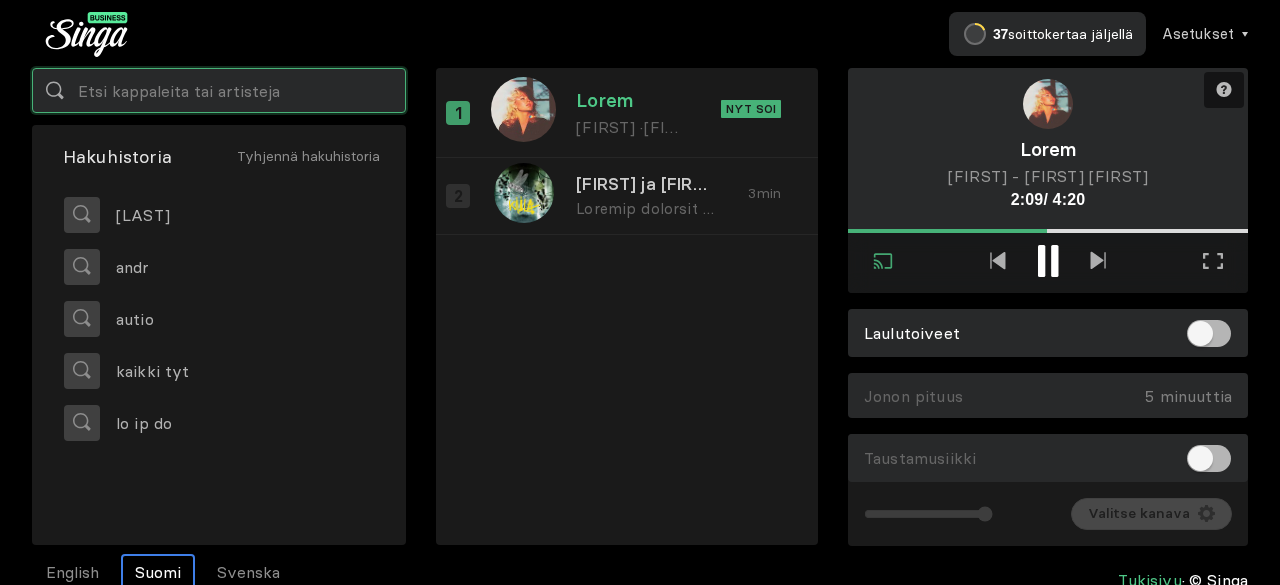 click at bounding box center (219, 90) 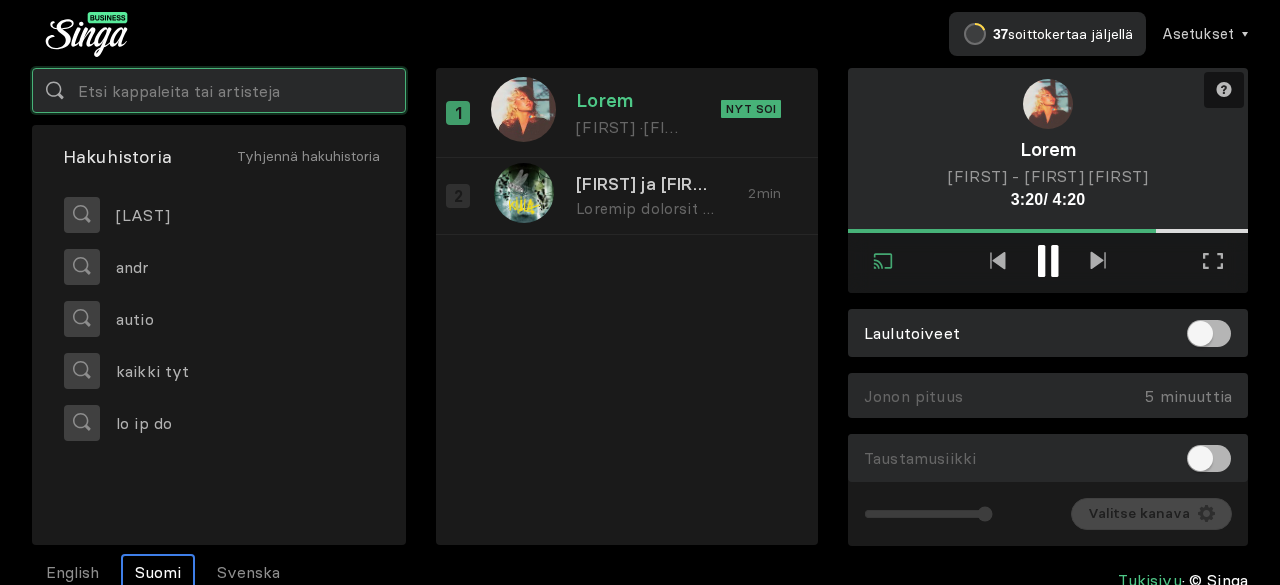 click at bounding box center [219, 90] 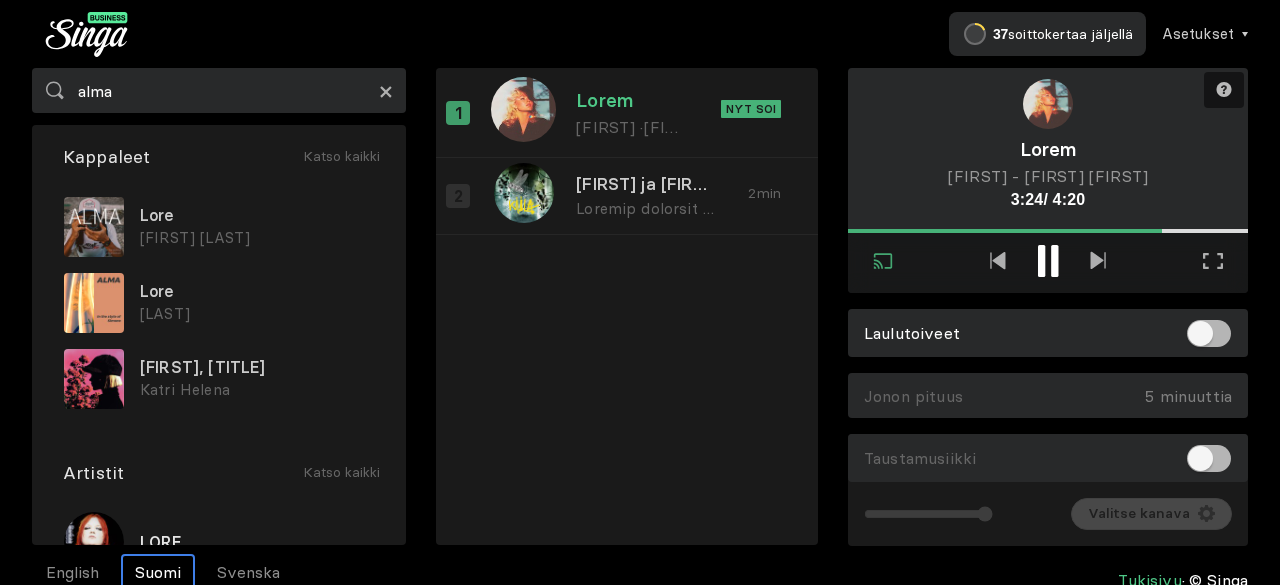 click on "×" at bounding box center [386, 91] 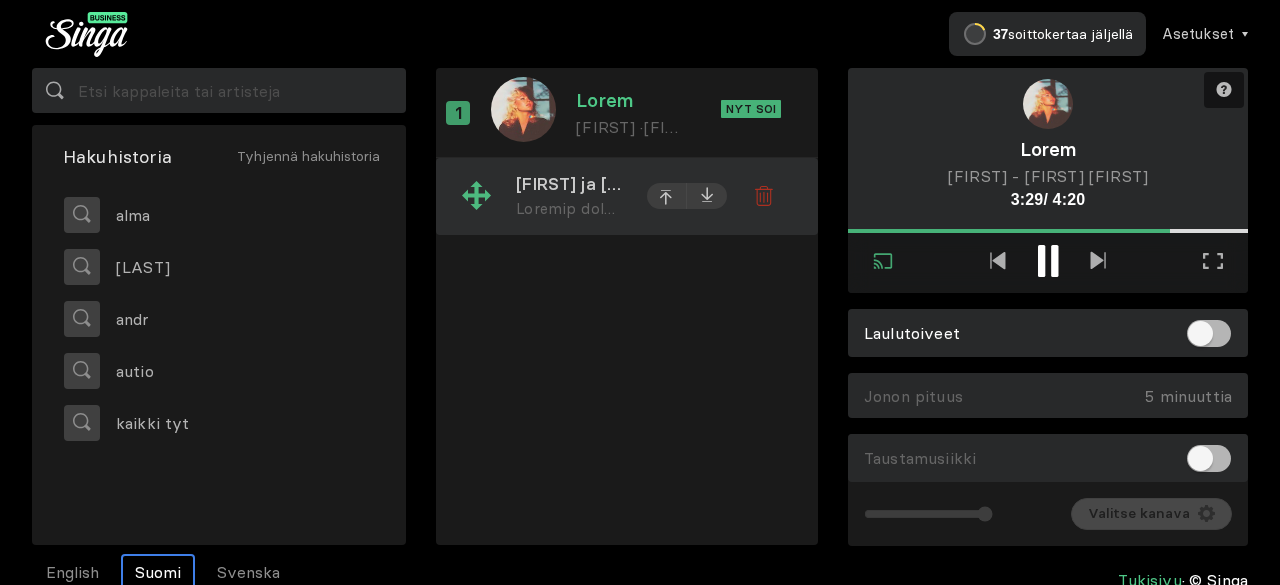 click at bounding box center (219, 90) 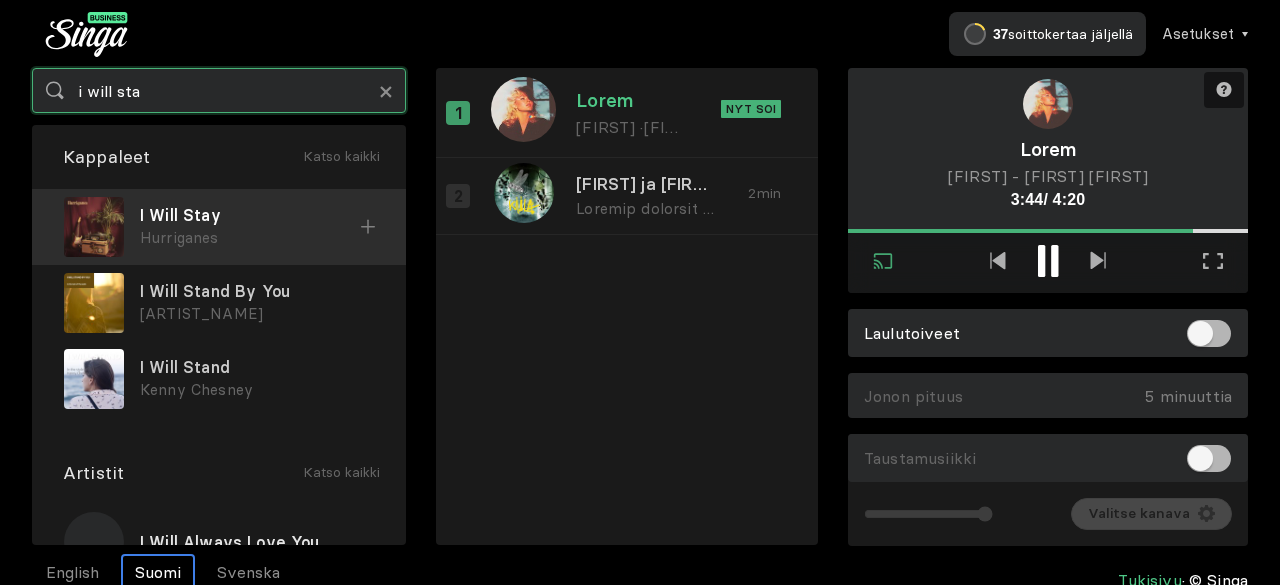 type on "i will sta" 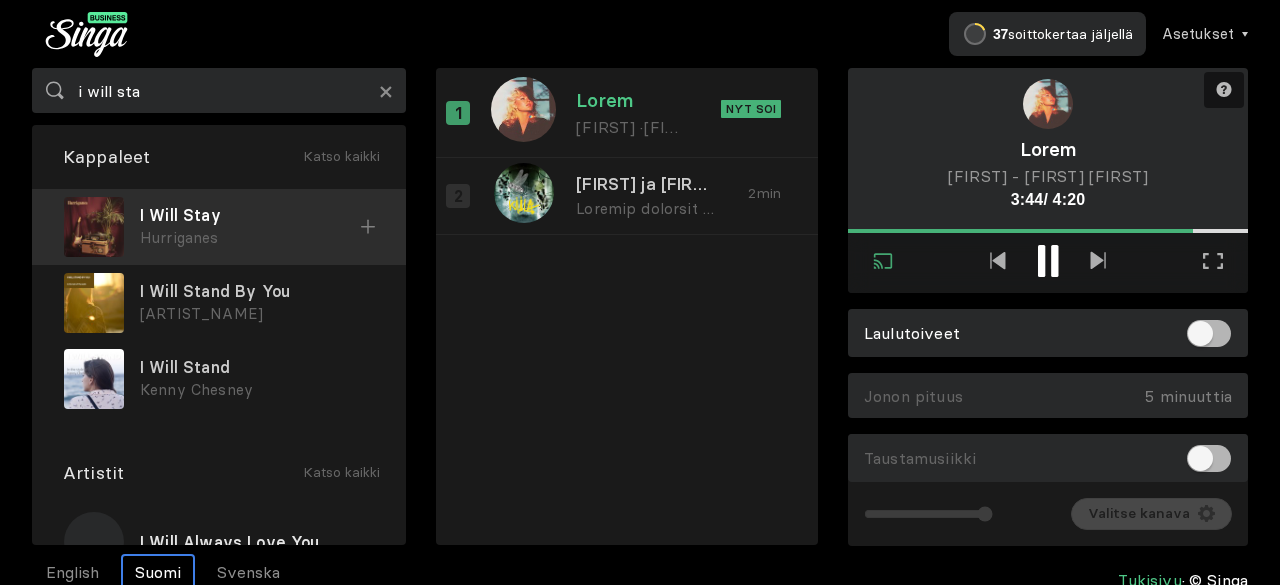 click on "Hurriganes" at bounding box center [250, 238] 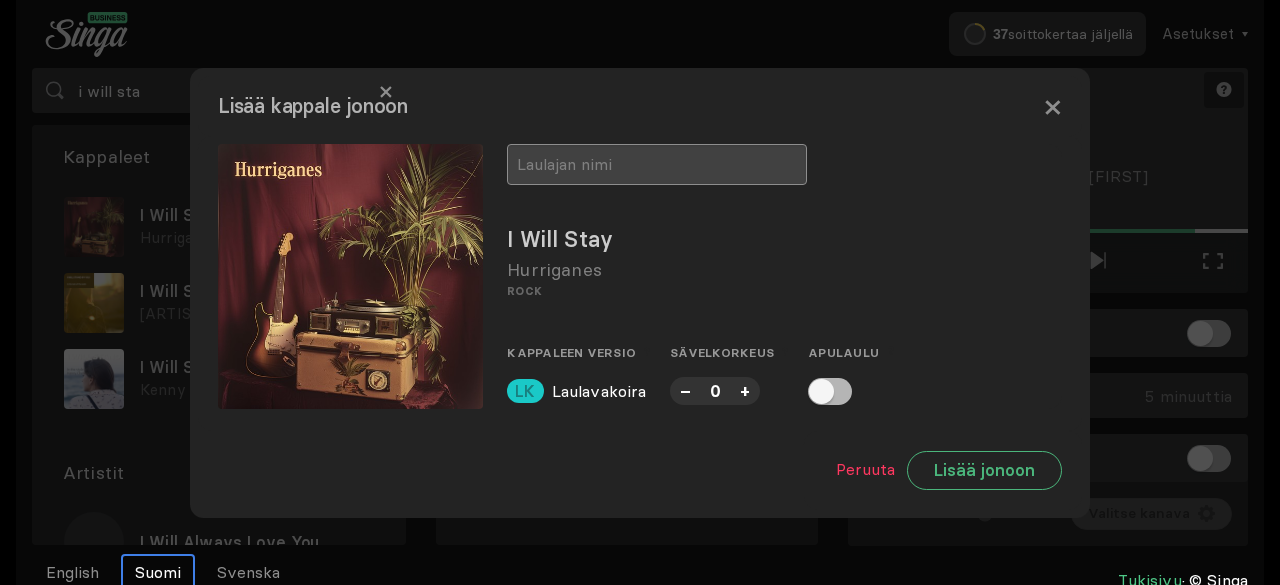 click at bounding box center [657, 164] 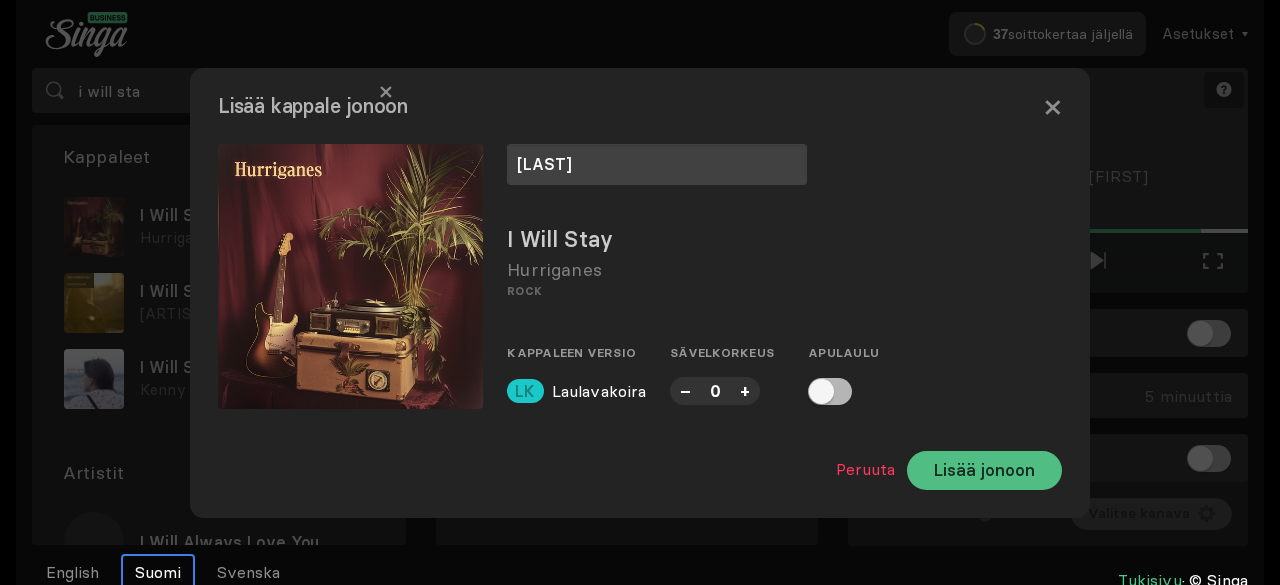 type on "[LAST]" 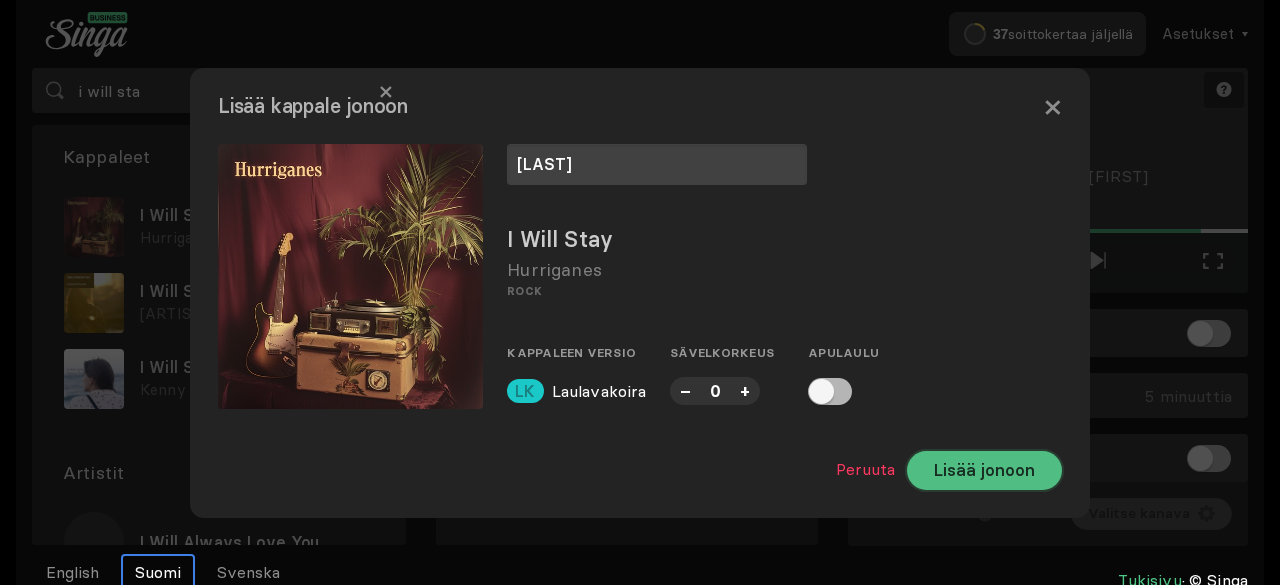 click on "Lisää jonoon" at bounding box center [984, 470] 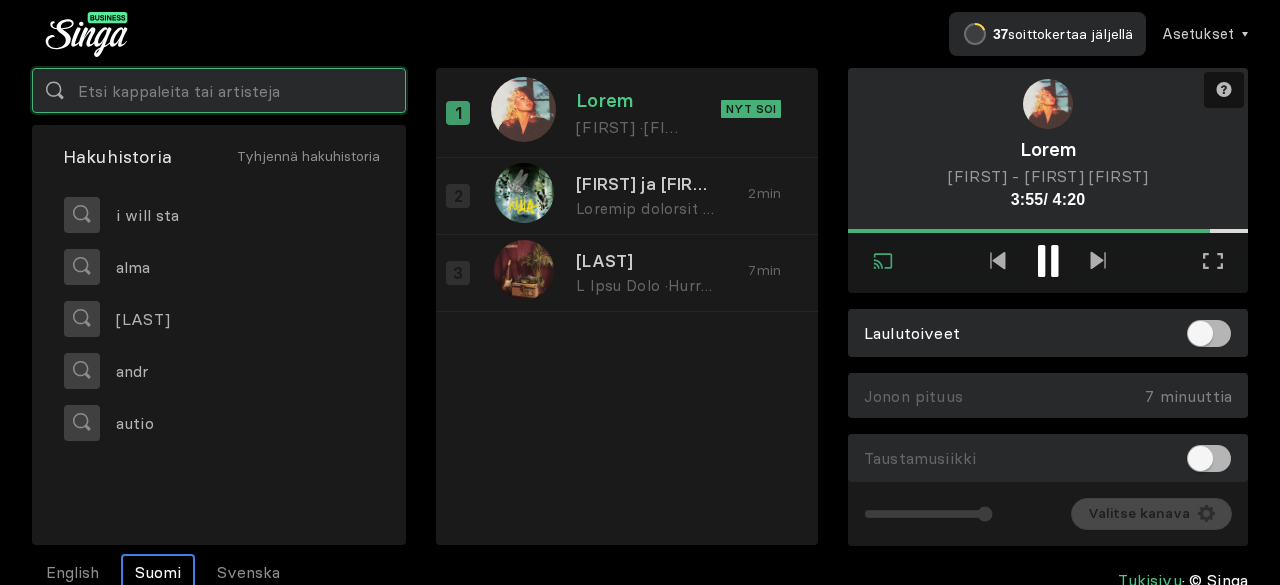 click at bounding box center [219, 90] 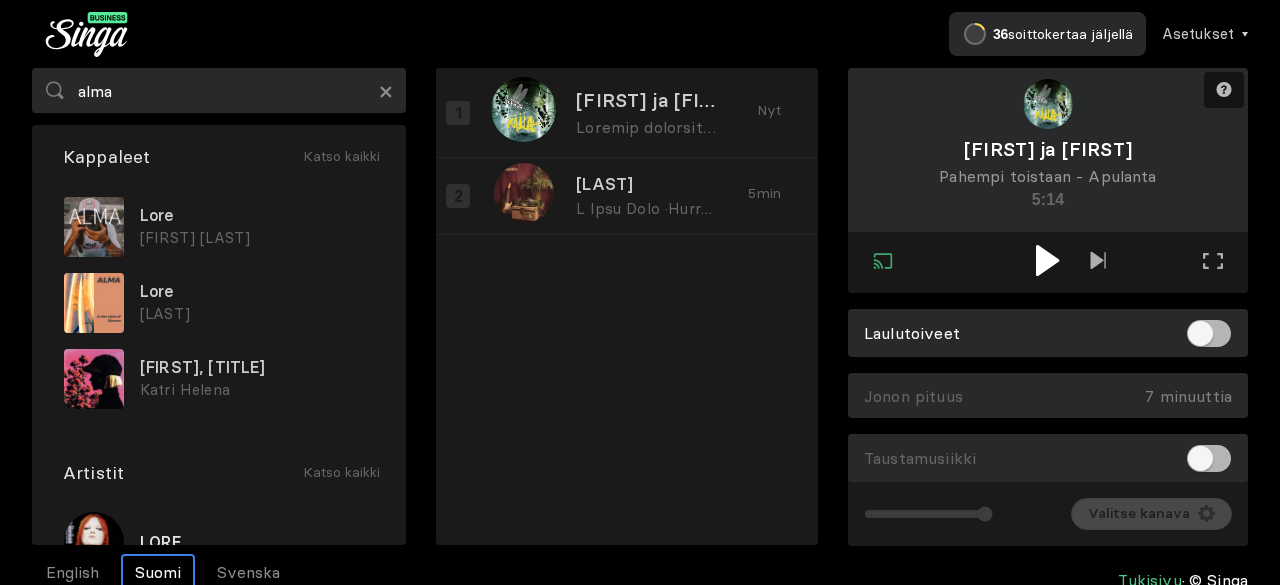 click at bounding box center (1047, 260) 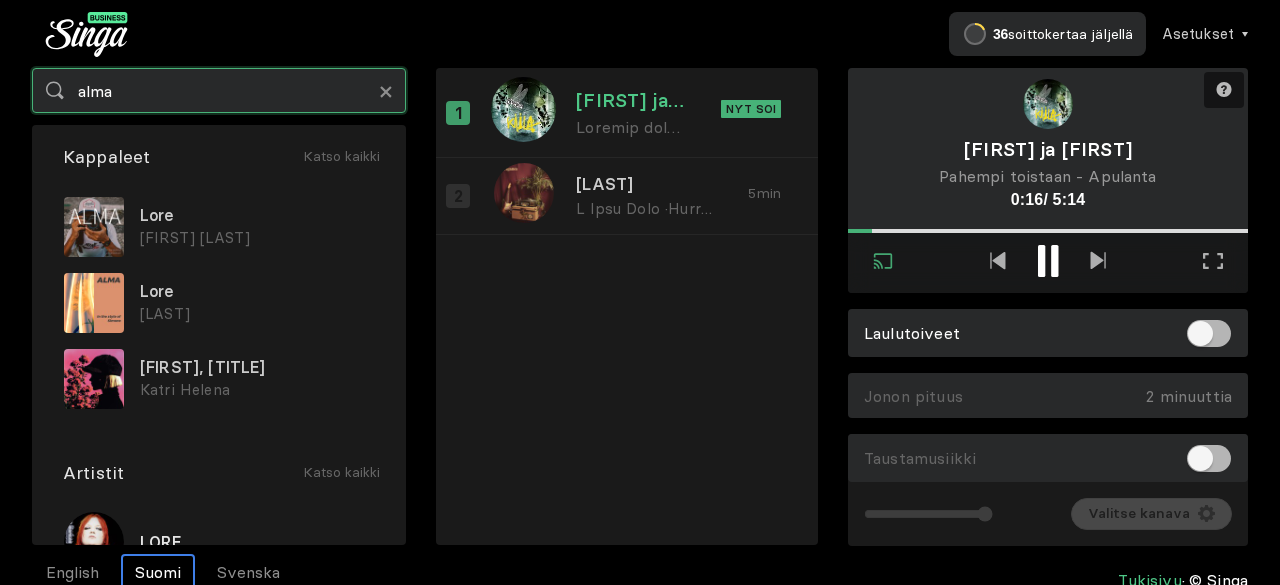 click on "alma" at bounding box center (219, 90) 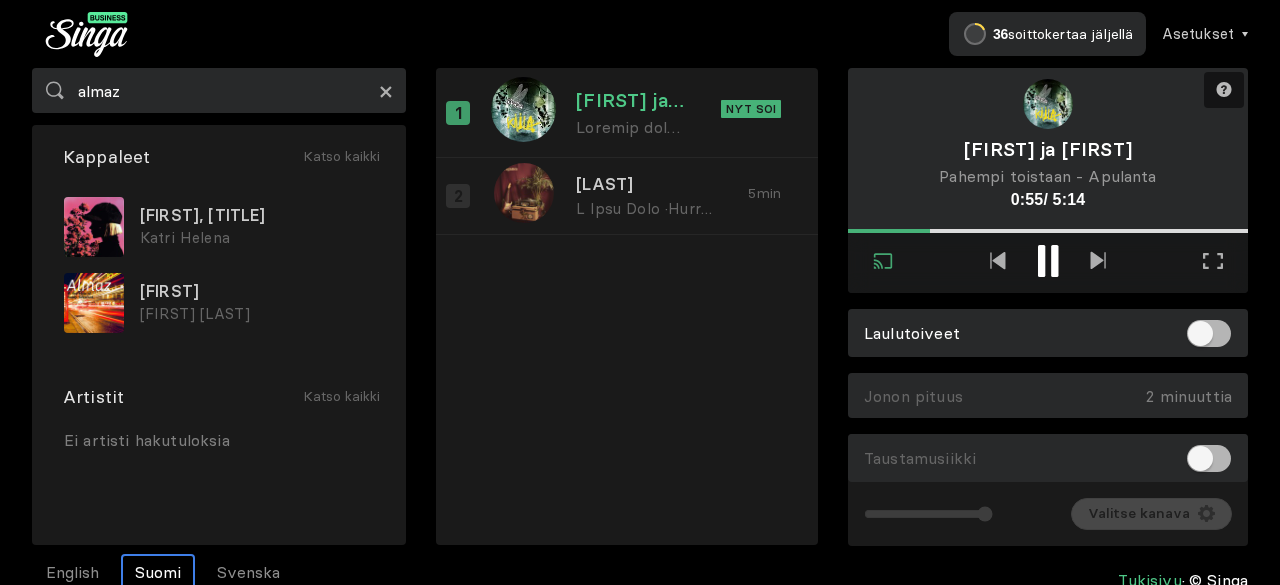 click on "×" at bounding box center [386, 91] 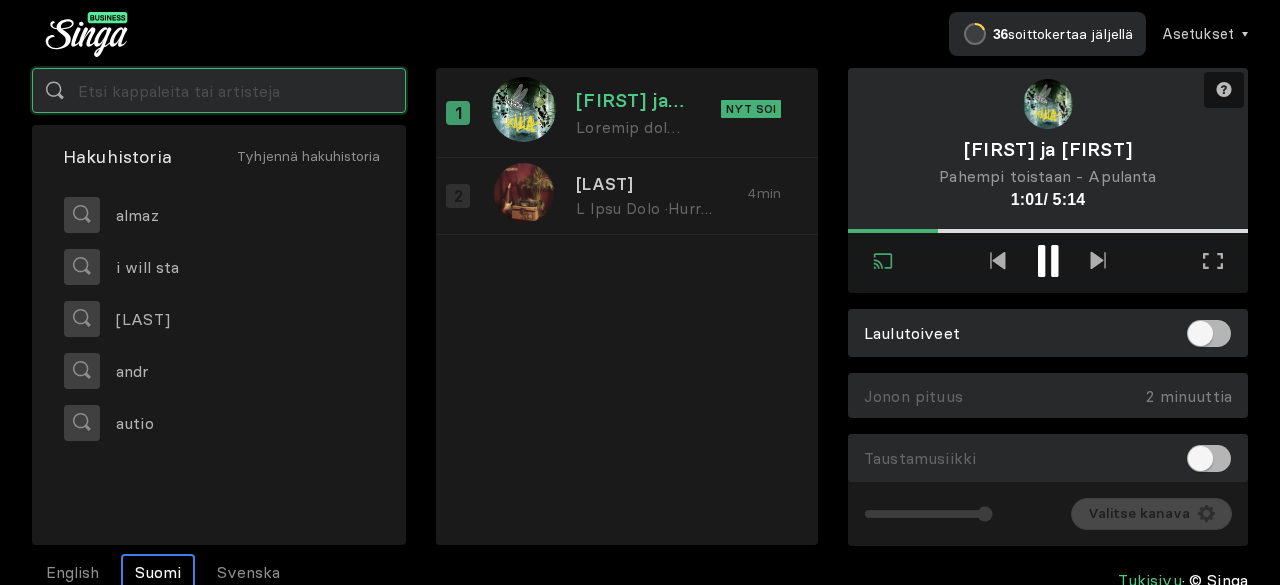 click at bounding box center [219, 90] 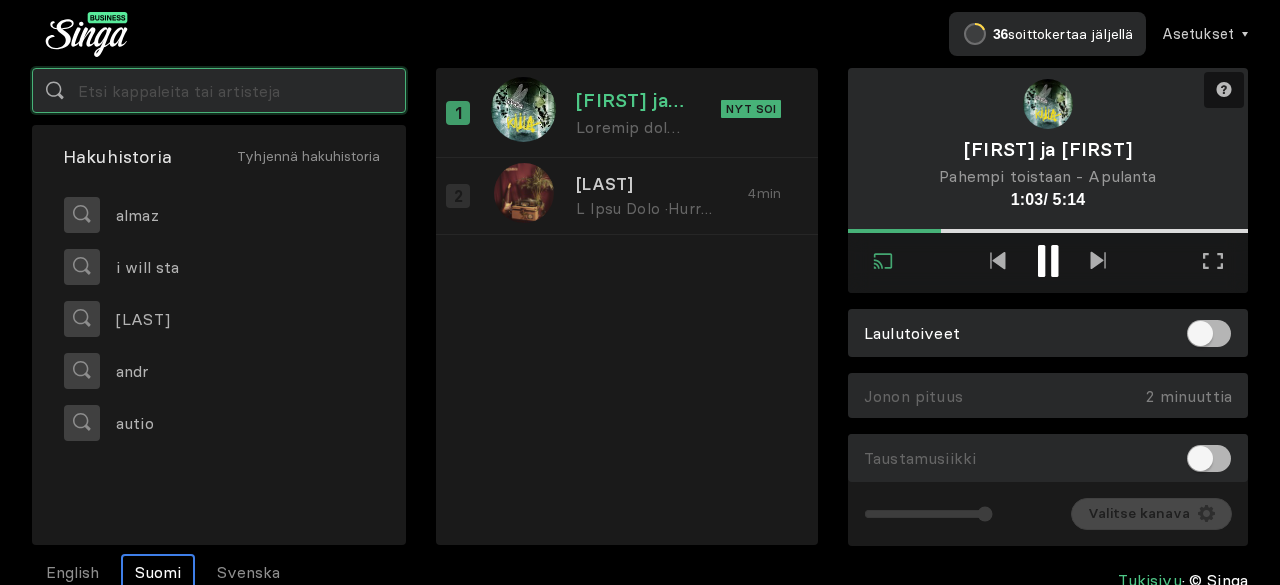 click at bounding box center (219, 90) 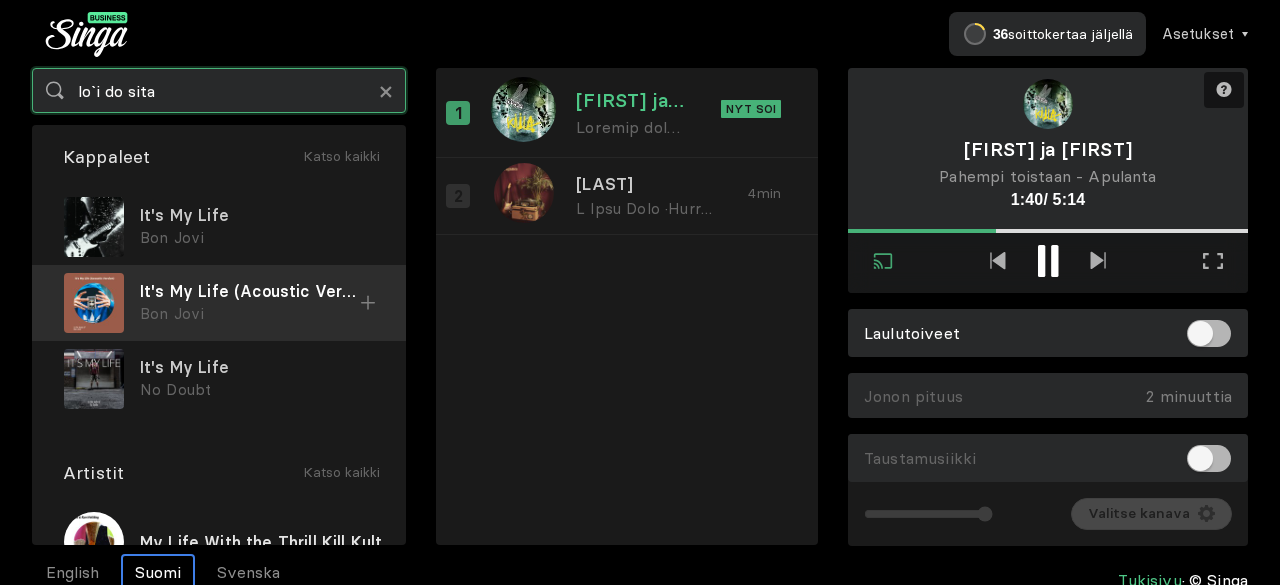 type on "lo`i do sita" 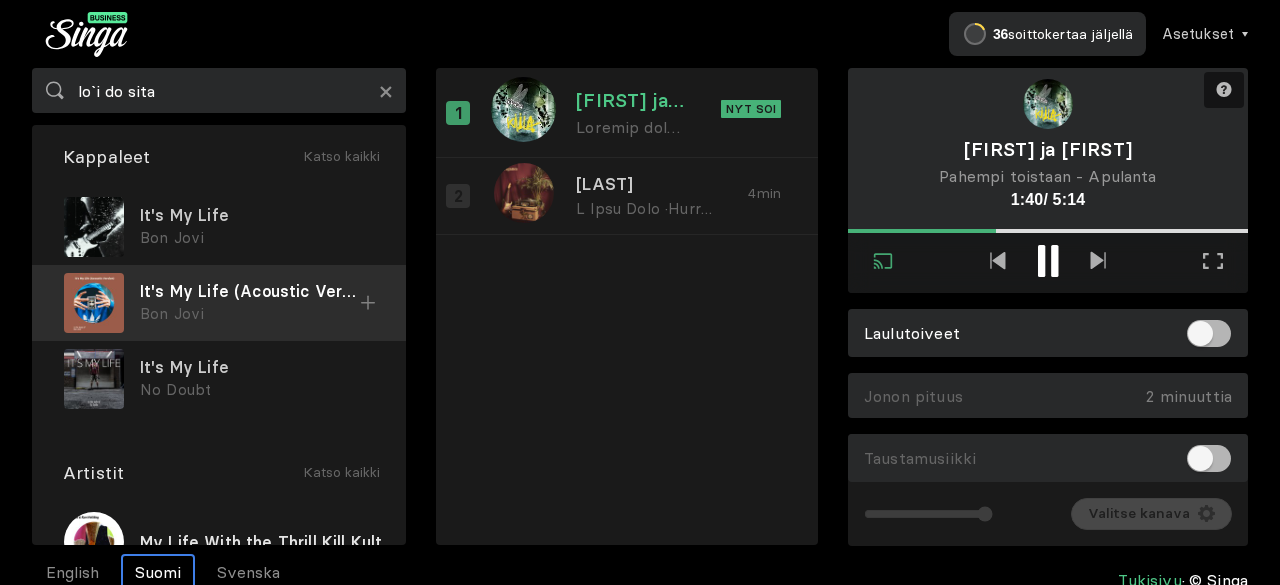 click on "Bon Jovi" at bounding box center [257, 238] 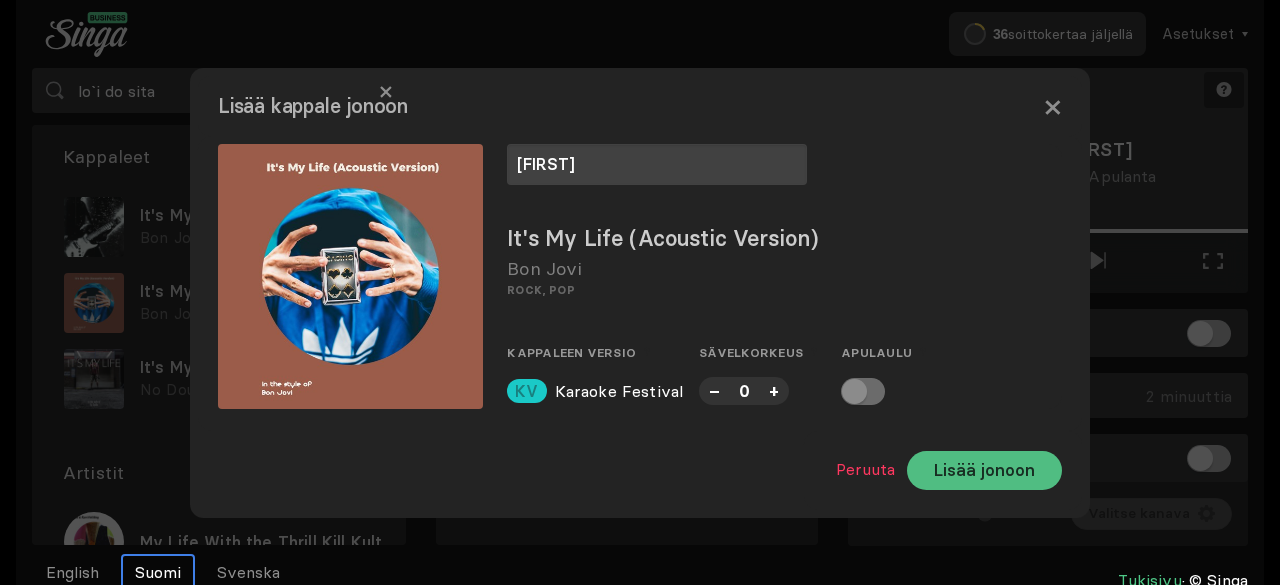 type on "[FIRST]" 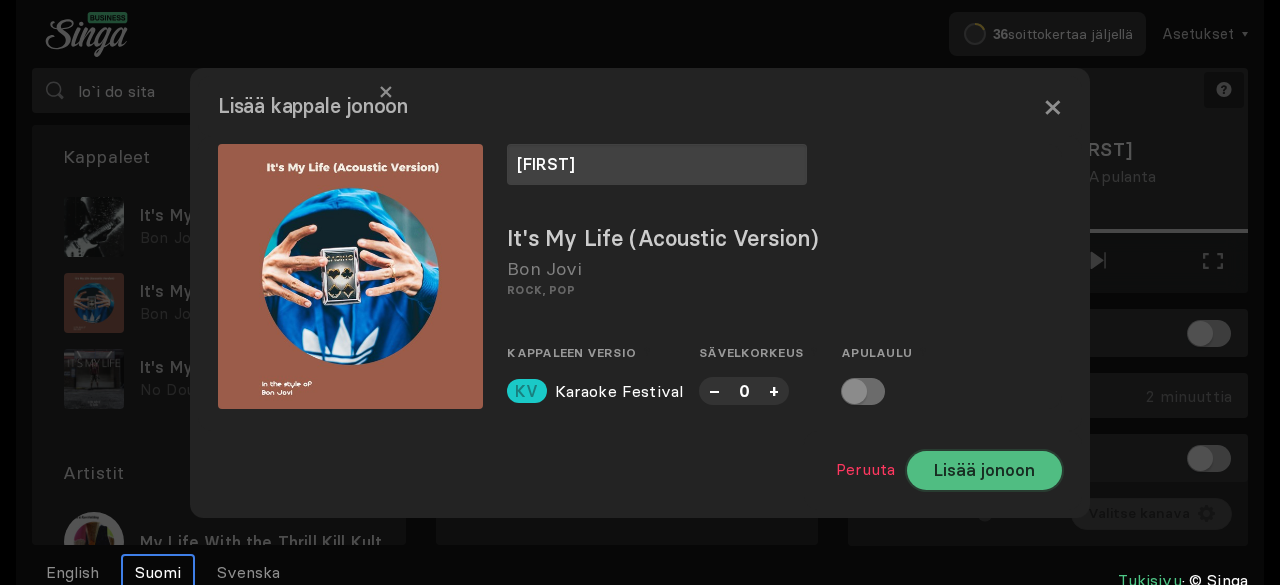 click on "Lisää jonoon" at bounding box center [984, 470] 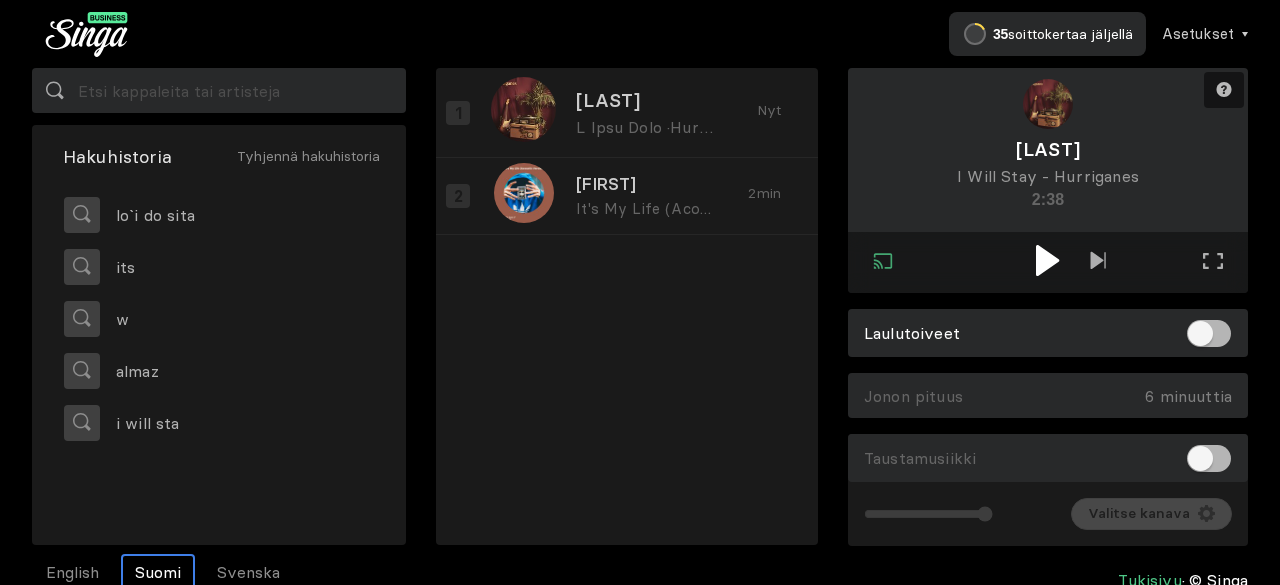 click at bounding box center (1047, 260) 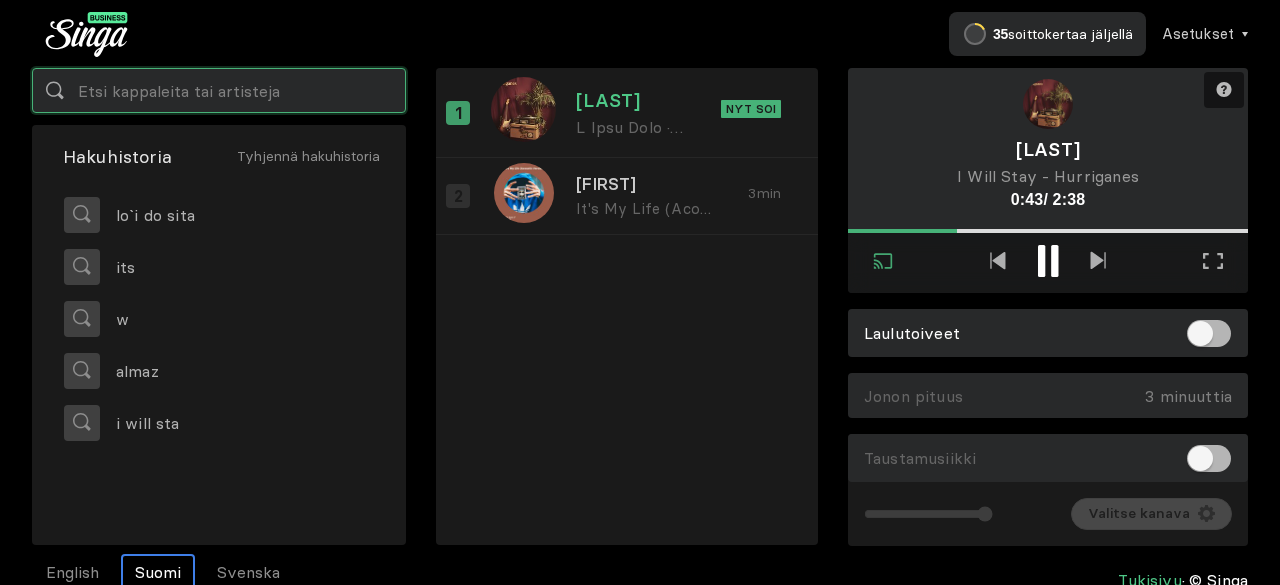 click at bounding box center (219, 90) 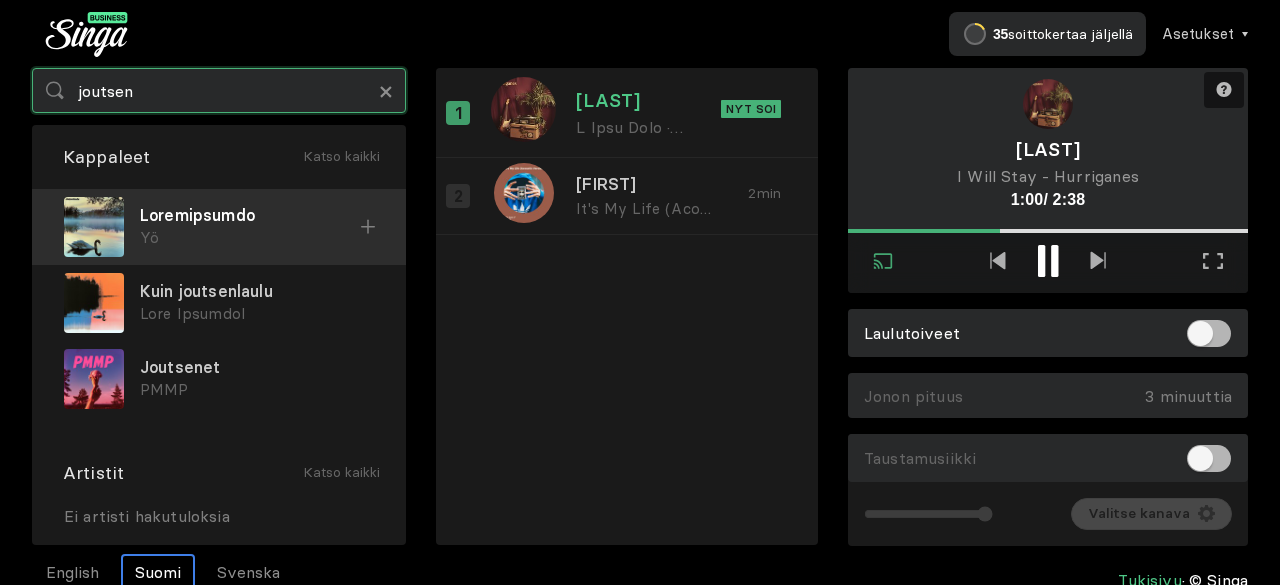 type on "joutsen" 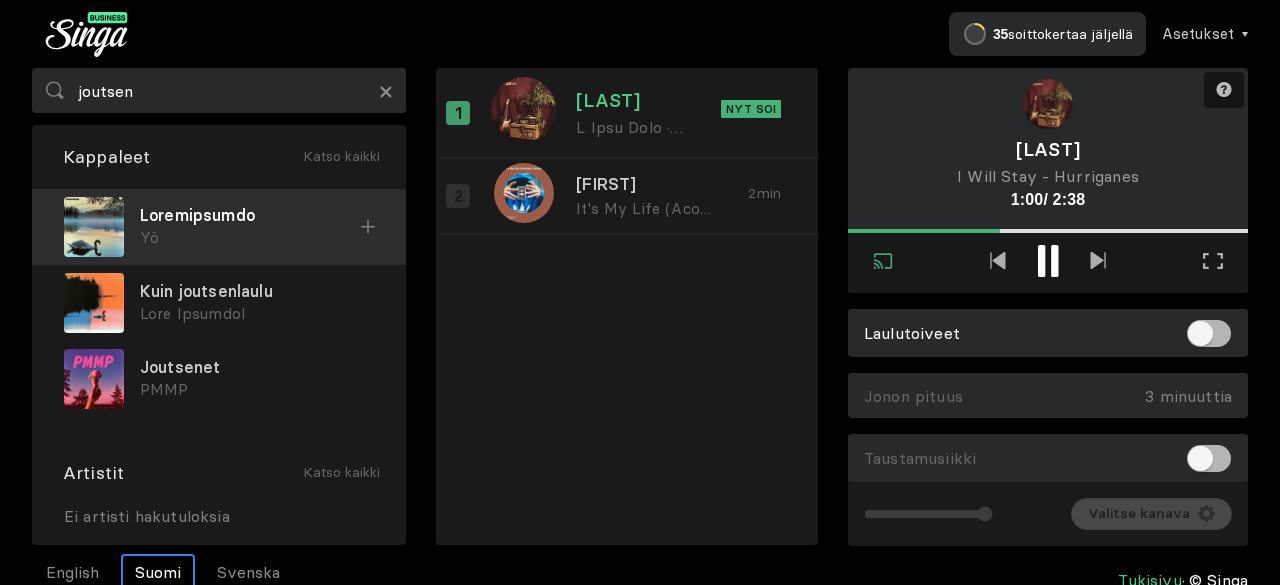 click on "Yö" at bounding box center (250, 238) 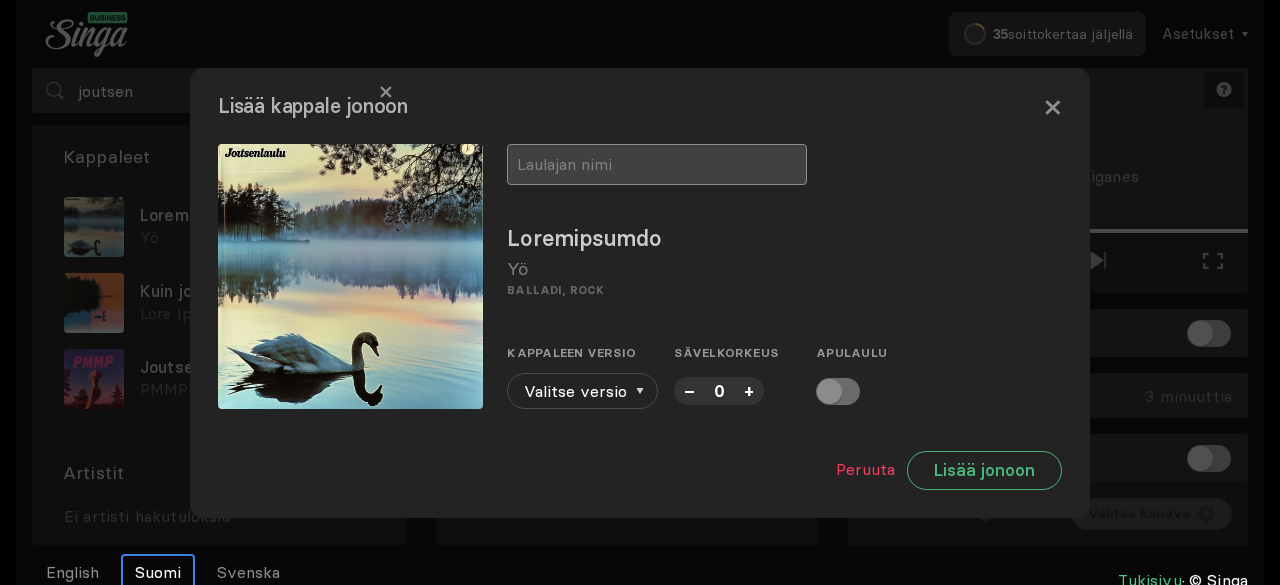 click at bounding box center (657, 164) 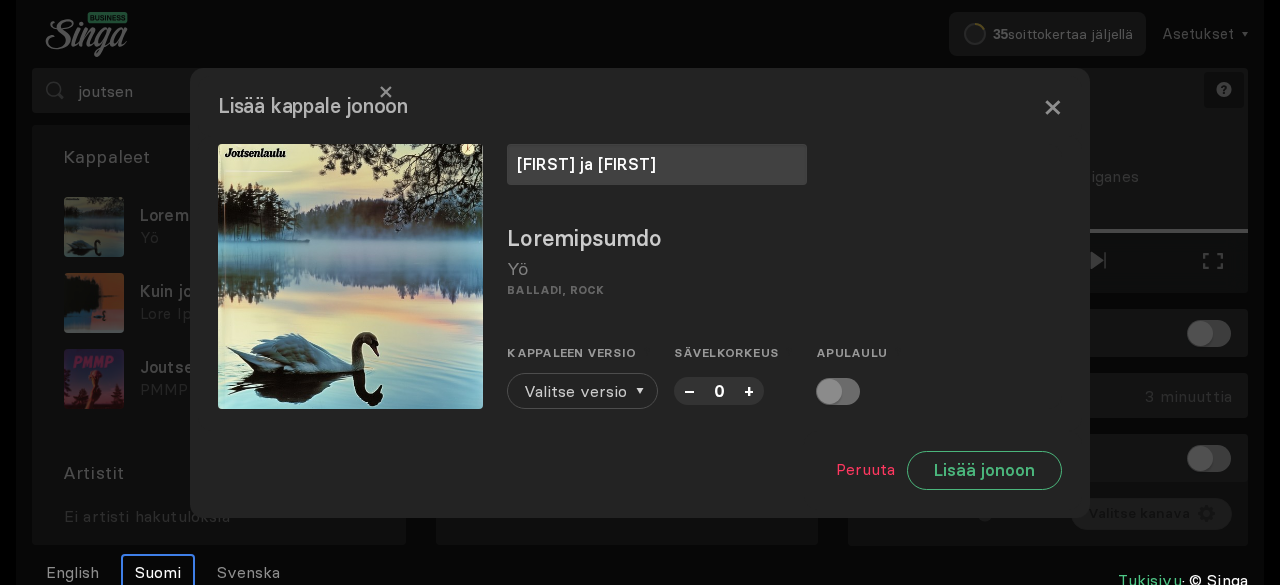 type on "[FIRST] ja [FIRST]" 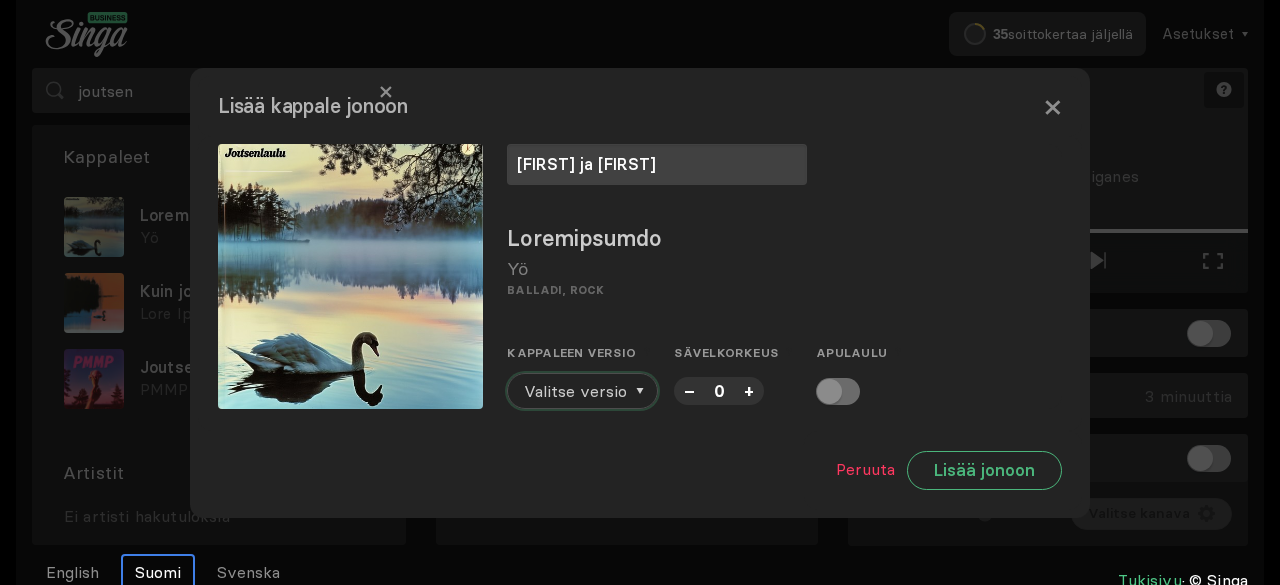 click on "Valitse versio" at bounding box center (575, 391) 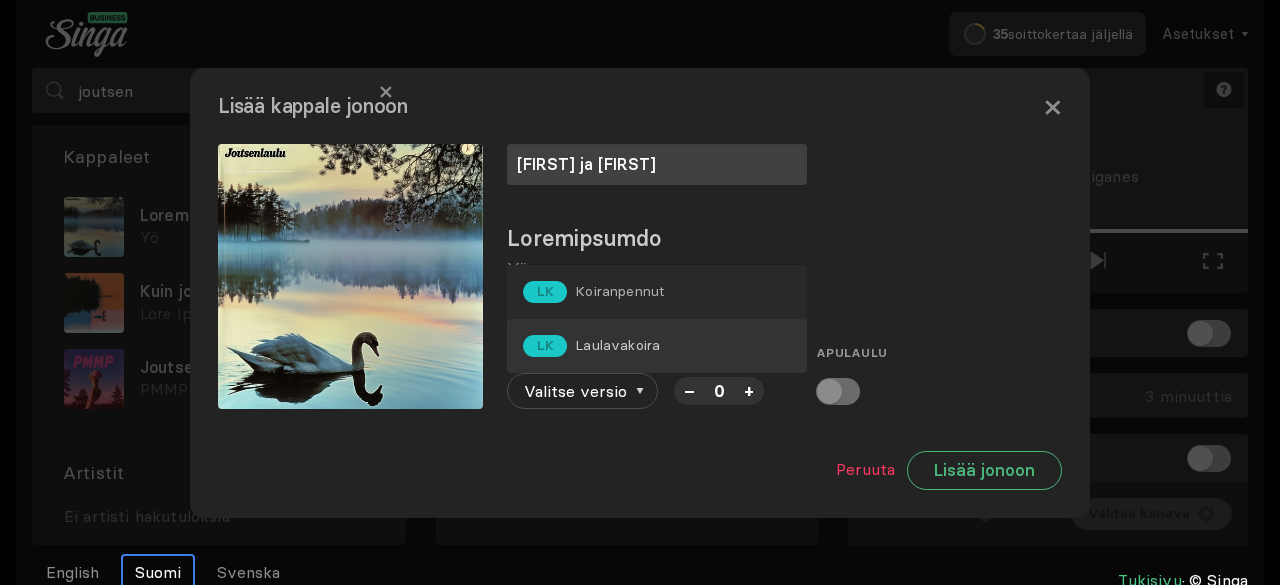 click on "Laulavakoira" at bounding box center (619, 291) 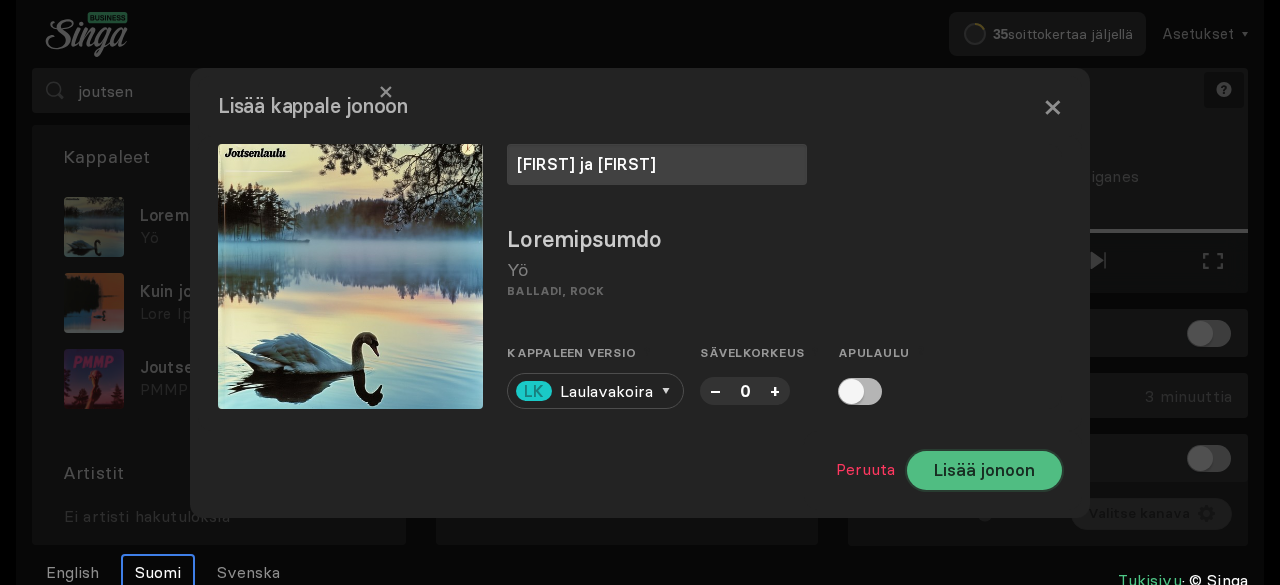 click on "Lisää jonoon" at bounding box center (984, 470) 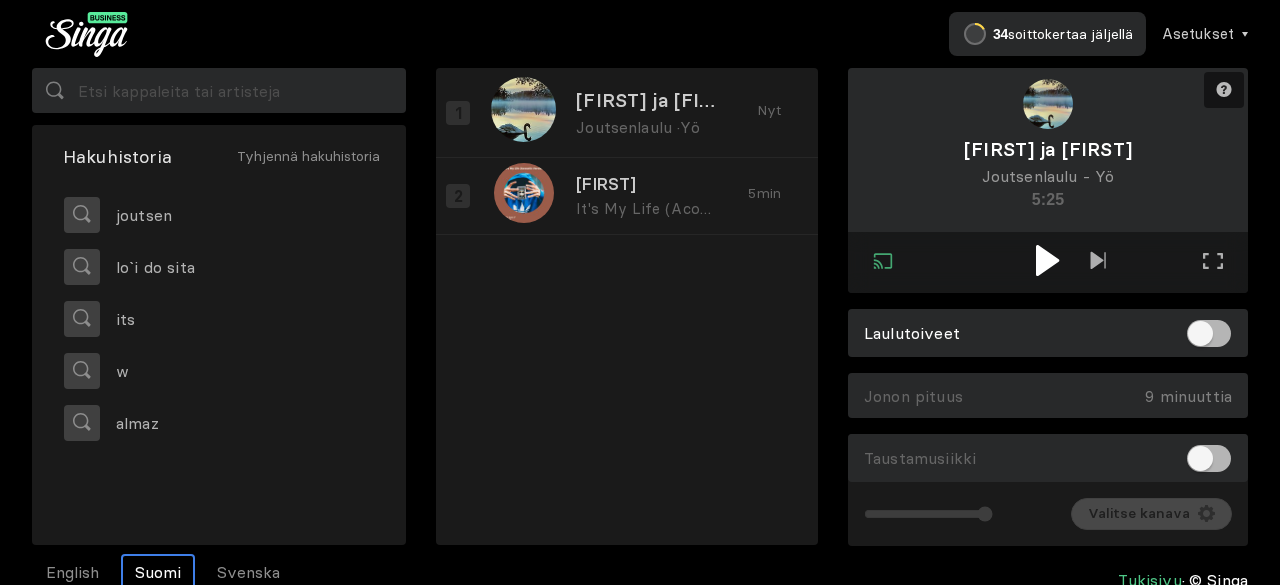 click at bounding box center [1047, 260] 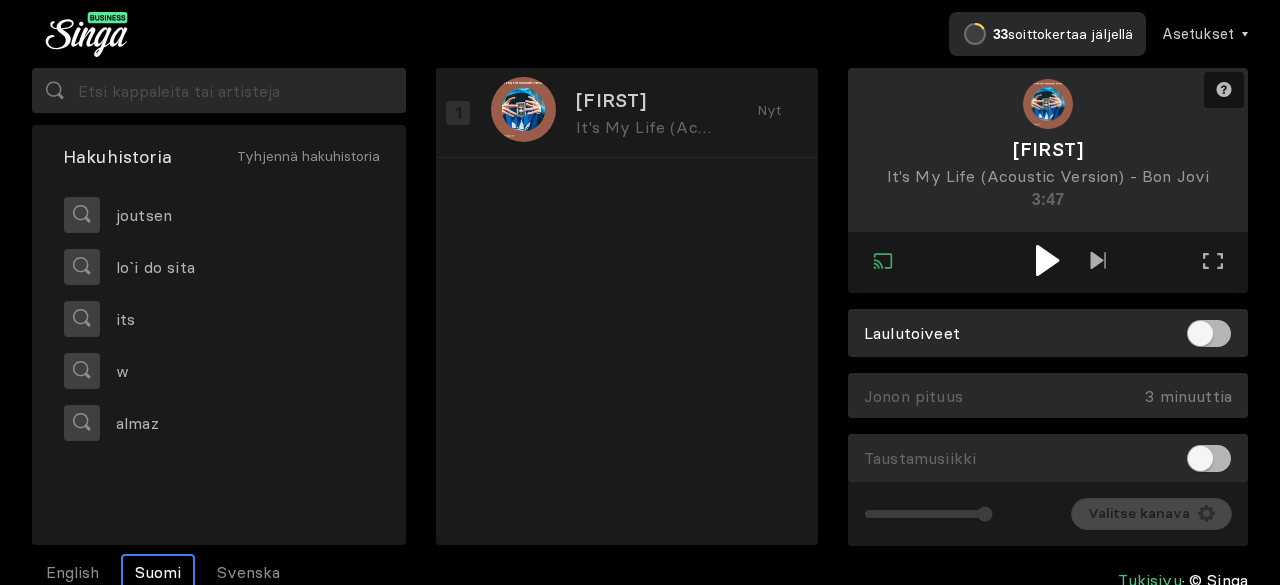 click at bounding box center (1047, 260) 